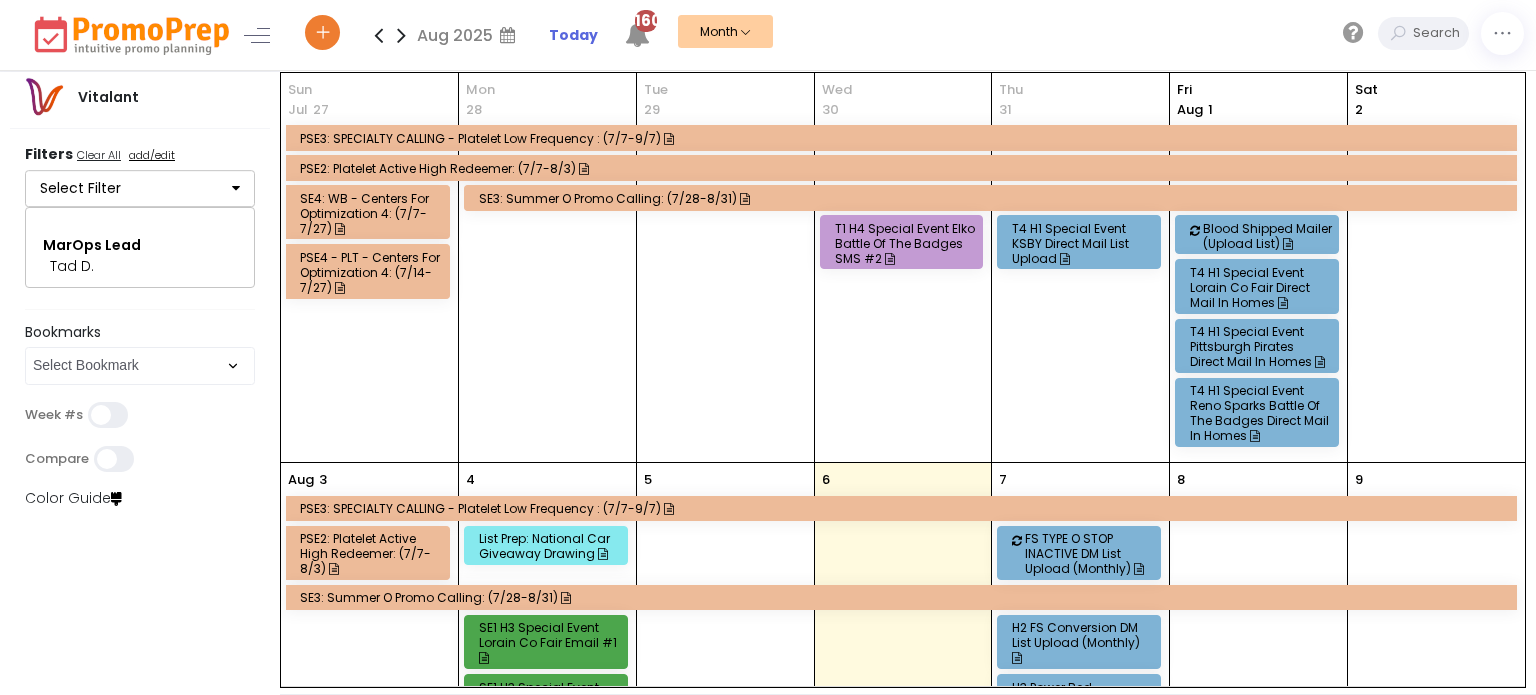 scroll, scrollTop: 0, scrollLeft: 0, axis: both 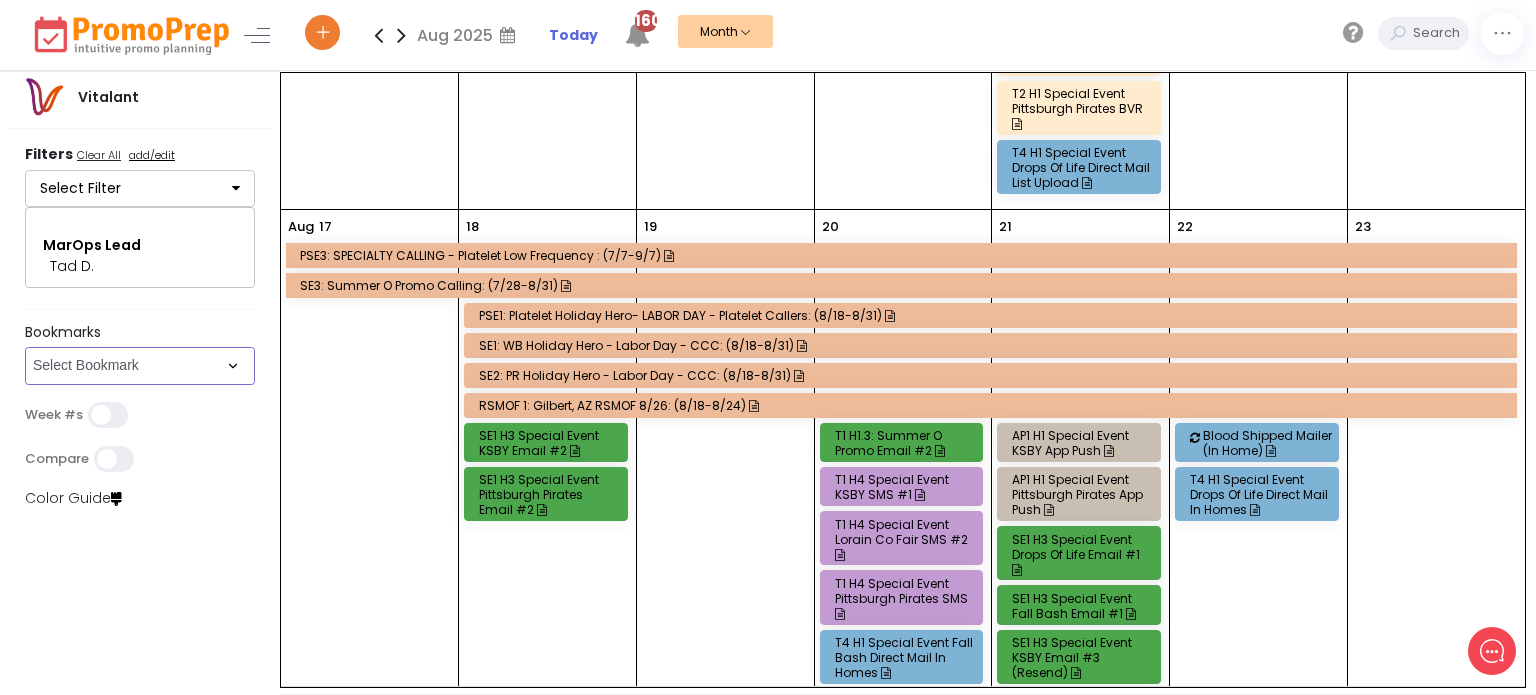 click on "Select Bookmark  Auto: SMS   BVR: Control, Customer, Field, Transactional   Control: Direct Mail   Control: Email   Control: Mail and Ads   Control: SMS   EMAIL   Fulfillment: FCI email included   Fulfillment: Redemption list only   Phone   Promo/Fulfillment   Push   Push and Message Center   Push: All   SMS: Control, Customer, Field, Transactional   SMS/MMS (Control, Cust, Field)   Special Events" at bounding box center [140, 366] 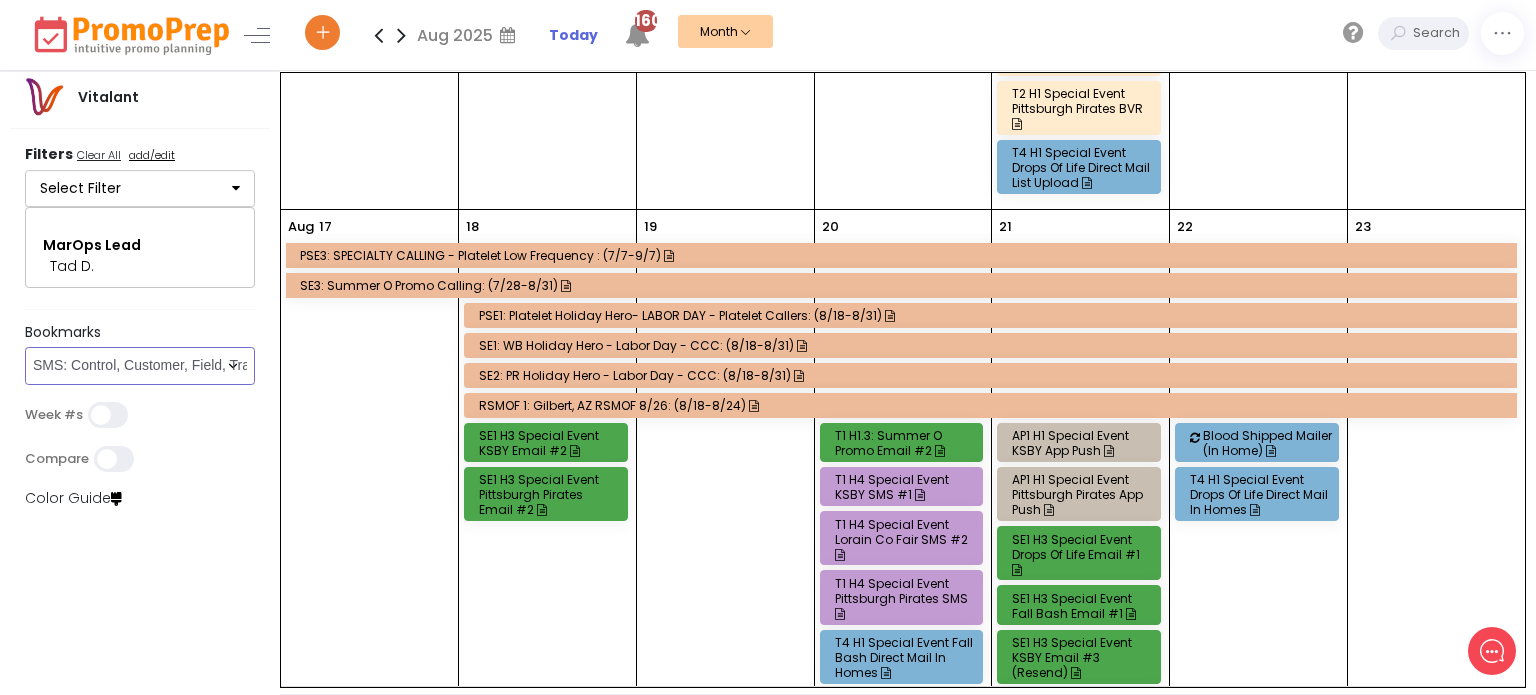 click on "Select Bookmark  Auto: SMS   BVR: Control, Customer, Field, Transactional   Control: Direct Mail   Control: Email   Control: Mail and Ads   Control: SMS   EMAIL   Fulfillment: FCI email included   Fulfillment: Redemption list only   Phone   Promo/Fulfillment   Push   Push and Message Center   Push: All   SMS: Control, Customer, Field, Transactional   SMS/MMS (Control, Cust, Field)   Special Events" at bounding box center (140, 366) 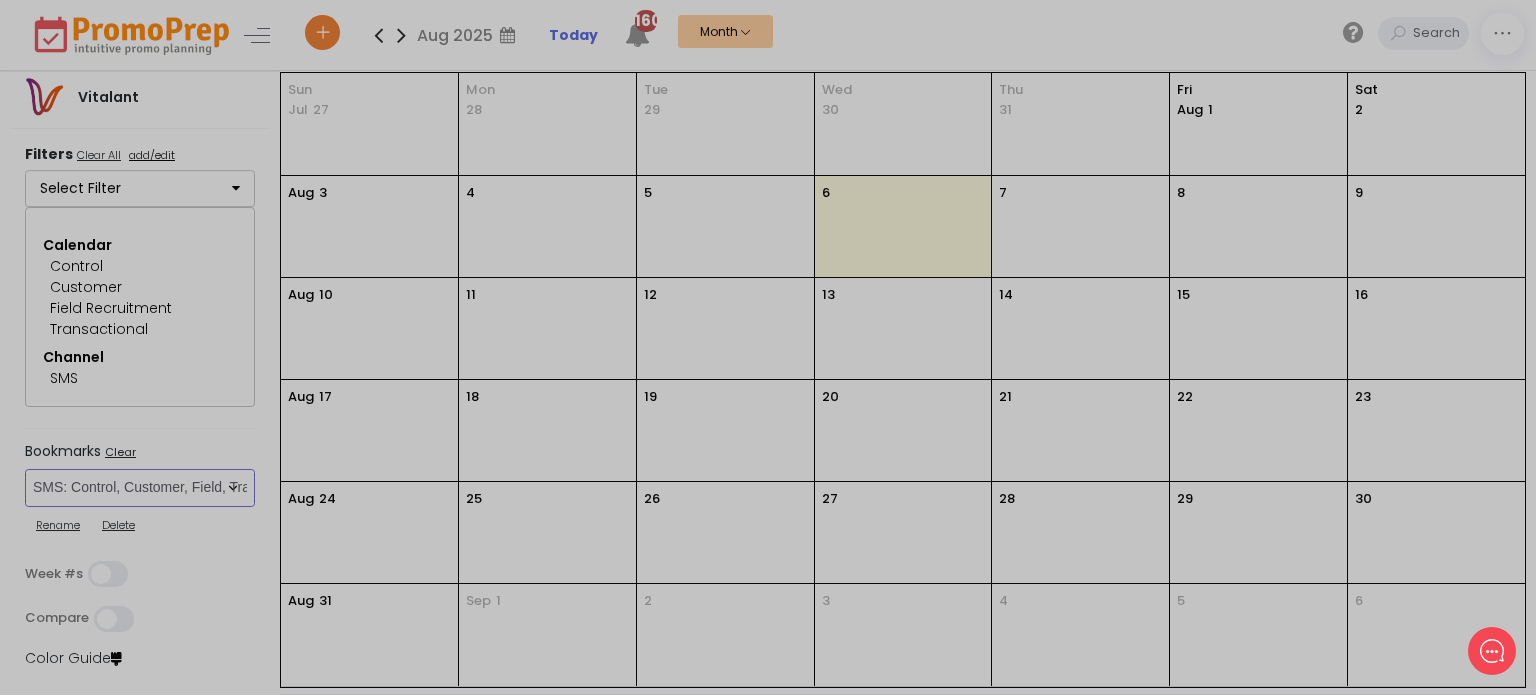 scroll, scrollTop: 0, scrollLeft: 0, axis: both 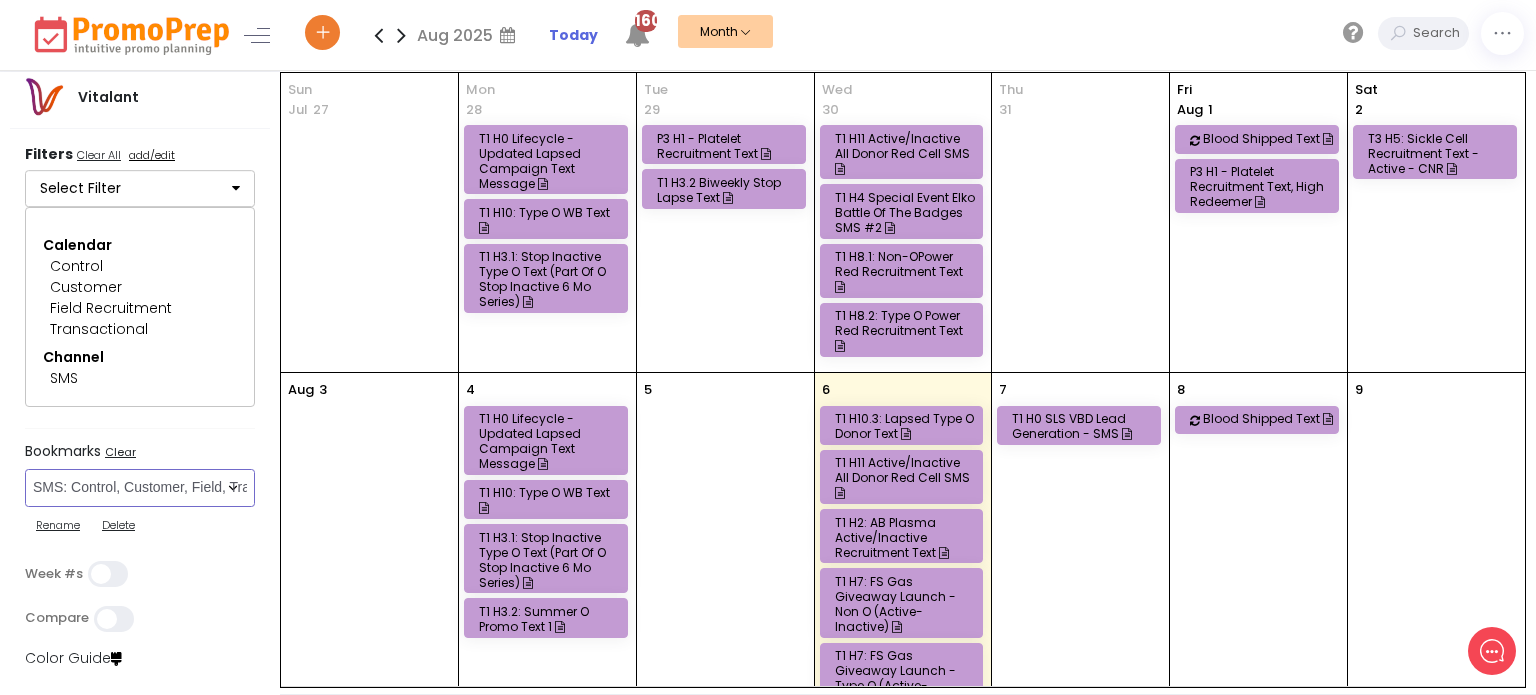 click on "Select Bookmark  Auto: SMS   BVR: Control, Customer, Field, Transactional   Control: Direct Mail   Control: Email   Control: Mail and Ads   Control: SMS   EMAIL   Fulfillment: FCI email included   Fulfillment: Redemption list only   Phone   Promo/Fulfillment   Push   Push and Message Center   Push: All   SMS: Control, Customer, Field, Transactional   SMS/MMS (Control, Cust, Field)   Special Events" at bounding box center (140, 488) 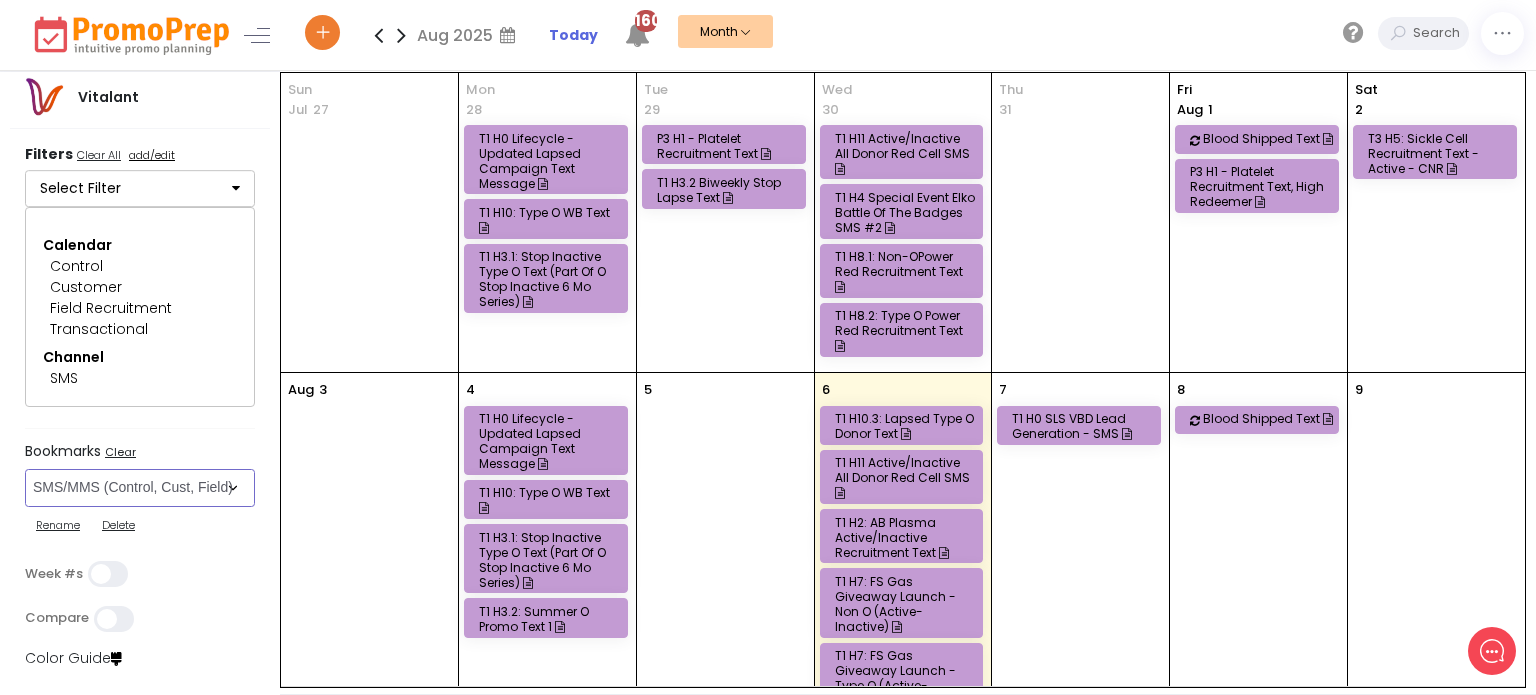 click on "Select Bookmark  Auto: SMS   BVR: Control, Customer, Field, Transactional   Control: Direct Mail   Control: Email   Control: Mail and Ads   Control: SMS   EMAIL   Fulfillment: FCI email included   Fulfillment: Redemption list only   Phone   Promo/Fulfillment   Push   Push and Message Center   Push: All   SMS: Control, Customer, Field, Transactional   SMS/MMS (Control, Cust, Field)   Special Events" at bounding box center (140, 488) 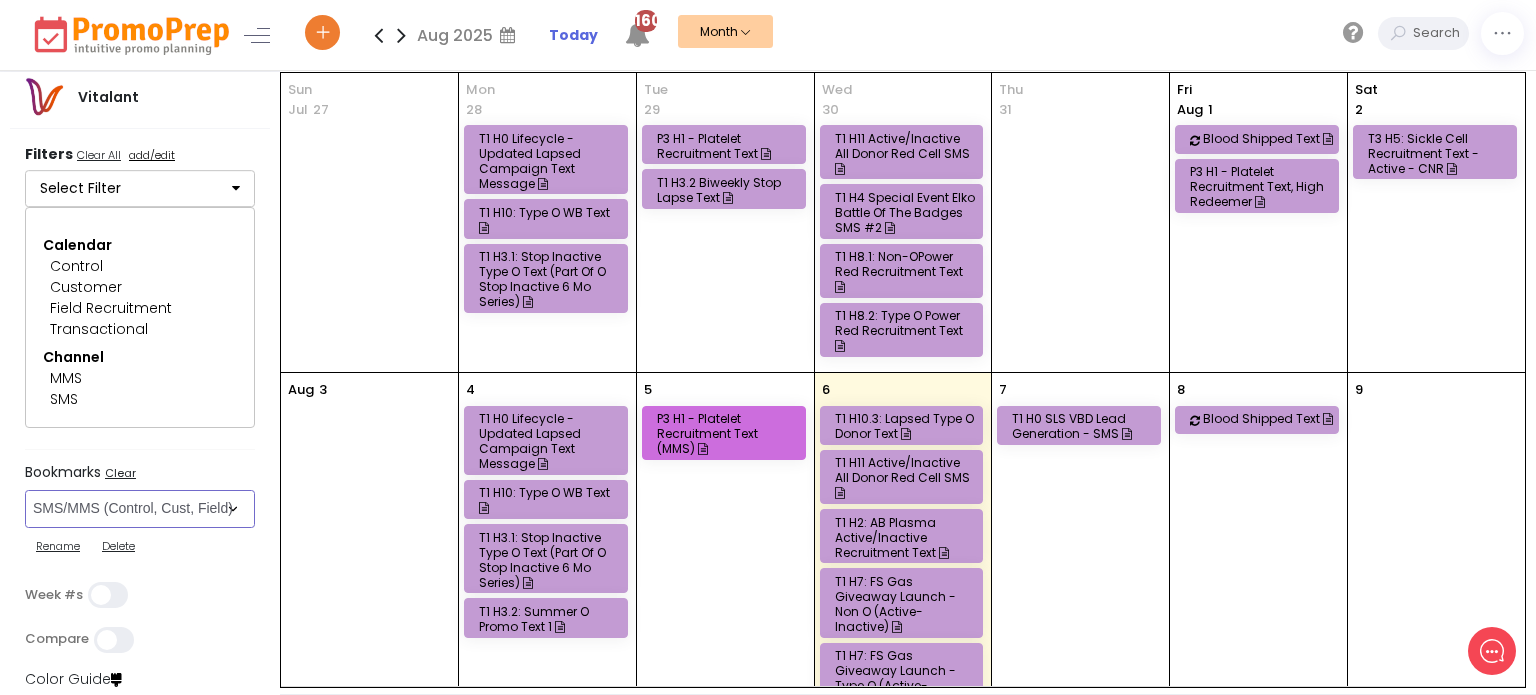 click on "Tue 29 P3 H1 - Platelet Recruitment Text   T1 H3.2 Biweekly Stop Lapse Text" at bounding box center [725, 222] 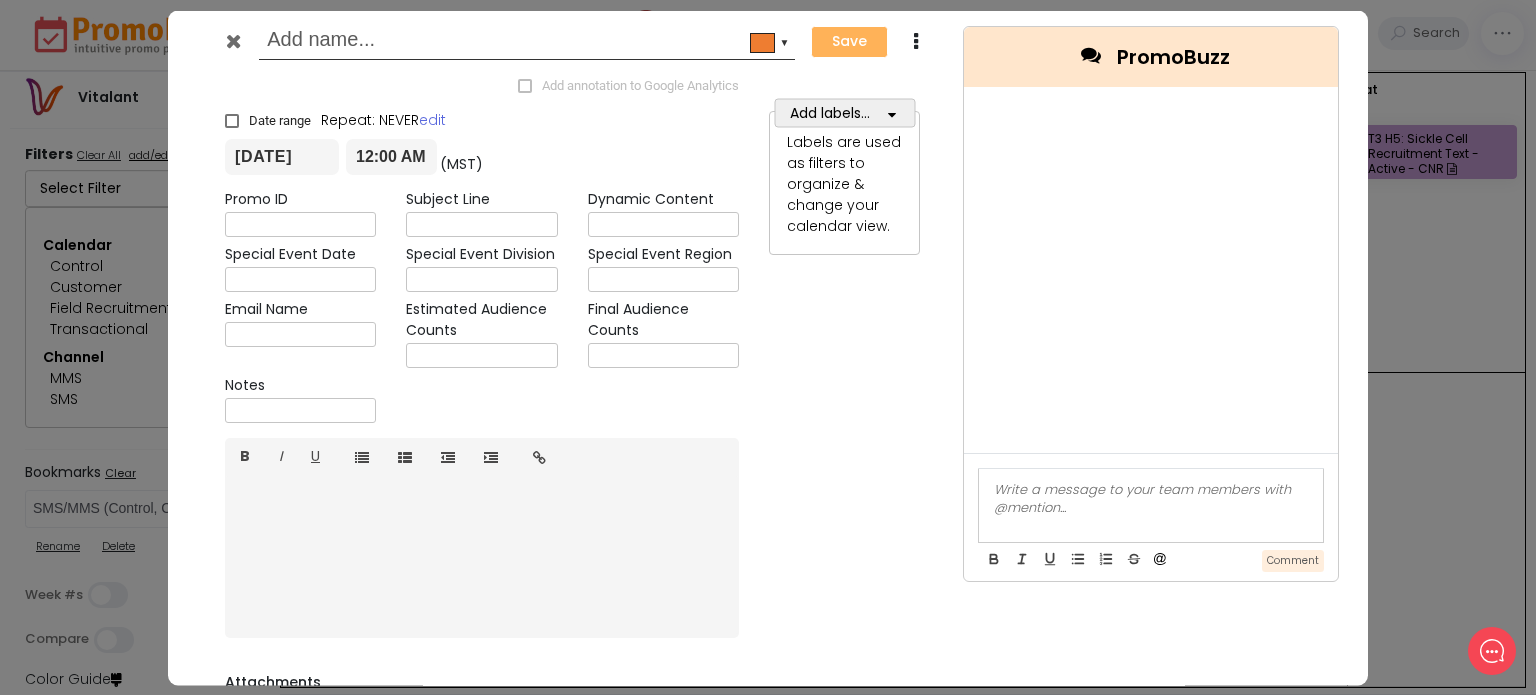 click at bounding box center [233, 40] 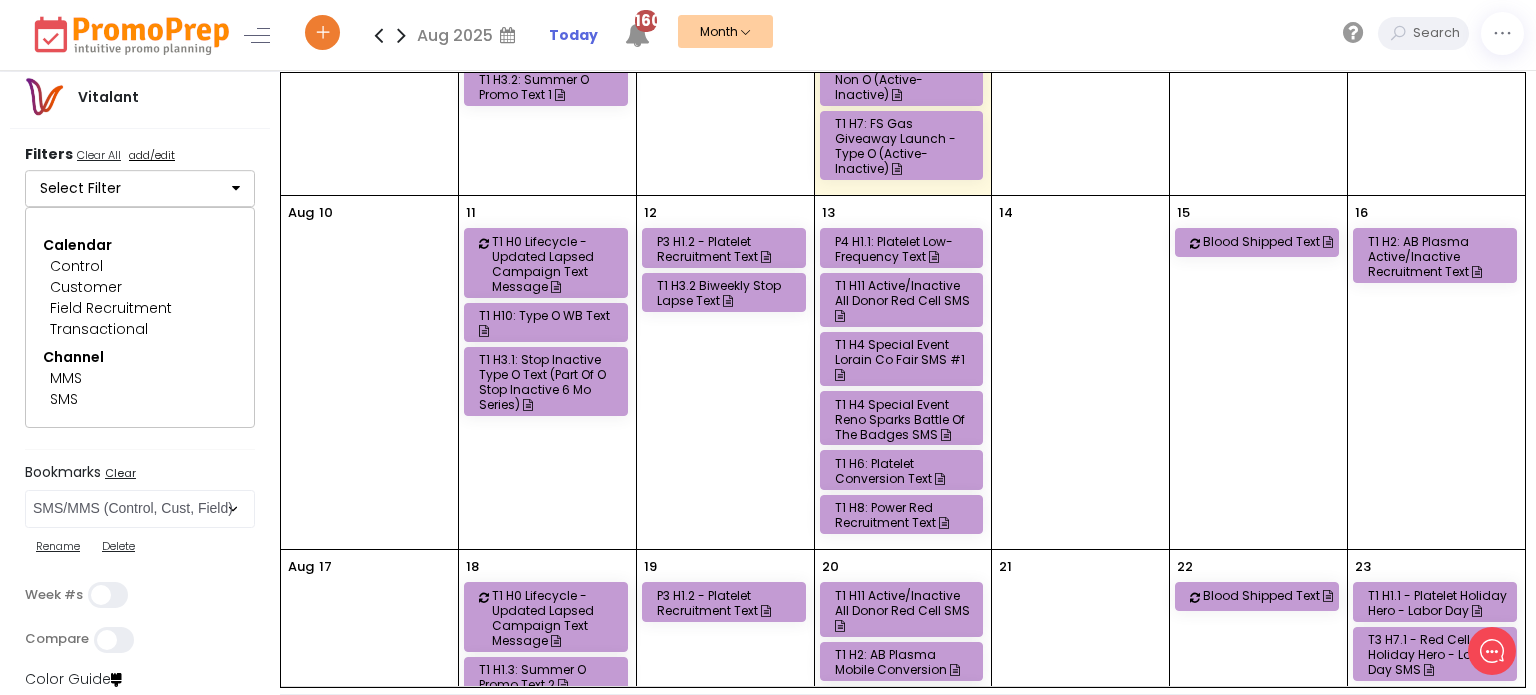 scroll, scrollTop: 532, scrollLeft: 0, axis: vertical 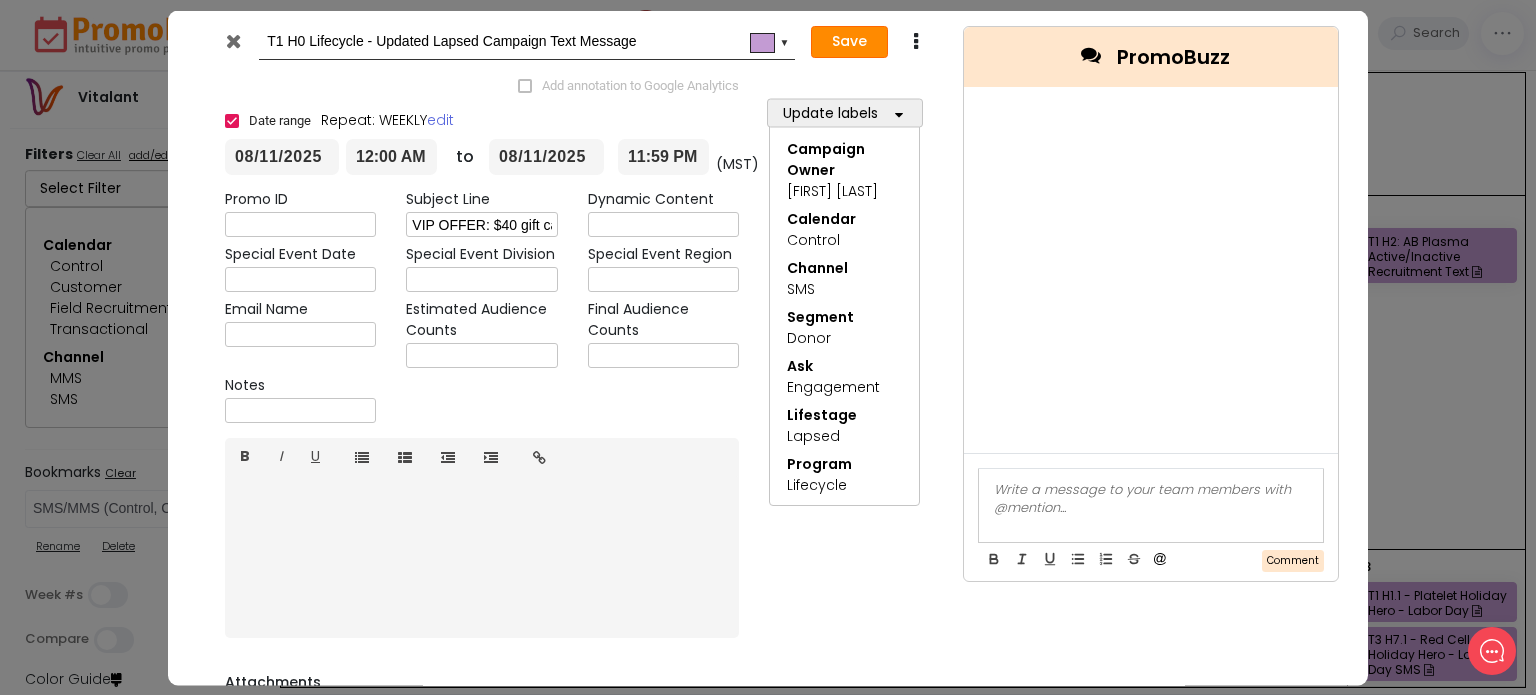 click on "Save" at bounding box center (849, 42) 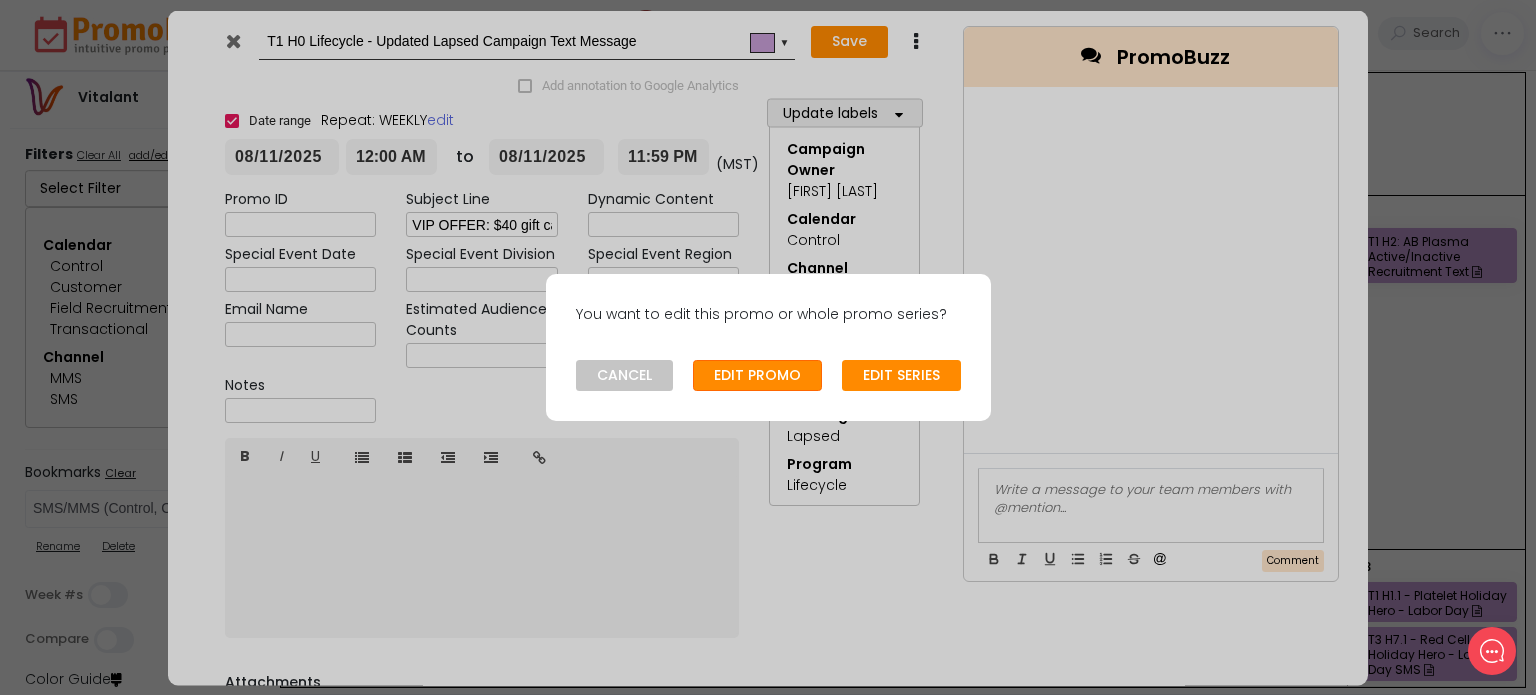 click on "EDIT PROMO" 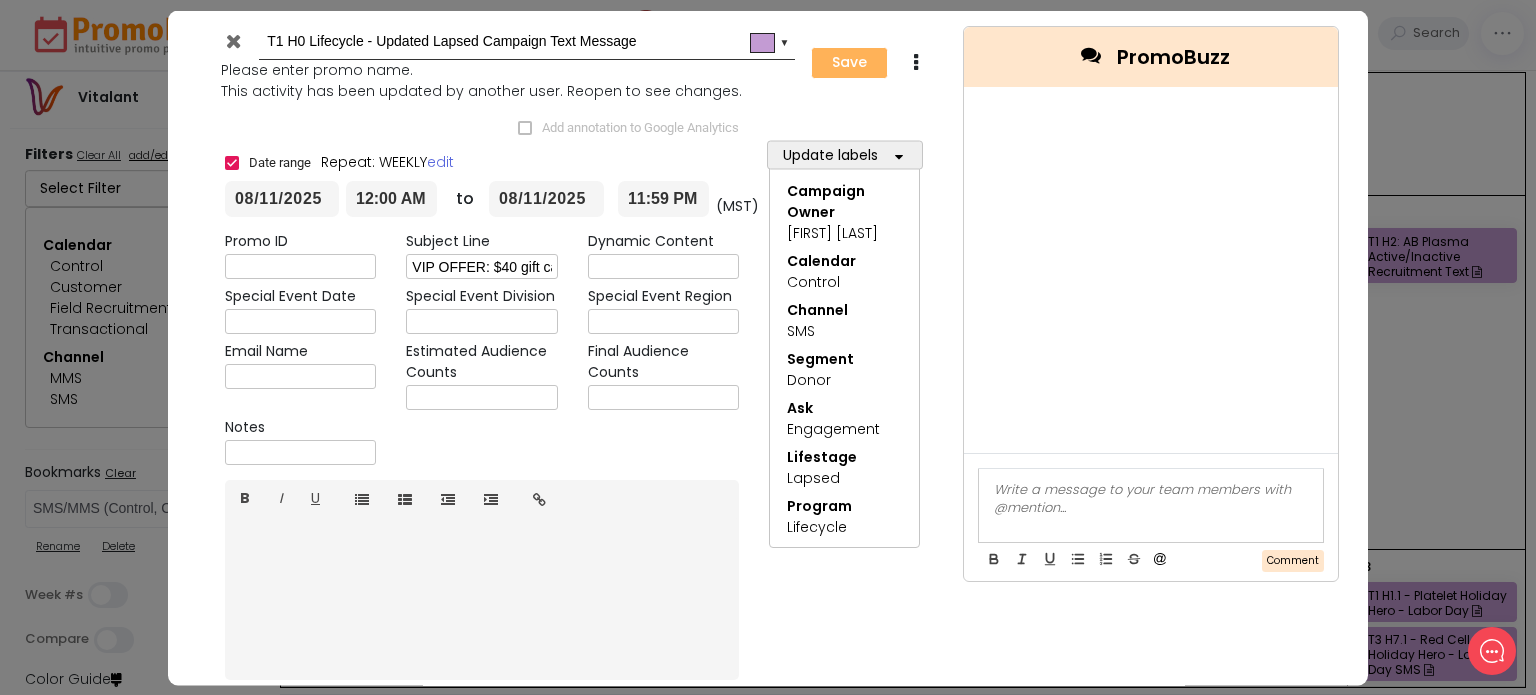 type on "2025-08-11" 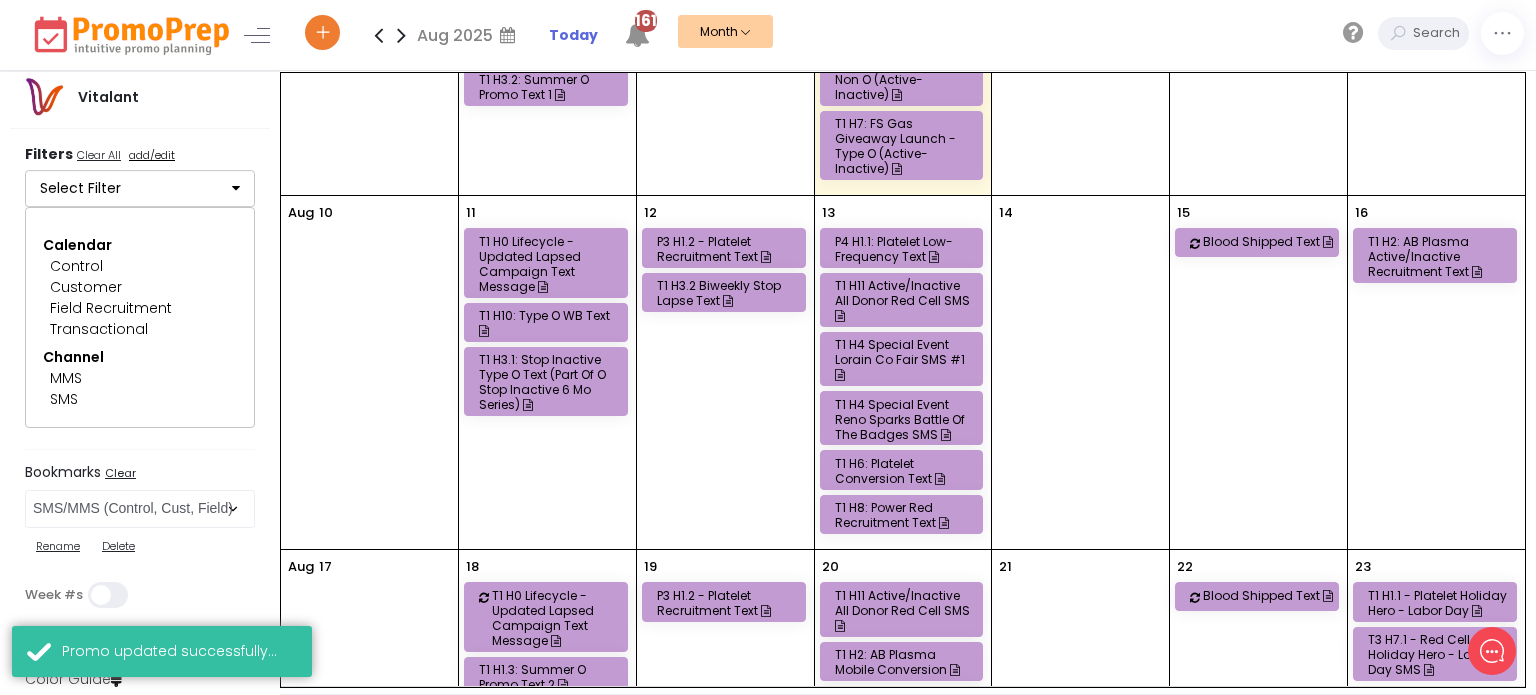click on "T1 H10: Type O WB Text" at bounding box center [549, 323] 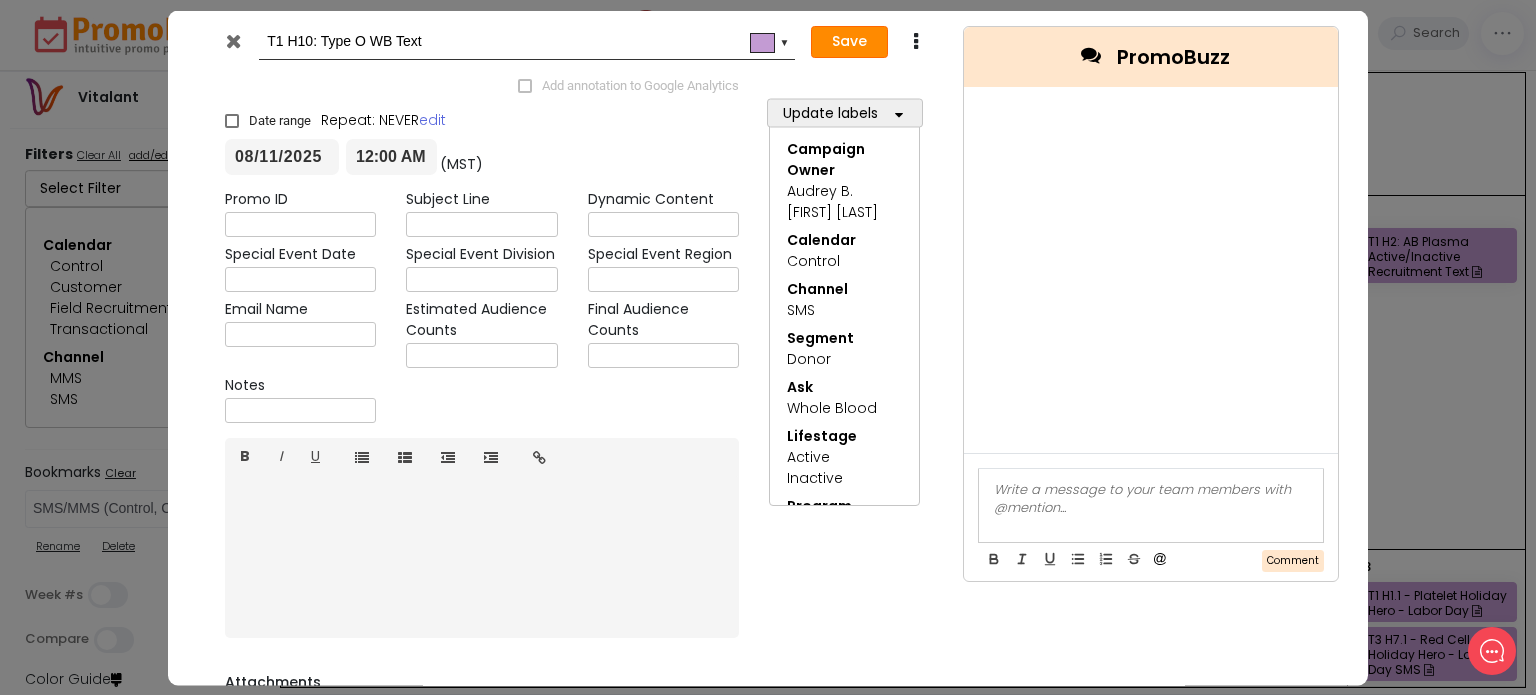 click on "Save" at bounding box center [849, 42] 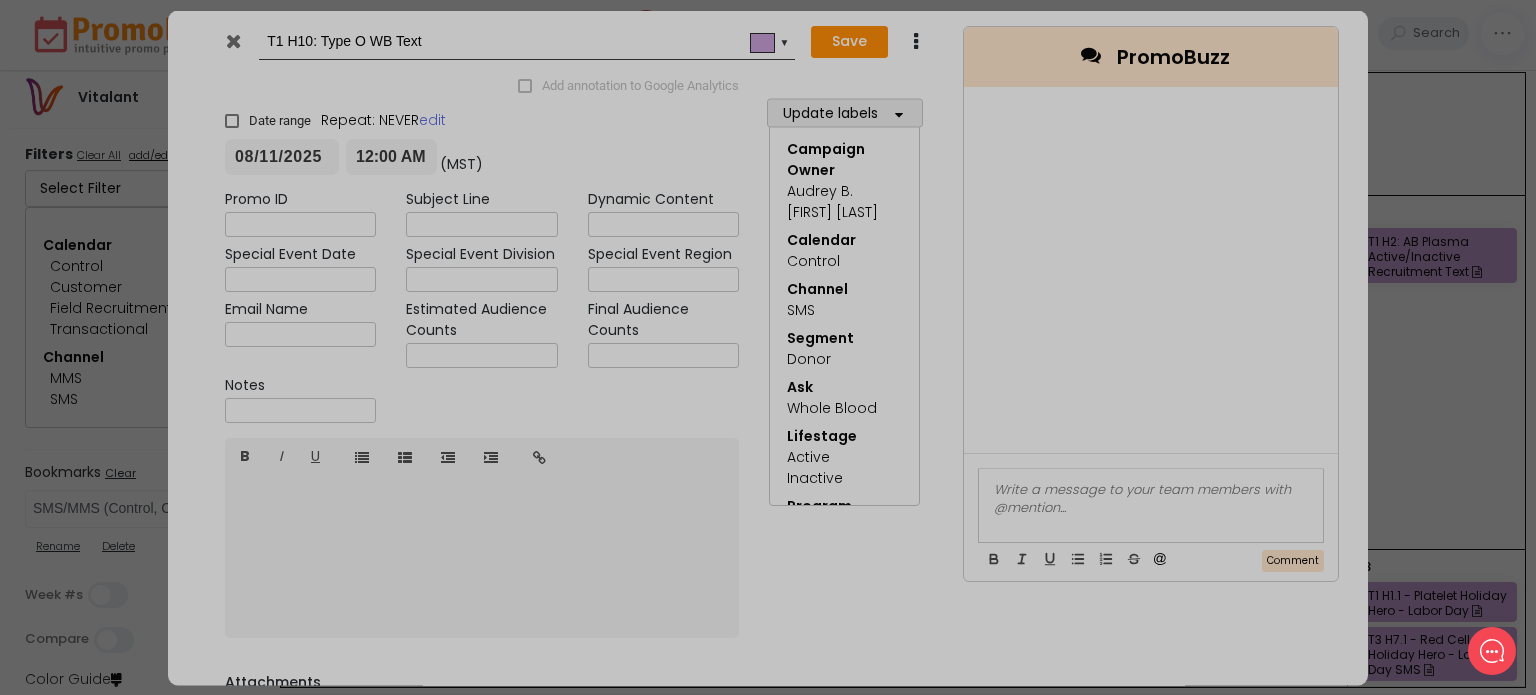 type on "2025-08-11" 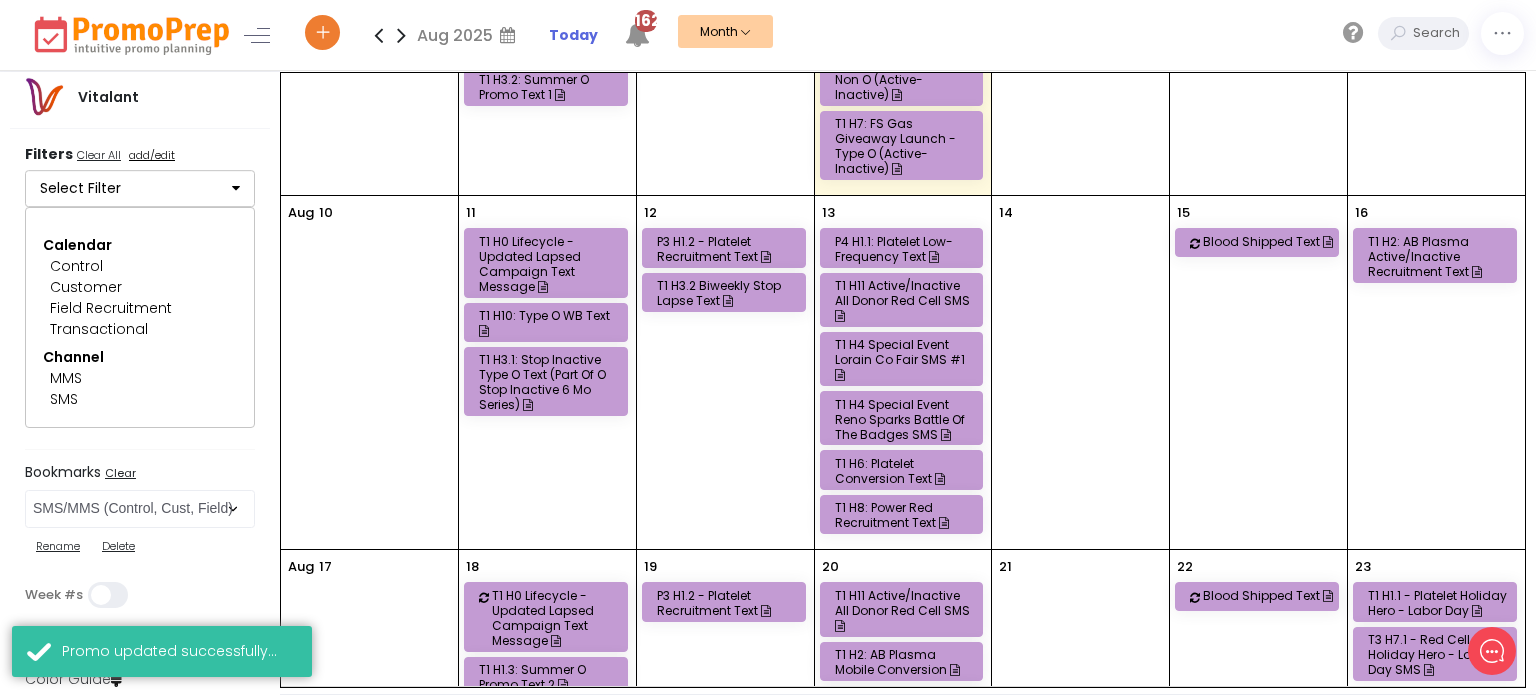 click on "T1 H3.1: Stop Inactive Type O Text (Part of O Stop Inactive 6 mo Series)" at bounding box center [549, 382] 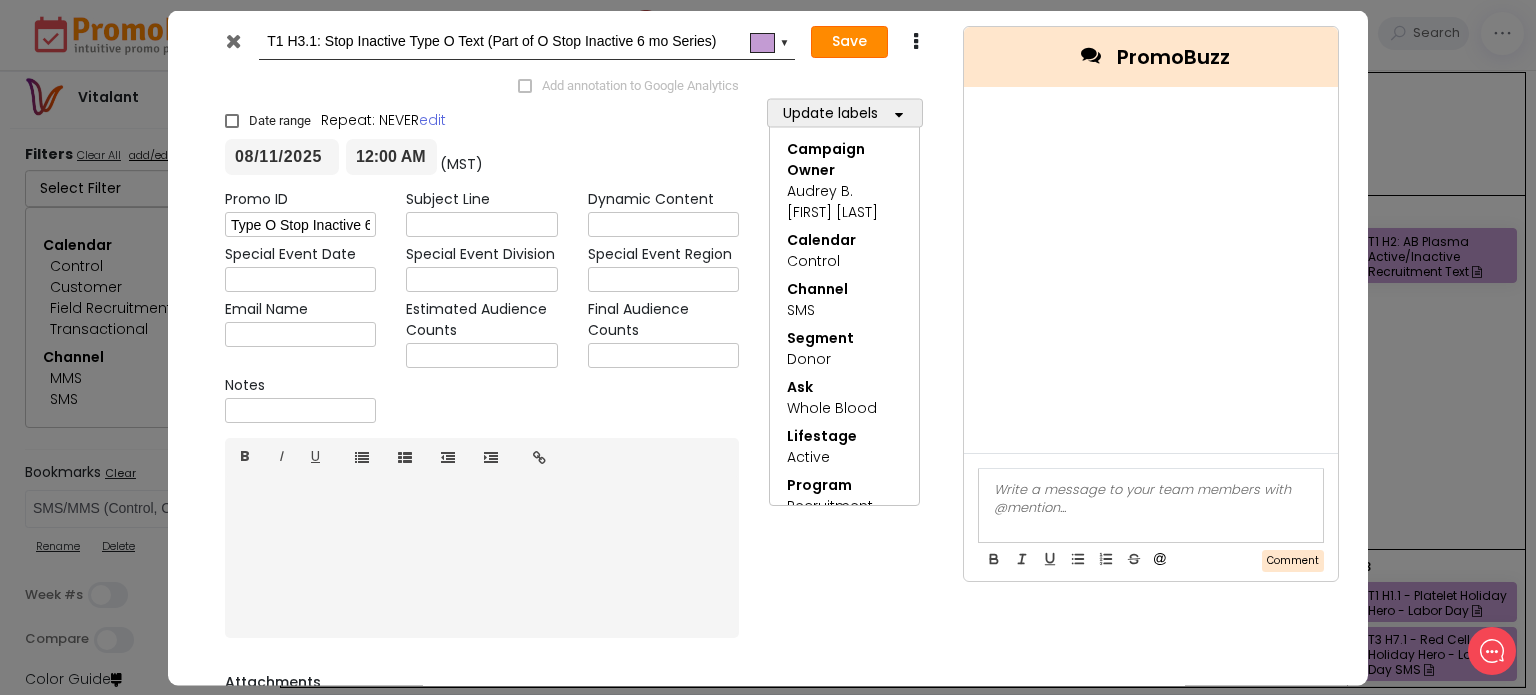 click on "Save" at bounding box center (849, 42) 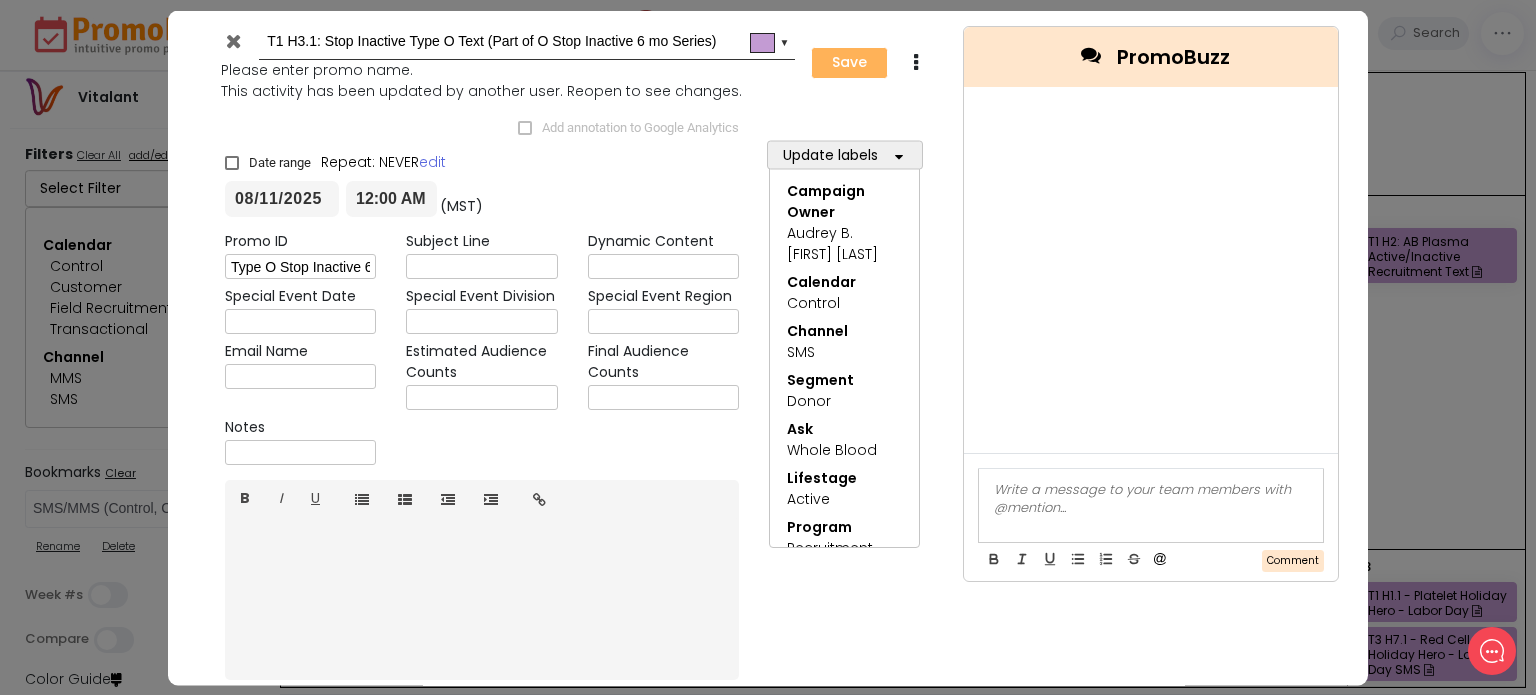 type on "2025-08-11" 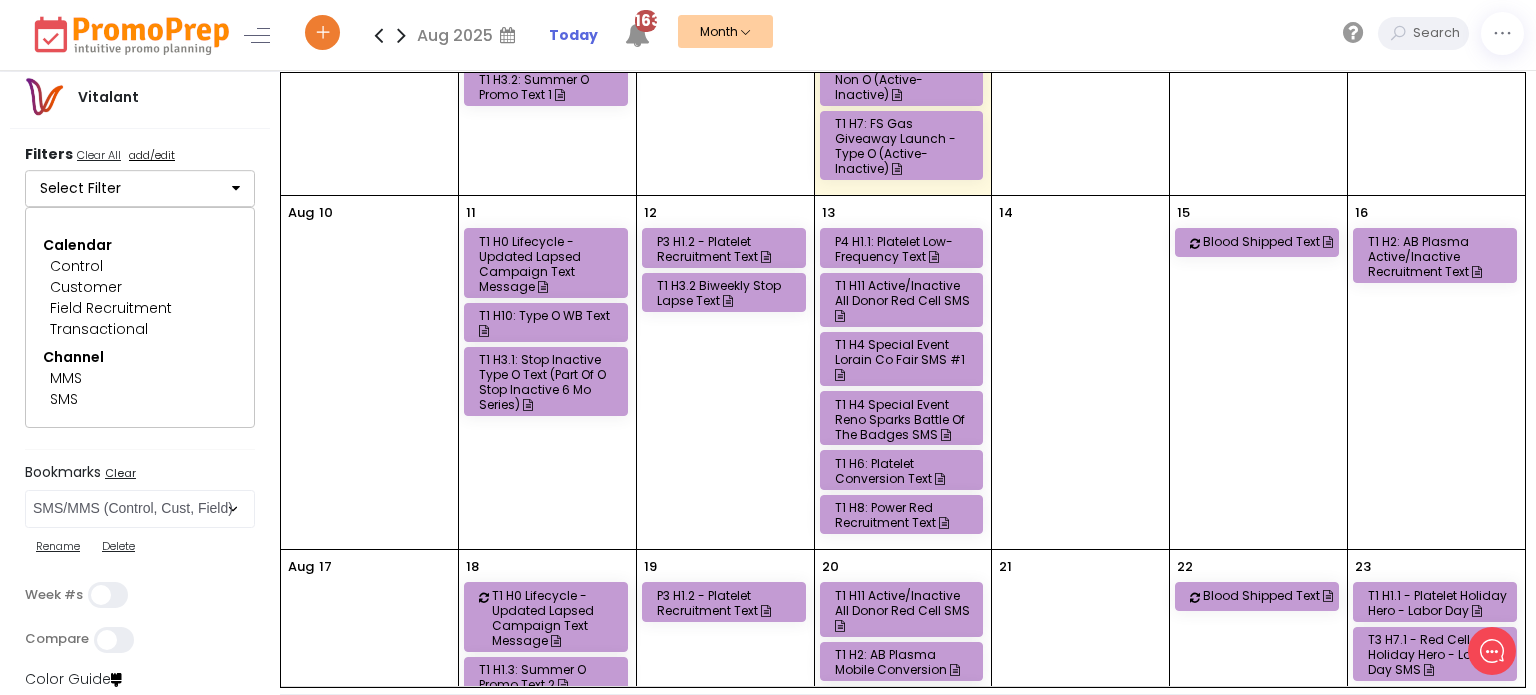click on "P3 H1.2 - Platelet Recruitment Text" at bounding box center [727, 249] 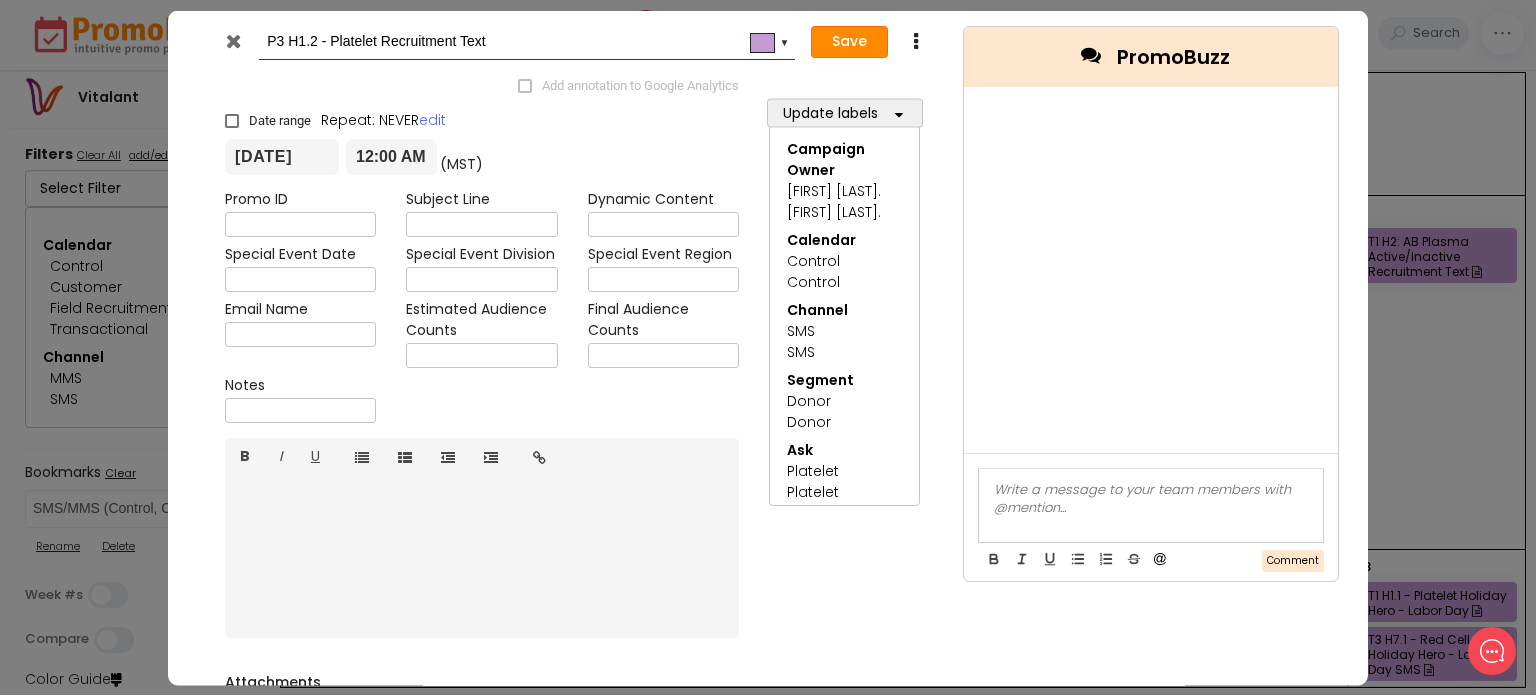 click on "Save" at bounding box center [849, 42] 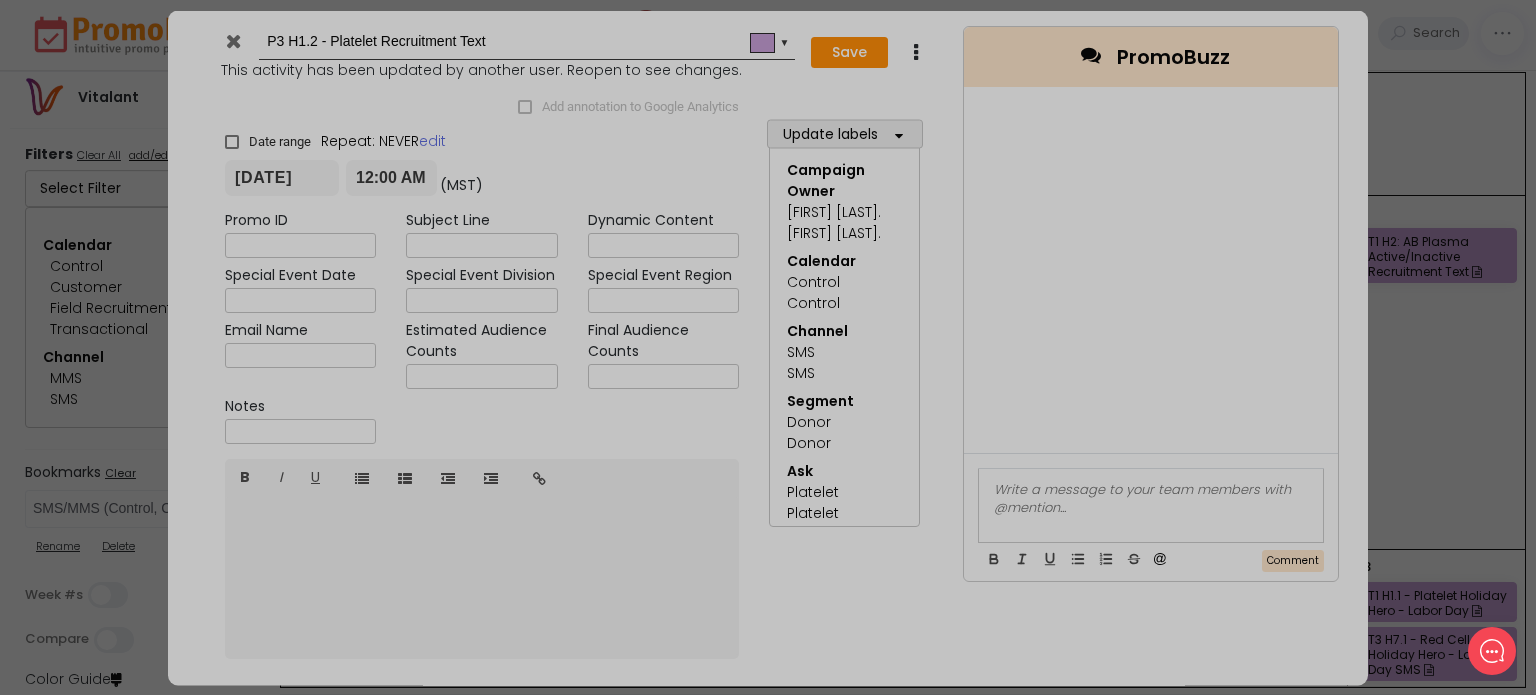 type on "2025-08-12" 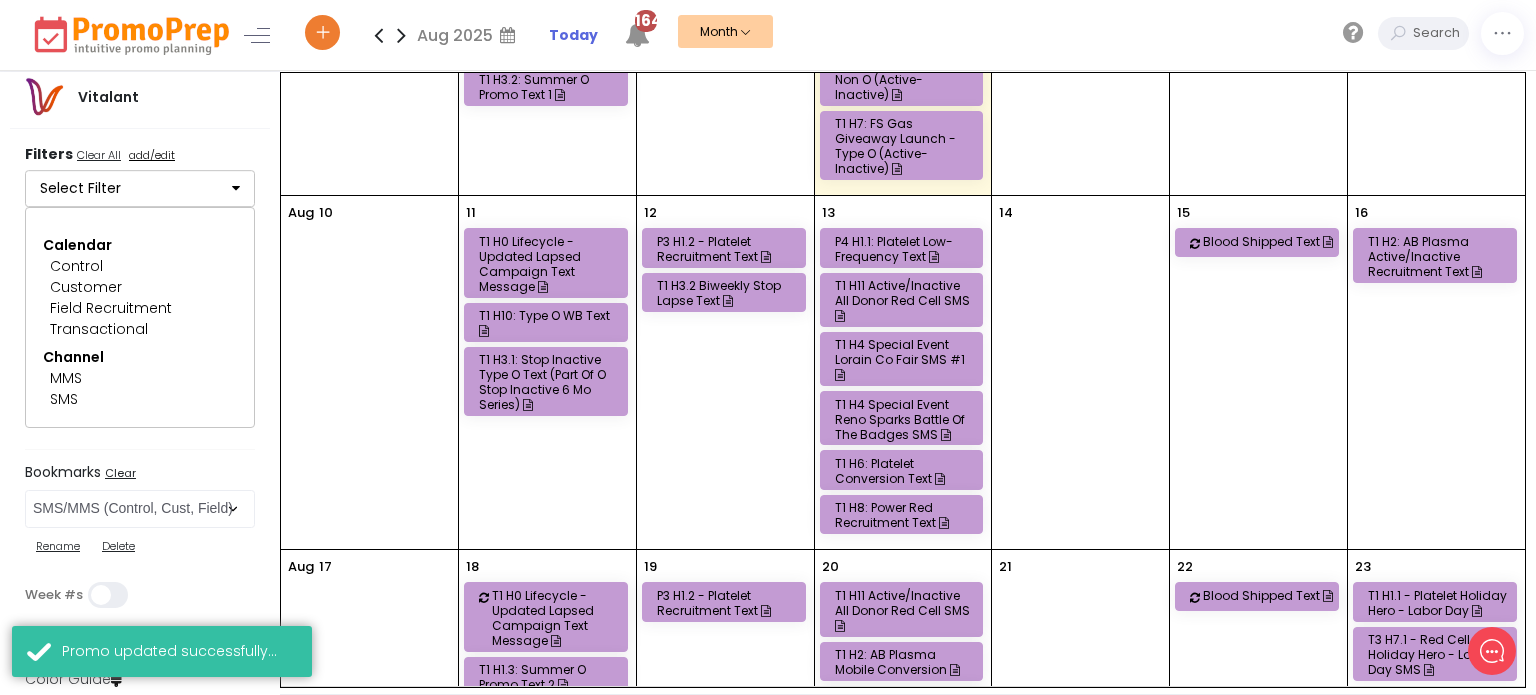 click on "T1 H3.2 Biweekly Stop Lapse Text" at bounding box center [727, 293] 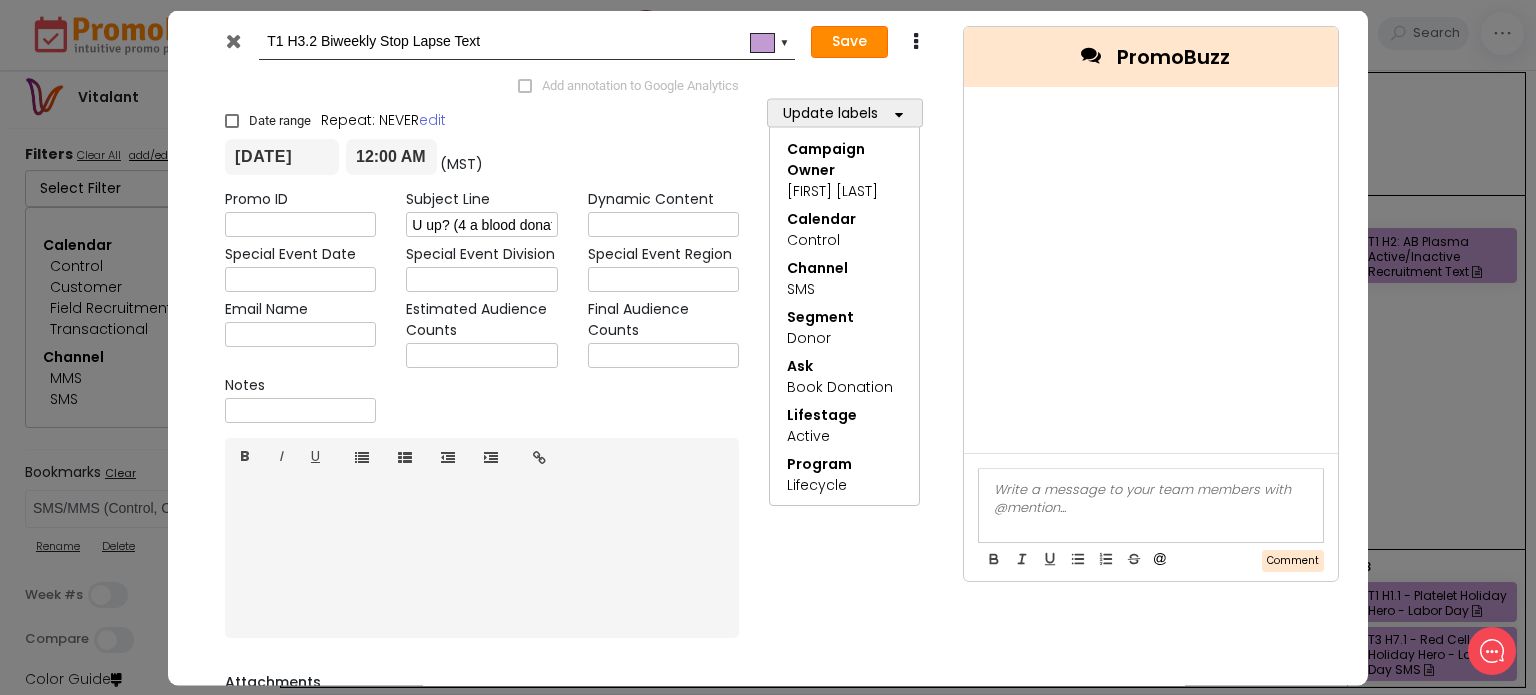 click on "Save" at bounding box center (849, 42) 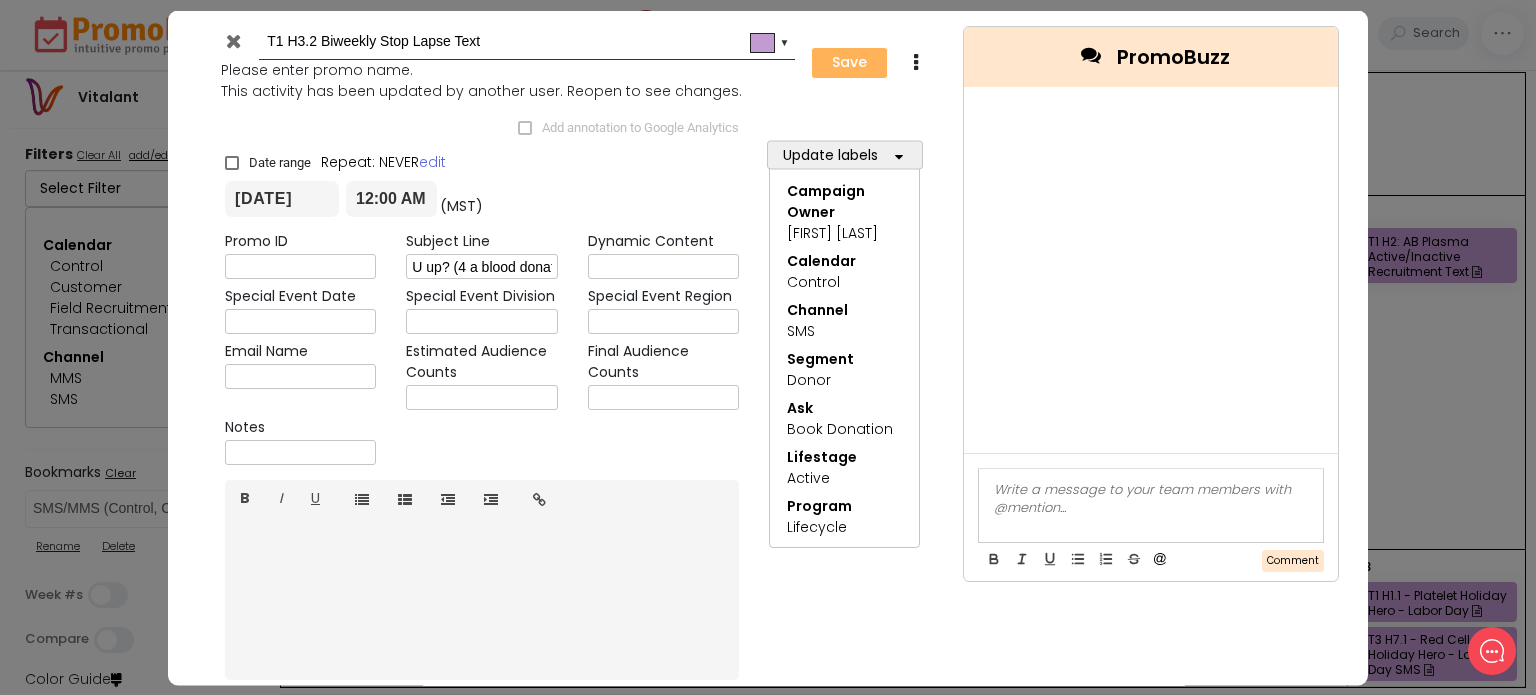 type on "2025-08-12" 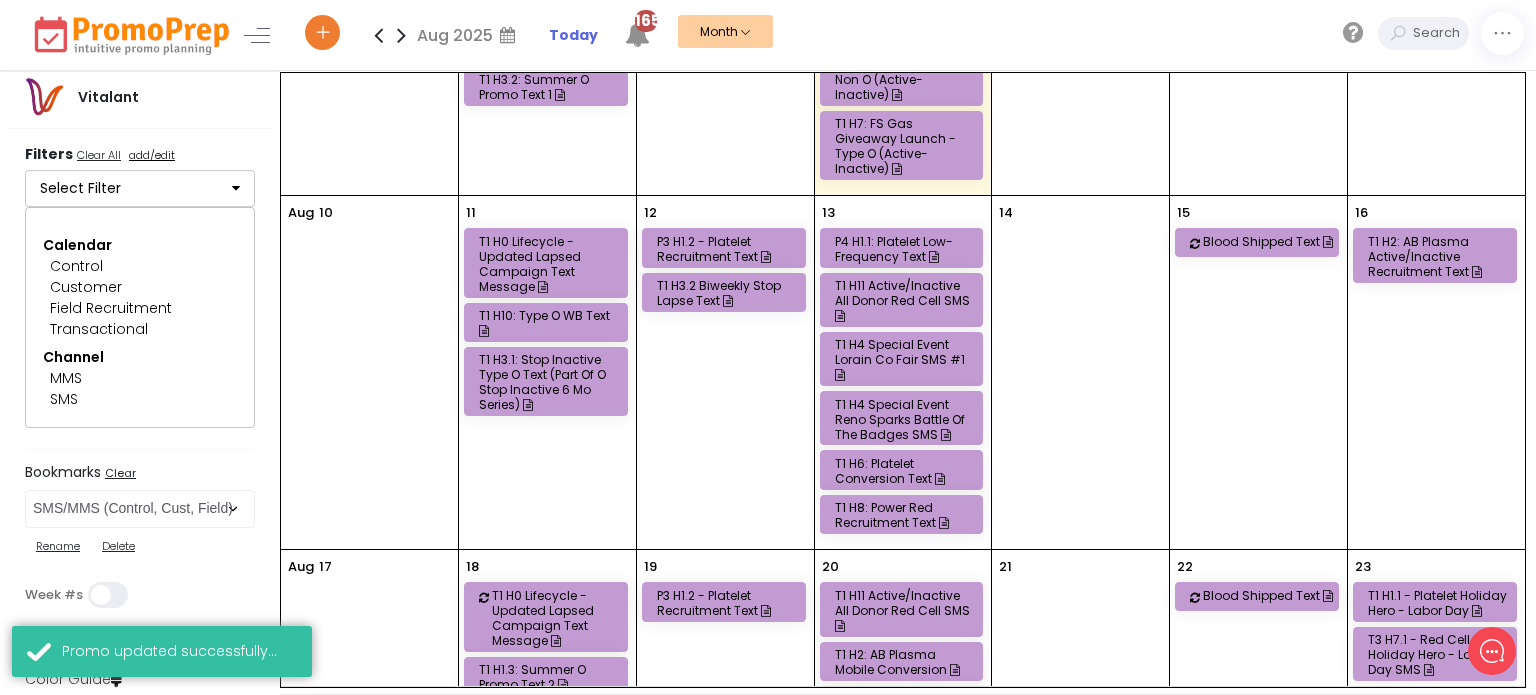 click on "P4 H1.1: Platelet Low-Frequency Text" at bounding box center (905, 249) 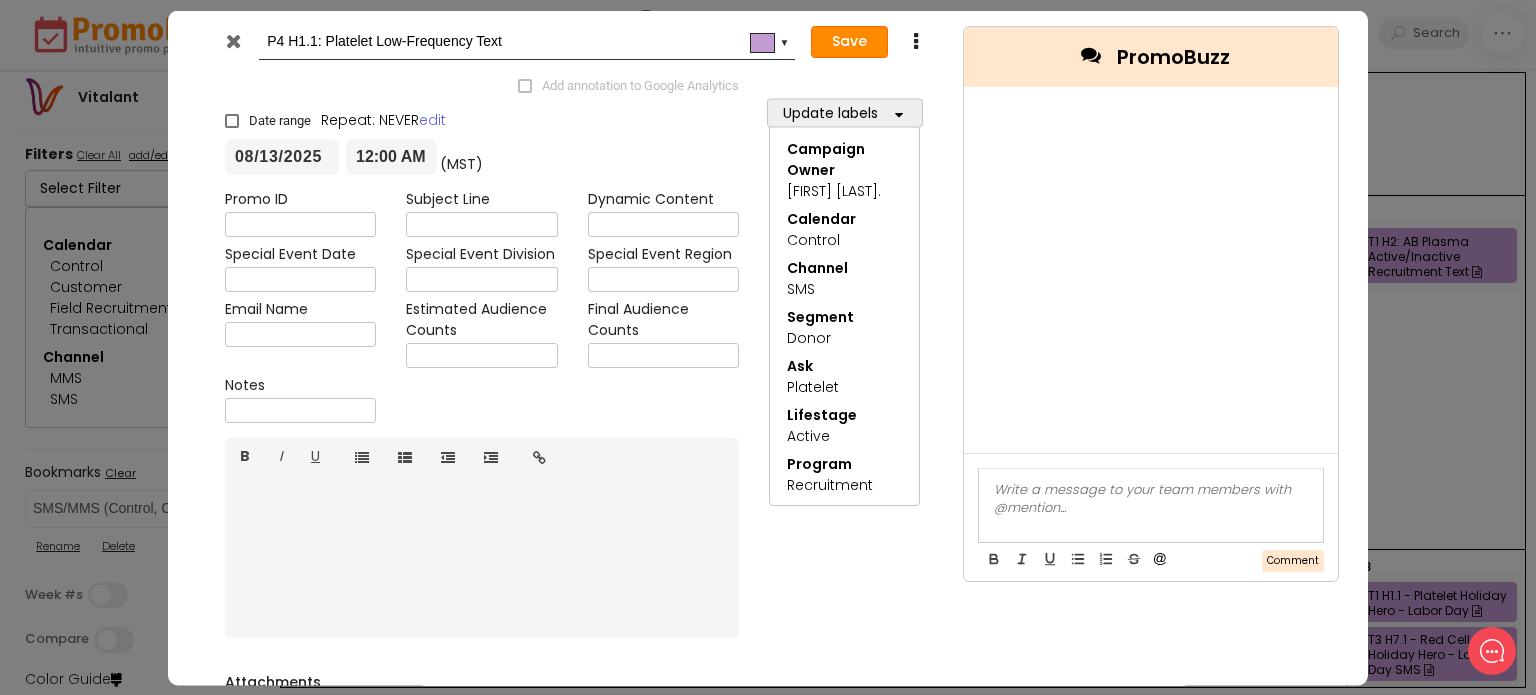 click on "Save" at bounding box center [849, 42] 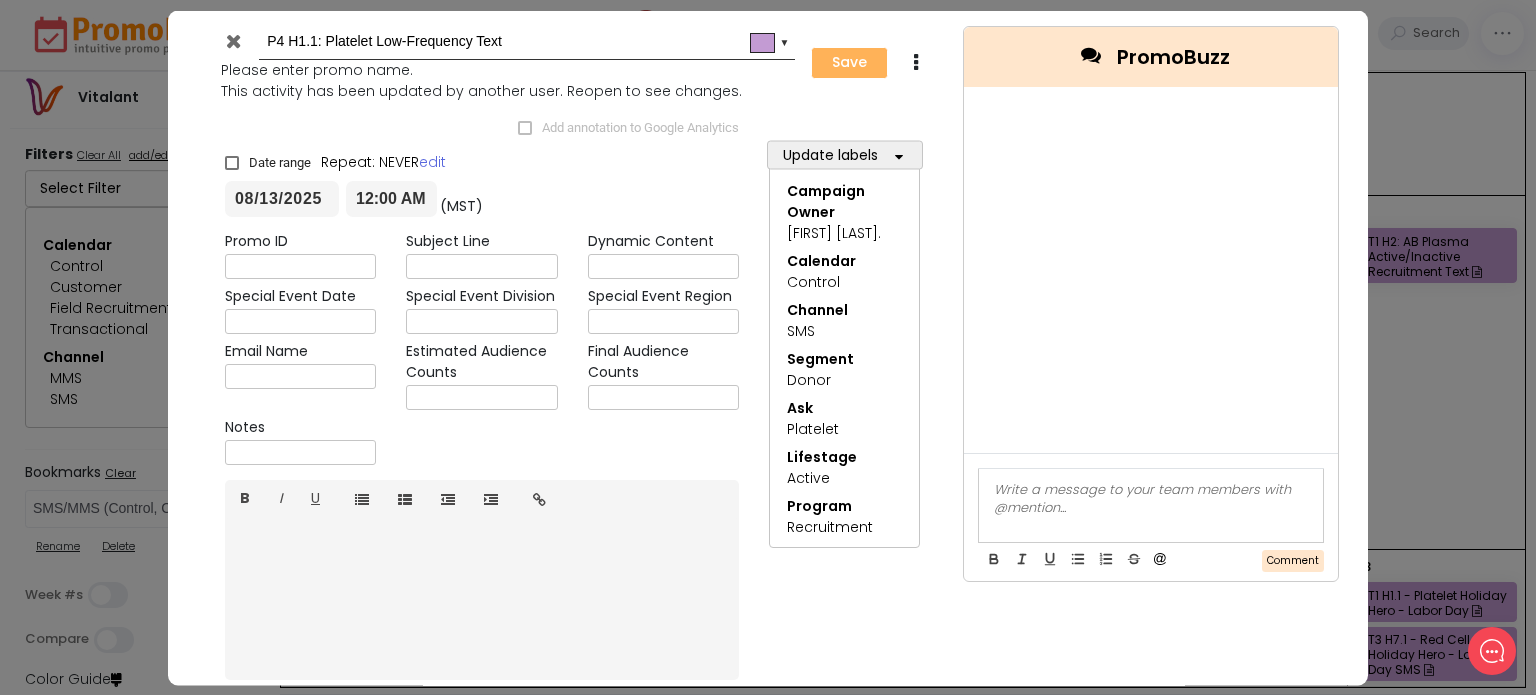type on "[YEAR]-[MONTH]-[DAY]" 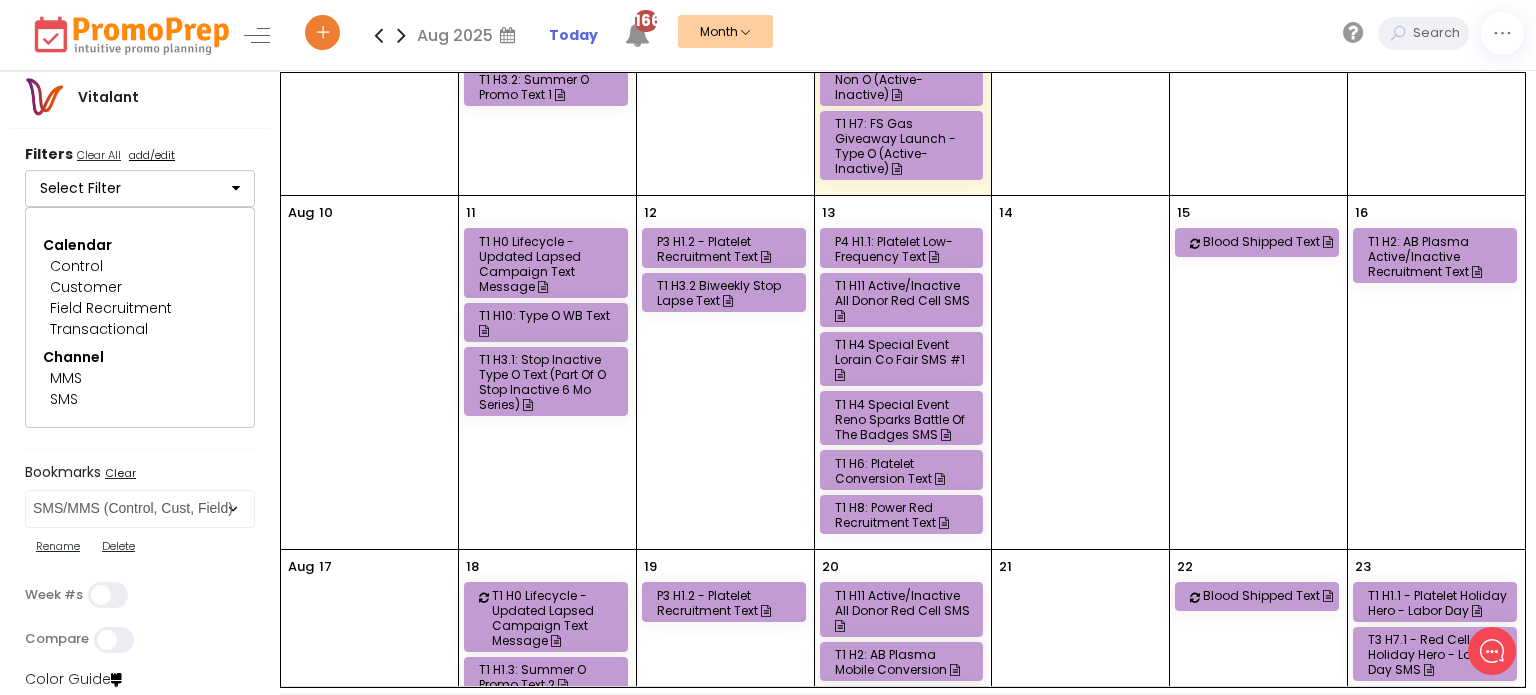 click on "T1 H11 Active/Inactive All Donor Red Cell SMS" at bounding box center [905, 300] 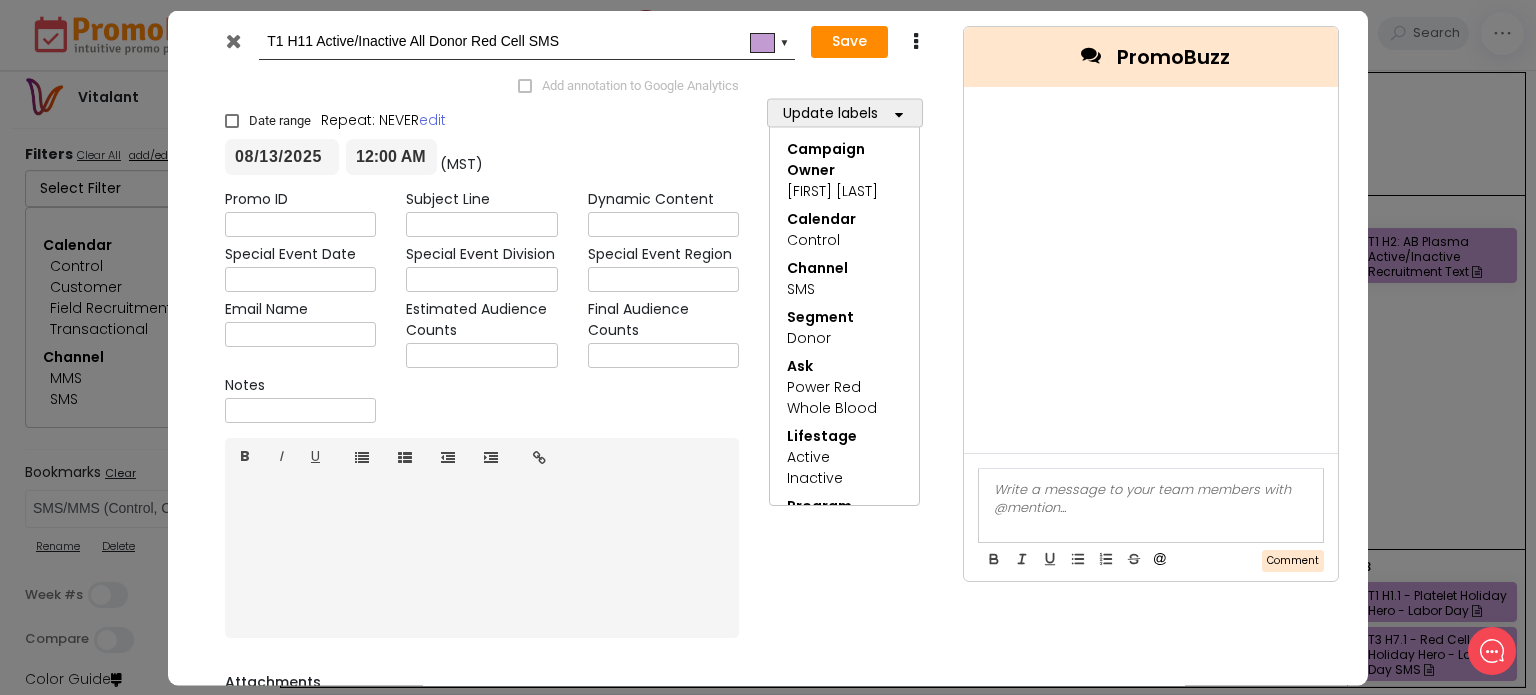 click at bounding box center [482, 555] 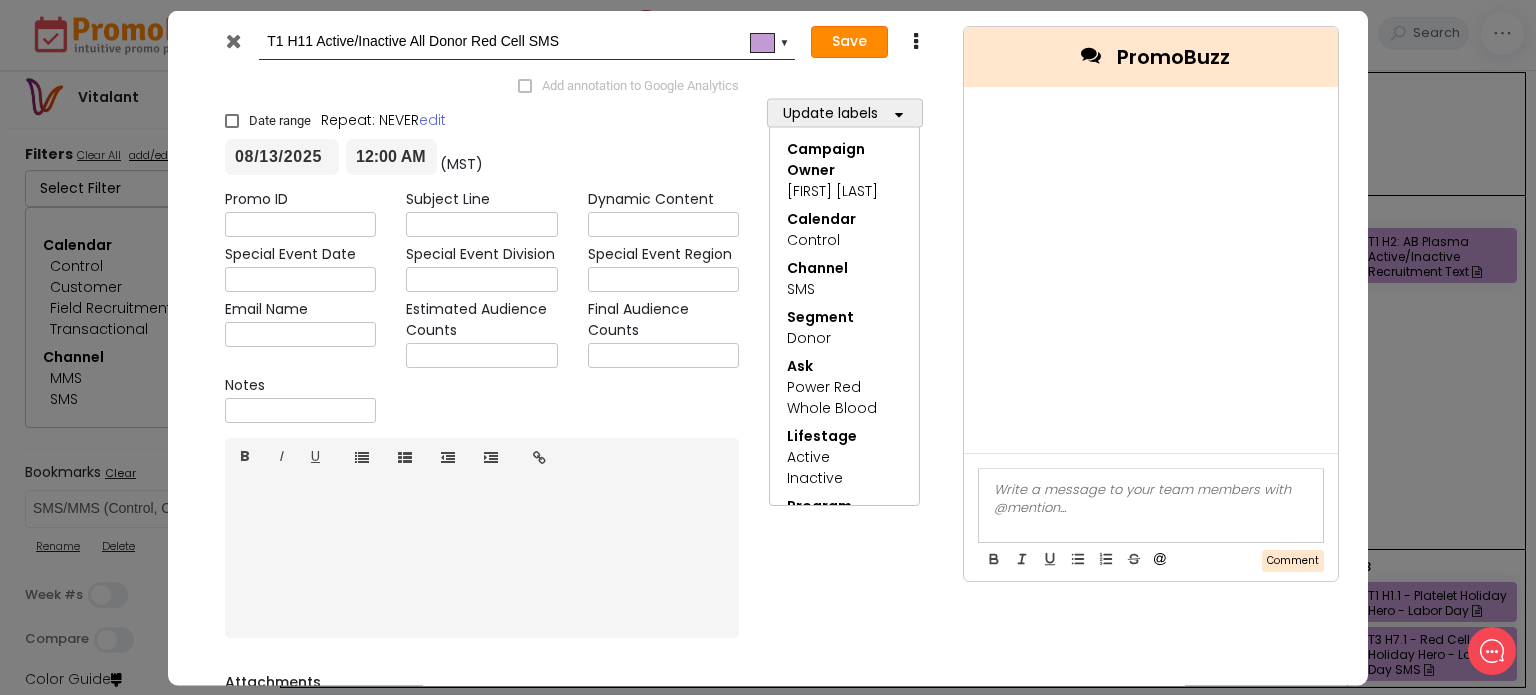 click on "Save" at bounding box center (849, 42) 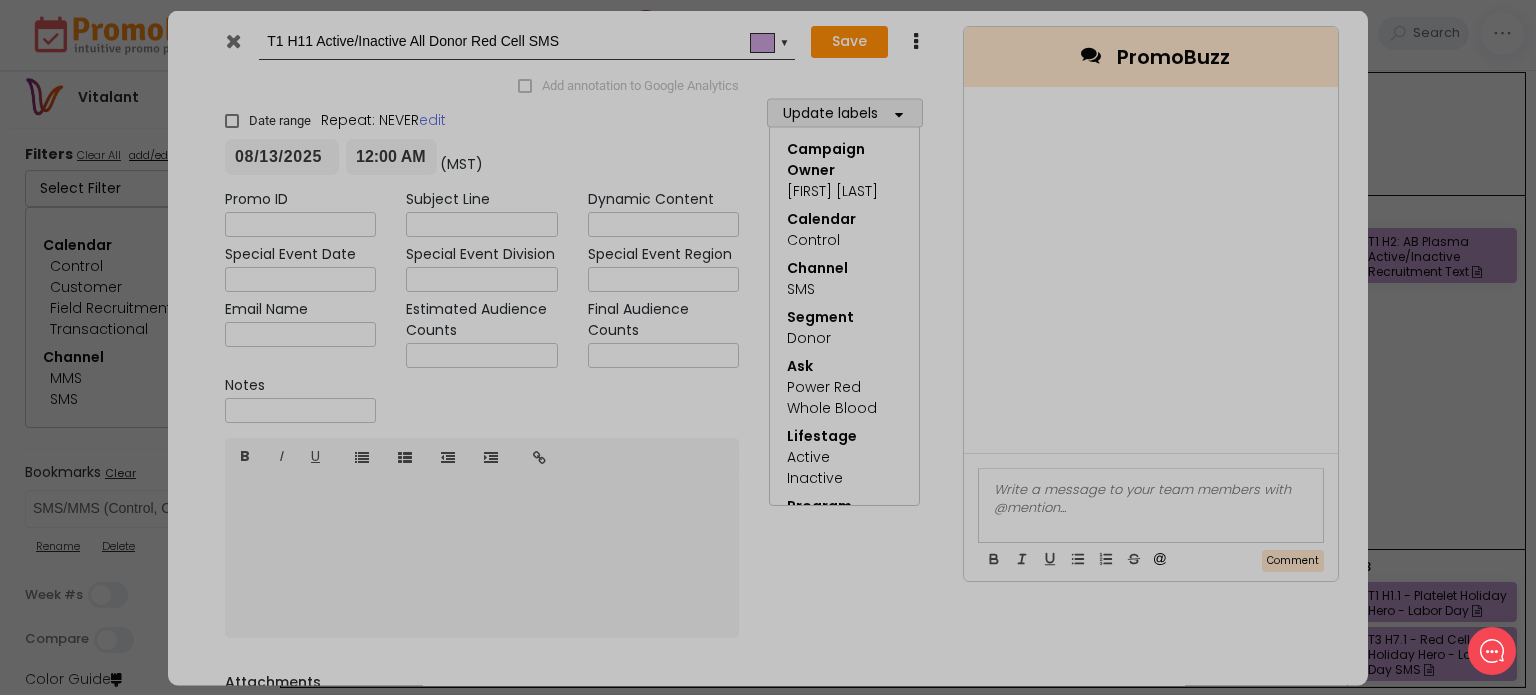 type on "[YEAR]-[MONTH]-[DAY]" 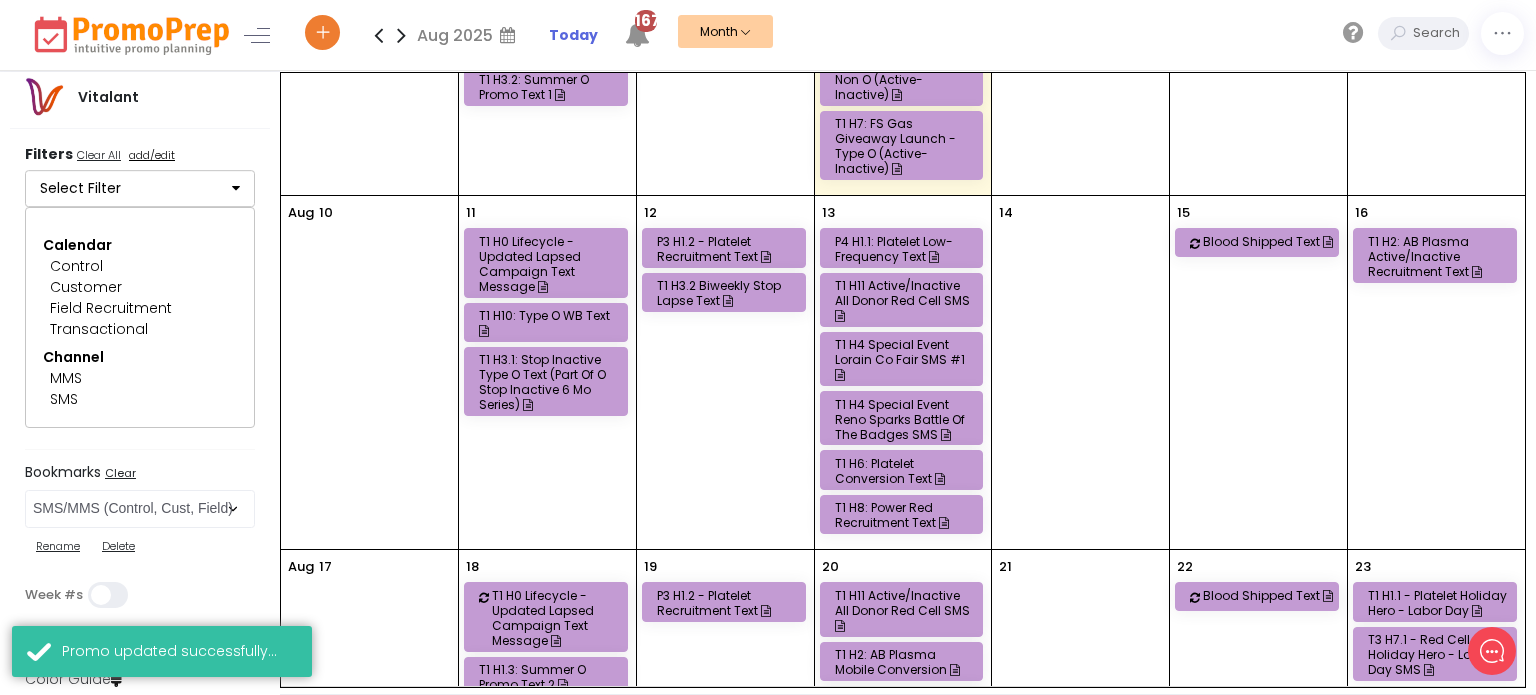 click on "T1 H4 Special Event Lorain Co Fair SMS #1" at bounding box center (905, 359) 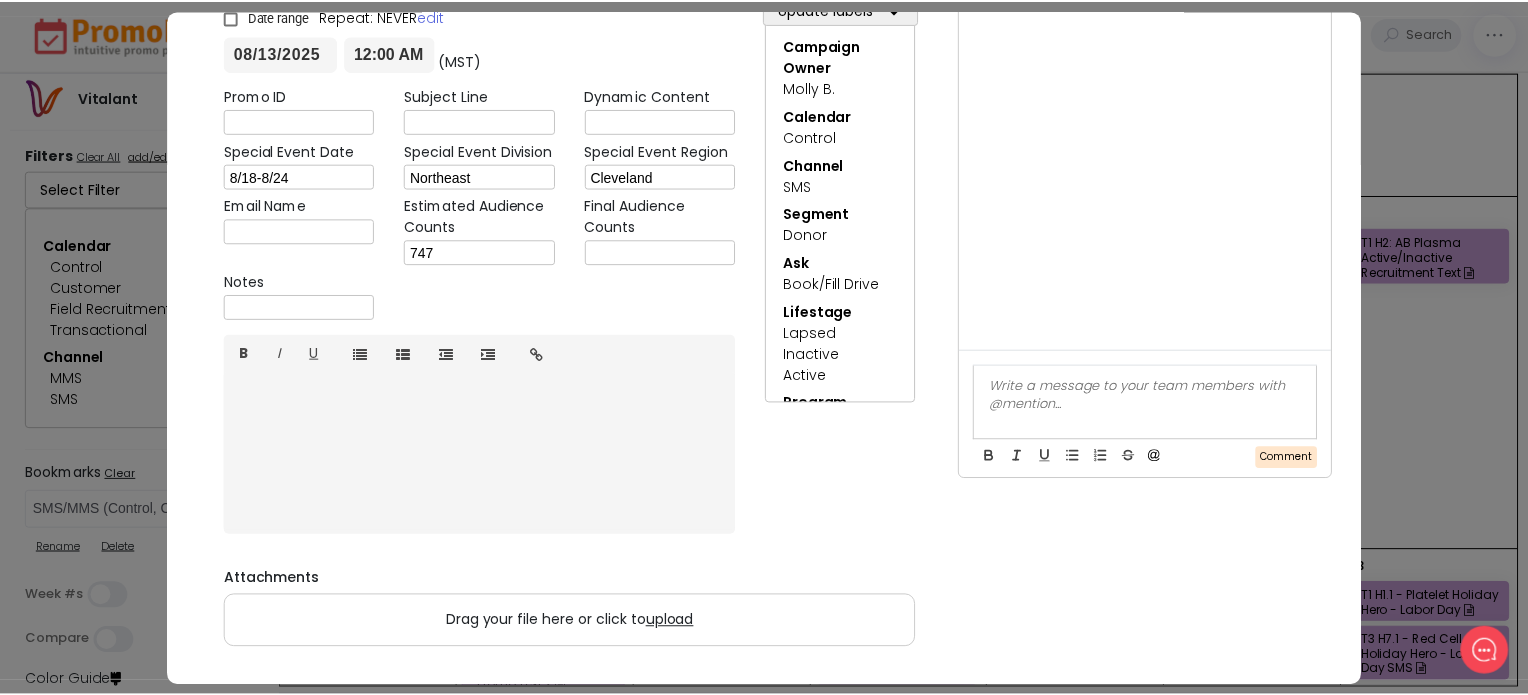 scroll, scrollTop: 0, scrollLeft: 0, axis: both 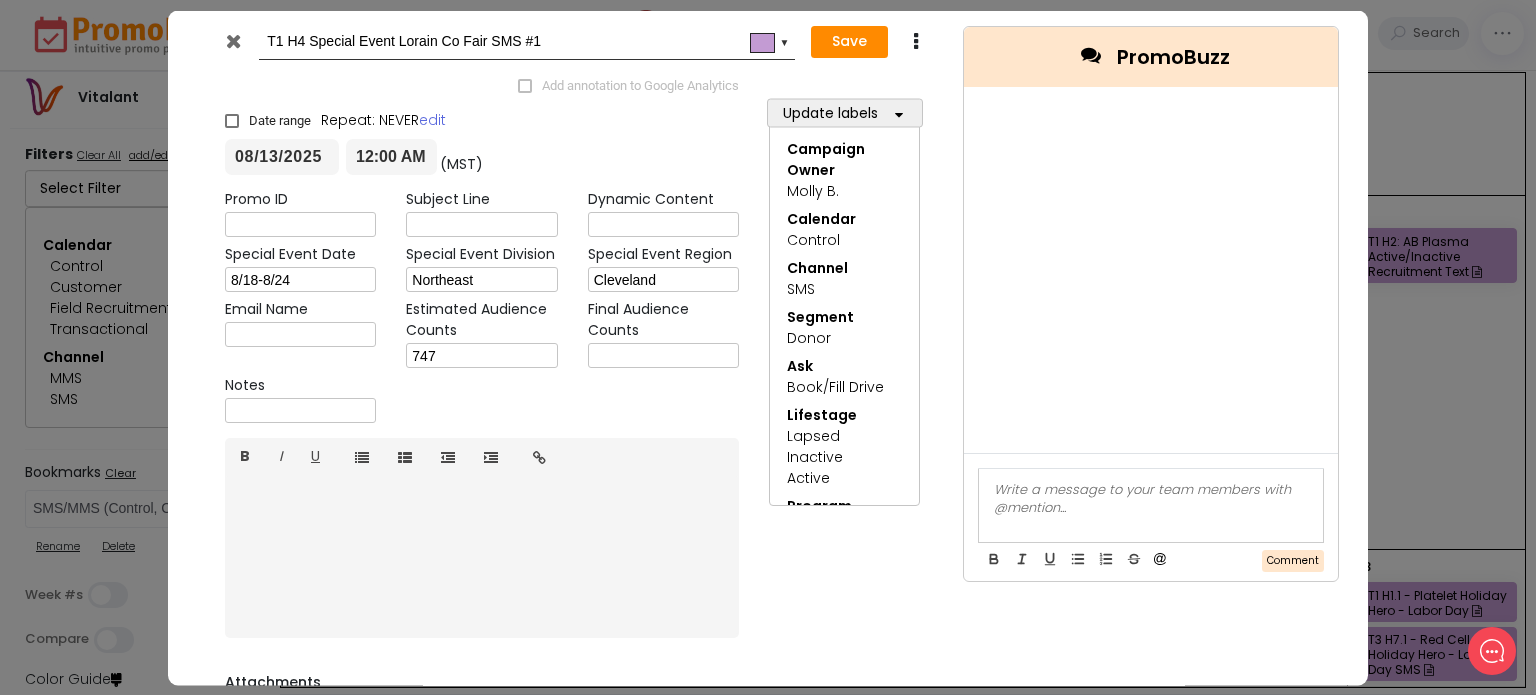 click at bounding box center (233, 40) 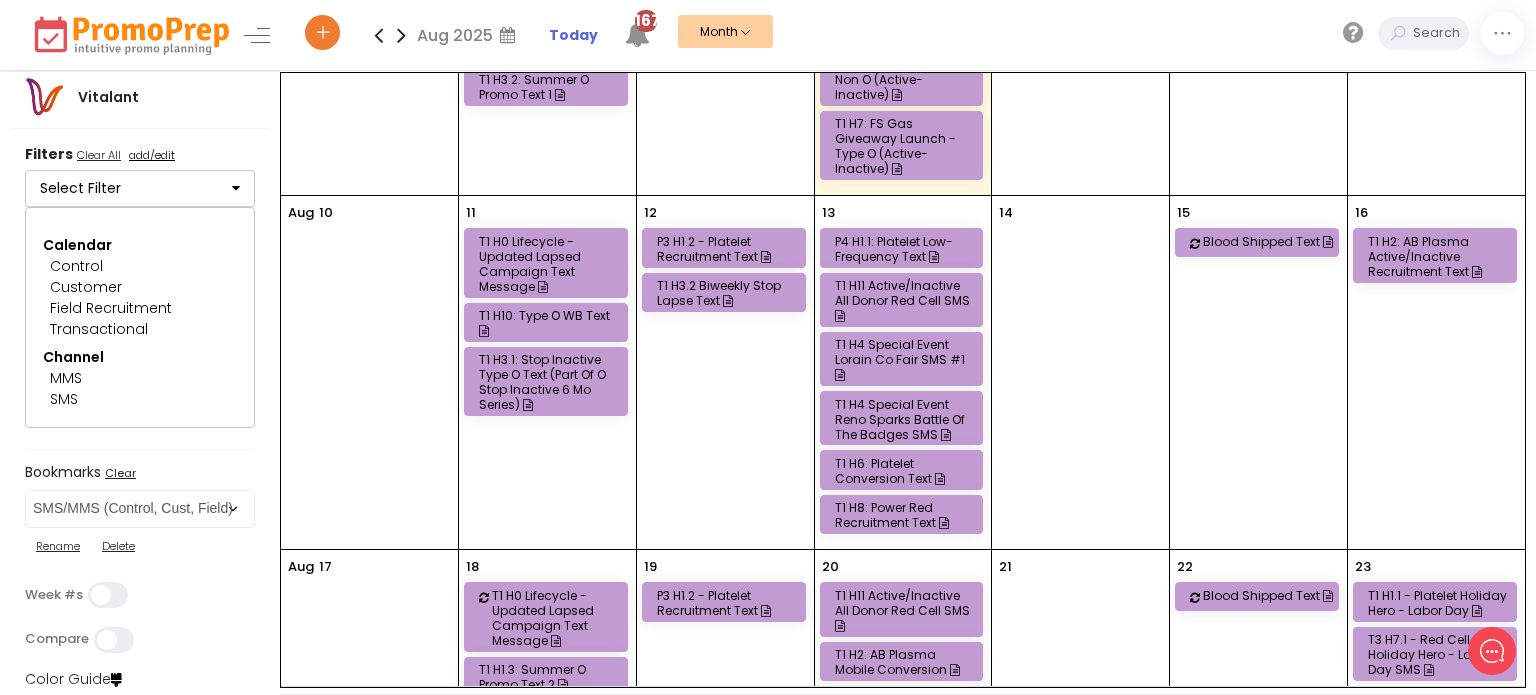 click on "T1 H4 Special Event Lorain Co Fair SMS #1" at bounding box center (905, 359) 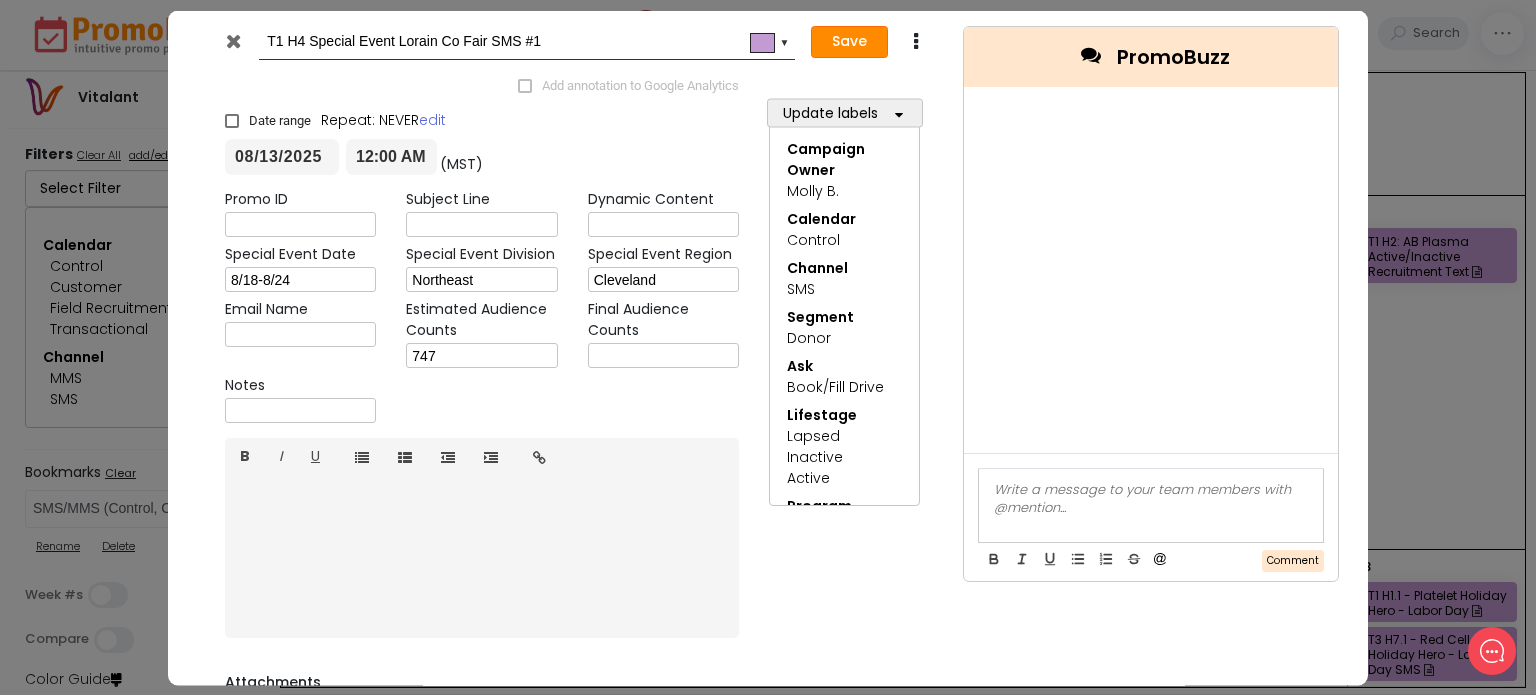 click on "Save" at bounding box center (849, 42) 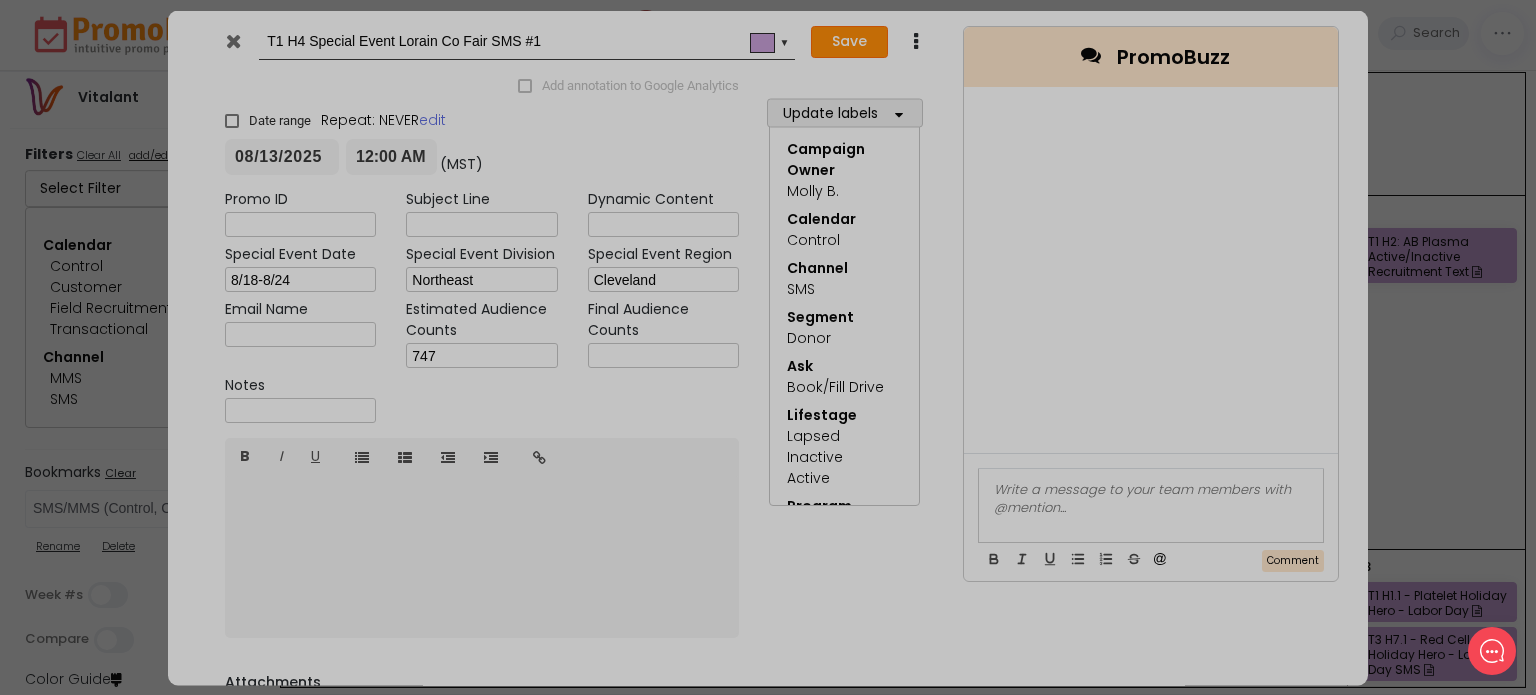 type 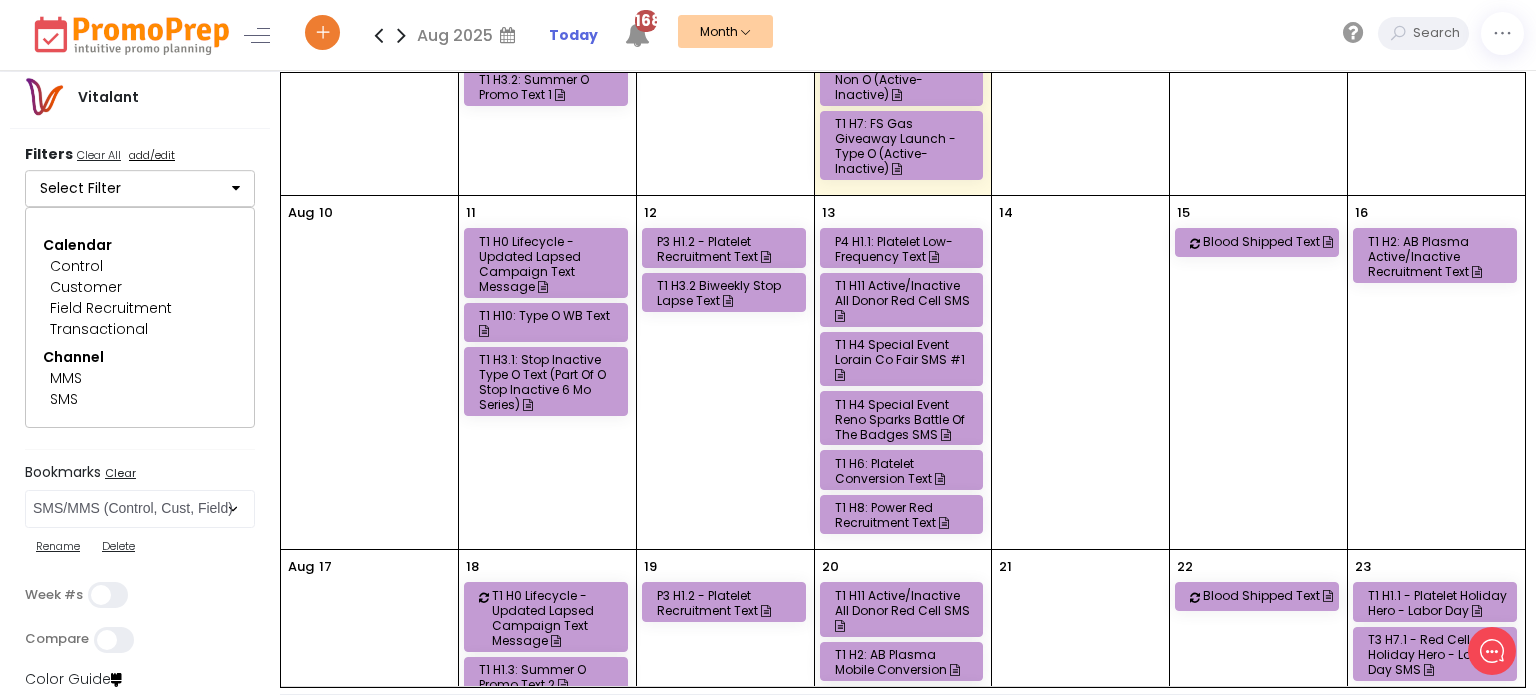 click on "T1 H4 Special Event Reno Sparks Battle of the Badges SMS" at bounding box center [905, 419] 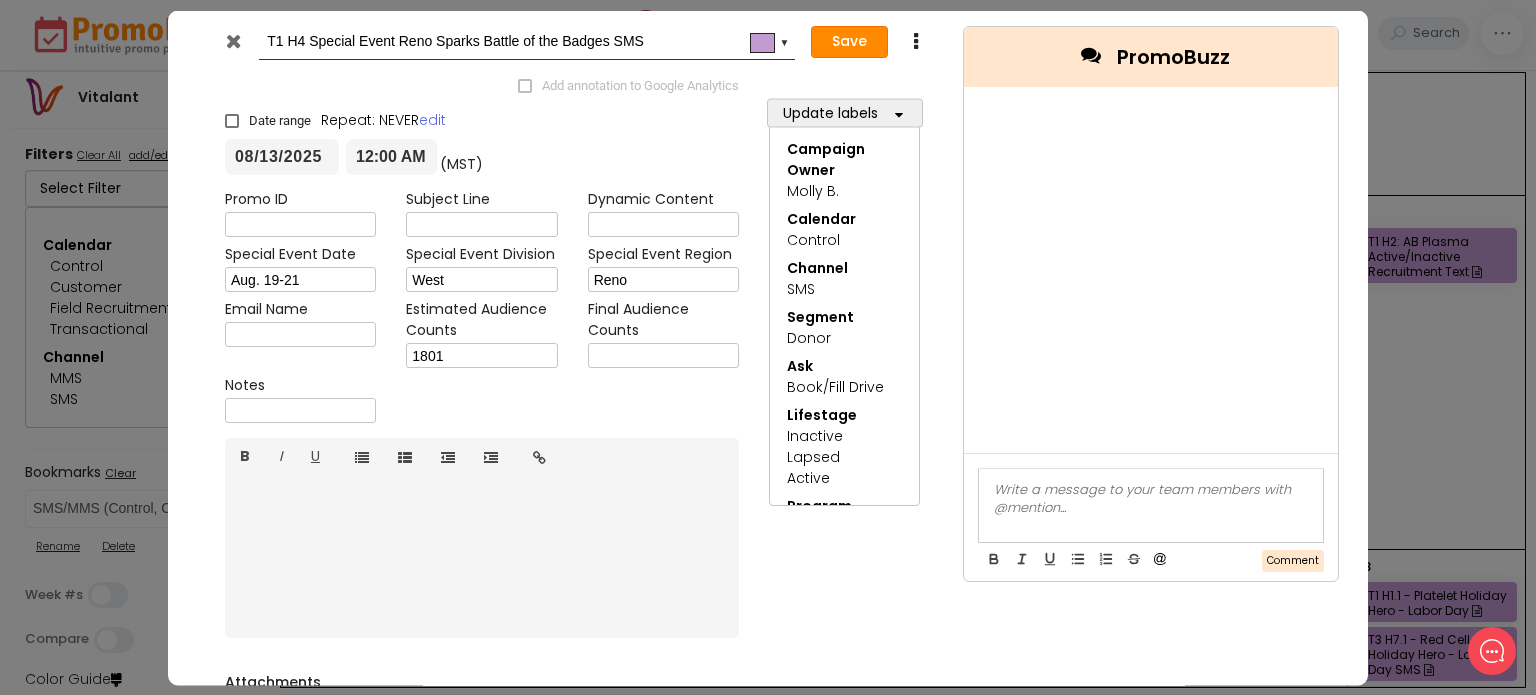 click on "Save" at bounding box center [849, 42] 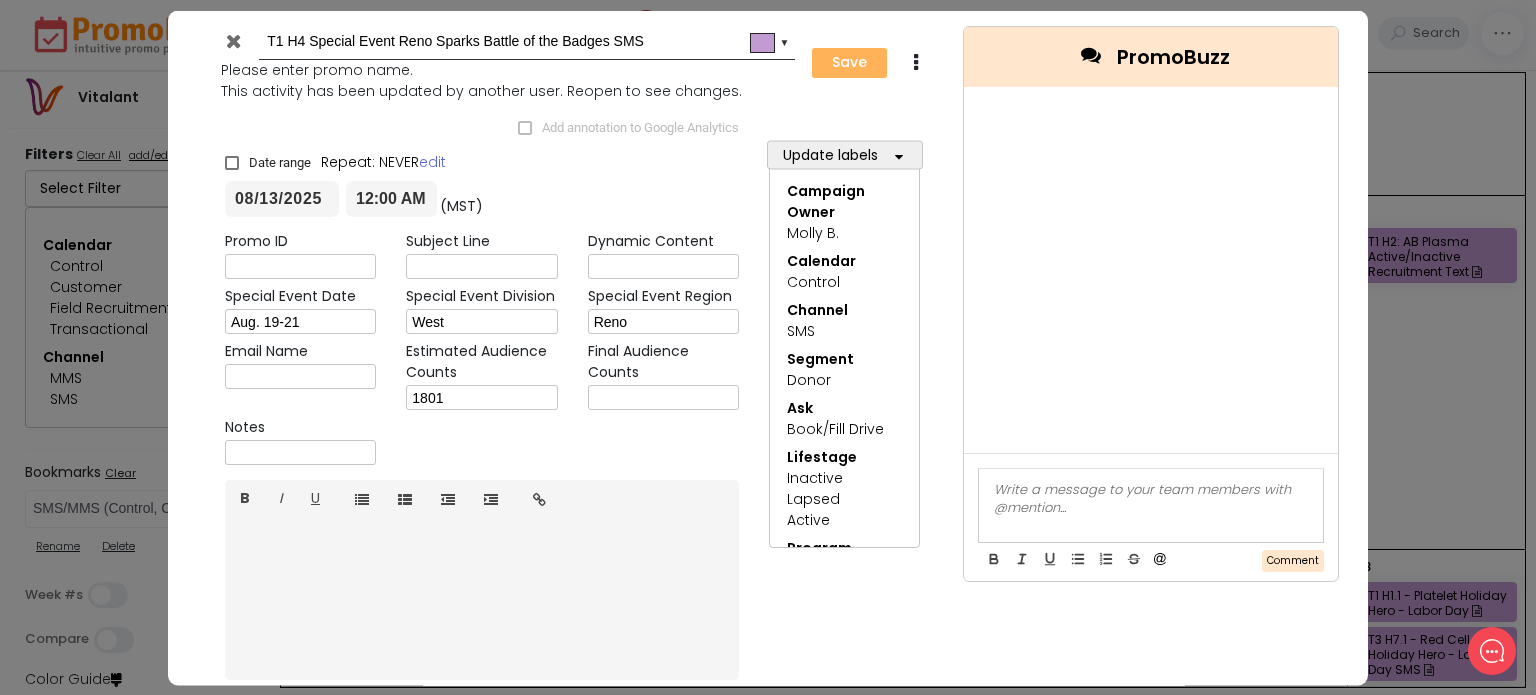 type on "[YEAR]-[MONTH]-[DAY]" 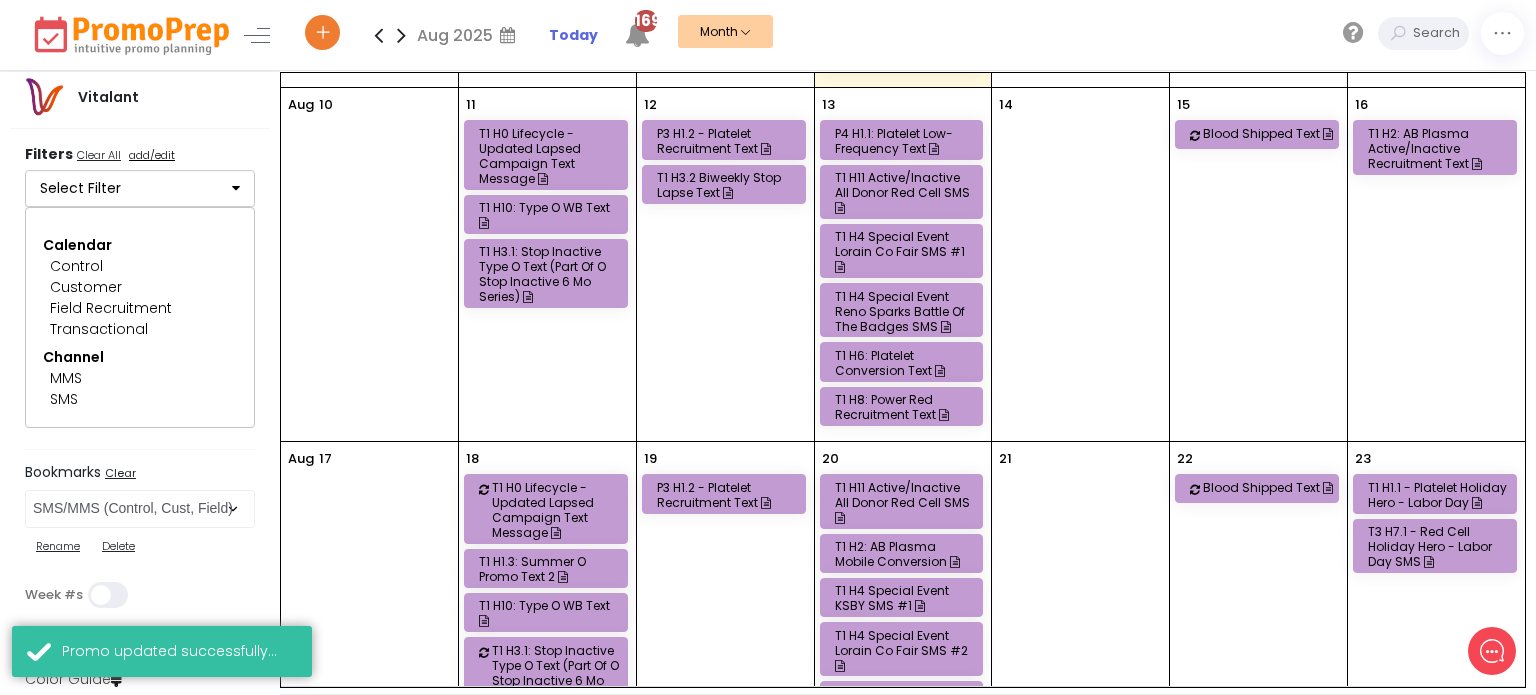 scroll, scrollTop: 639, scrollLeft: 0, axis: vertical 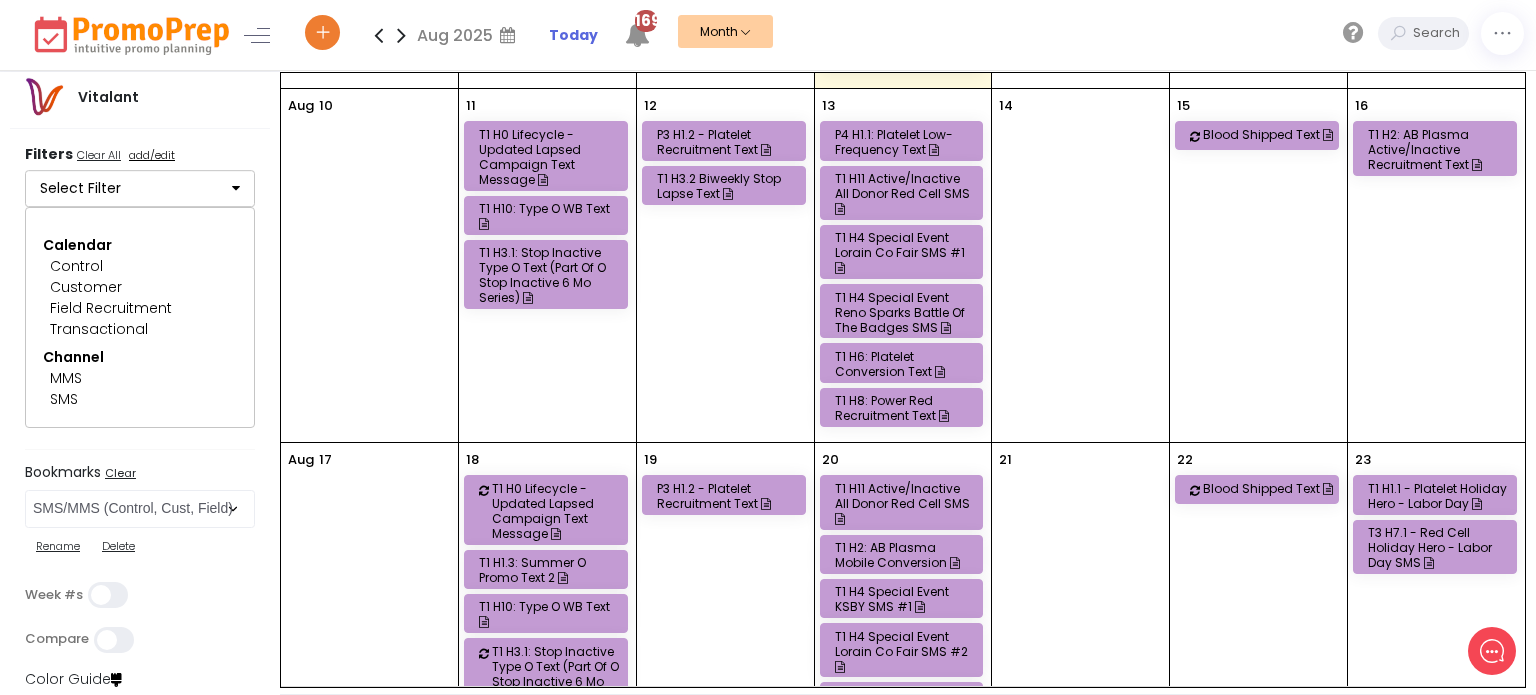 click on "T1 H4 Special Event Lorain Co Fair SMS #1" at bounding box center (905, 252) 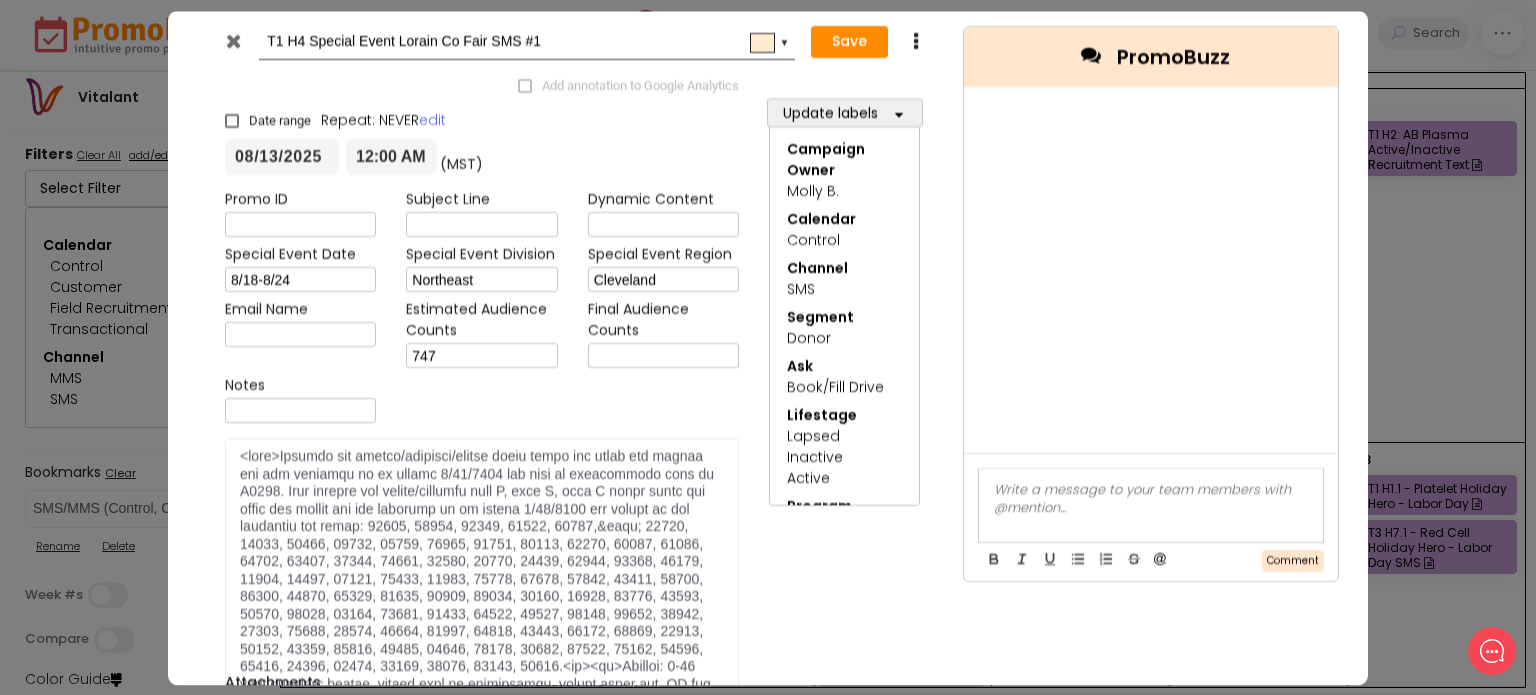 scroll, scrollTop: 0, scrollLeft: 0, axis: both 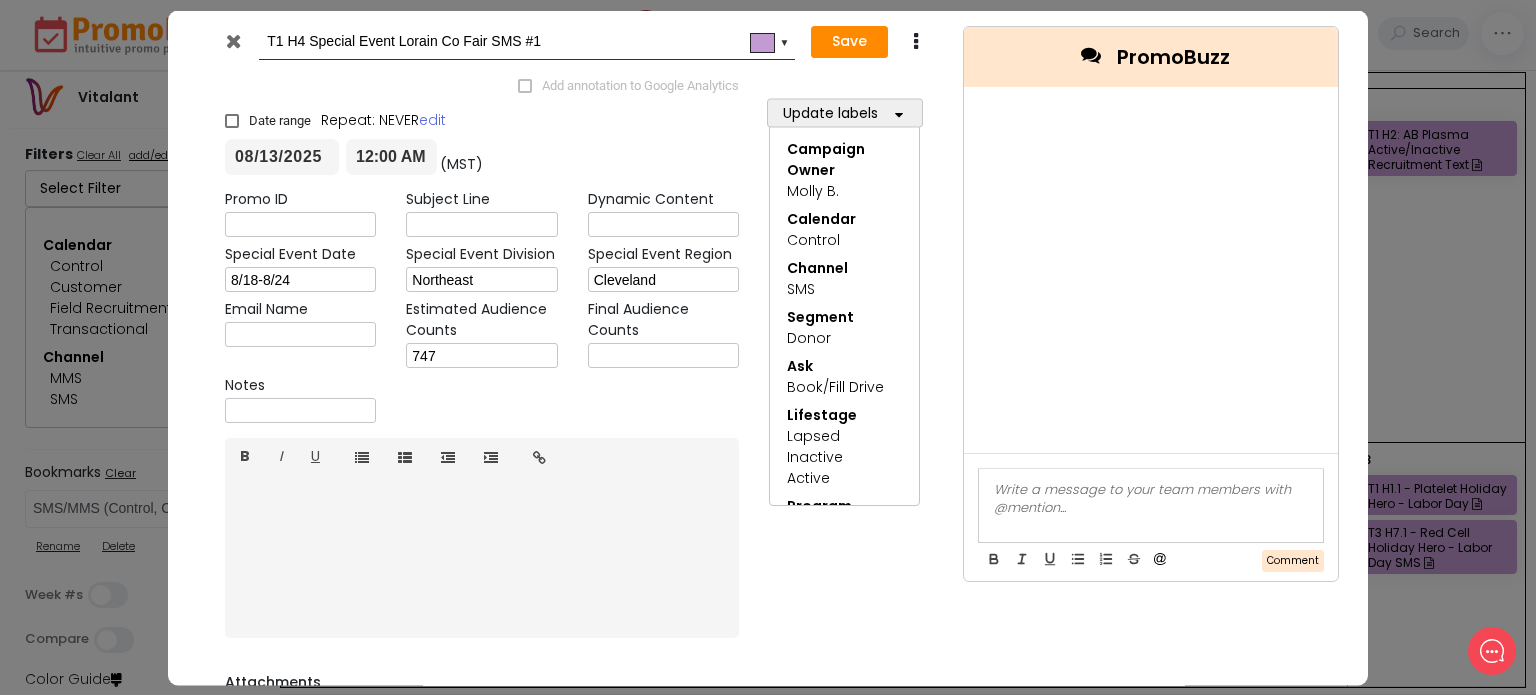 click at bounding box center [233, 40] 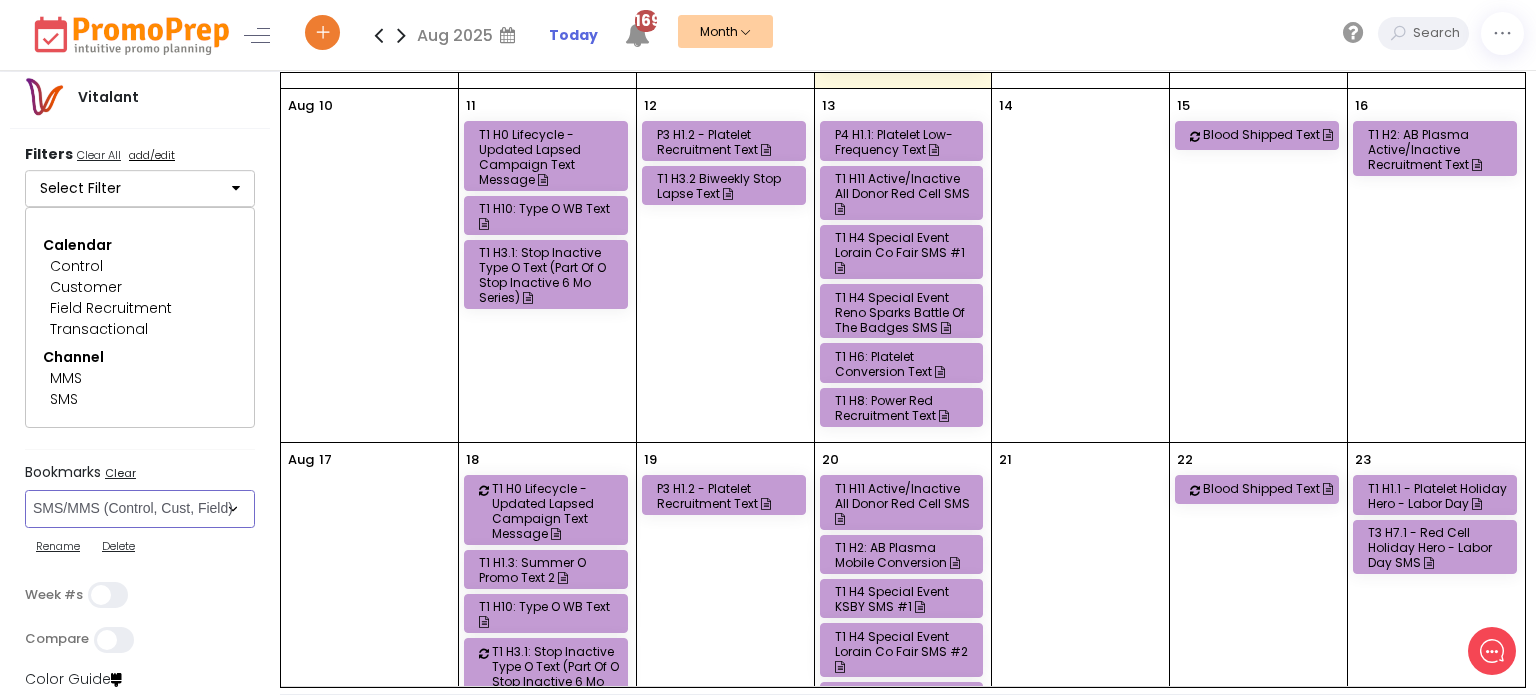 click on "Select Bookmark  Auto: SMS   BVR: Control, Customer, Field, Transactional   Control: Direct Mail   Control: Email   Control: Mail and Ads   Control: SMS   EMAIL   Fulfillment: FCI email included   Fulfillment: Redemption list only   Phone   Promo/Fulfillment   Push   Push and Message Center   Push: All   SMS: Control, Customer, Field, Transactional   SMS/MMS (Control, Cust, Field)   Special Events" at bounding box center [140, 509] 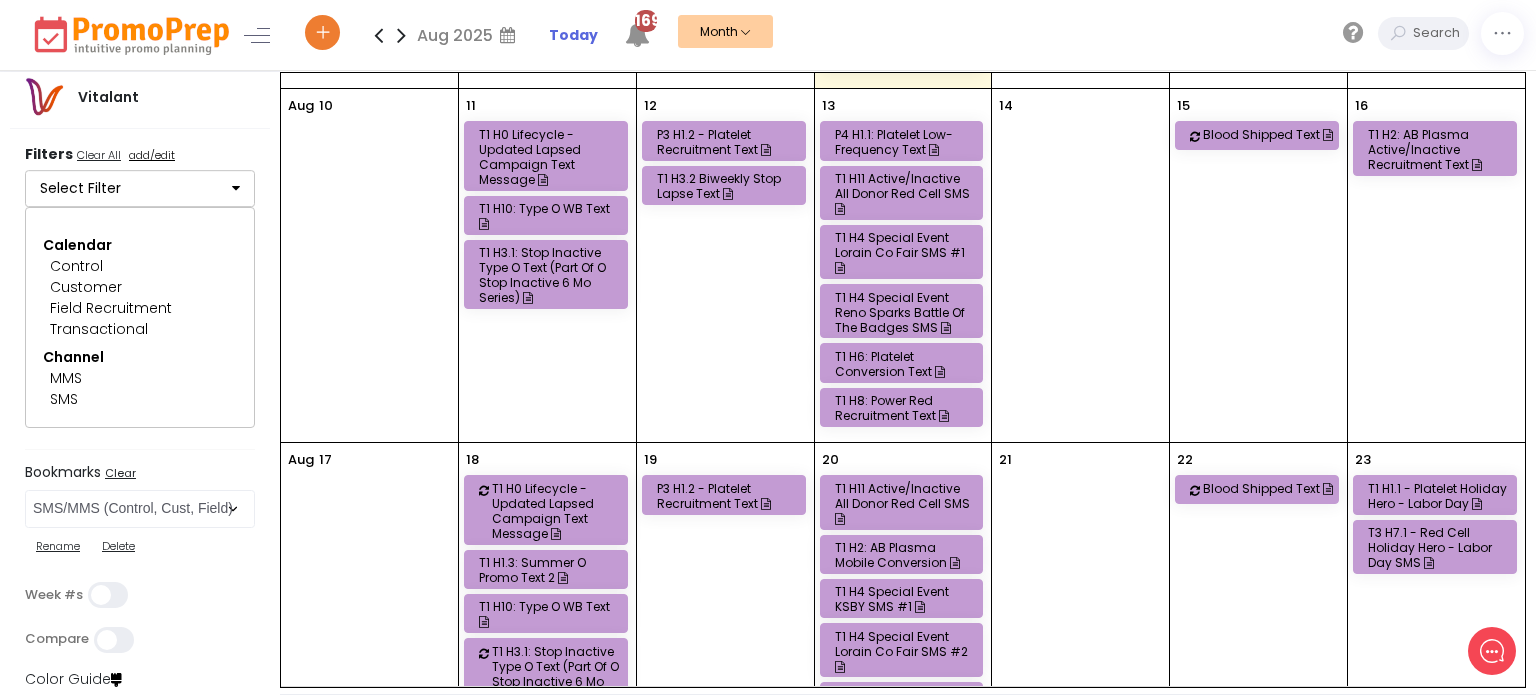 click on "Rename Delete" at bounding box center [140, 547] 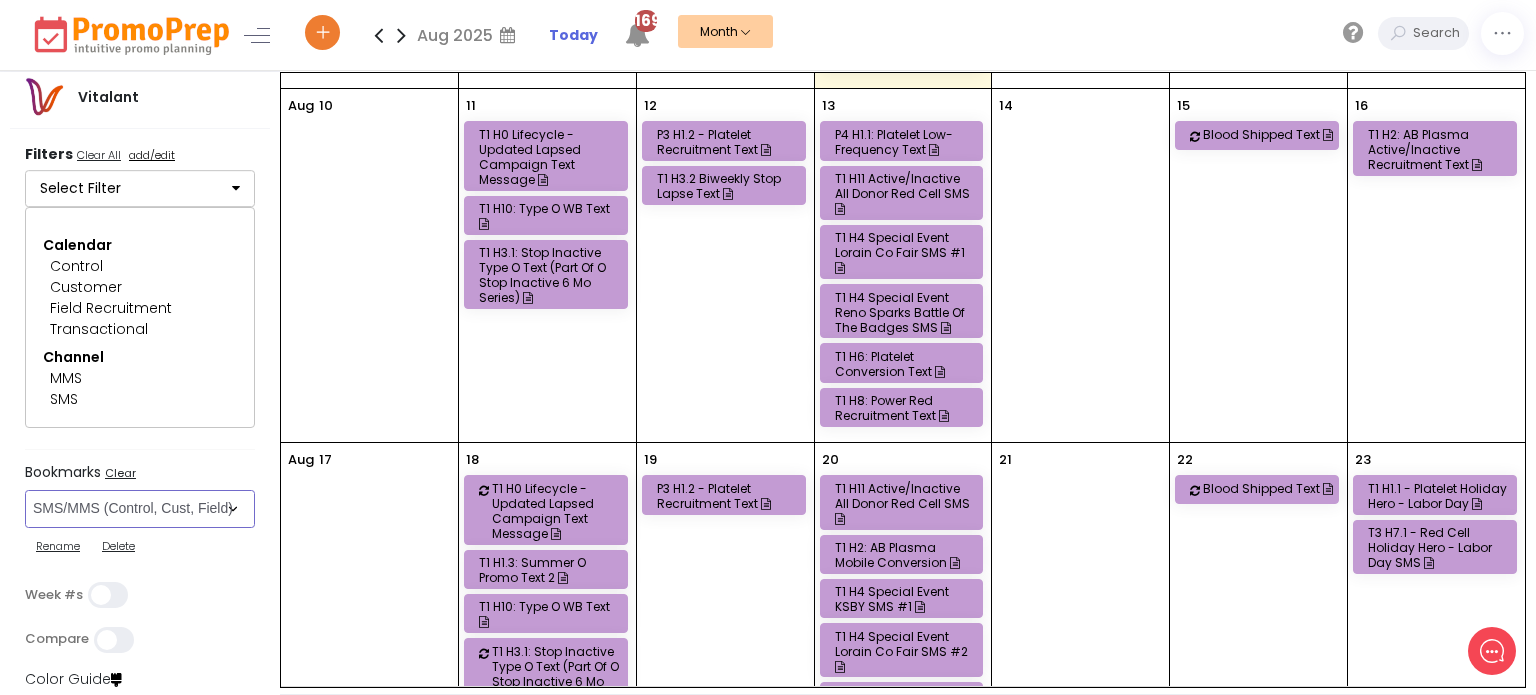 click on "Select Bookmark  Auto: SMS   BVR: Control, Customer, Field, Transactional   Control: Direct Mail   Control: Email   Control: Mail and Ads   Control: SMS   EMAIL   Fulfillment: FCI email included   Fulfillment: Redemption list only   Phone   Promo/Fulfillment   Push   Push and Message Center   Push: All   SMS: Control, Customer, Field, Transactional   SMS/MMS (Control, Cust, Field)   Special Events" at bounding box center [140, 509] 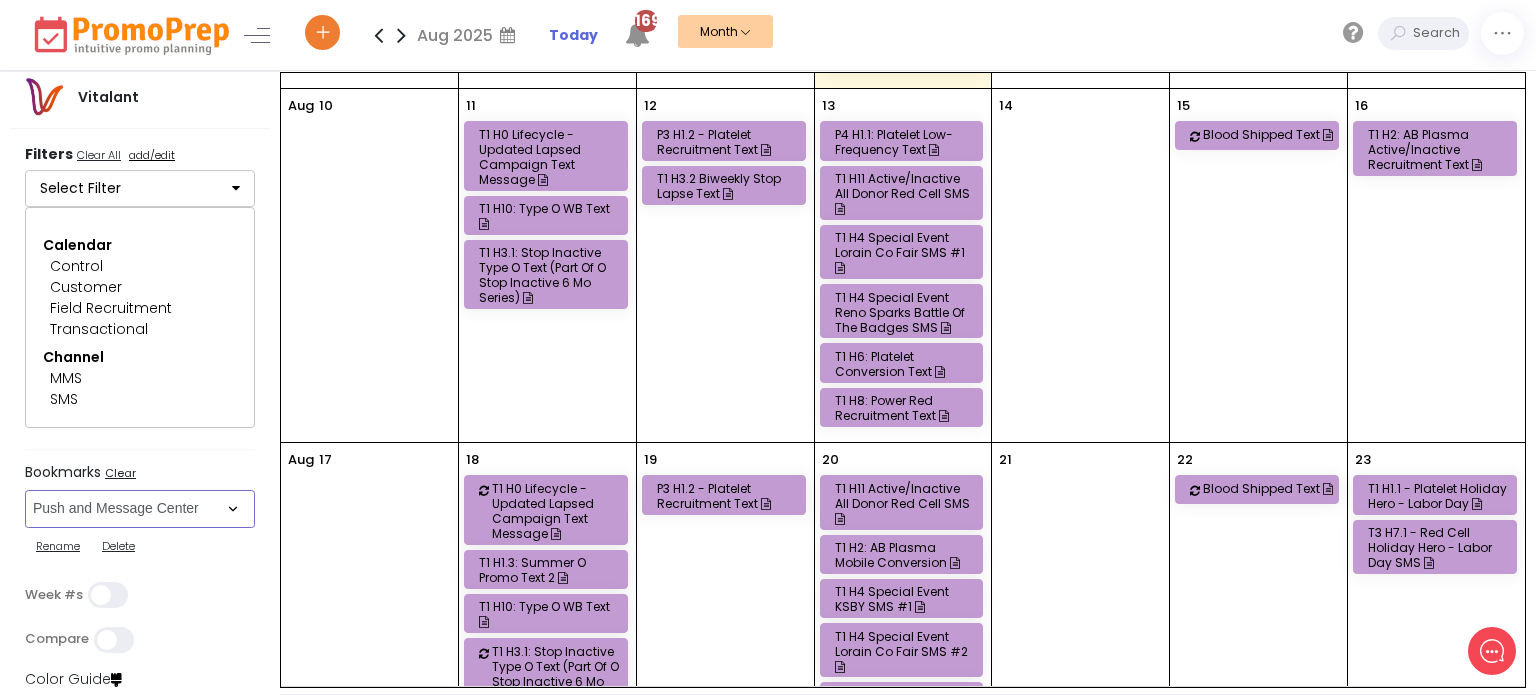 click on "Select Bookmark  Auto: SMS   BVR: Control, Customer, Field, Transactional   Control: Direct Mail   Control: Email   Control: Mail and Ads   Control: SMS   EMAIL   Fulfillment: FCI email included   Fulfillment: Redemption list only   Phone   Promo/Fulfillment   Push   Push and Message Center   Push: All   SMS: Control, Customer, Field, Transactional   SMS/MMS (Control, Cust, Field)   Special Events" at bounding box center [140, 509] 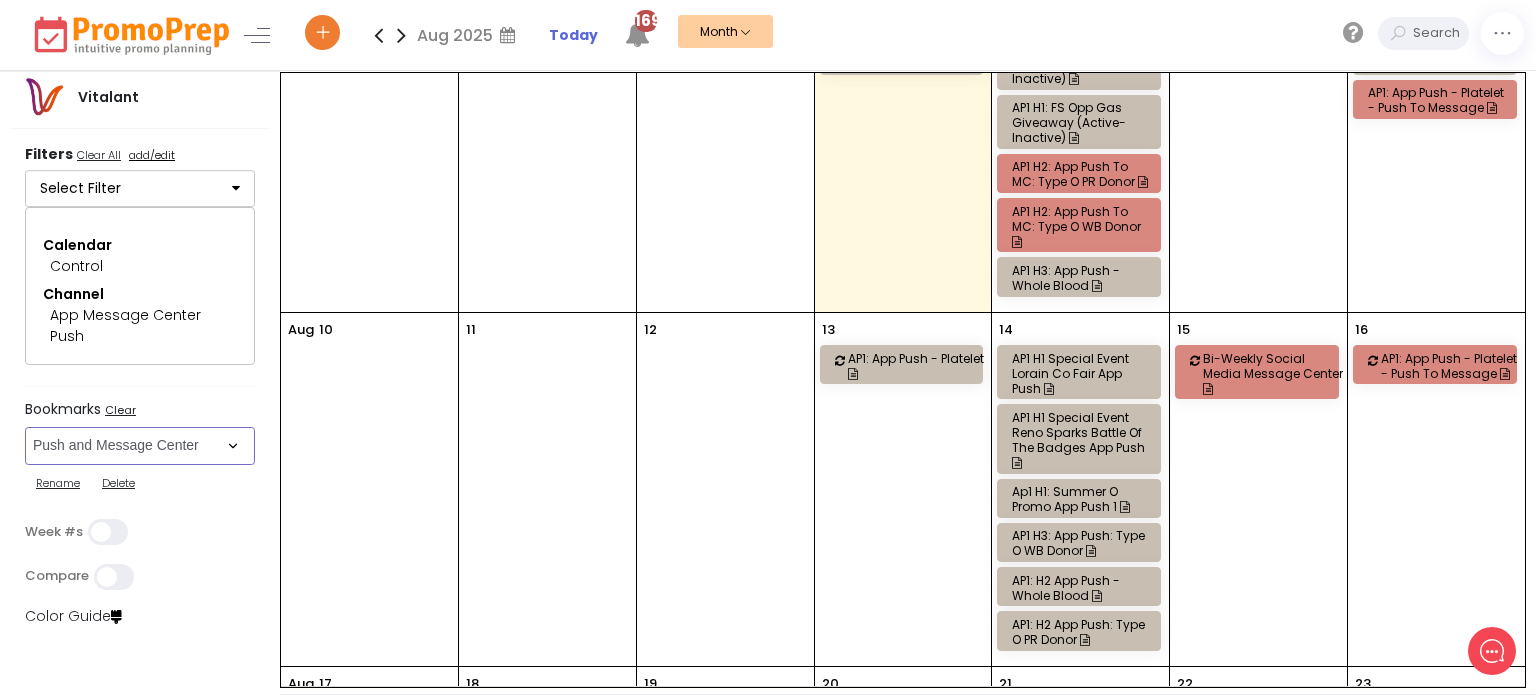scroll, scrollTop: 267, scrollLeft: 0, axis: vertical 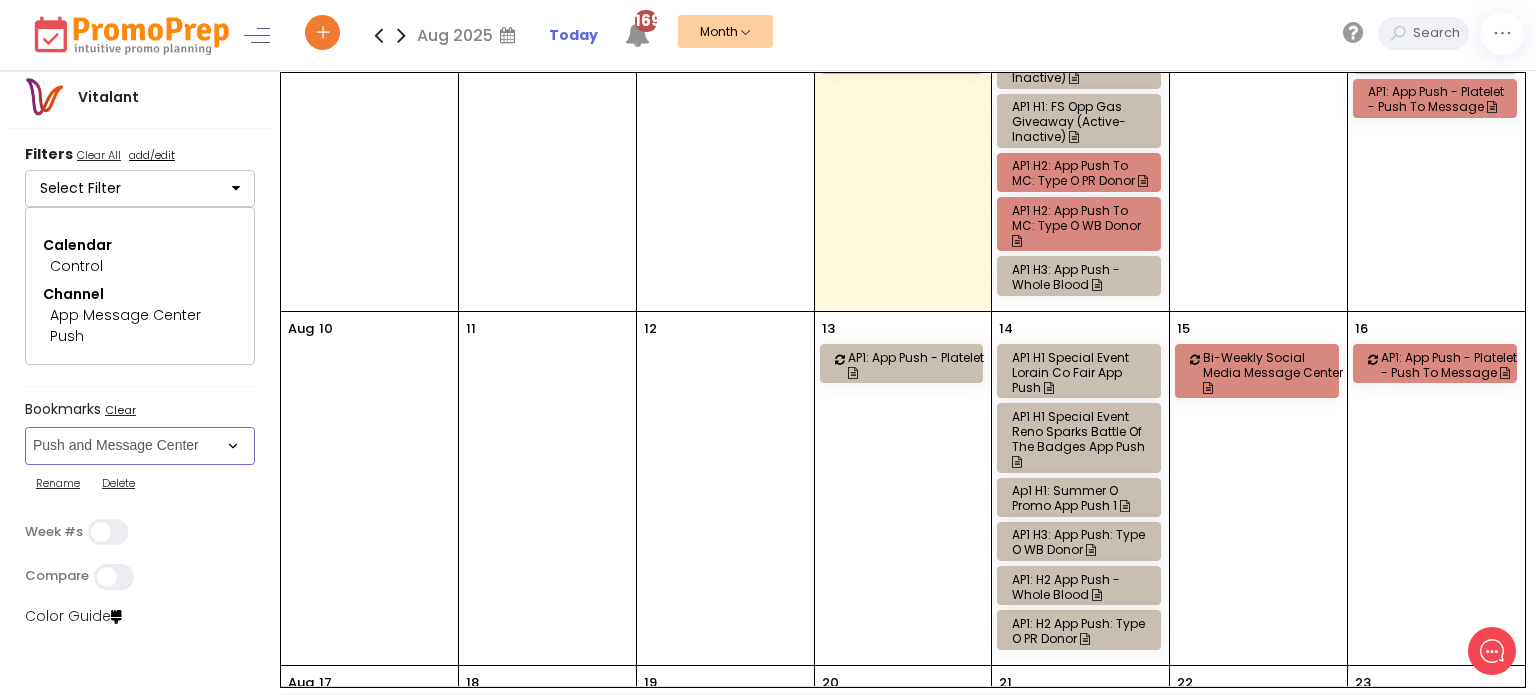 click on "AP1 H1 Special Event Lorain Co Fair App Push" at bounding box center (1082, 372) 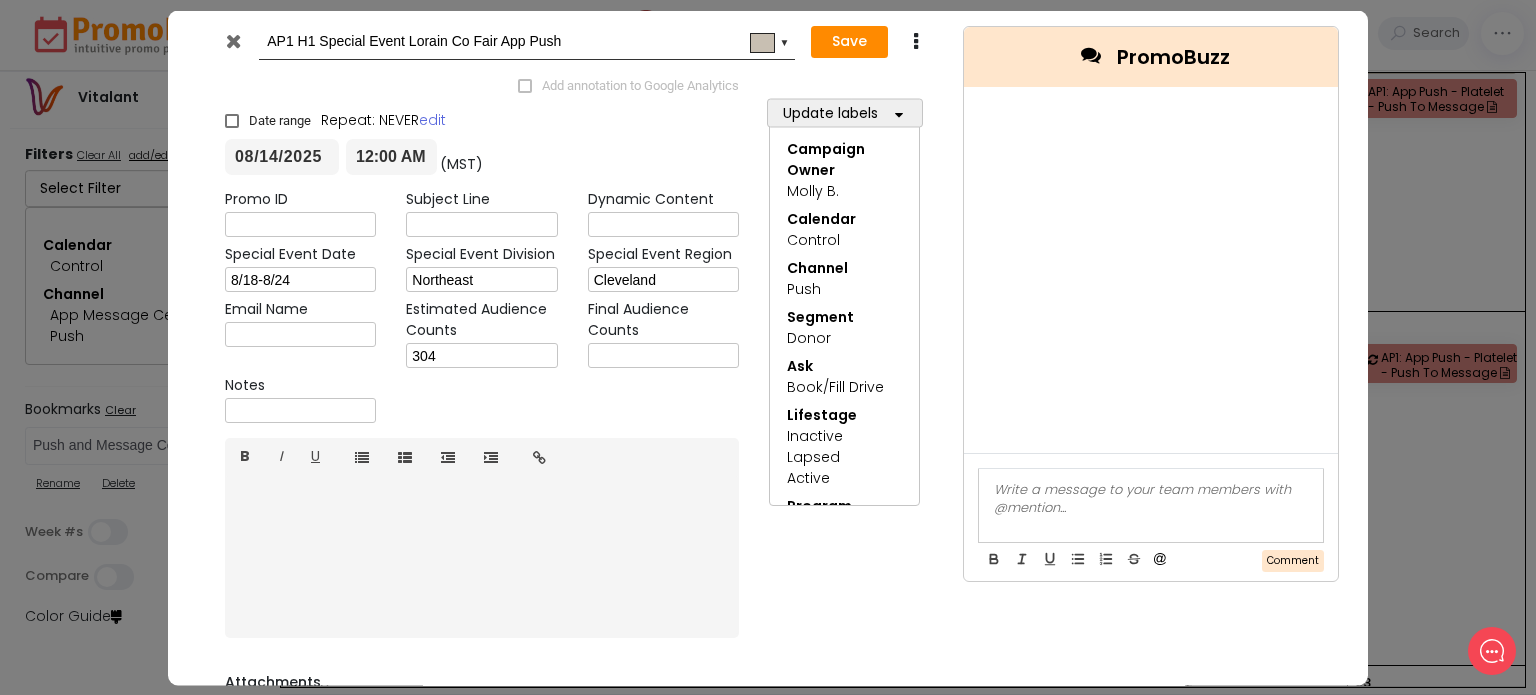 click at bounding box center (233, 40) 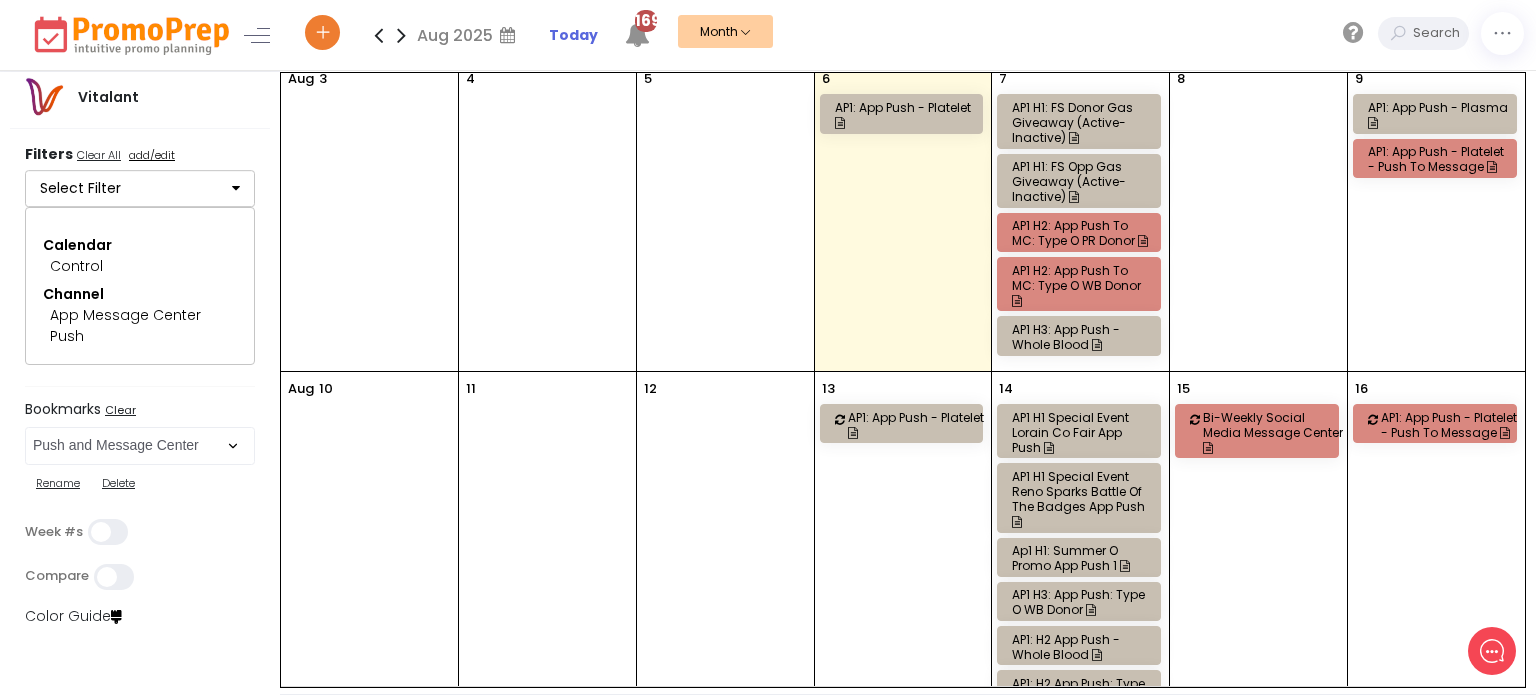 scroll, scrollTop: 204, scrollLeft: 0, axis: vertical 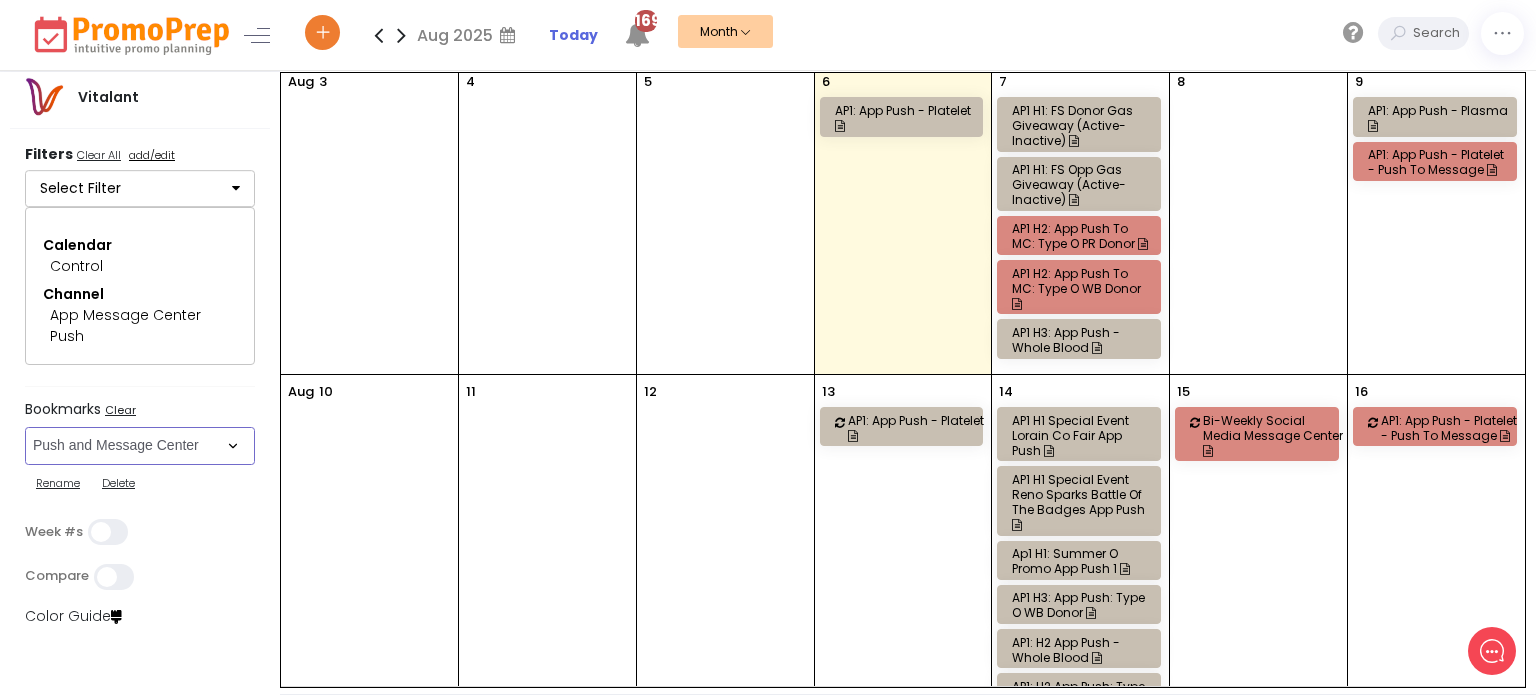 click on "Select Bookmark  Auto: SMS   BVR: Control, Customer, Field, Transactional   Control: Direct Mail   Control: Email   Control: Mail and Ads   Control: SMS   EMAIL   Fulfillment: FCI email included   Fulfillment: Redemption list only   Phone   Promo/Fulfillment   Push   Push and Message Center   Push: All   SMS: Control, Customer, Field, Transactional   SMS/MMS (Control, Cust, Field)   Special Events" at bounding box center (140, 446) 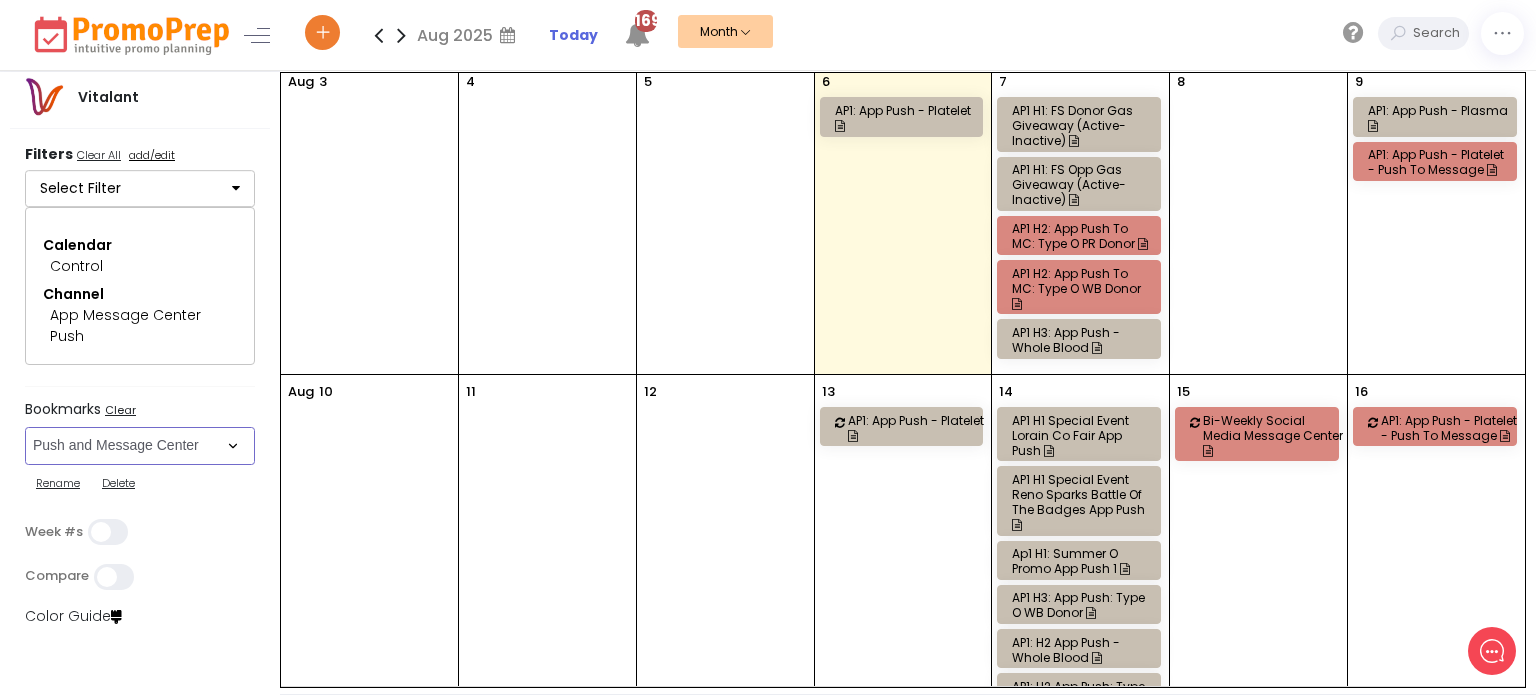 select on "249" 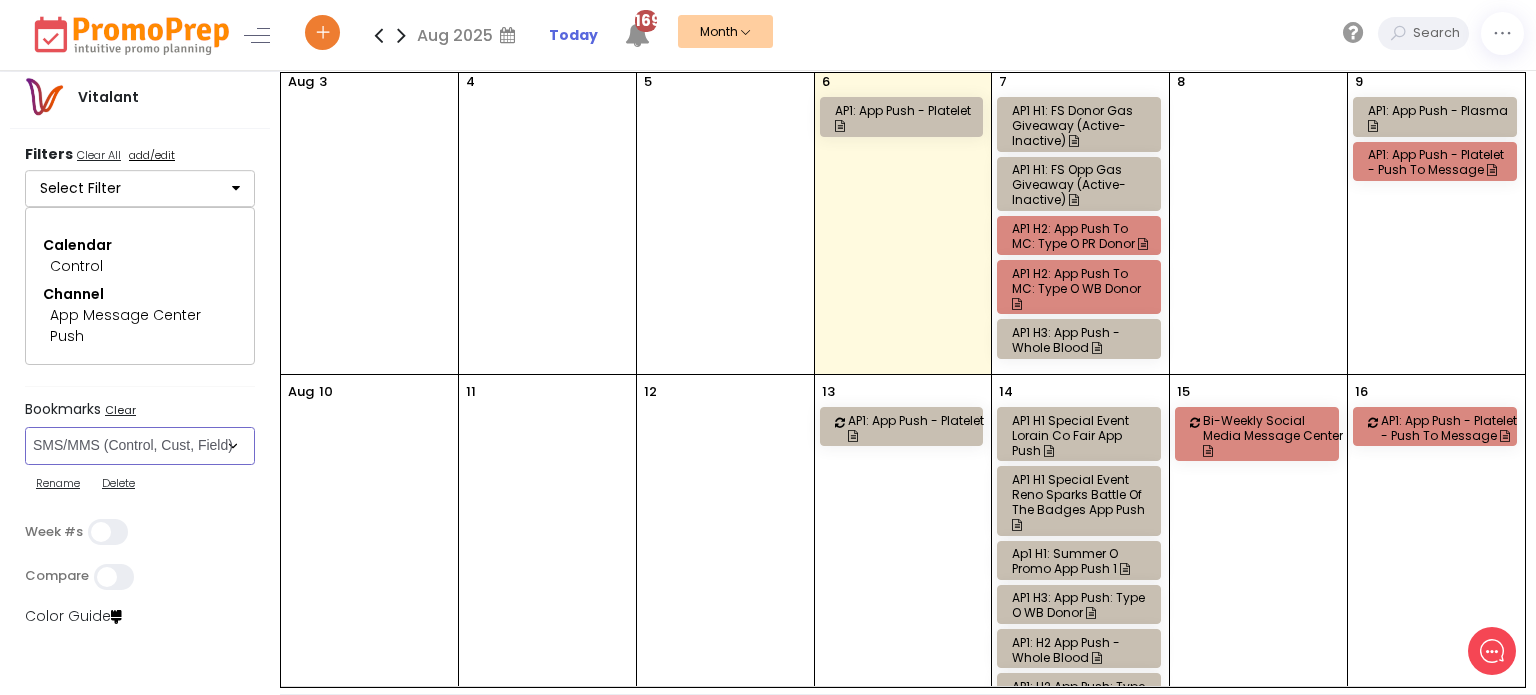 click on "Select Bookmark  Auto: SMS   BVR: Control, Customer, Field, Transactional   Control: Direct Mail   Control: Email   Control: Mail and Ads   Control: SMS   EMAIL   Fulfillment: FCI email included   Fulfillment: Redemption list only   Phone   Promo/Fulfillment   Push   Push and Message Center   Push: All   SMS: Control, Customer, Field, Transactional   SMS/MMS (Control, Cust, Field)   Special Events" at bounding box center (140, 446) 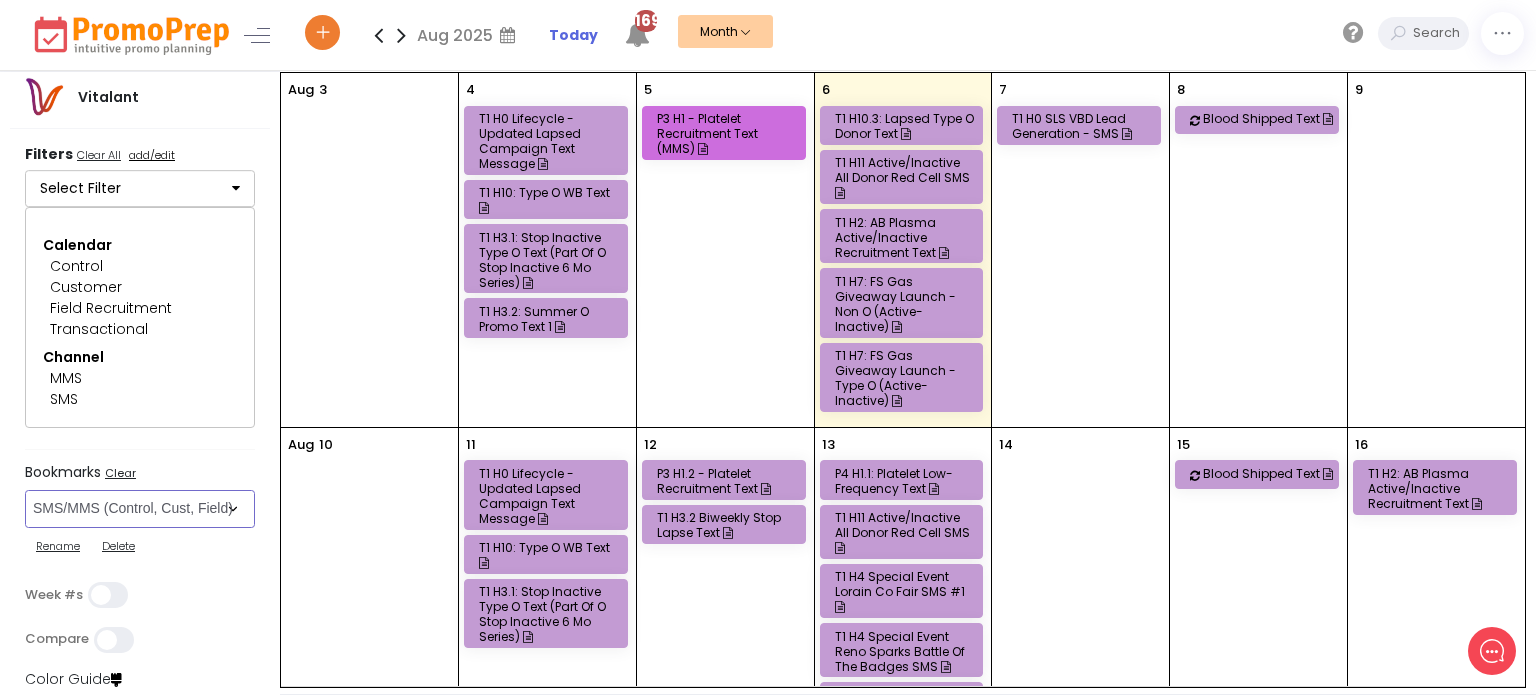 scroll, scrollTop: 356, scrollLeft: 0, axis: vertical 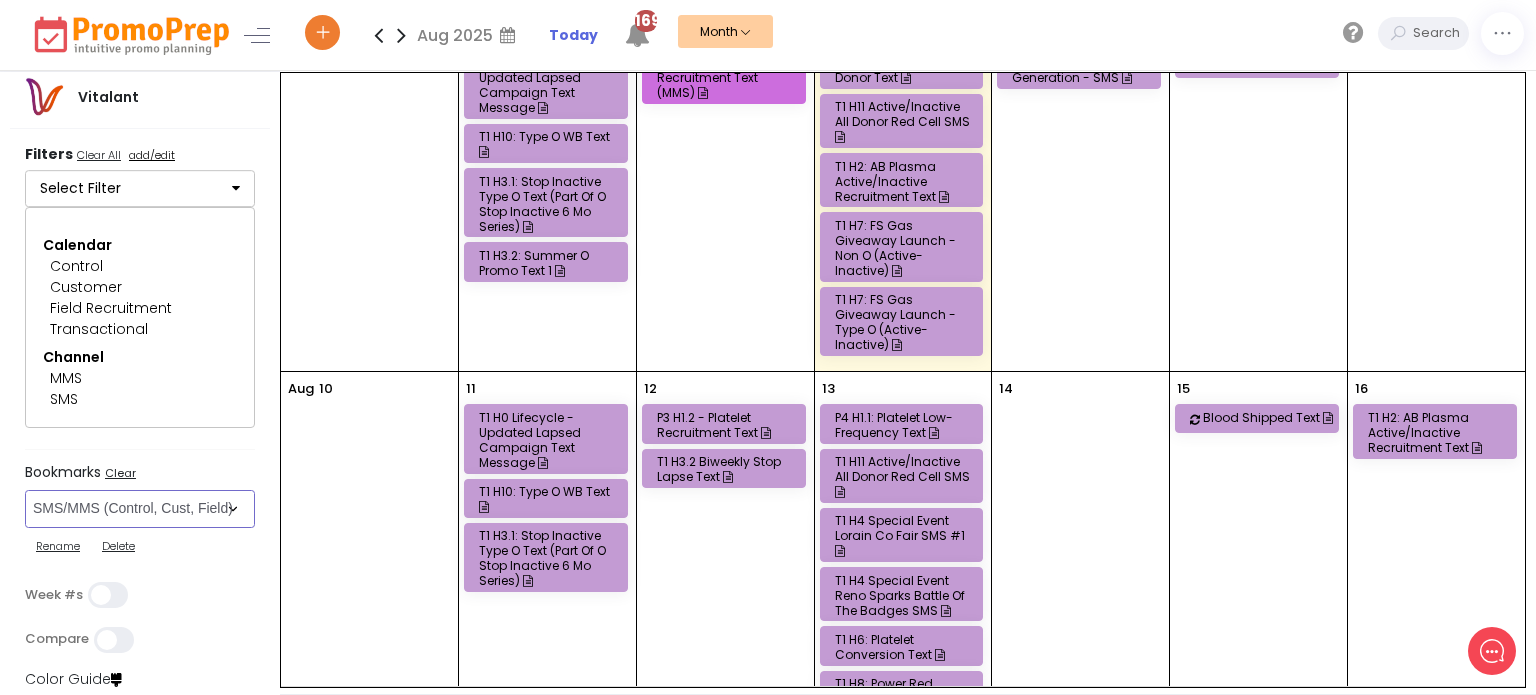 click on "T1 H6: Platelet Conversion Text" at bounding box center (905, 647) 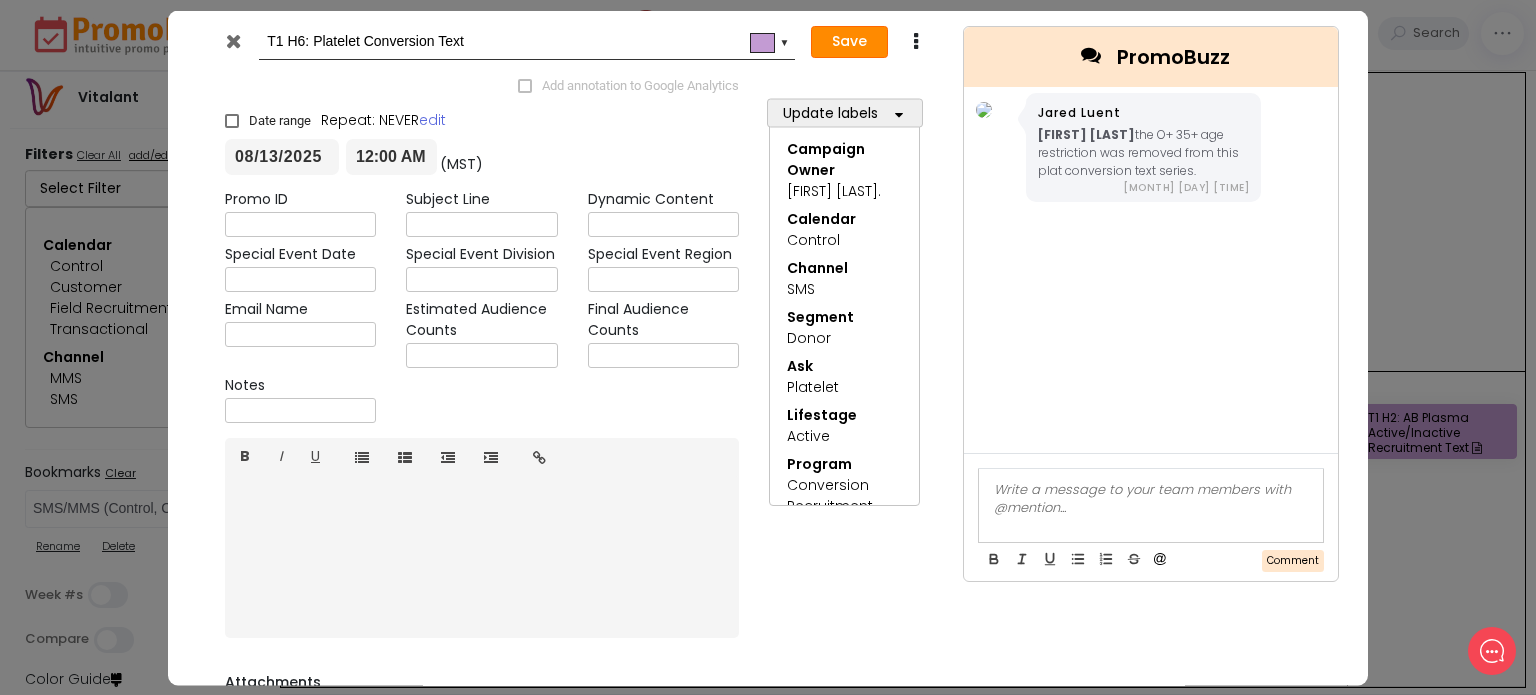 click on "Save" at bounding box center (849, 42) 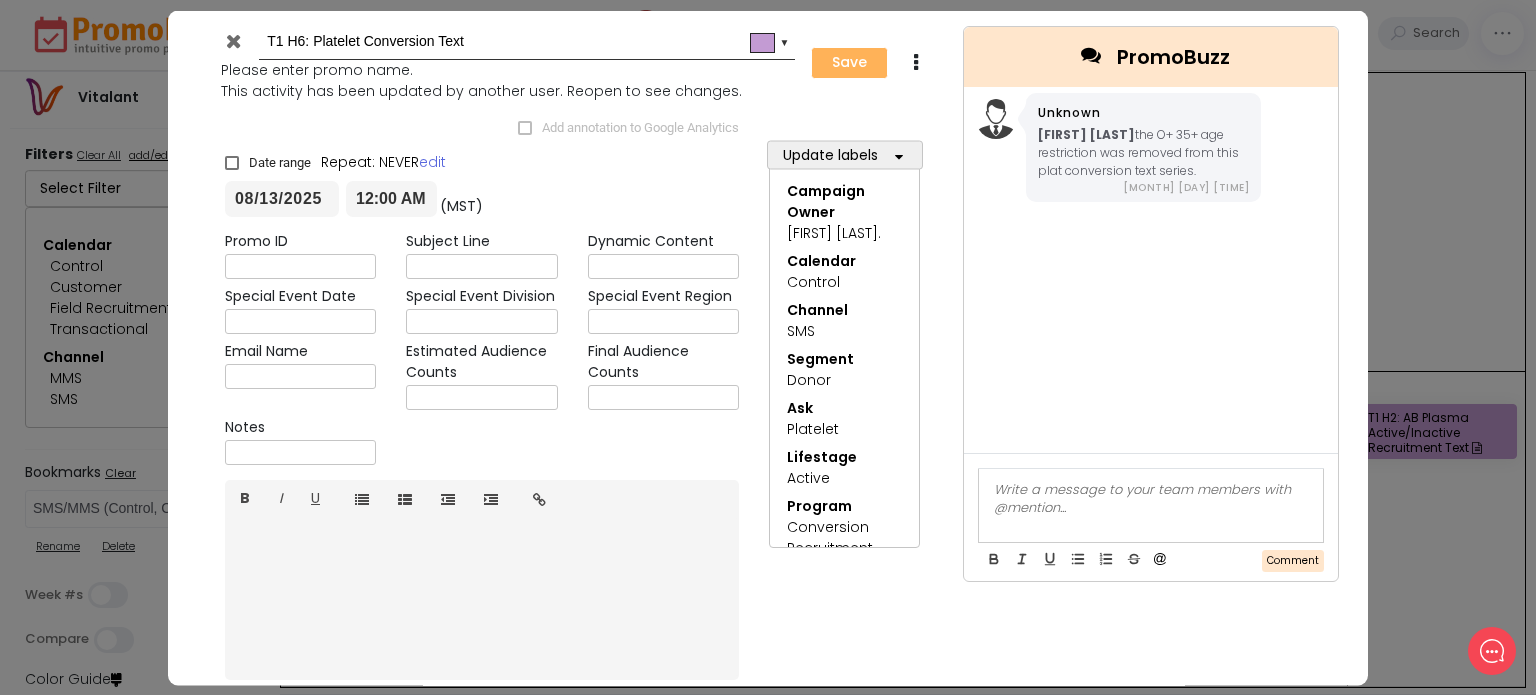 type on "[YEAR]-[MONTH]-[DAY]" 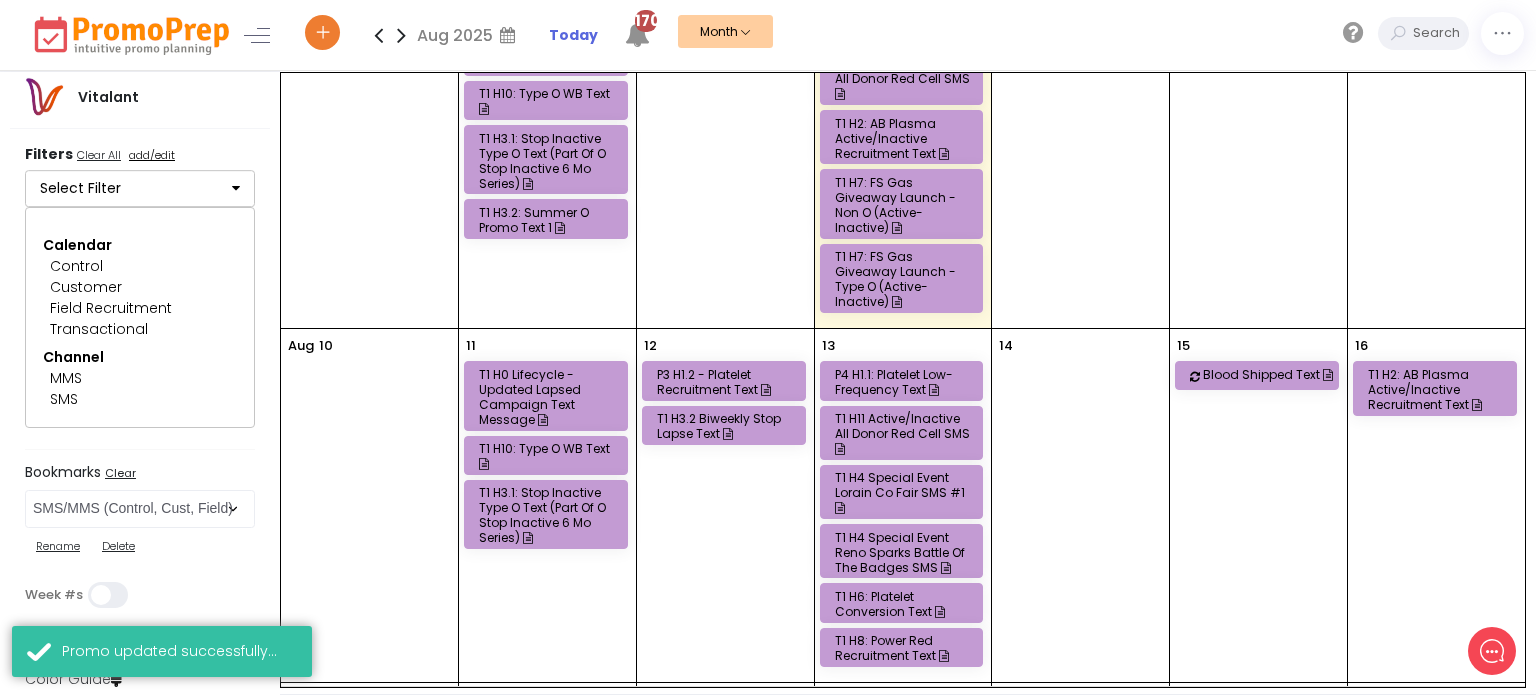 scroll, scrollTop: 400, scrollLeft: 0, axis: vertical 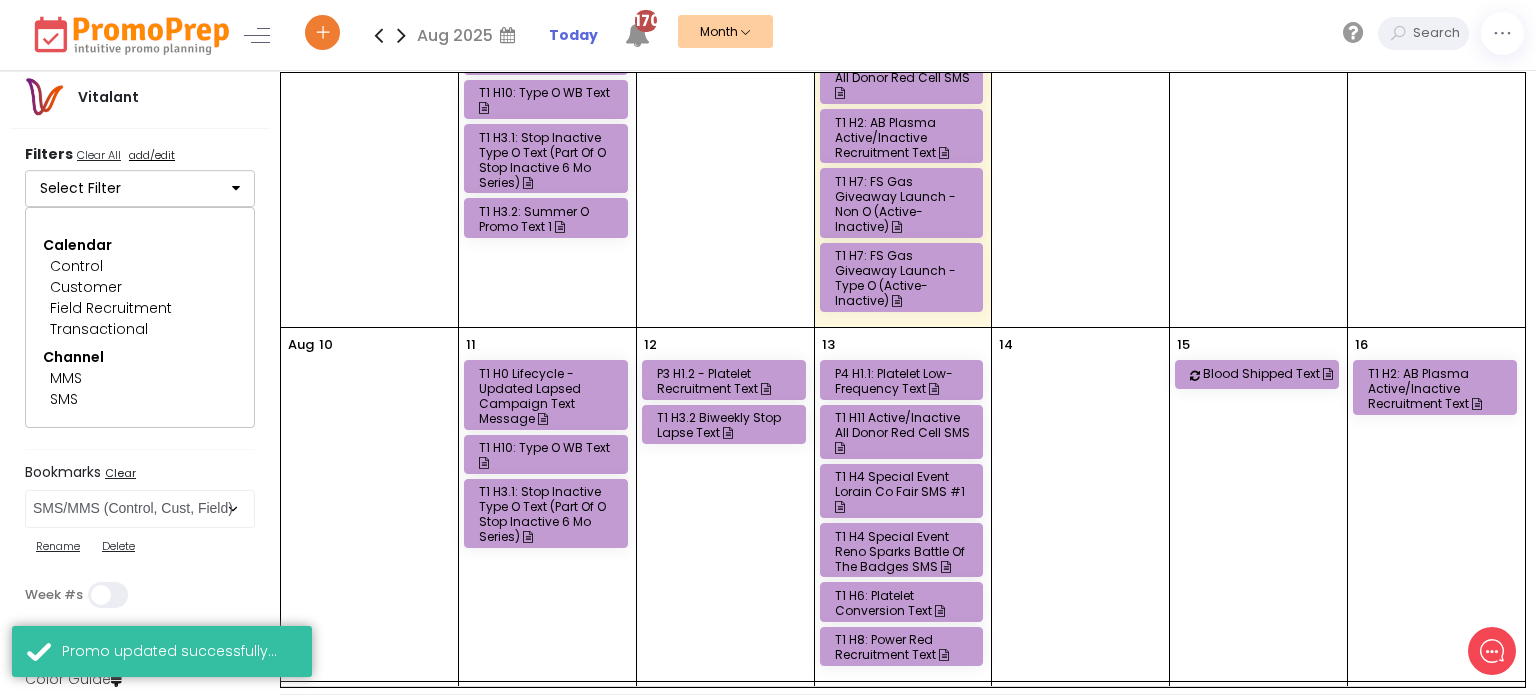 click on "T1 H8: Power Red Recruitment Text" at bounding box center [905, 647] 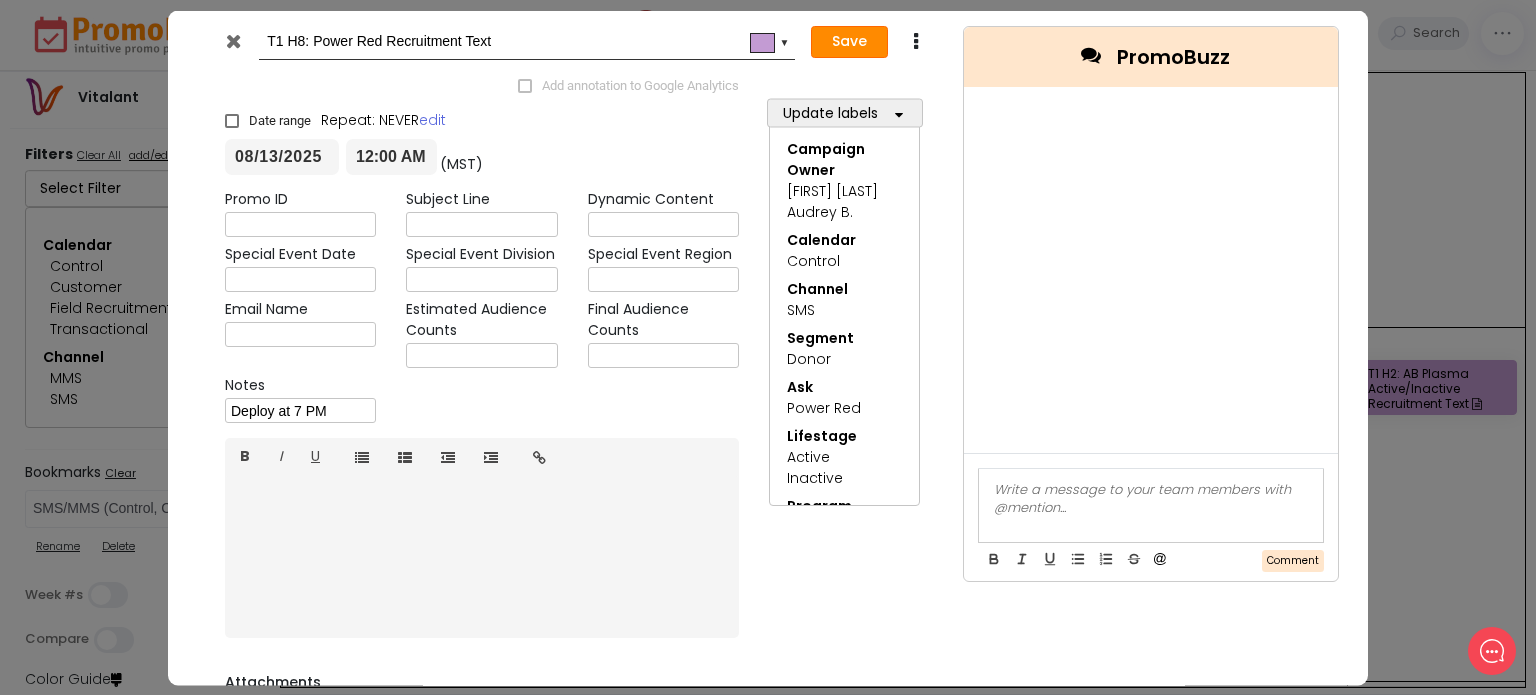 click on "Save" at bounding box center [849, 42] 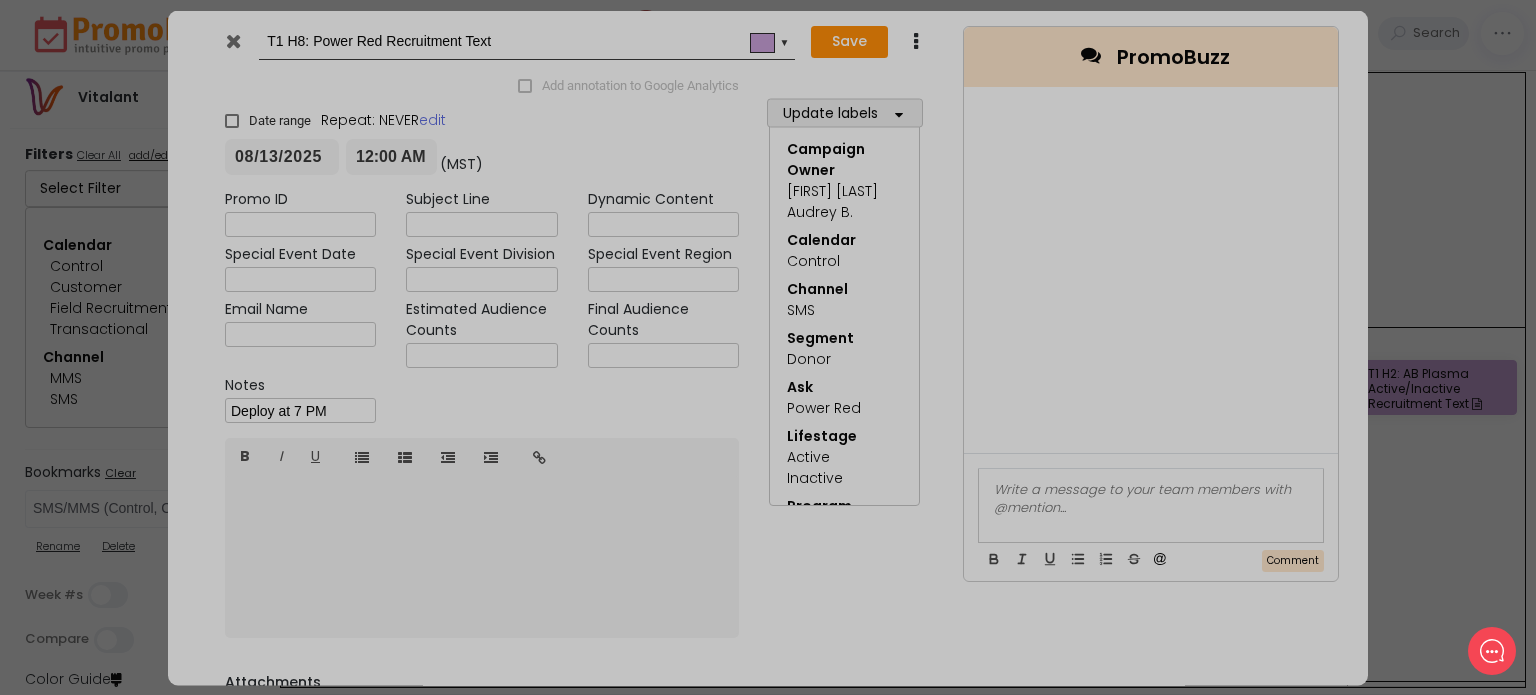 type on "[YEAR]-[MONTH]-[DAY]" 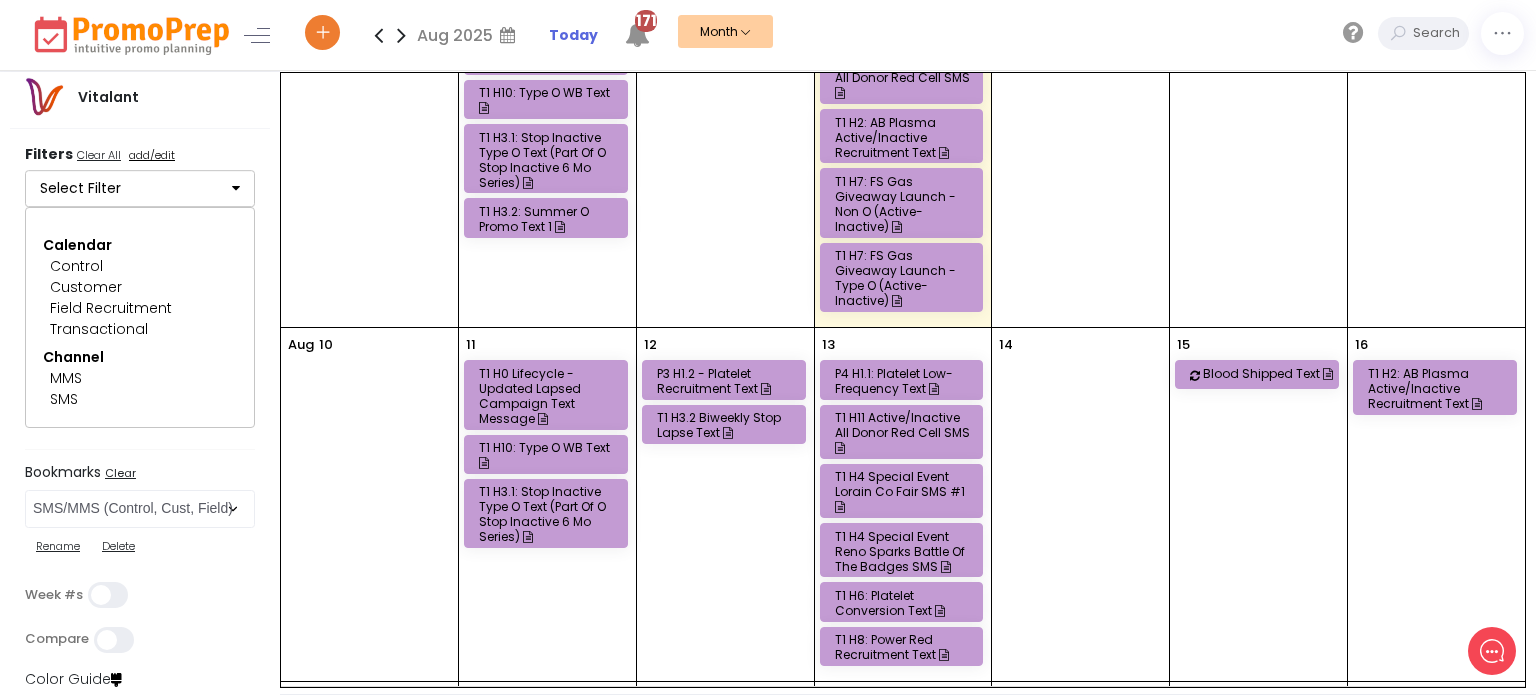 click on "T1 H2: AB Plasma Active/Inactive Recruitment Text" at bounding box center [1438, 388] 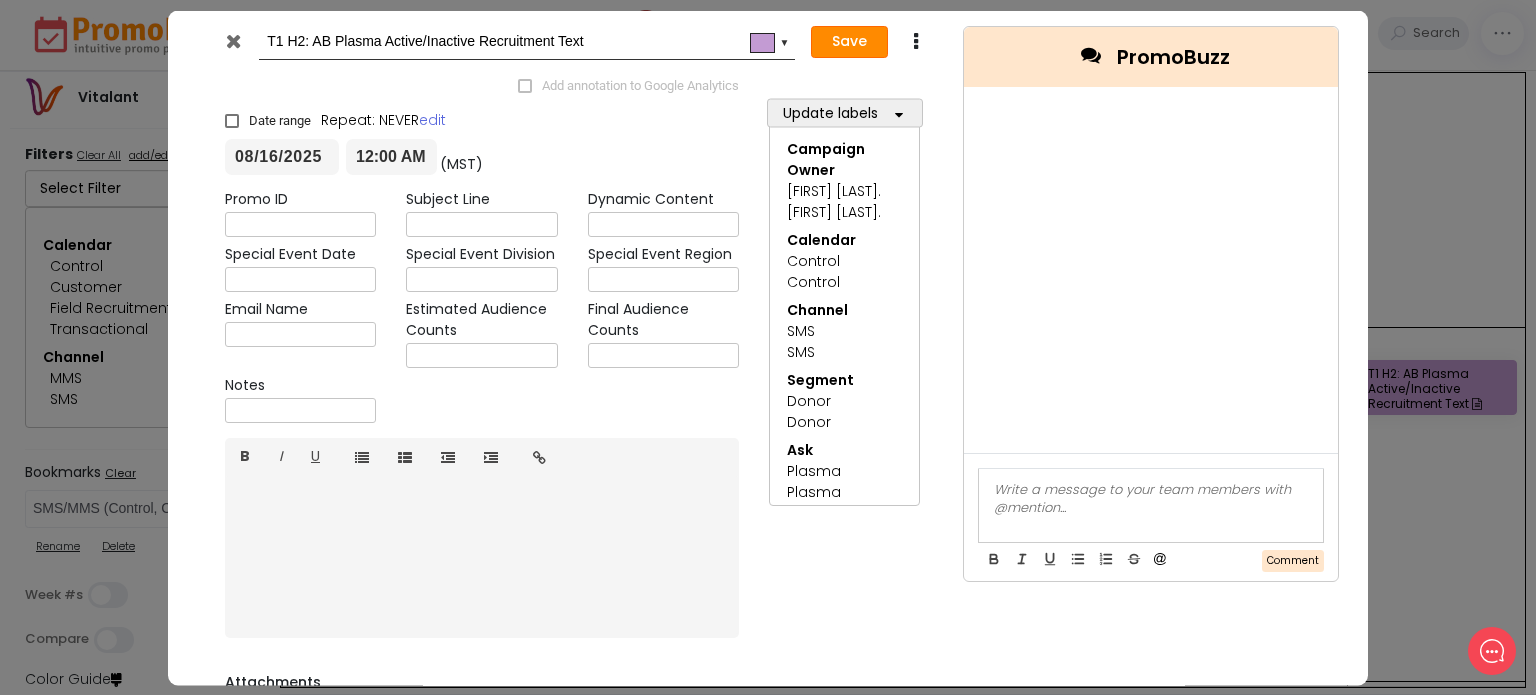 click on "Save" at bounding box center [849, 42] 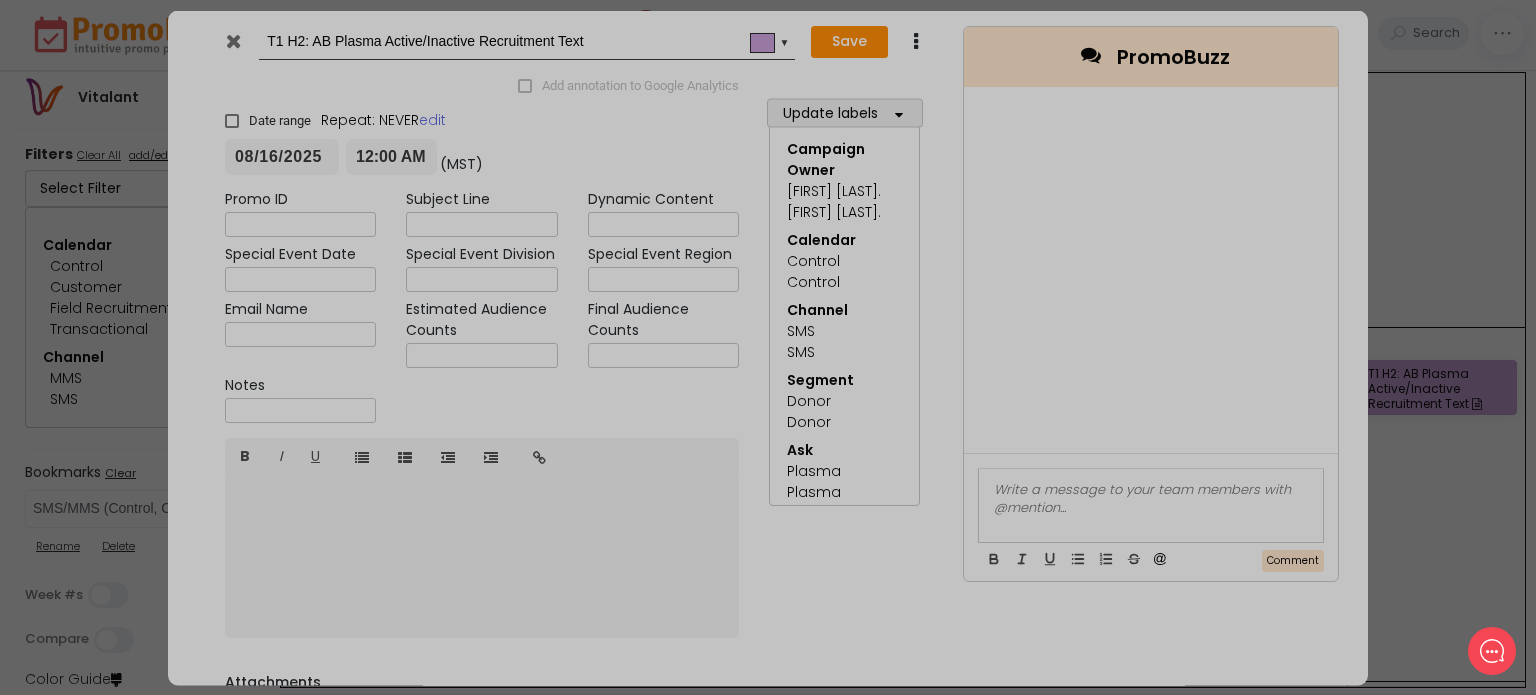 type on "[YEAR]-[MONTH]-[DAY]" 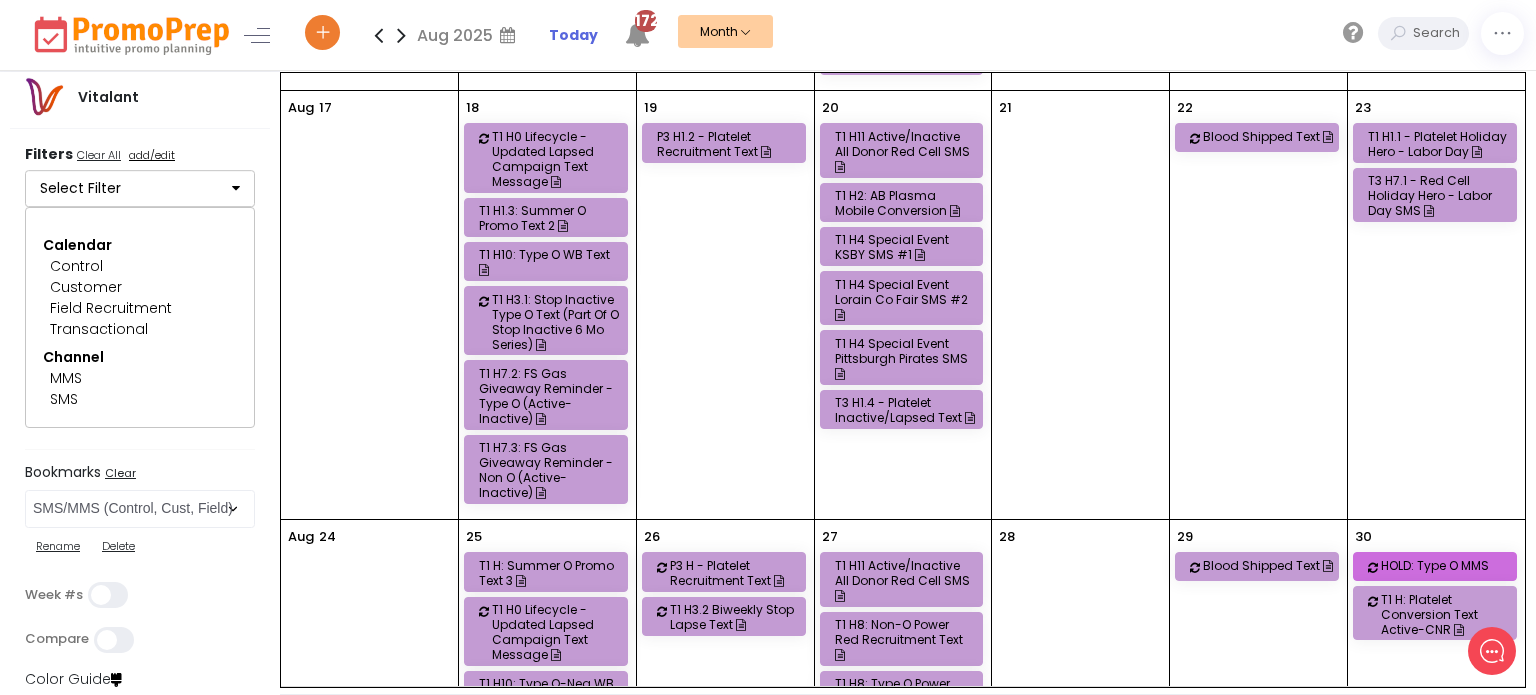 scroll, scrollTop: 1134, scrollLeft: 0, axis: vertical 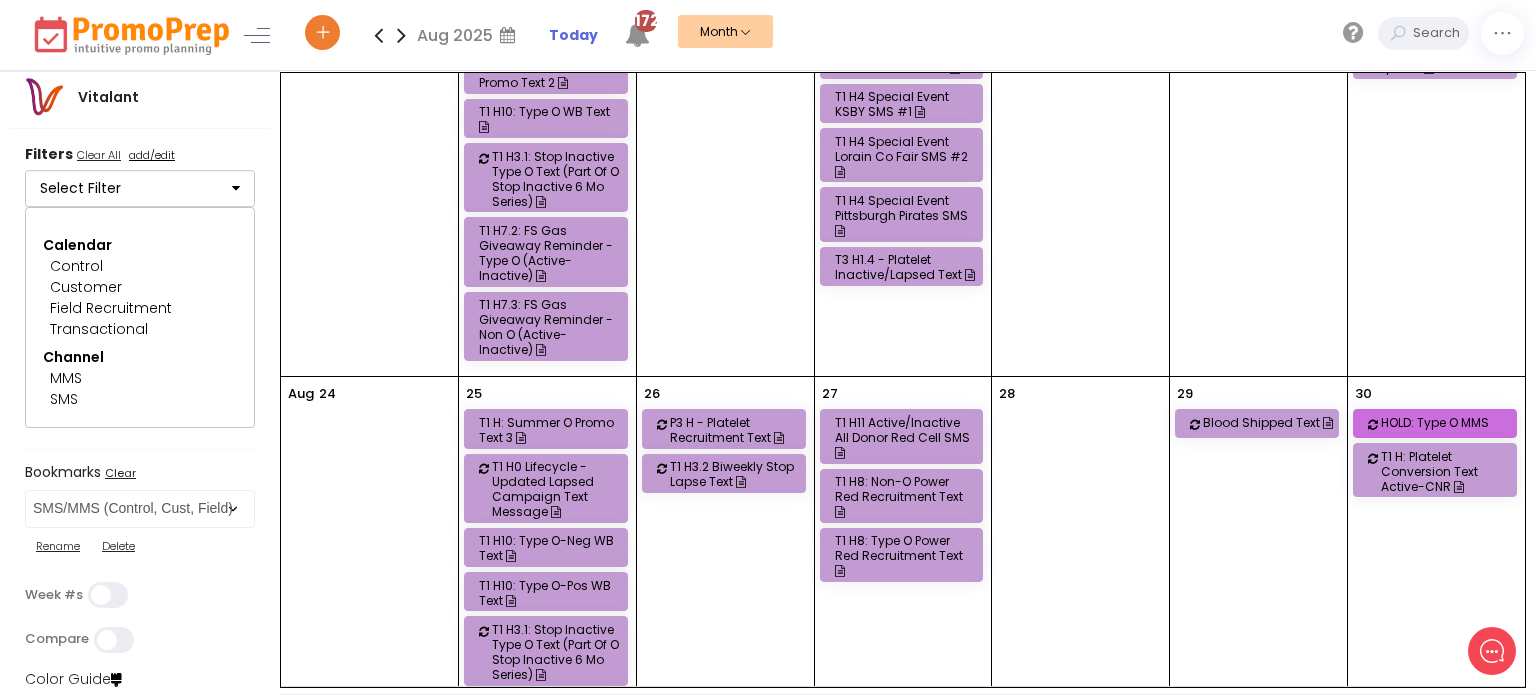 click on "T1 H11 Active/Inactive All Donor Red Cell SMS" at bounding box center (905, 437) 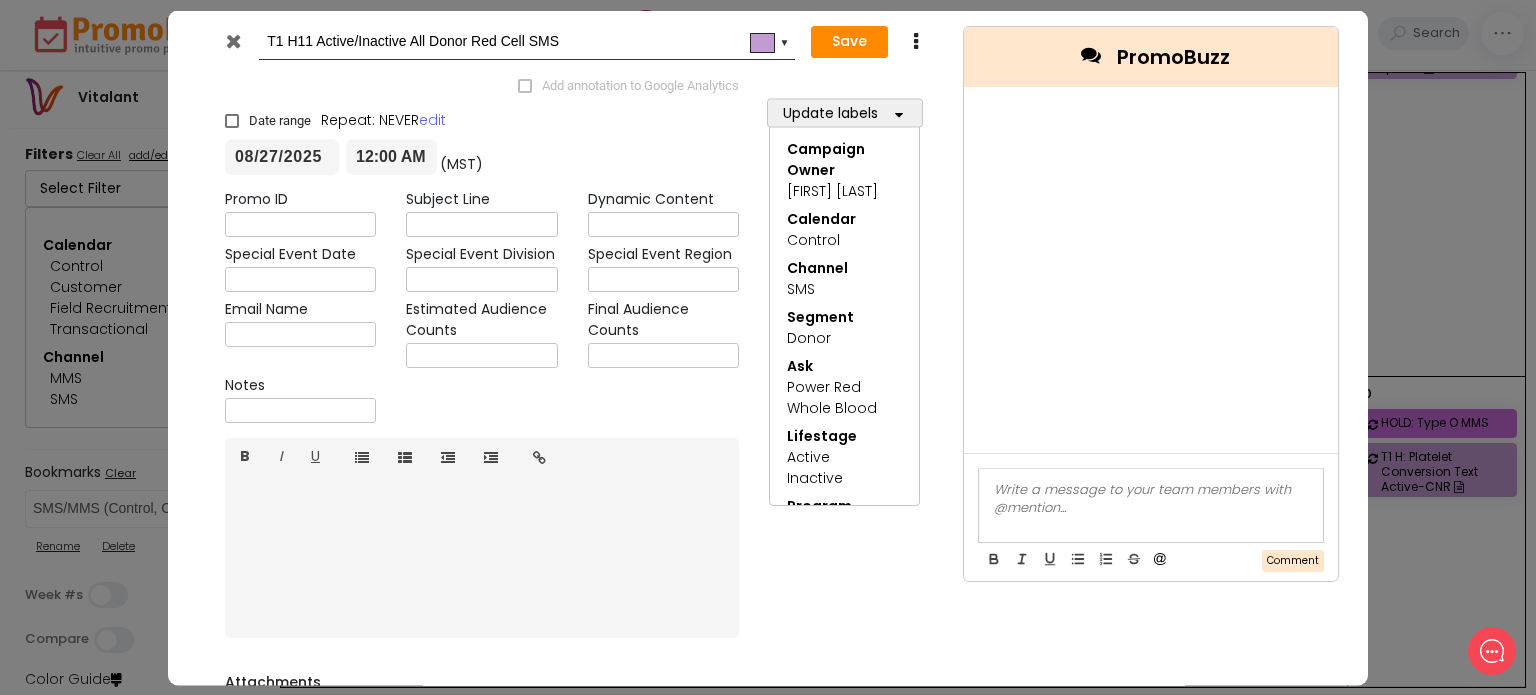 click at bounding box center [233, 40] 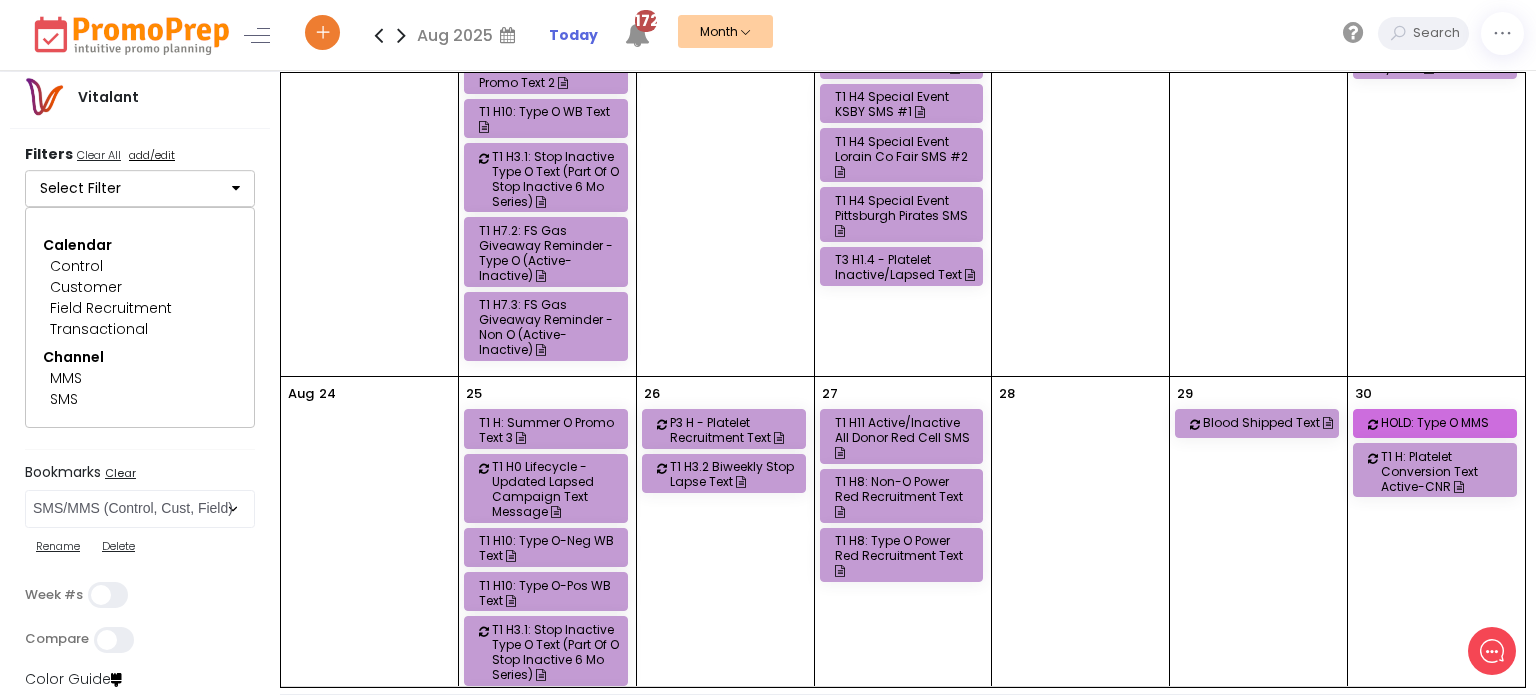click on "27 T1 H11 Active/Inactive All Donor Red Cell SMS    T1 H8: Non-O Power Red Recruitment Text   T1 H8: Type O Power Red Recruitment Text" at bounding box center (903, 561) 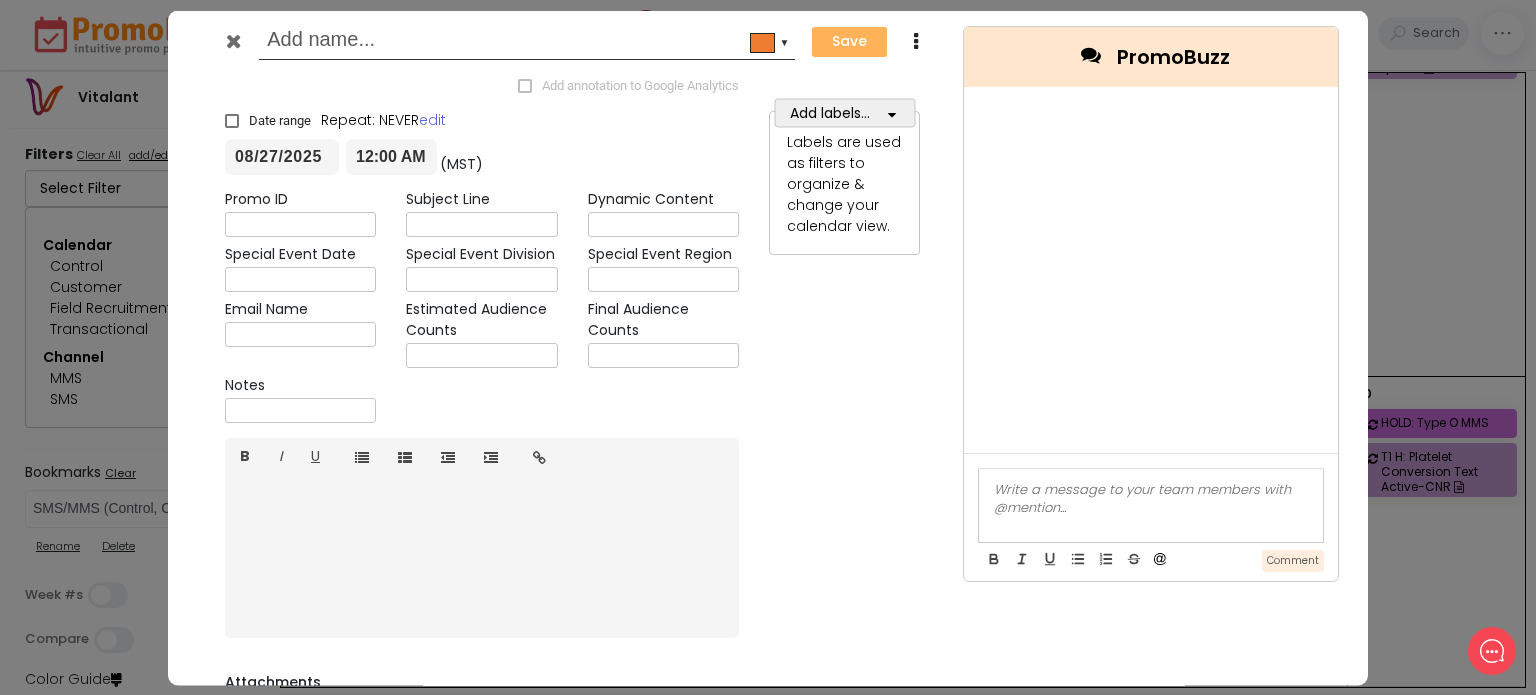 click at bounding box center [233, 40] 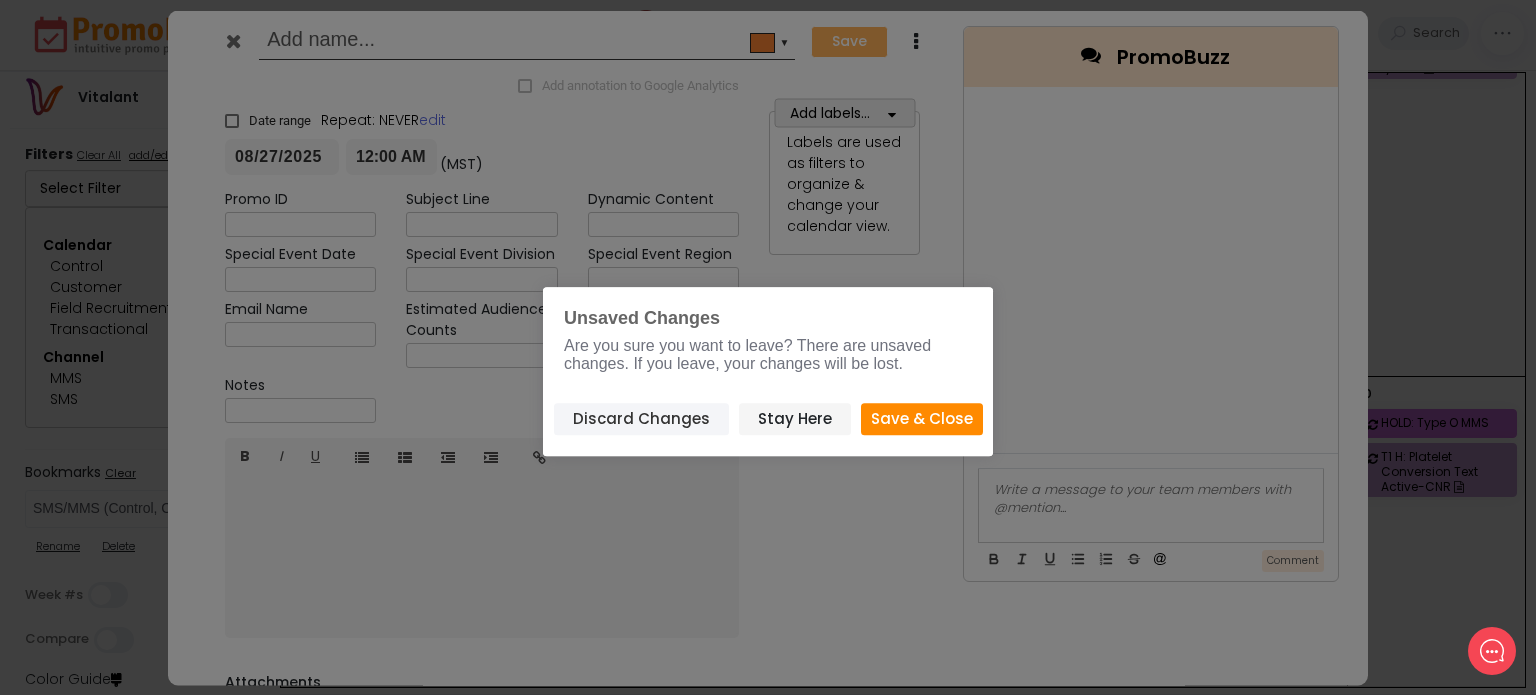 click on "Discard Changes" at bounding box center [641, 419] 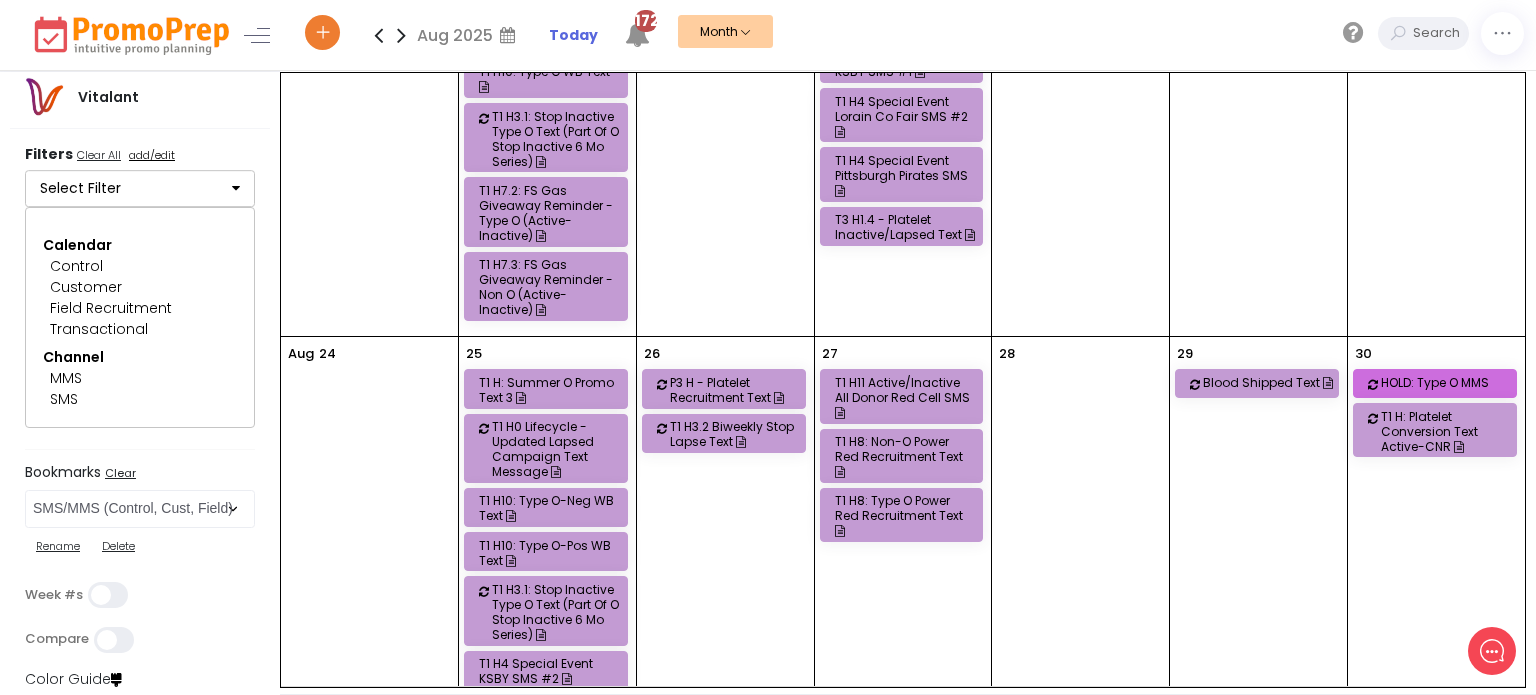 scroll, scrollTop: 1204, scrollLeft: 0, axis: vertical 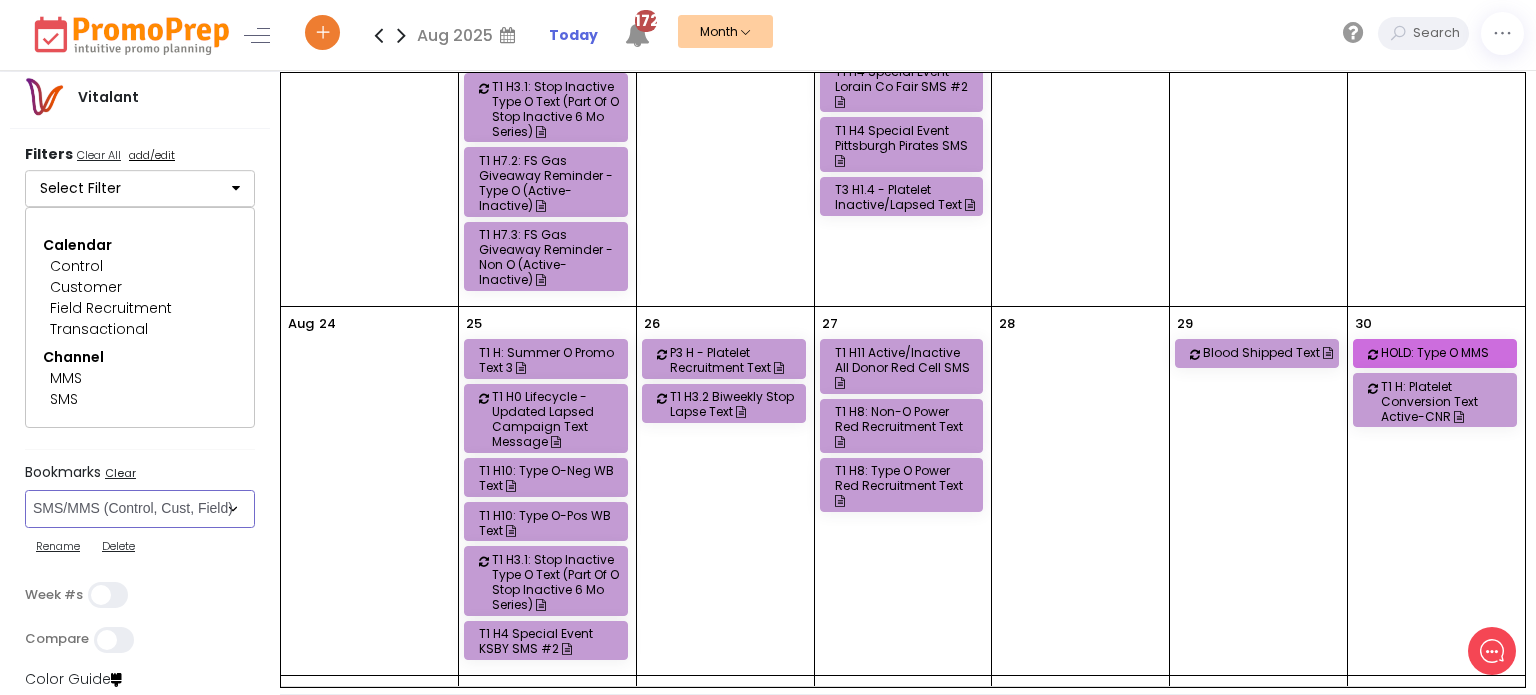 click on "Select Bookmark  Auto: SMS   BVR: Control, Customer, Field, Transactional   Control: Direct Mail   Control: Email   Control: Mail and Ads   Control: SMS   EMAIL   Fulfillment: FCI email included   Fulfillment: Redemption list only   Phone   Promo/Fulfillment   Push   Push and Message Center   Push: All   SMS: Control, Customer, Field, Transactional   SMS/MMS (Control, Cust, Field)   Special Events" at bounding box center [140, 509] 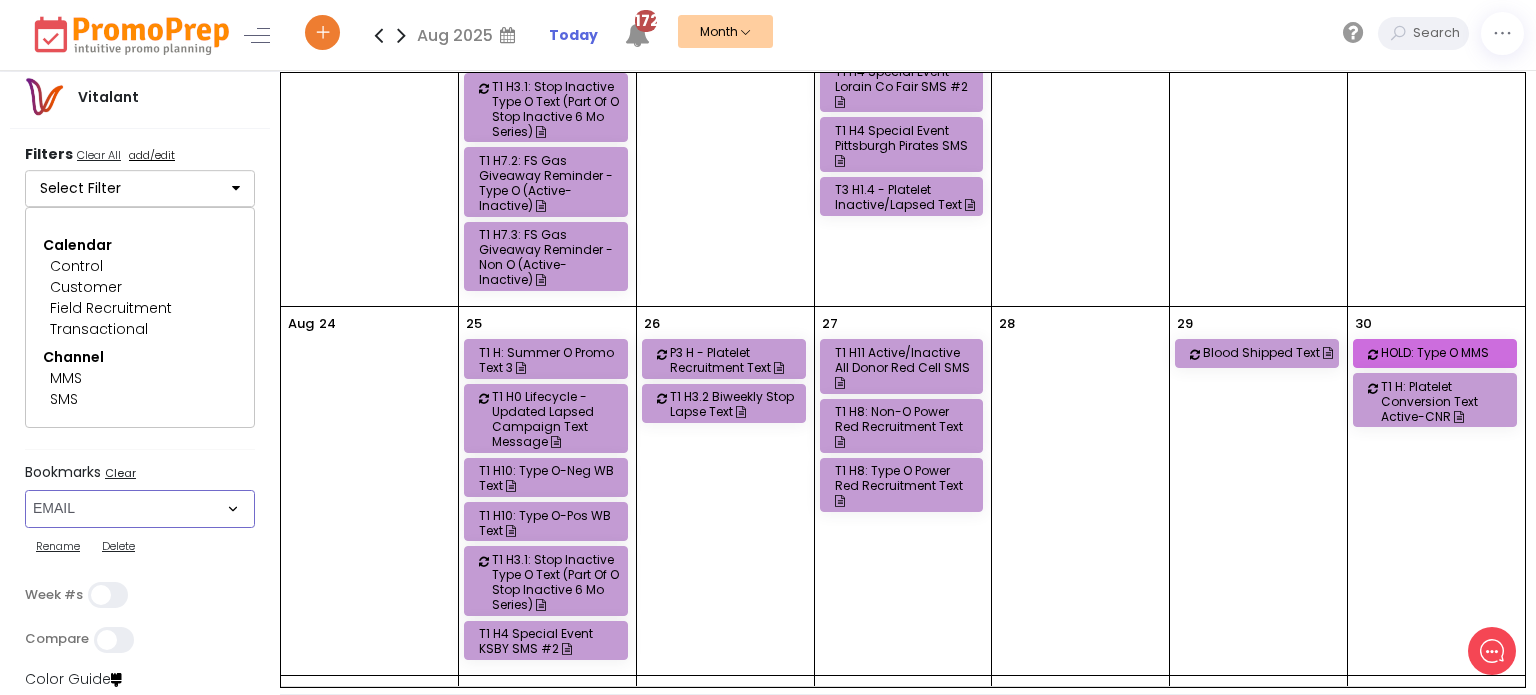 click on "Select Bookmark  Auto: SMS   BVR: Control, Customer, Field, Transactional   Control: Direct Mail   Control: Email   Control: Mail and Ads   Control: SMS   EMAIL   Fulfillment: FCI email included   Fulfillment: Redemption list only   Phone   Promo/Fulfillment   Push   Push and Message Center   Push: All   SMS: Control, Customer, Field, Transactional   SMS/MMS (Control, Cust, Field)   Special Events" at bounding box center (140, 509) 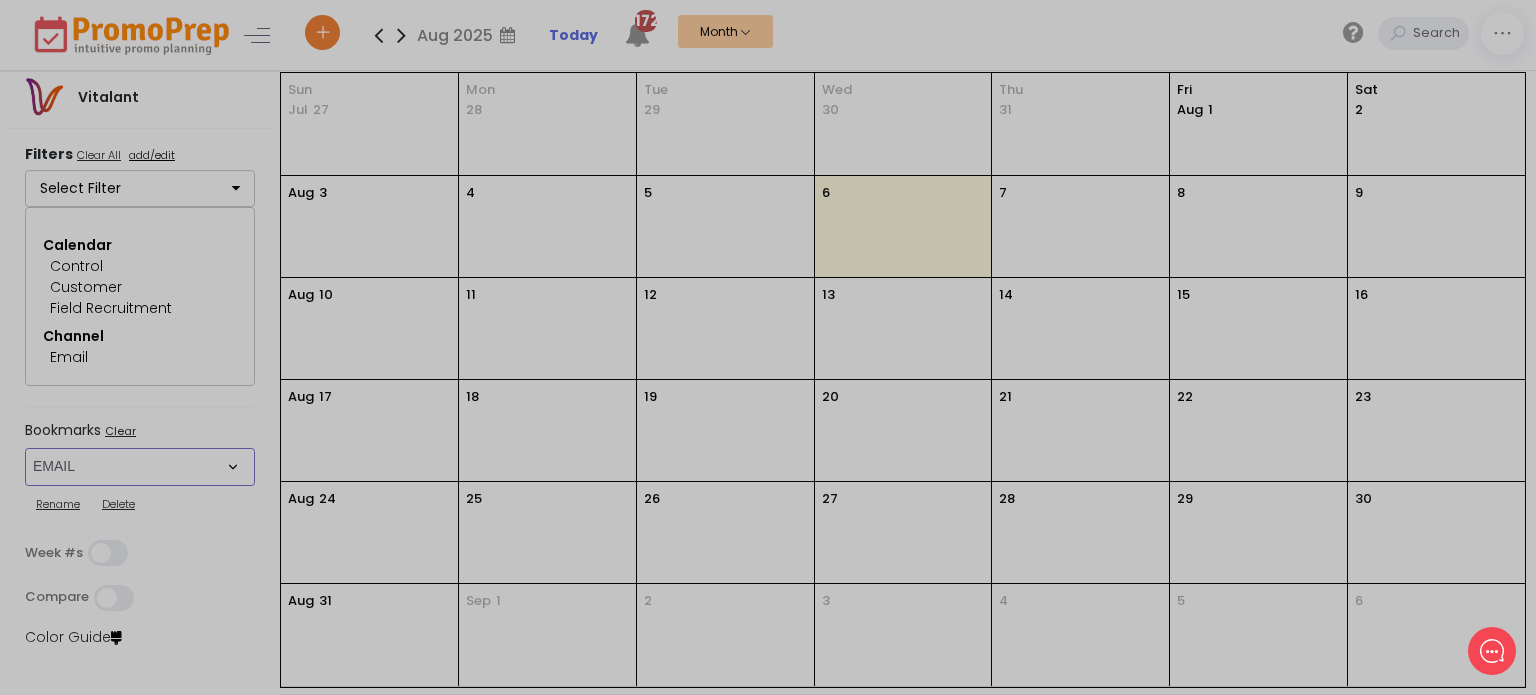 scroll, scrollTop: 0, scrollLeft: 0, axis: both 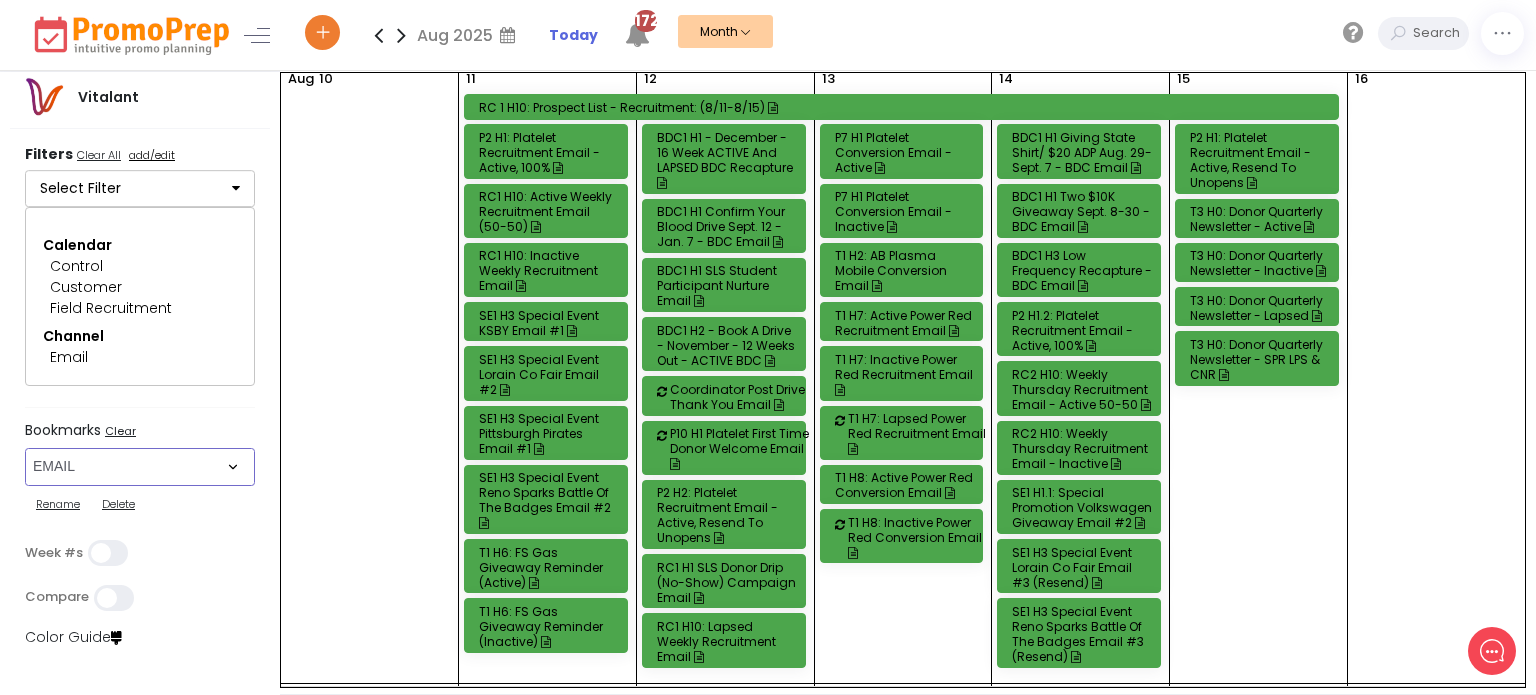 click on "RC1 H1 SLS Donor Drip (No-Show) Campaign Email" at bounding box center (727, 582) 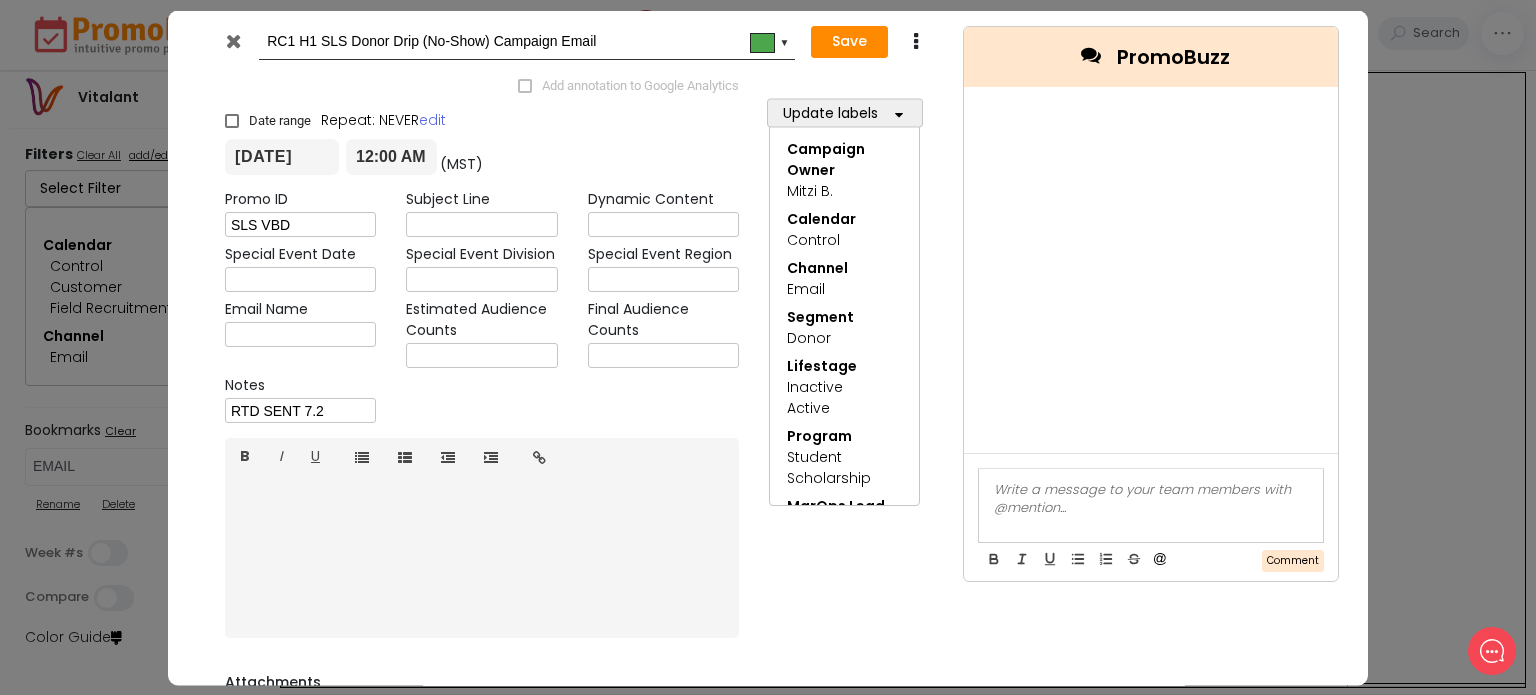 click at bounding box center [233, 40] 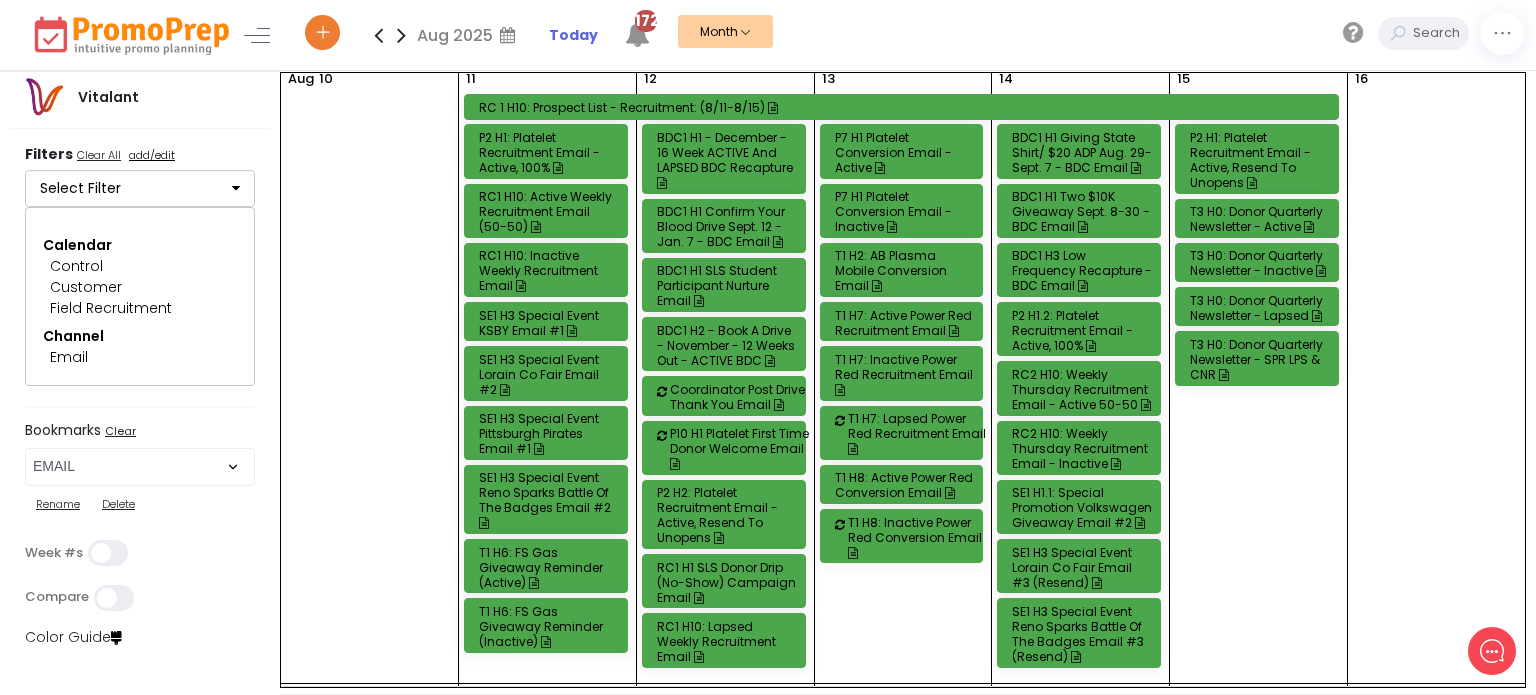 click on "P2 H2: Platelet Recruitment Email - Active, Resend to Unopens" at bounding box center [727, 515] 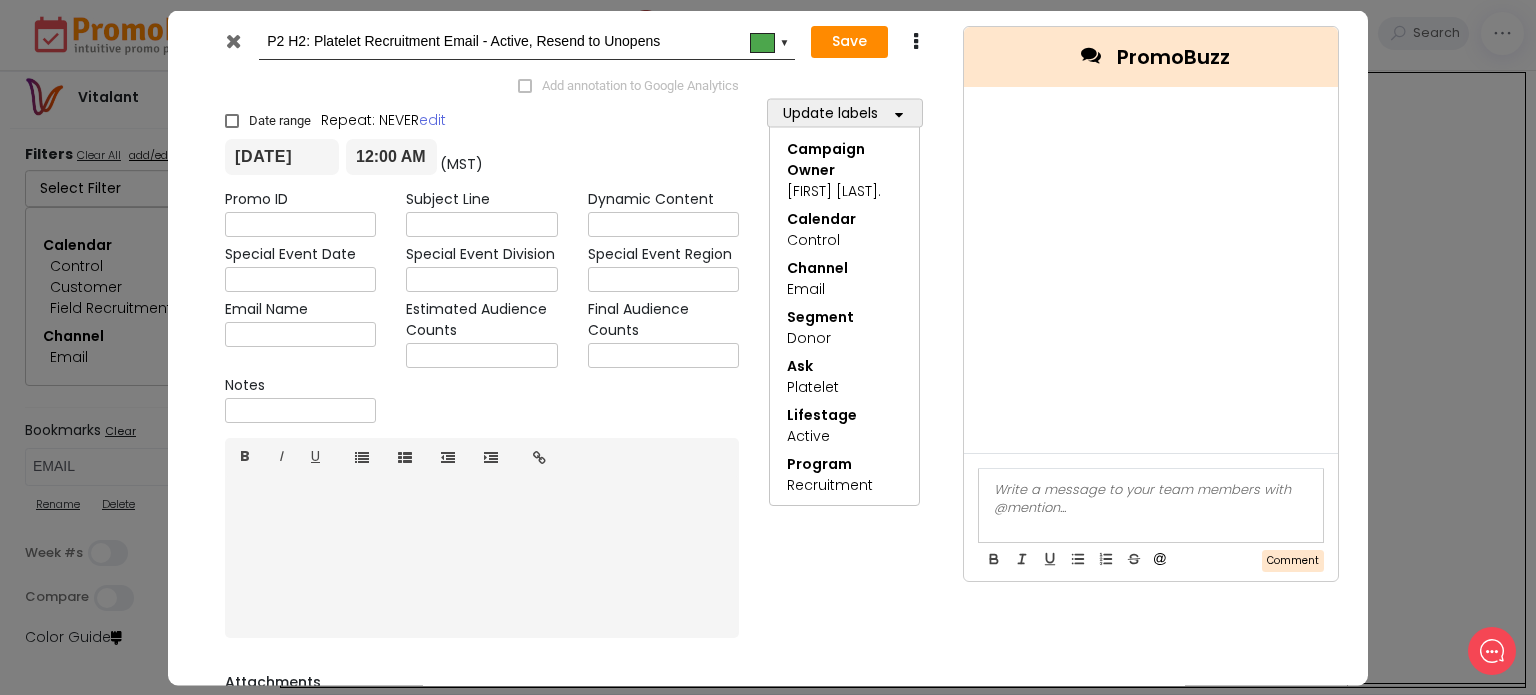 scroll, scrollTop: 4, scrollLeft: 0, axis: vertical 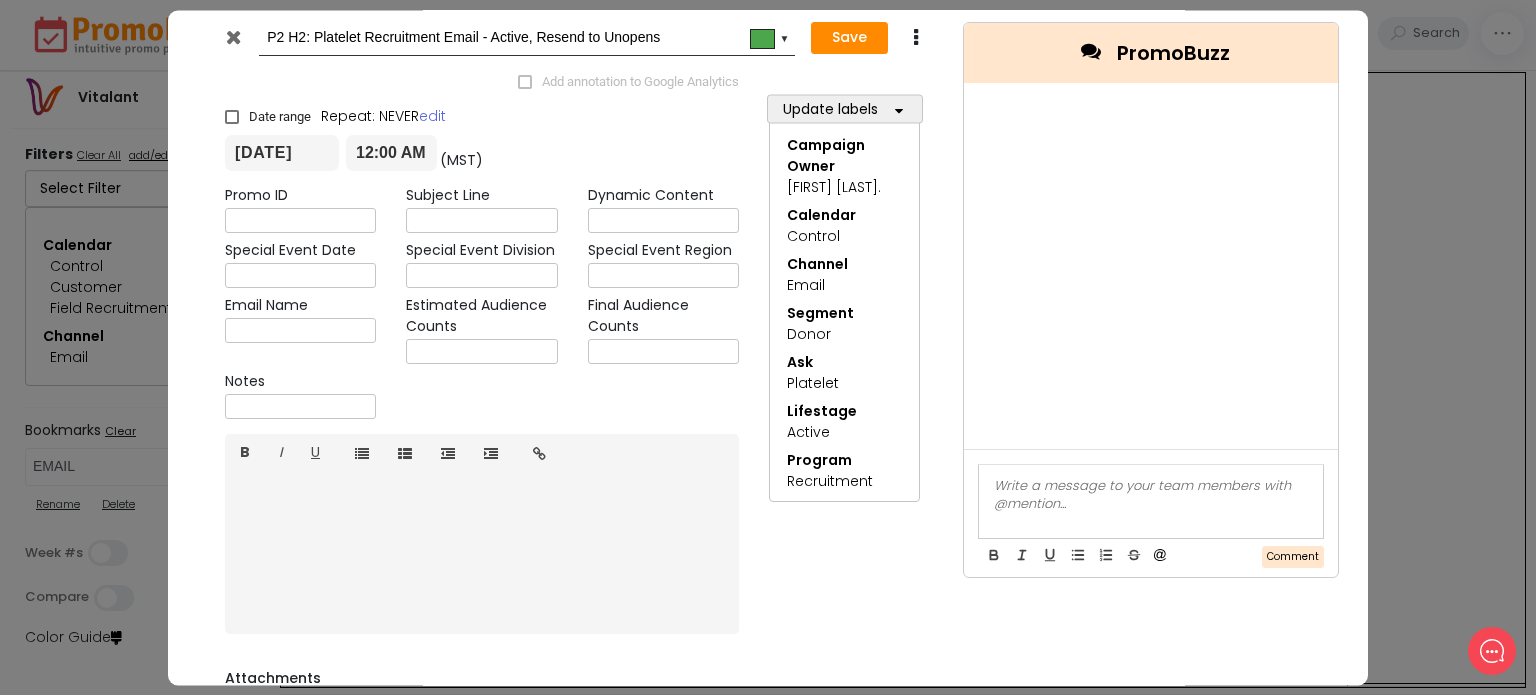 click at bounding box center [233, 36] 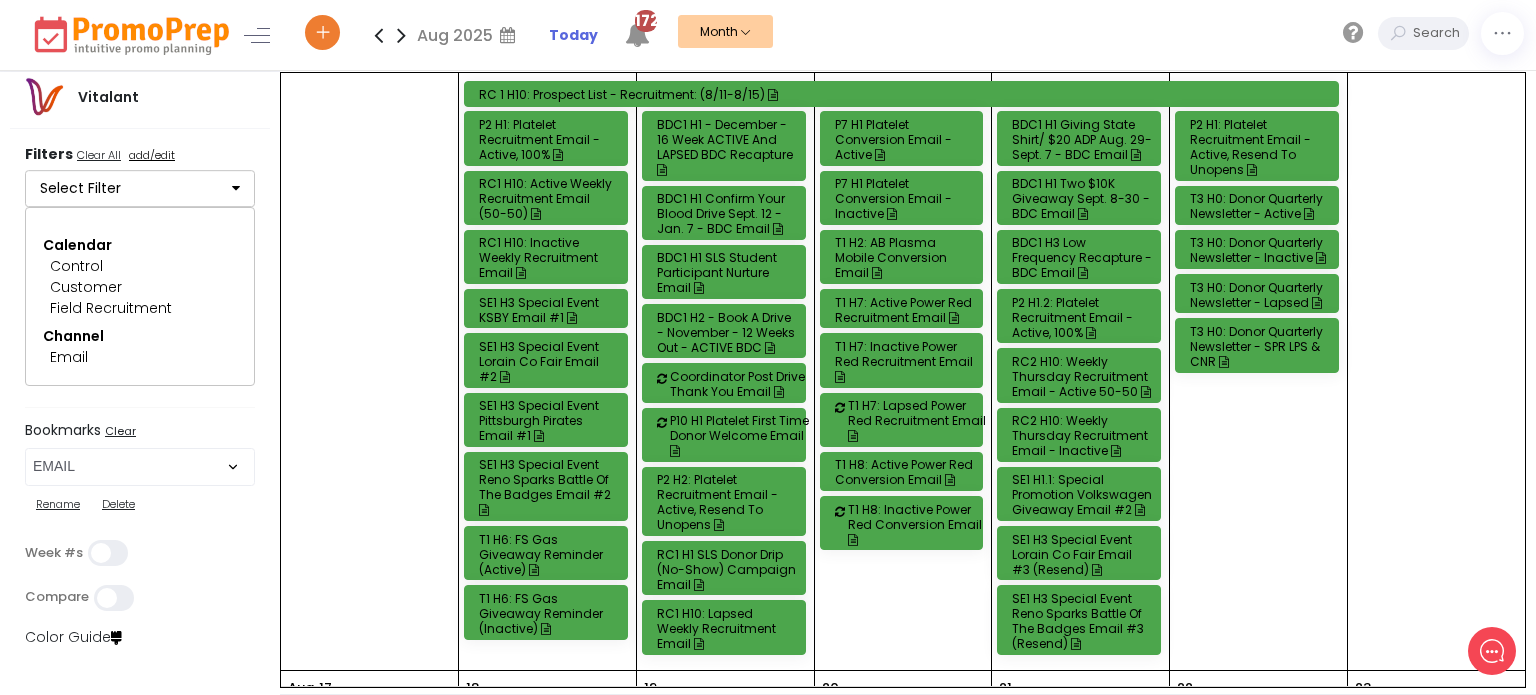 scroll, scrollTop: 1040, scrollLeft: 0, axis: vertical 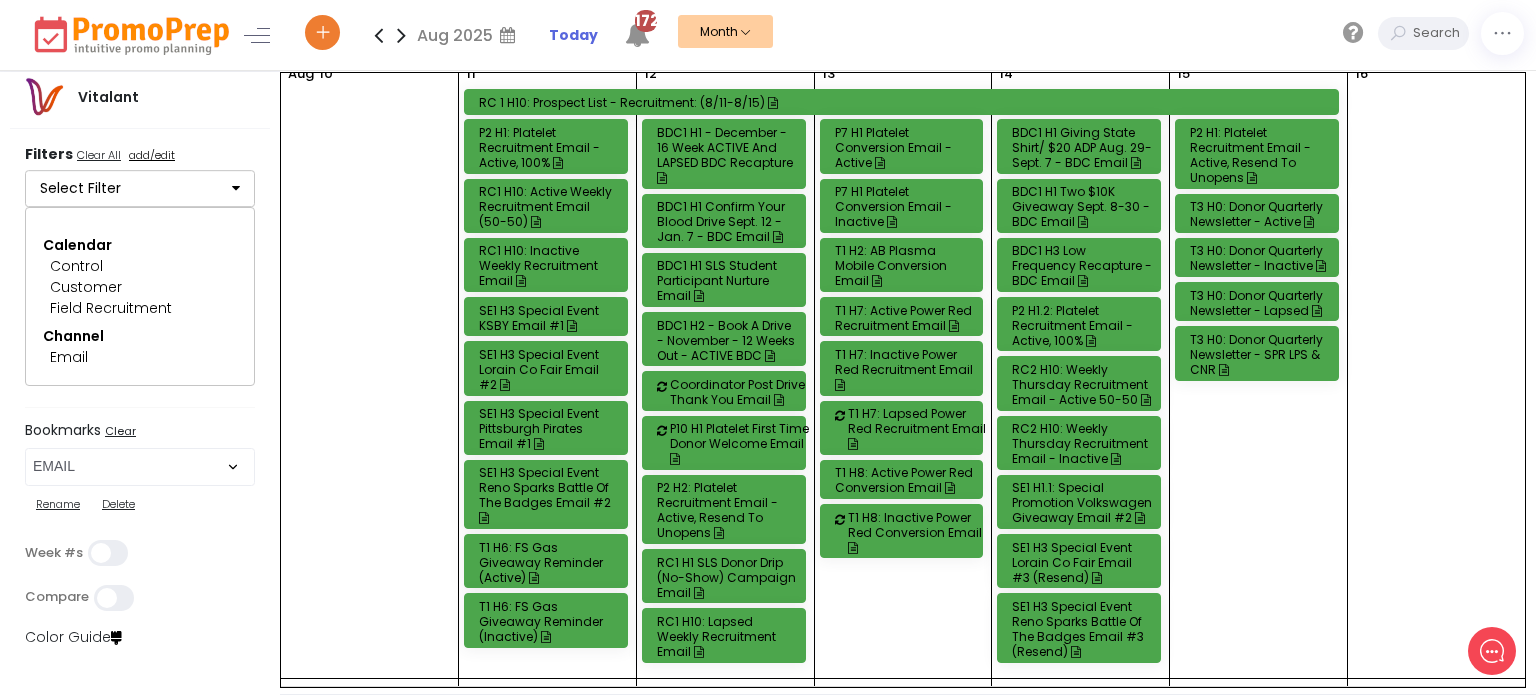 click on "RC2 H10: Weekly Thursday Recruitment Email - Active 50-50" at bounding box center [1082, 384] 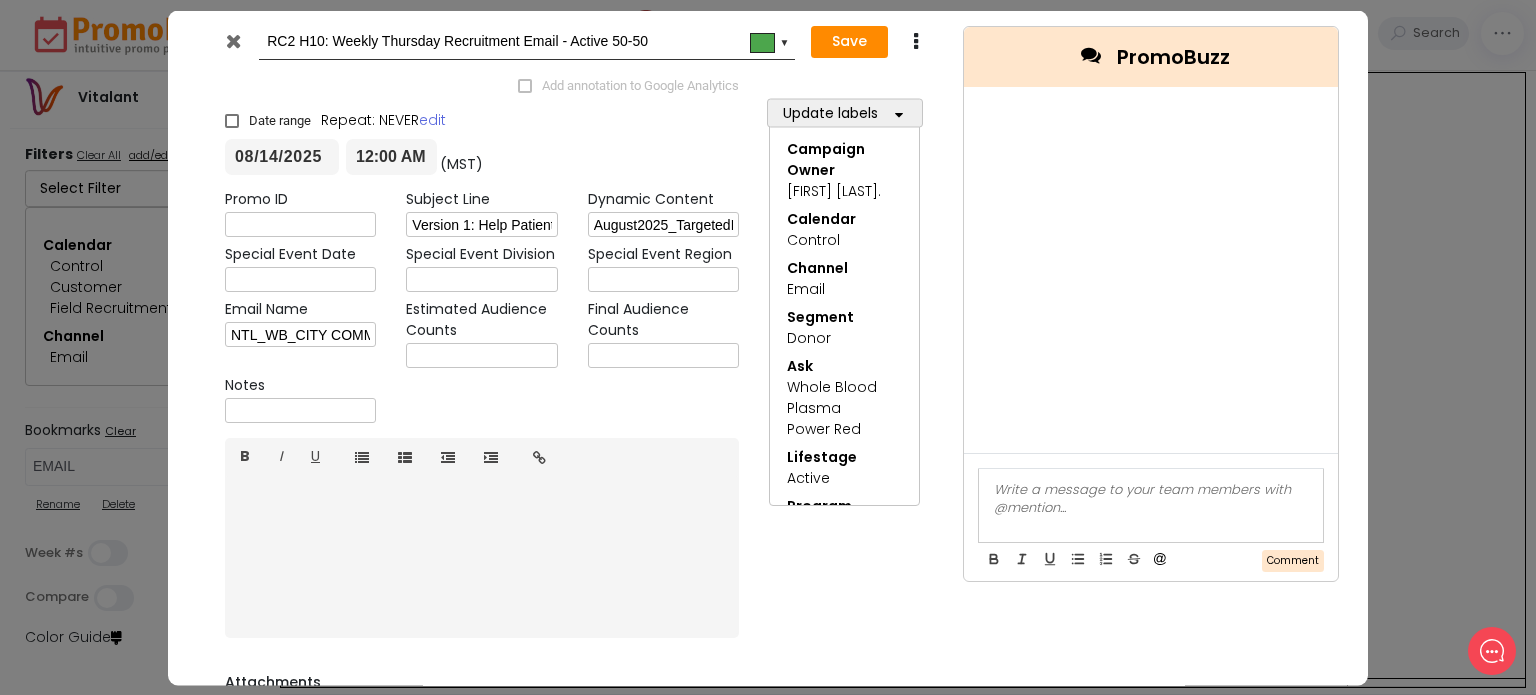 click at bounding box center [233, 40] 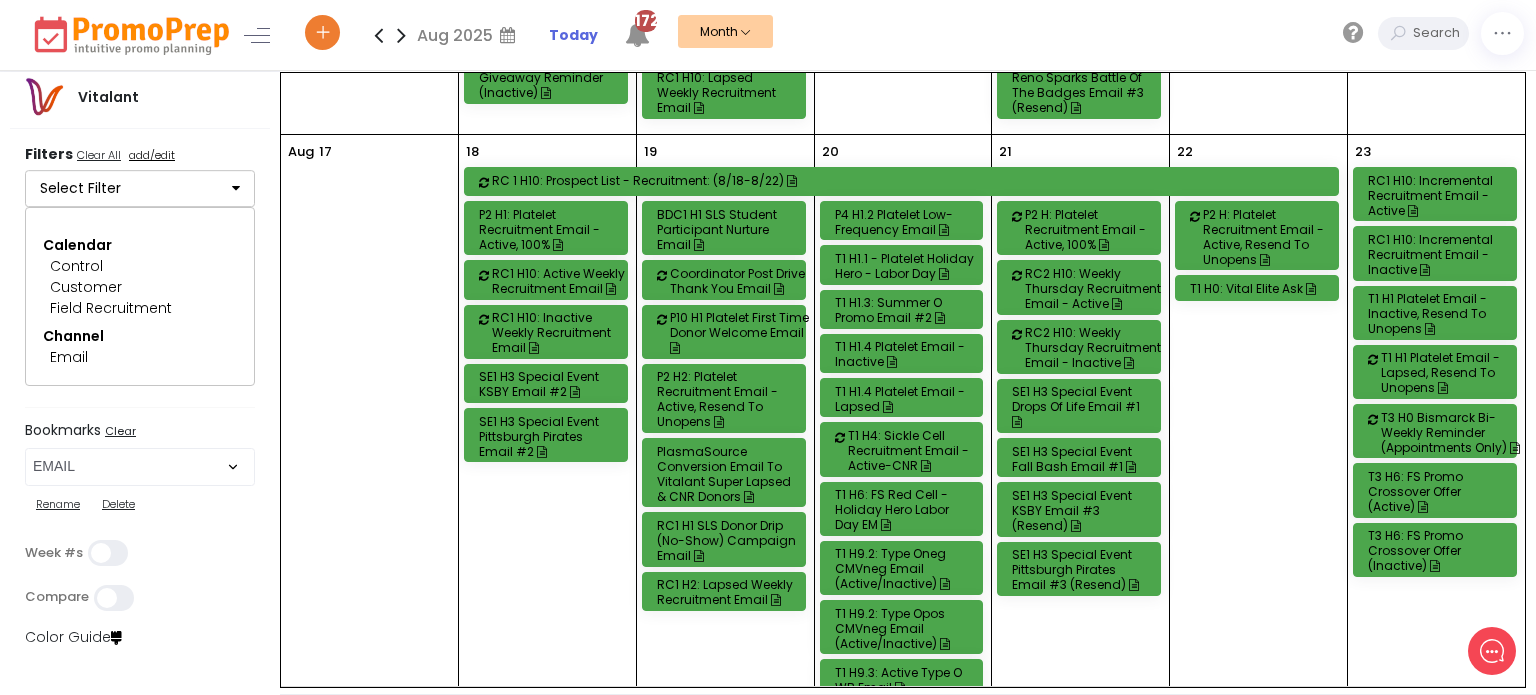 scroll, scrollTop: 1608, scrollLeft: 0, axis: vertical 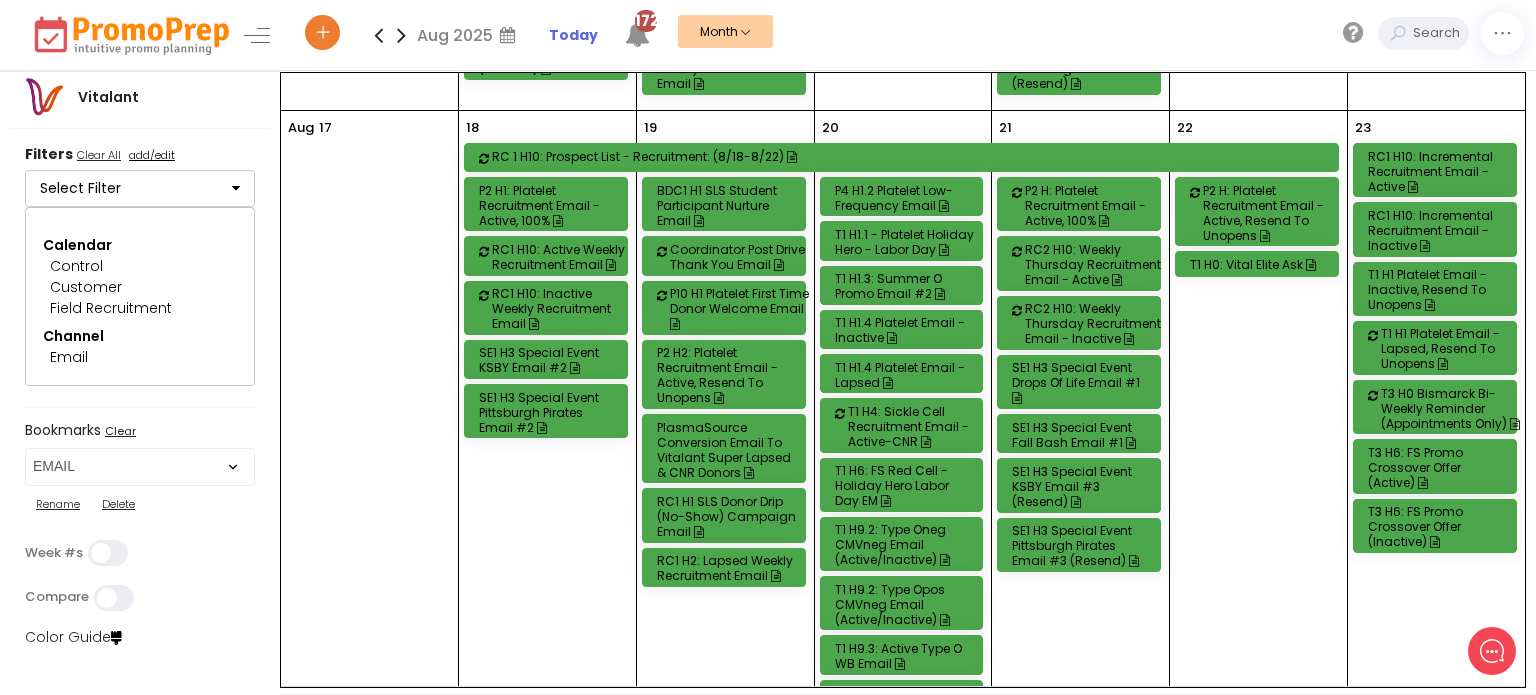 click on "PlasmaSource Conversion Email to Vitalant Super Lapsed & CNR Donors" at bounding box center [727, 450] 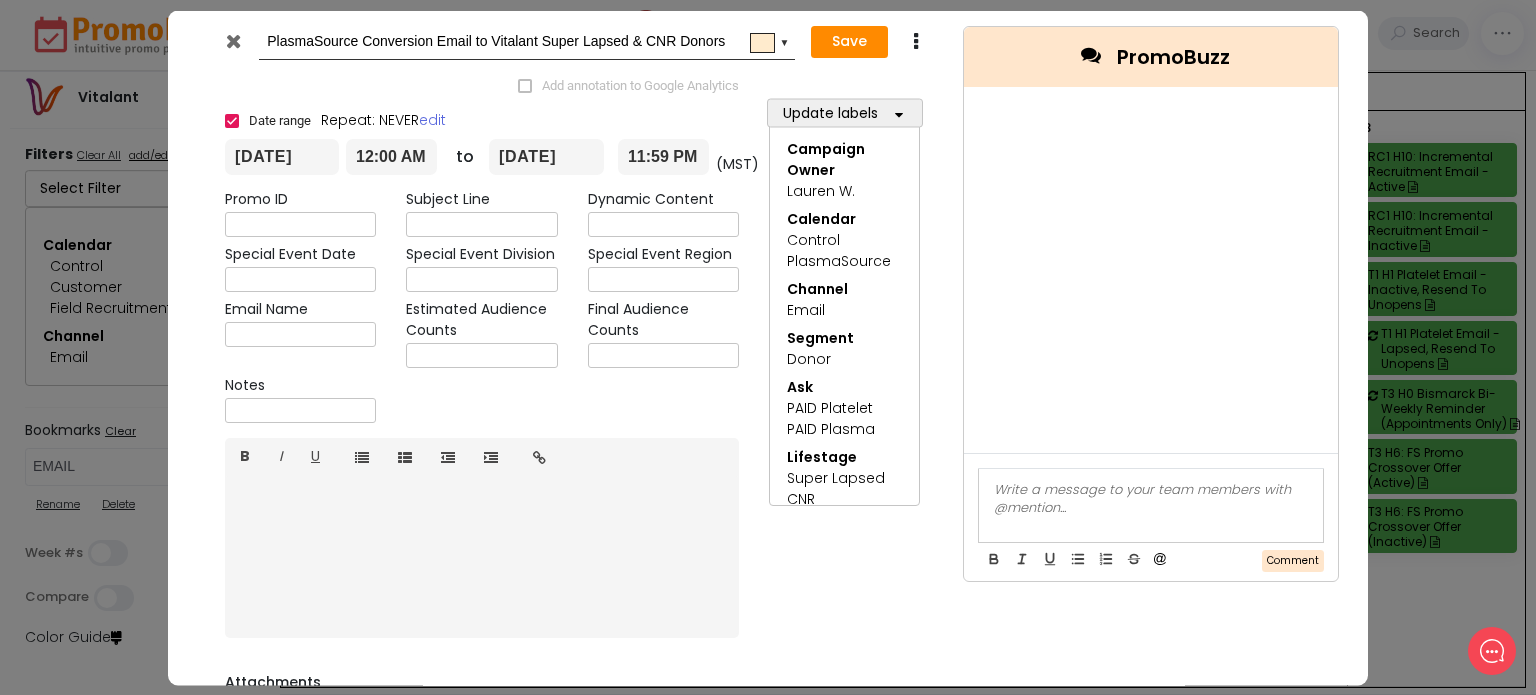 scroll, scrollTop: 0, scrollLeft: 0, axis: both 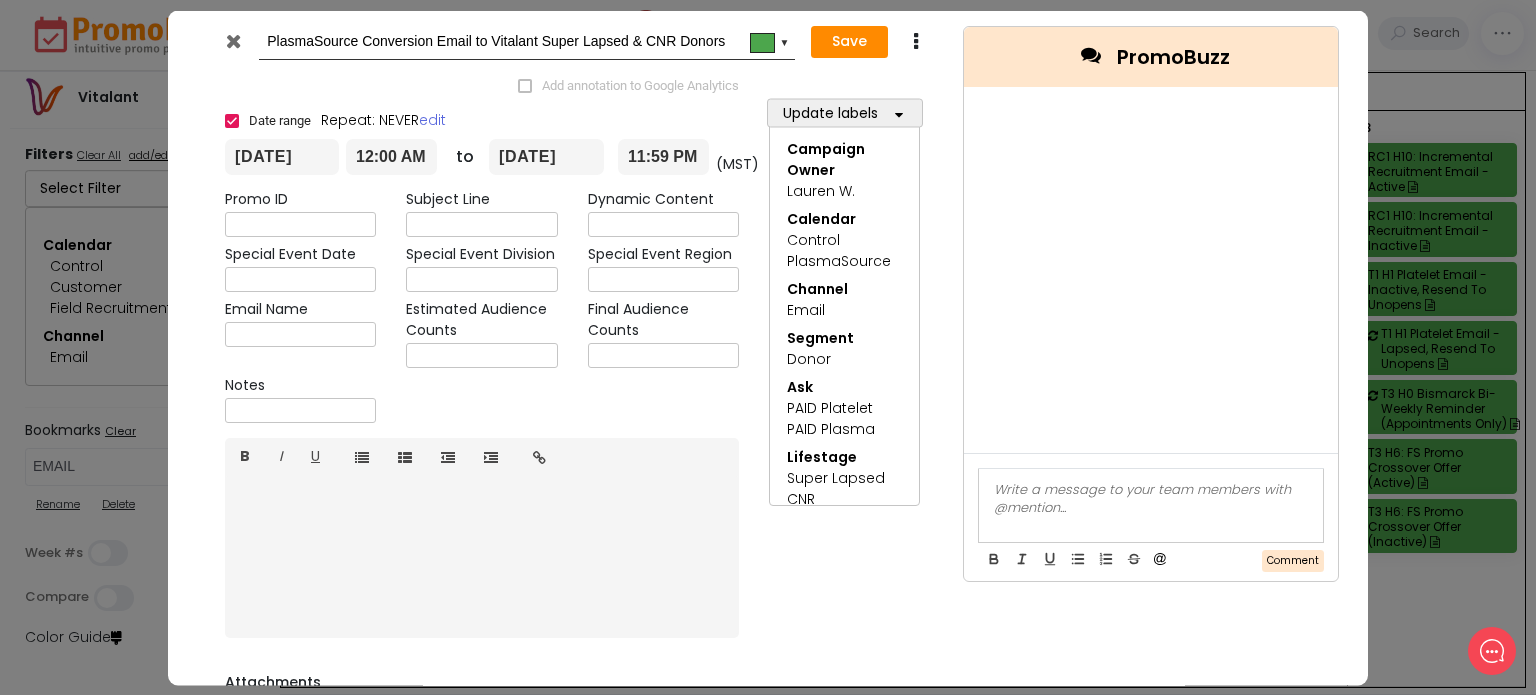 click at bounding box center (233, 40) 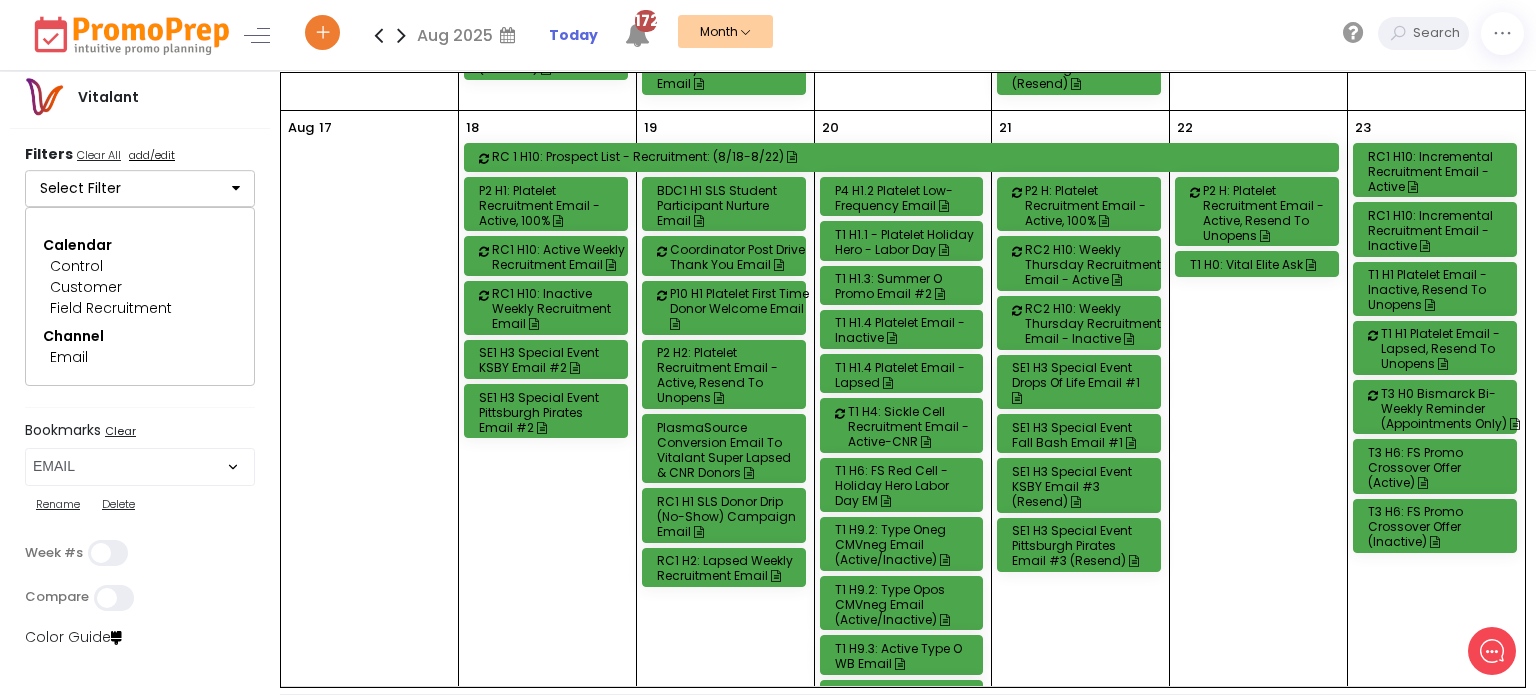 click on "PlasmaSource Conversion Email to Vitalant Super Lapsed & CNR Donors" at bounding box center (727, 450) 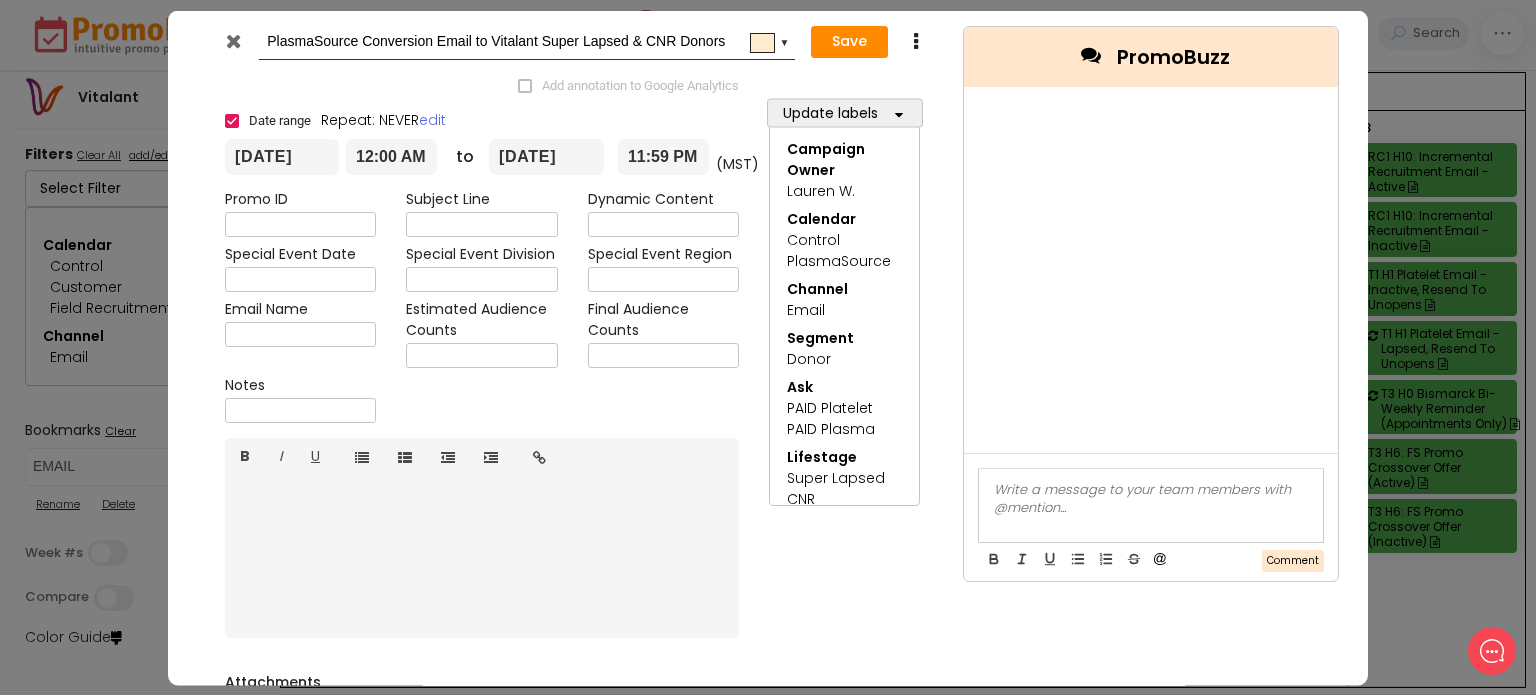 scroll, scrollTop: 0, scrollLeft: 0, axis: both 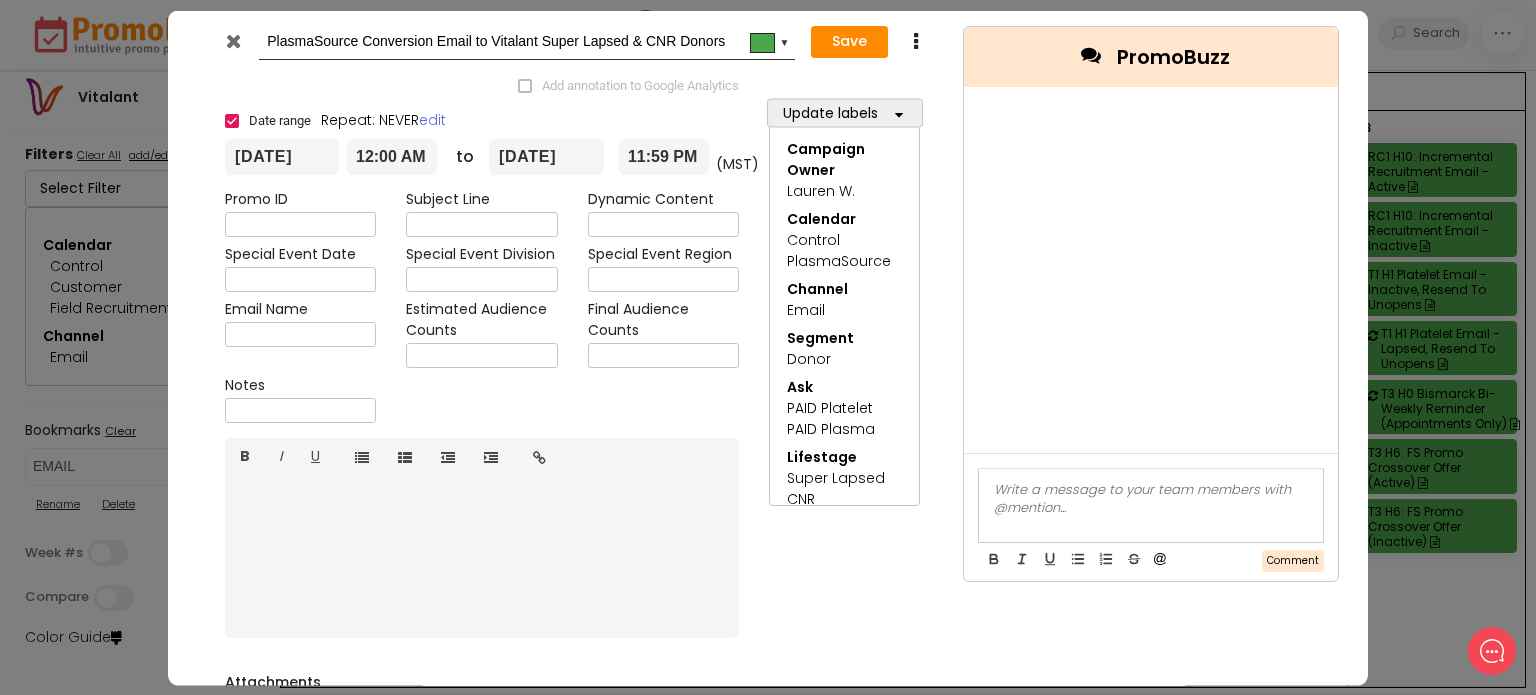 click at bounding box center [233, 40] 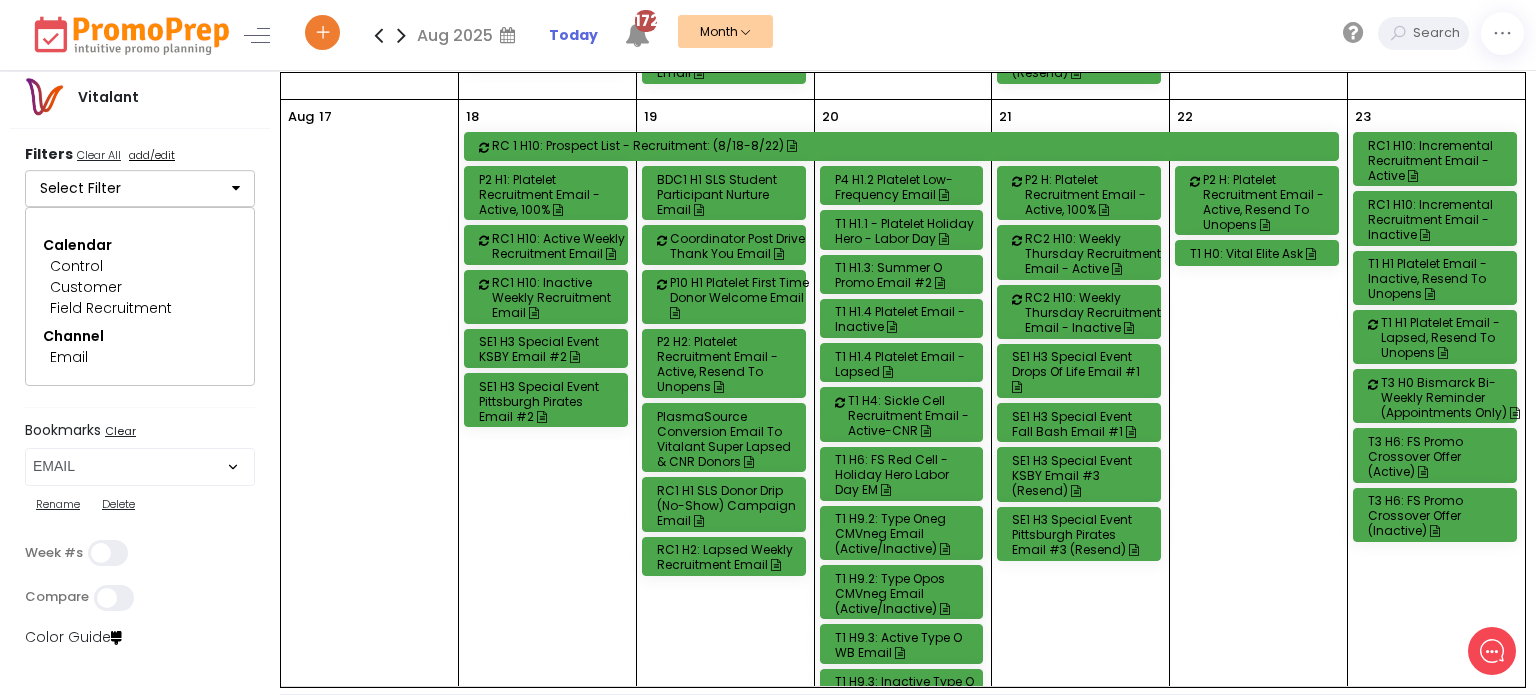scroll, scrollTop: 1618, scrollLeft: 0, axis: vertical 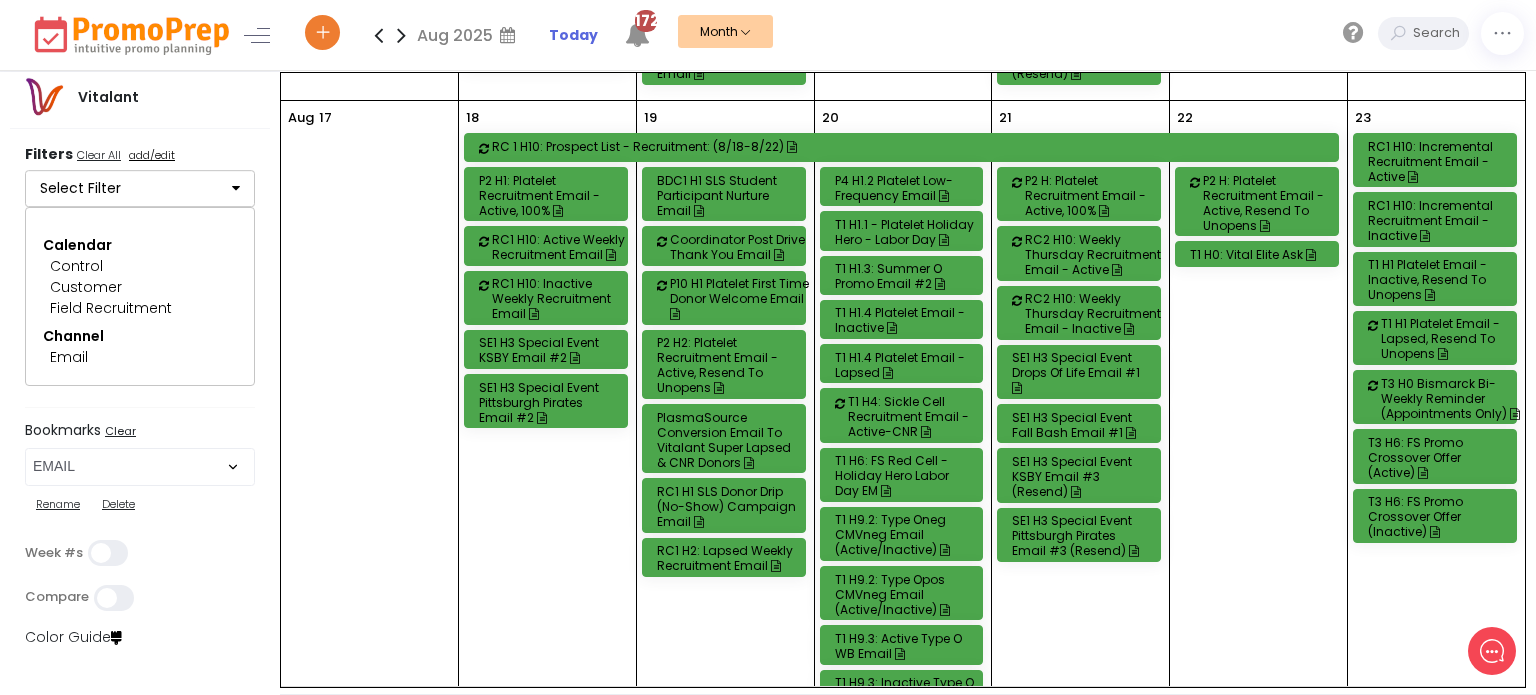 click on "RC1 H1 SLS Donor Drip (No-Show) Campaign Email" at bounding box center [727, 506] 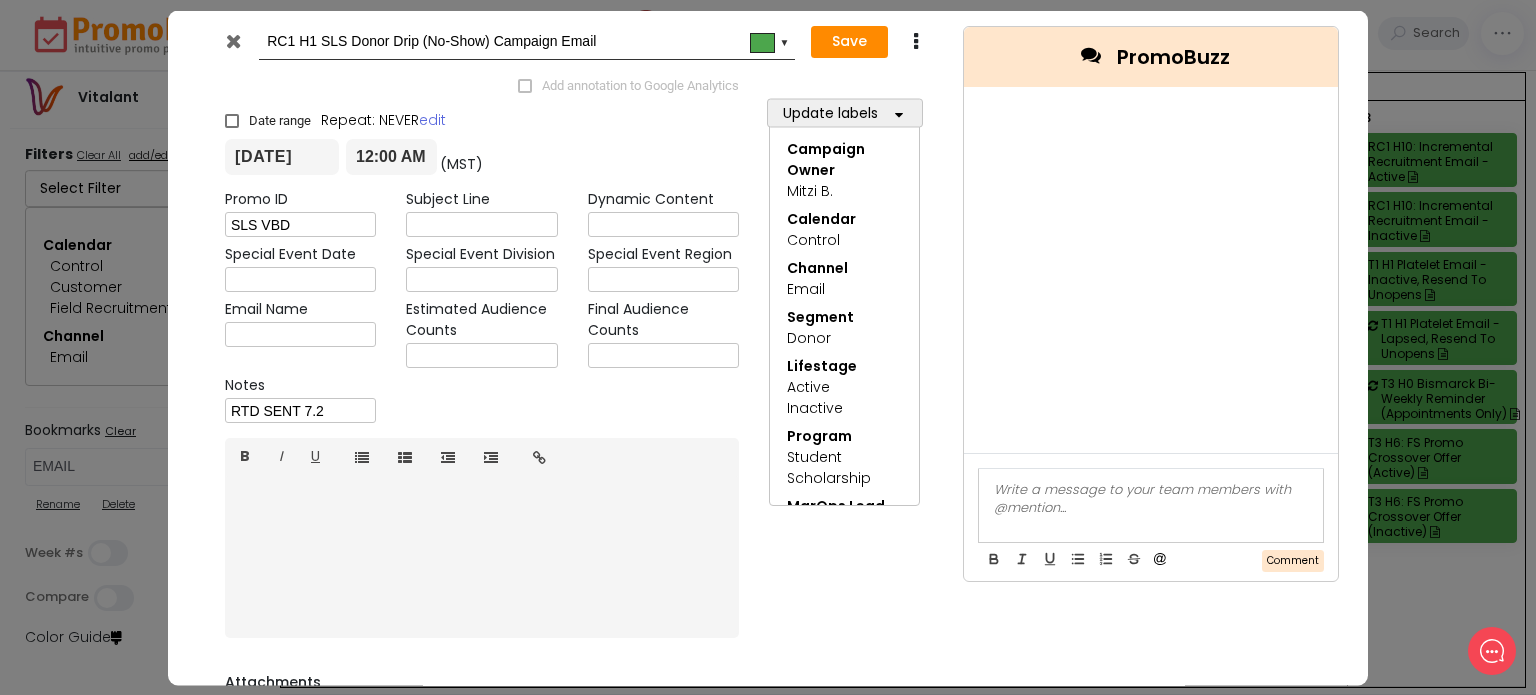 click at bounding box center (233, 40) 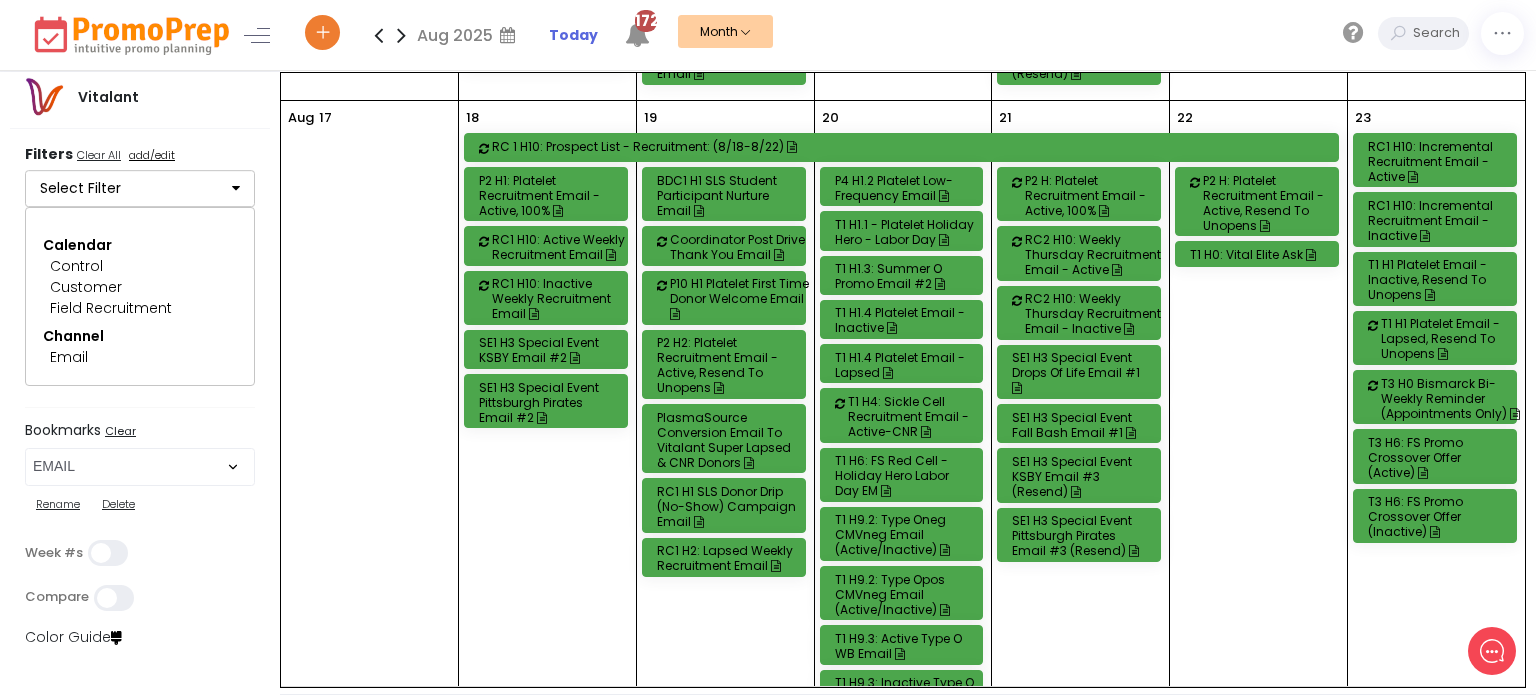 click on "PlasmaSource Conversion Email to Vitalant Super Lapsed & CNR Donors" at bounding box center (727, 440) 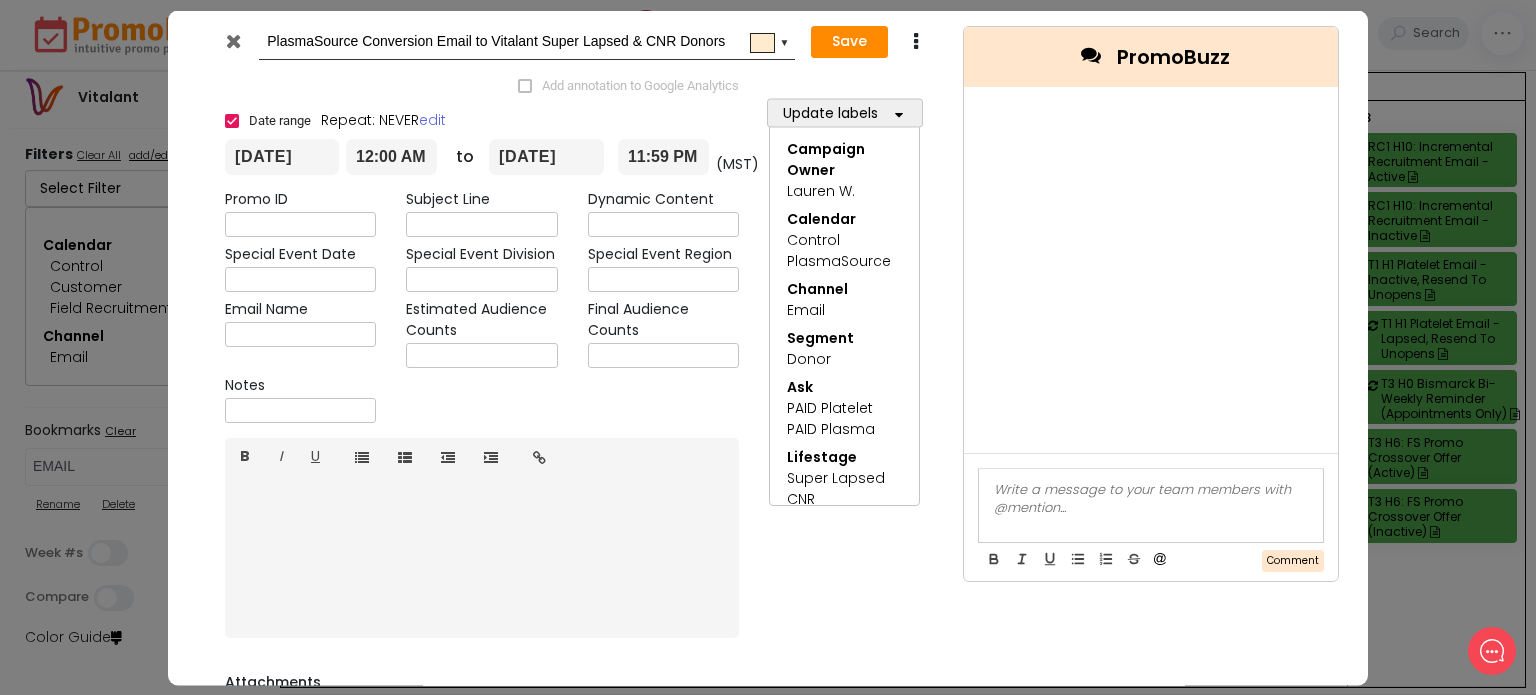 scroll, scrollTop: 0, scrollLeft: 0, axis: both 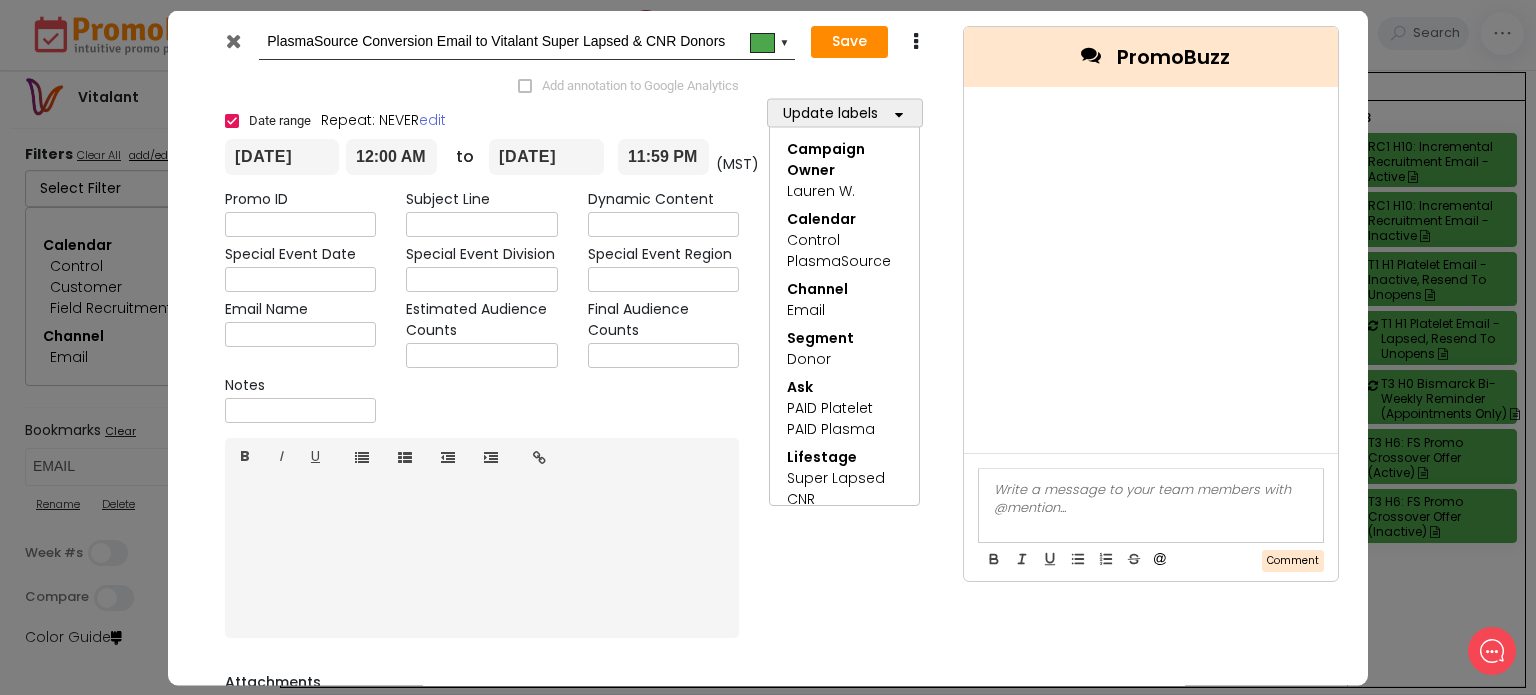 click at bounding box center (233, 40) 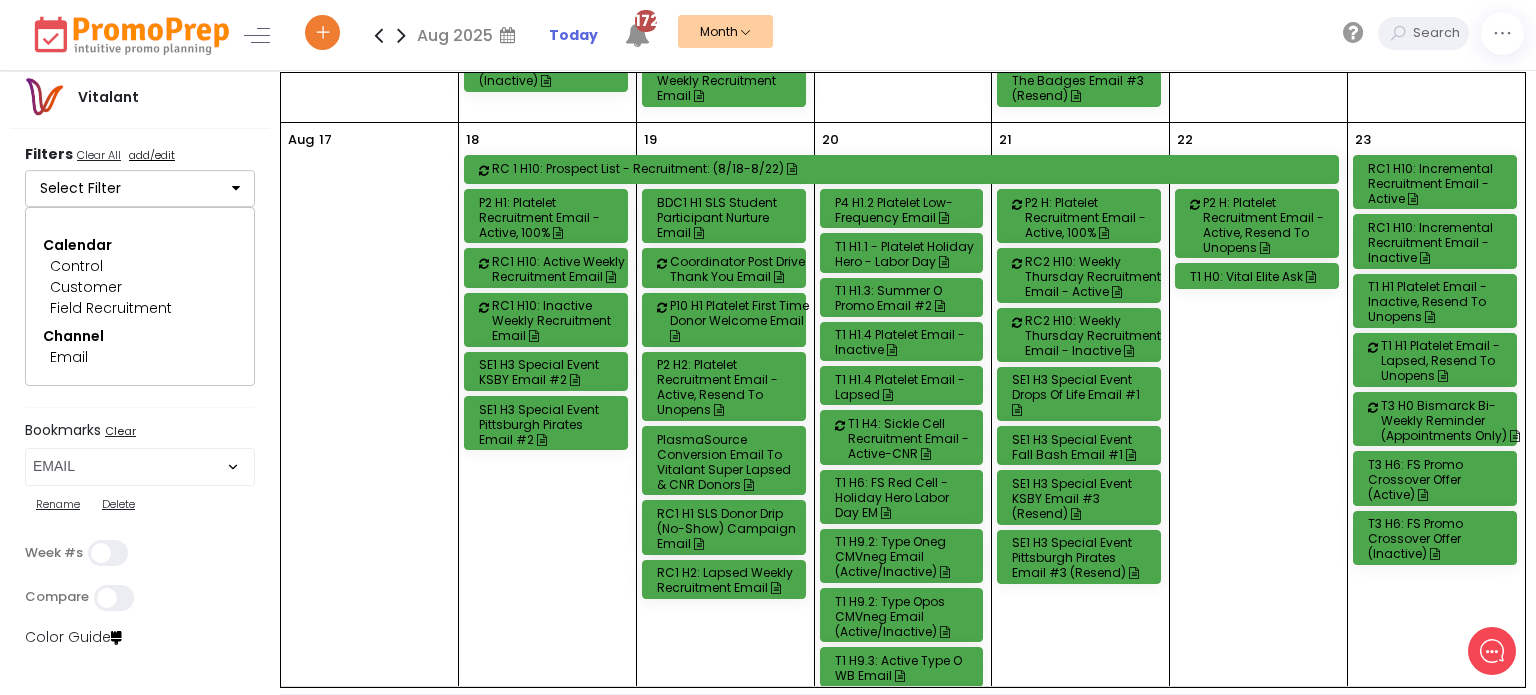 scroll, scrollTop: 1596, scrollLeft: 0, axis: vertical 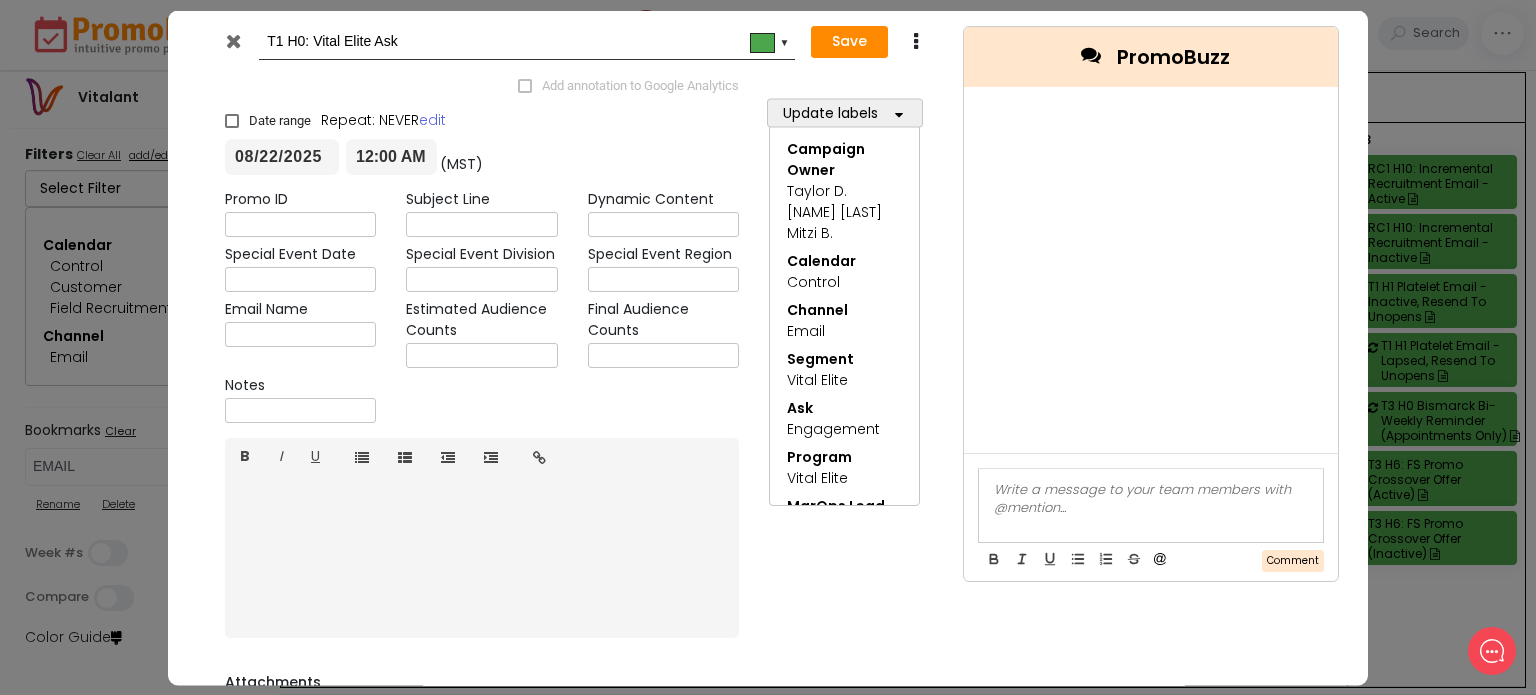 click at bounding box center (233, 40) 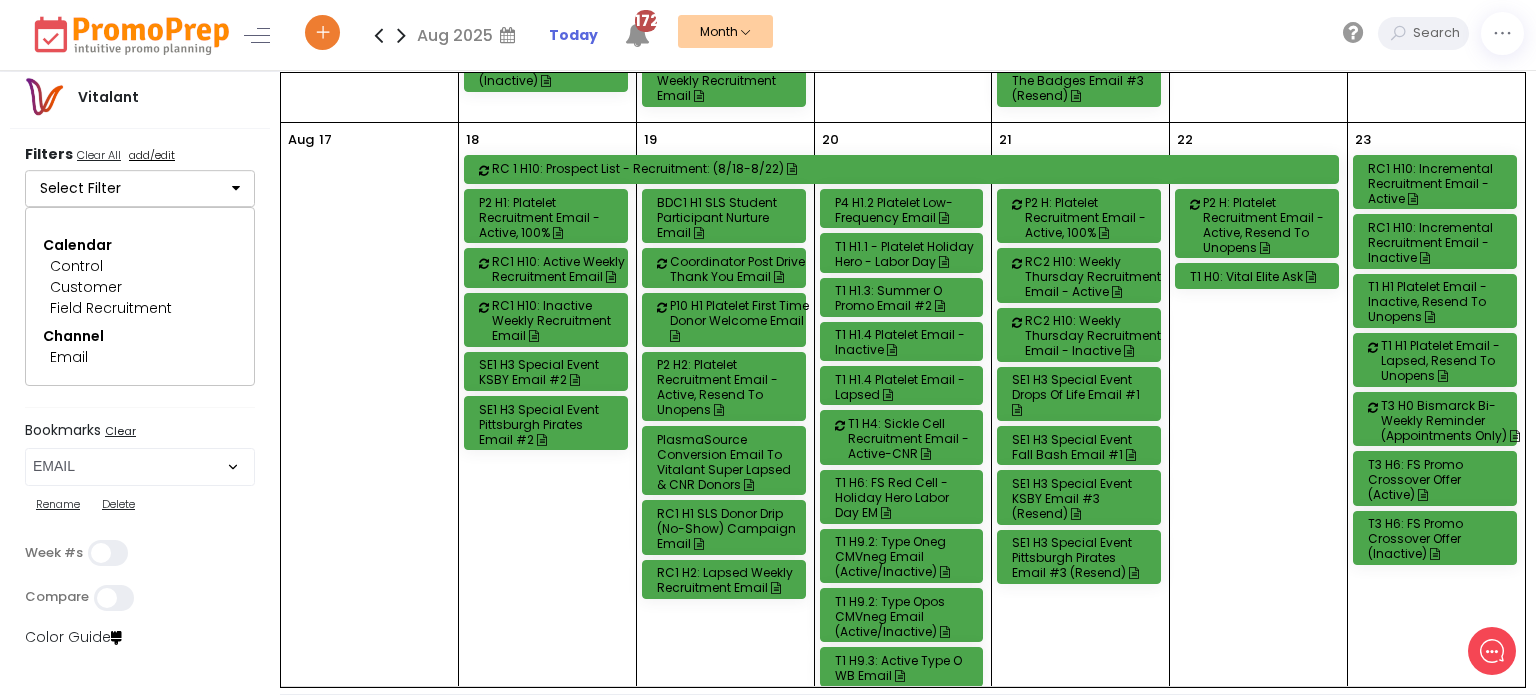 click on "T1 H0: Vital Elite Ask" at bounding box center (1260, 276) 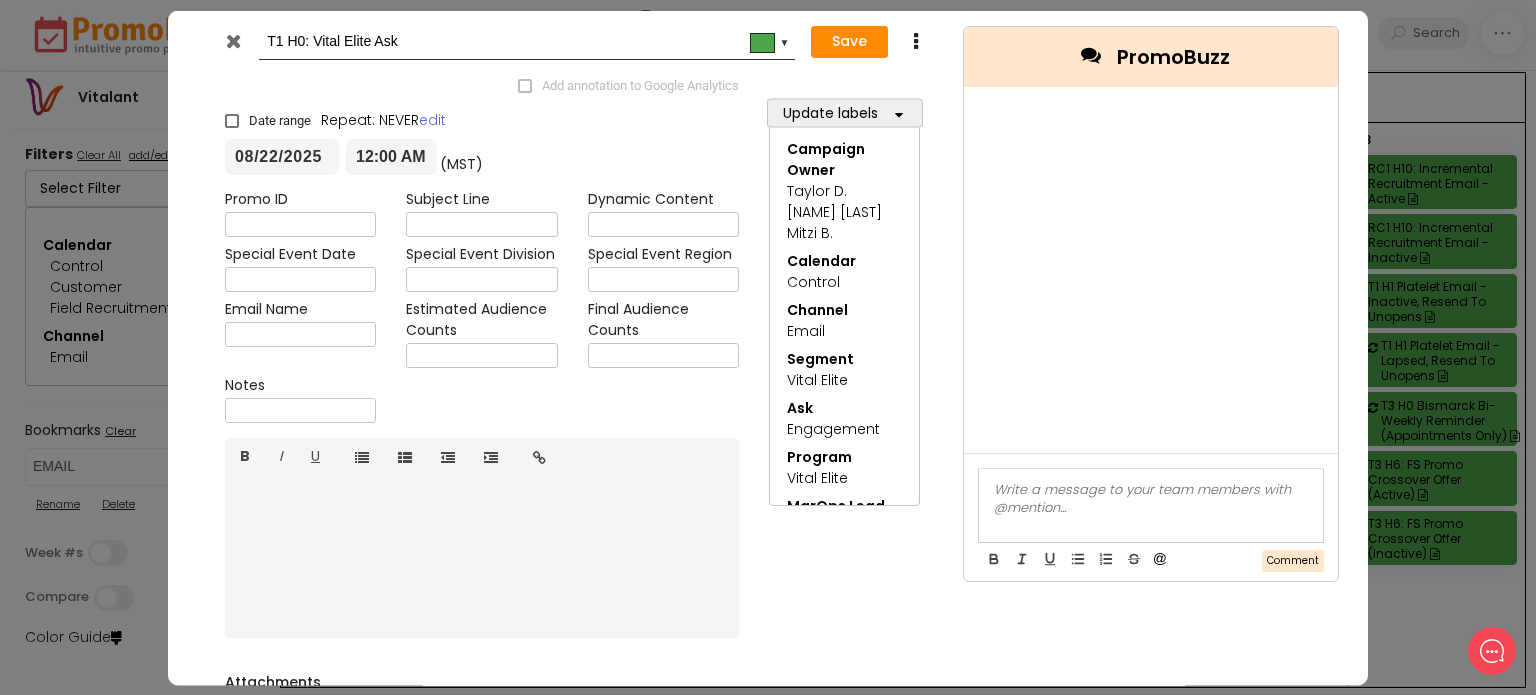 click at bounding box center (233, 40) 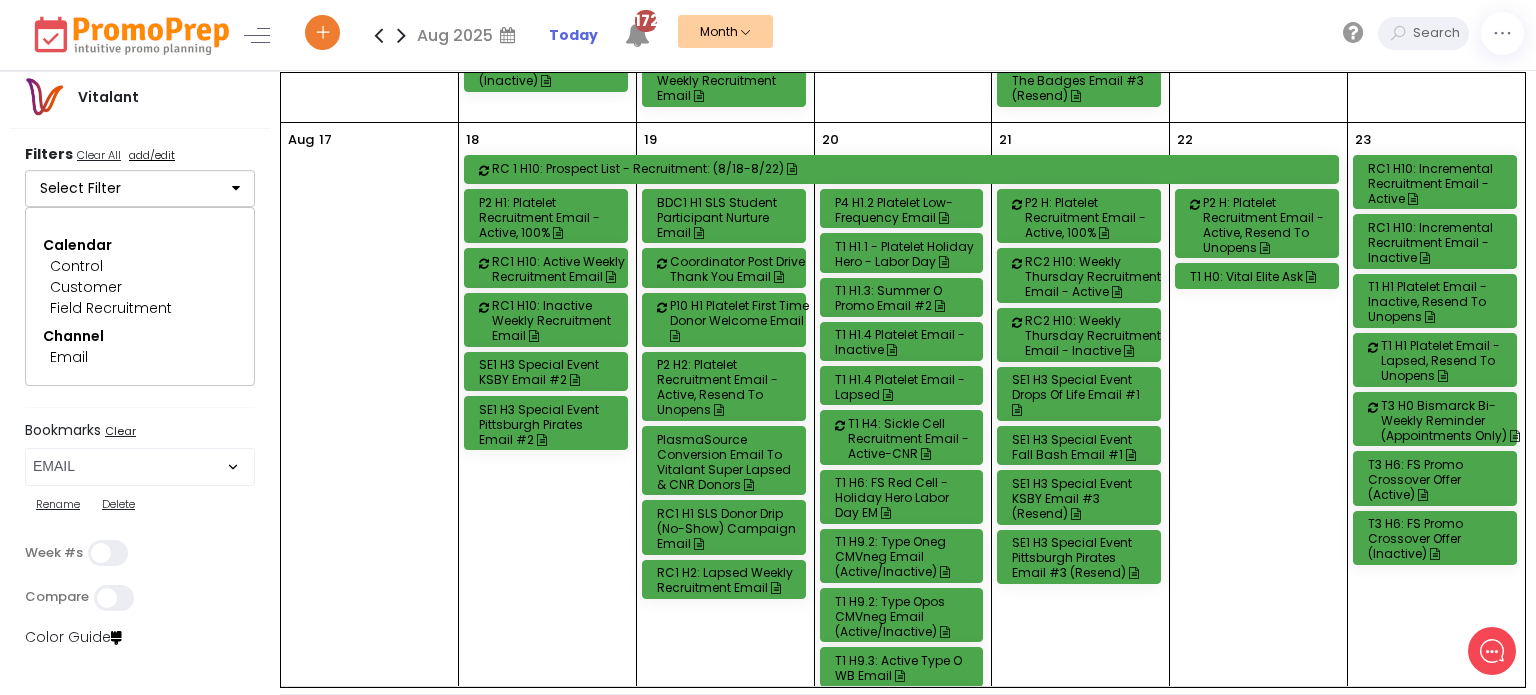 click on "T1 H0: Vital Elite Ask" at bounding box center (1260, 276) 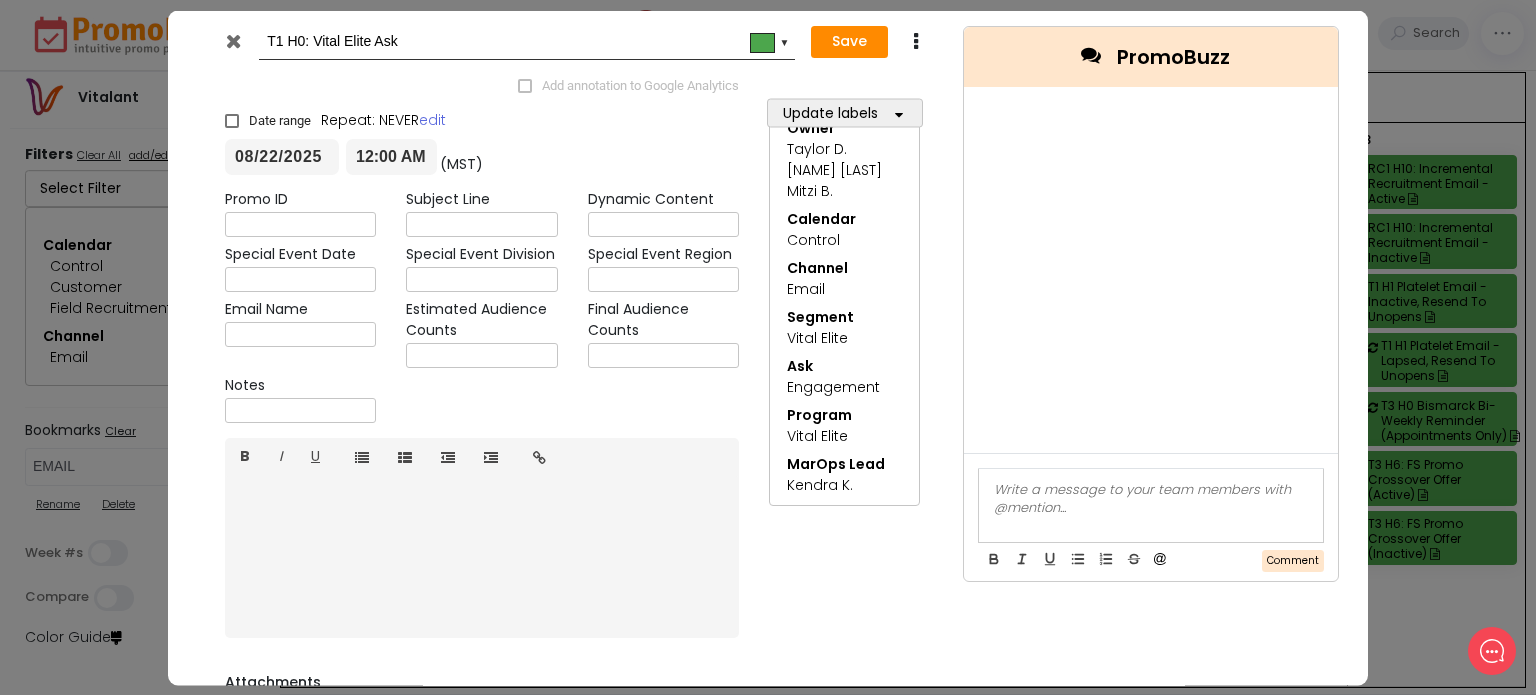 scroll, scrollTop: 0, scrollLeft: 0, axis: both 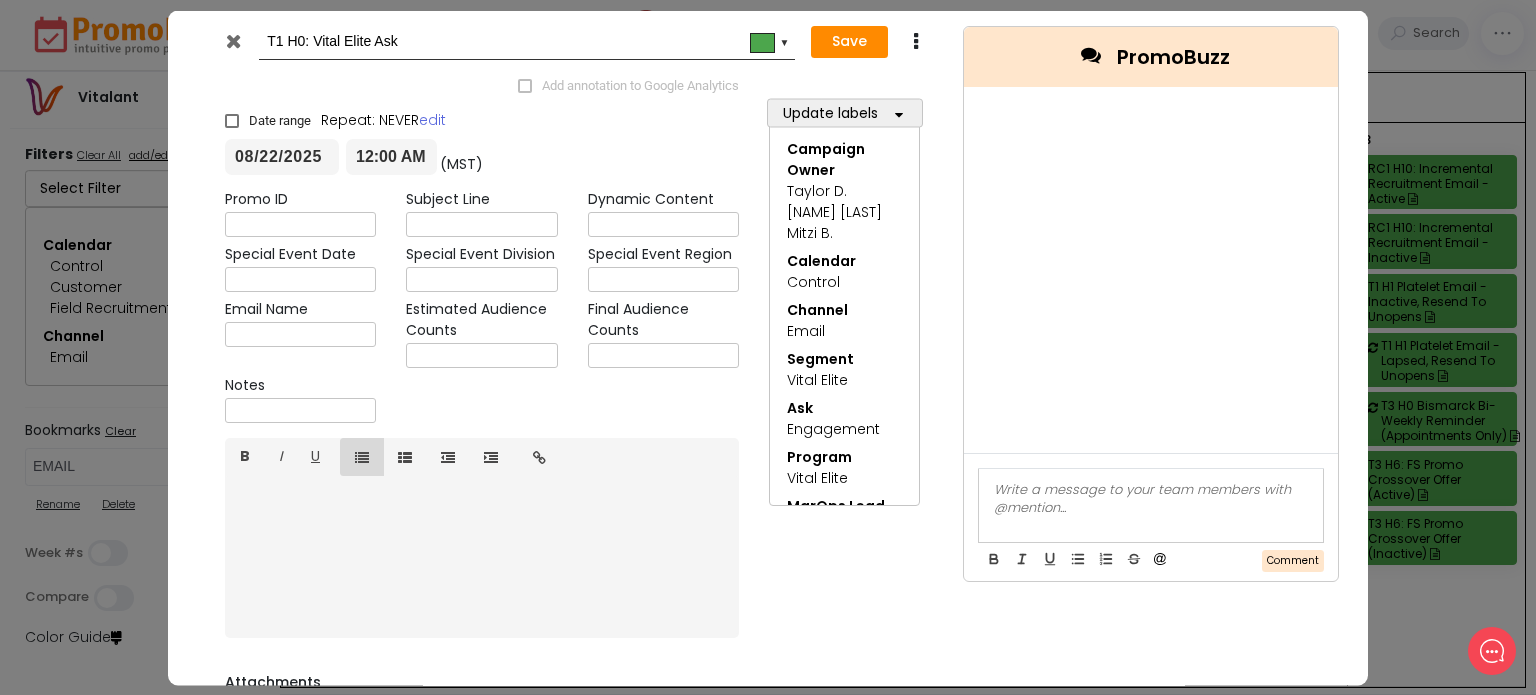 click at bounding box center (233, 40) 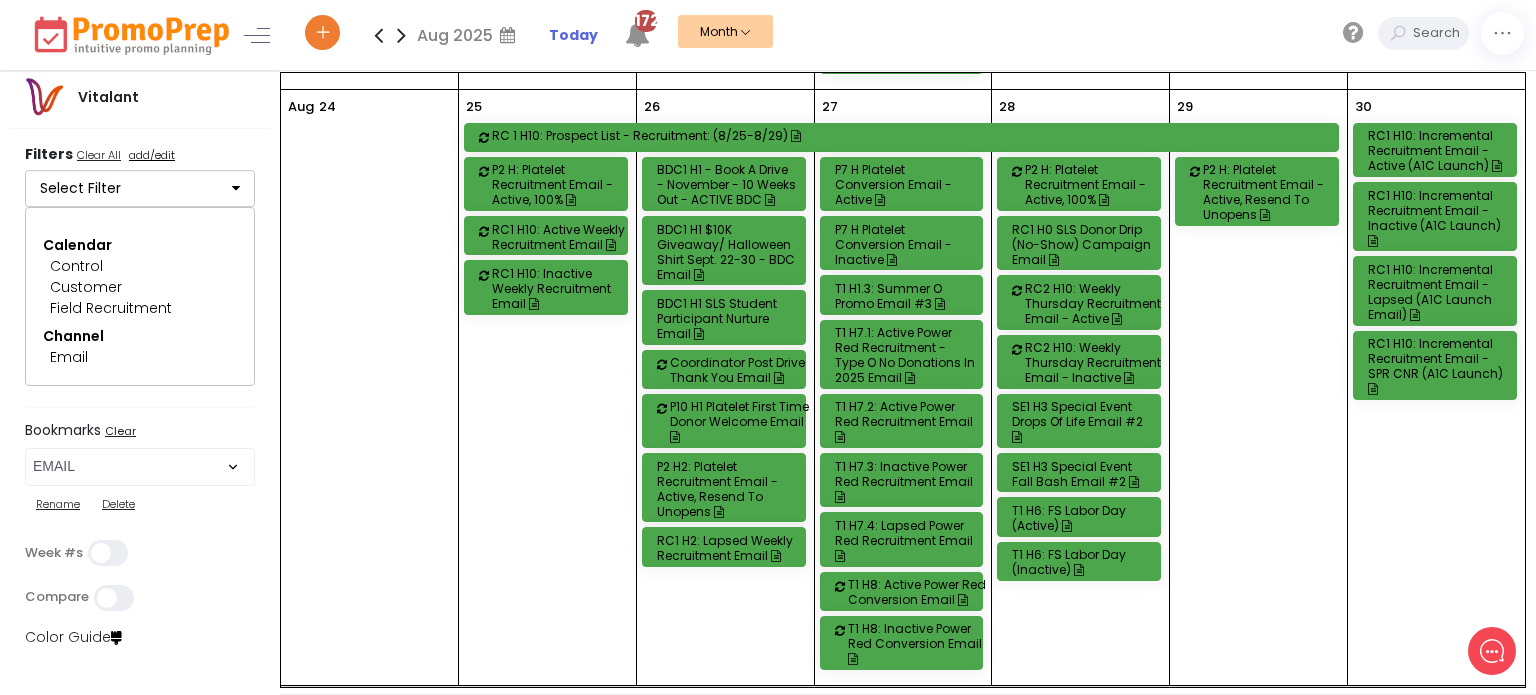 scroll, scrollTop: 2358, scrollLeft: 0, axis: vertical 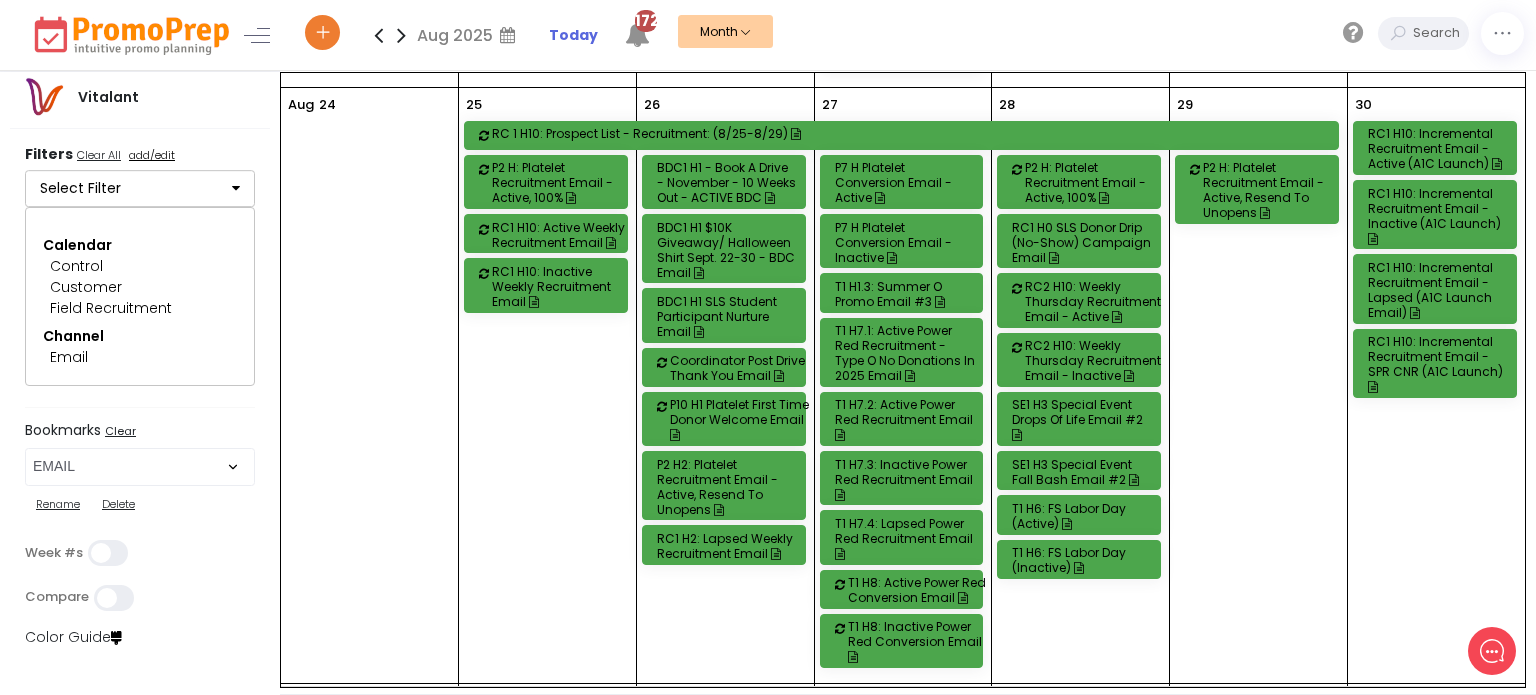 click on "RC1 H2: Lapsed Weekly Recruitment Email" at bounding box center (727, 546) 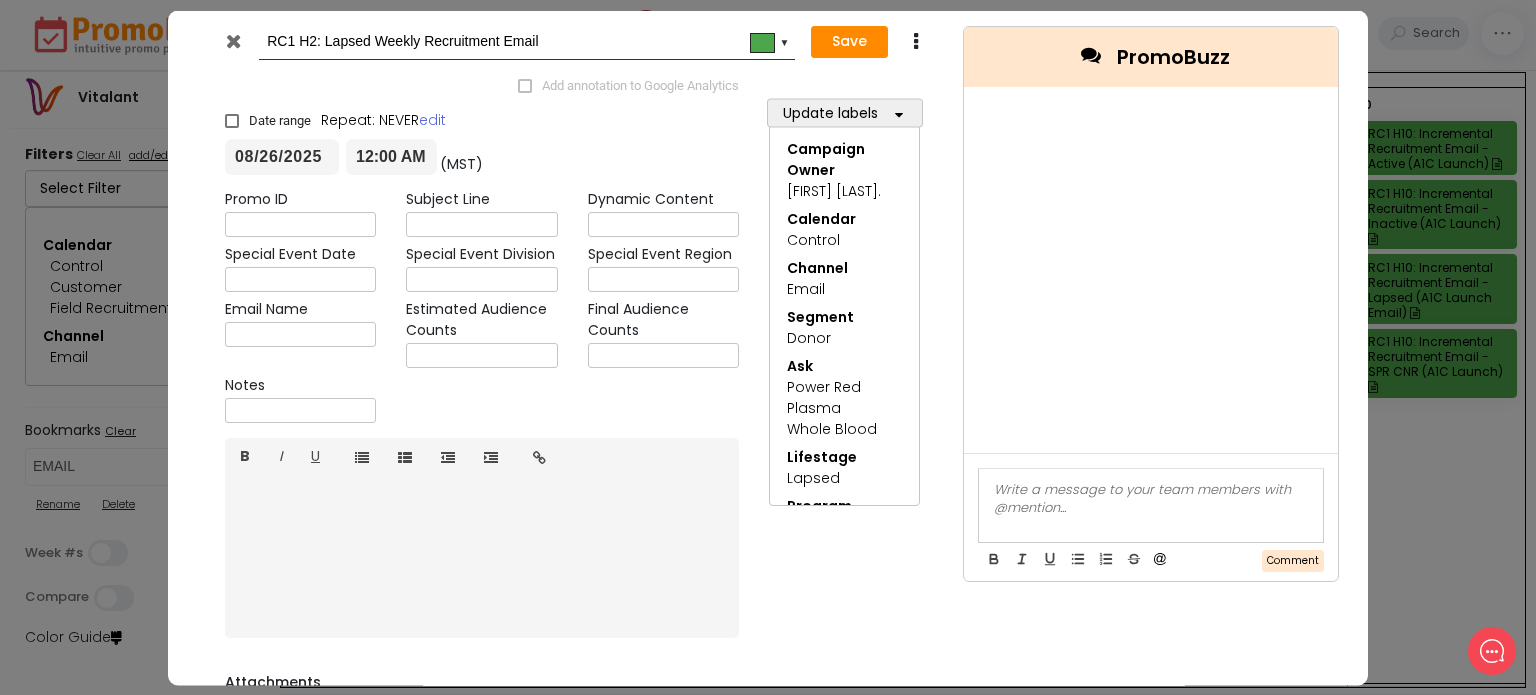 click at bounding box center [233, 40] 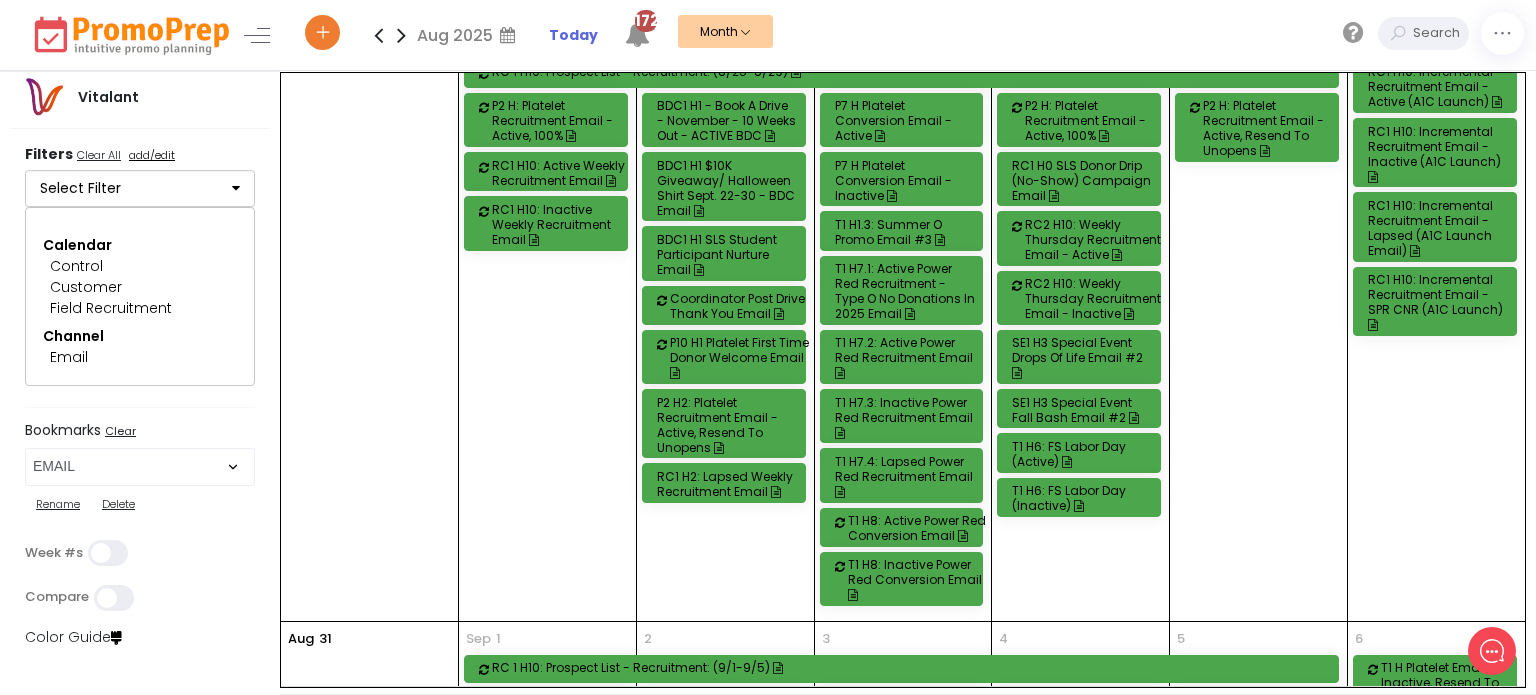 scroll, scrollTop: 2371, scrollLeft: 0, axis: vertical 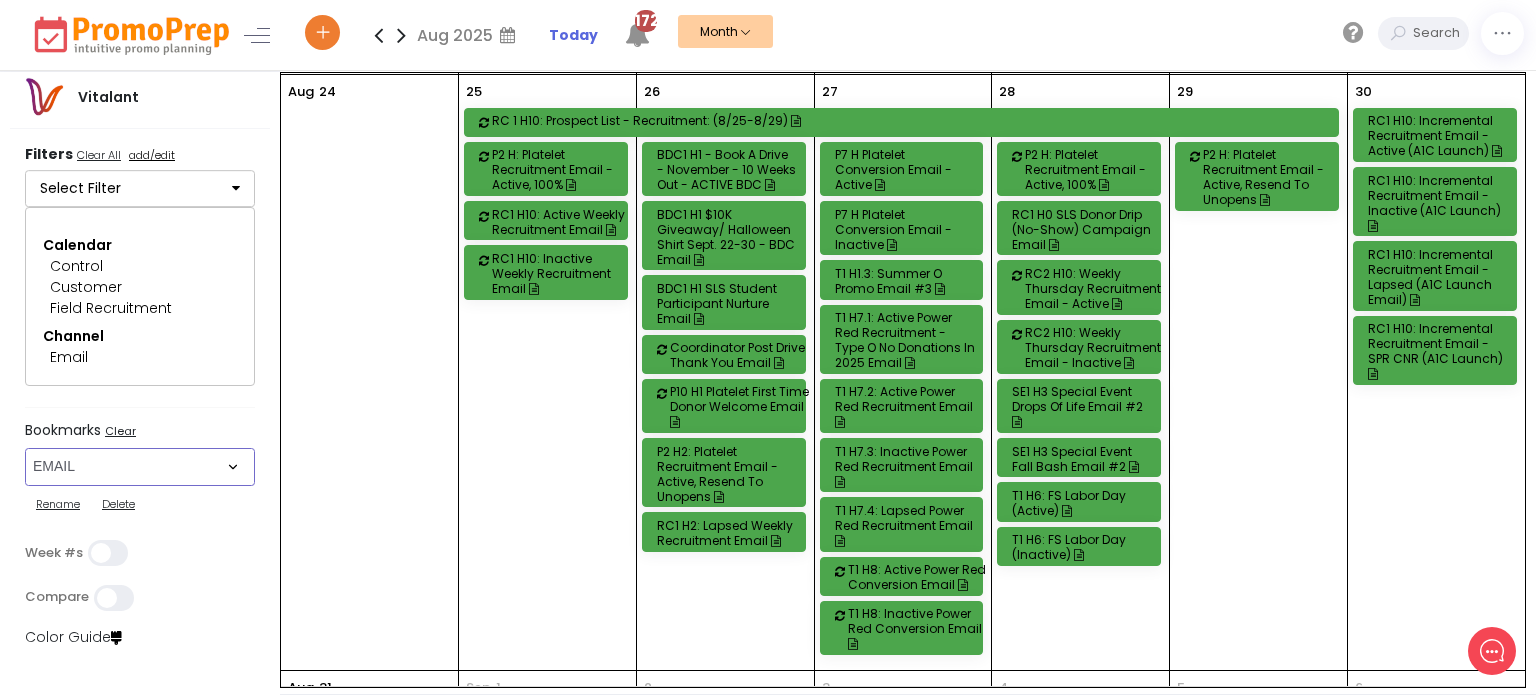 click on "Select Bookmark  Auto: SMS   BVR: Control, Customer, Field, Transactional   Control: Direct Mail   Control: Email   Control: Mail and Ads   Control: SMS   EMAIL   Fulfillment: FCI email included   Fulfillment: Redemption list only   Phone   Promo/Fulfillment   Push   Push and Message Center   Push: All   SMS: Control, Customer, Field, Transactional   SMS/MMS (Control, Cust, Field)   Special Events" at bounding box center [140, 467] 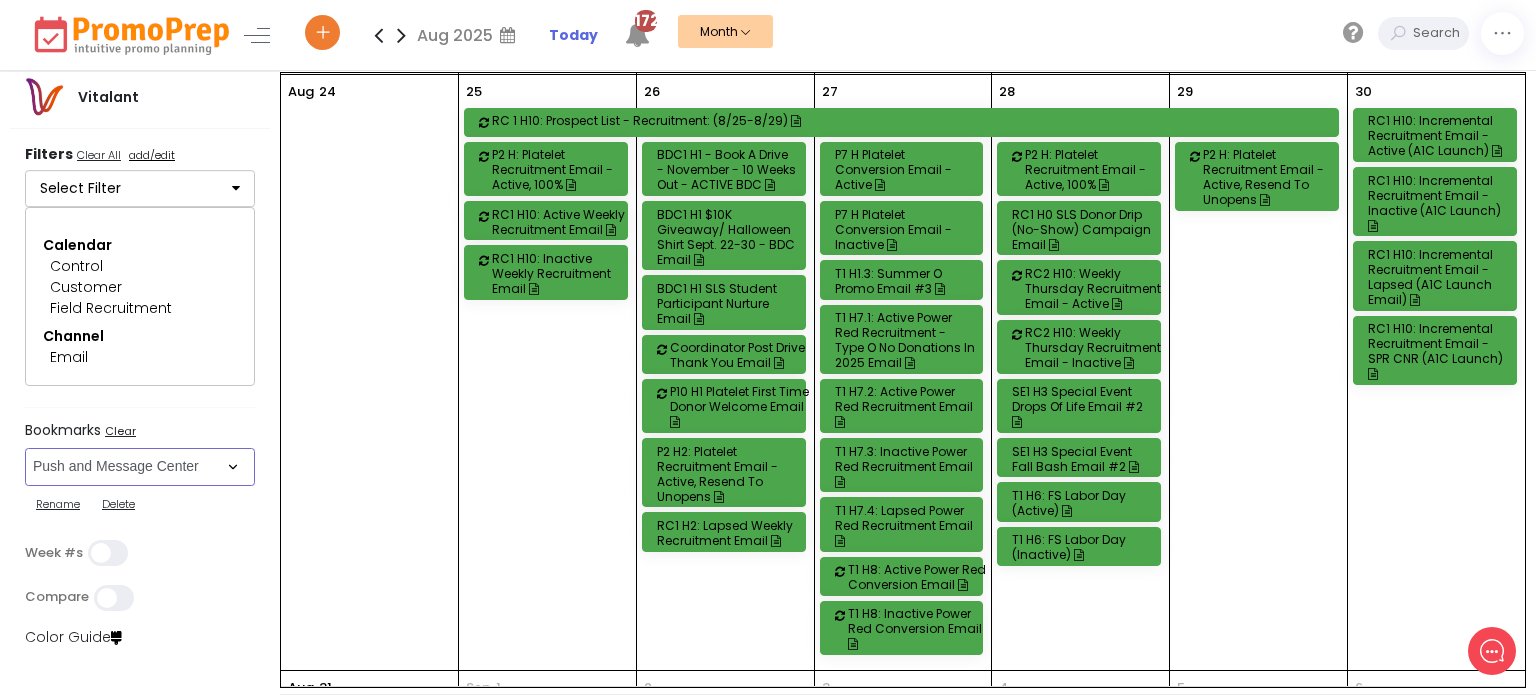 click on "Select Bookmark  Auto: SMS   BVR: Control, Customer, Field, Transactional   Control: Direct Mail   Control: Email   Control: Mail and Ads   Control: SMS   EMAIL   Fulfillment: FCI email included   Fulfillment: Redemption list only   Phone   Promo/Fulfillment   Push   Push and Message Center   Push: All   SMS: Control, Customer, Field, Transactional   SMS/MMS (Control, Cust, Field)   Special Events" at bounding box center (140, 467) 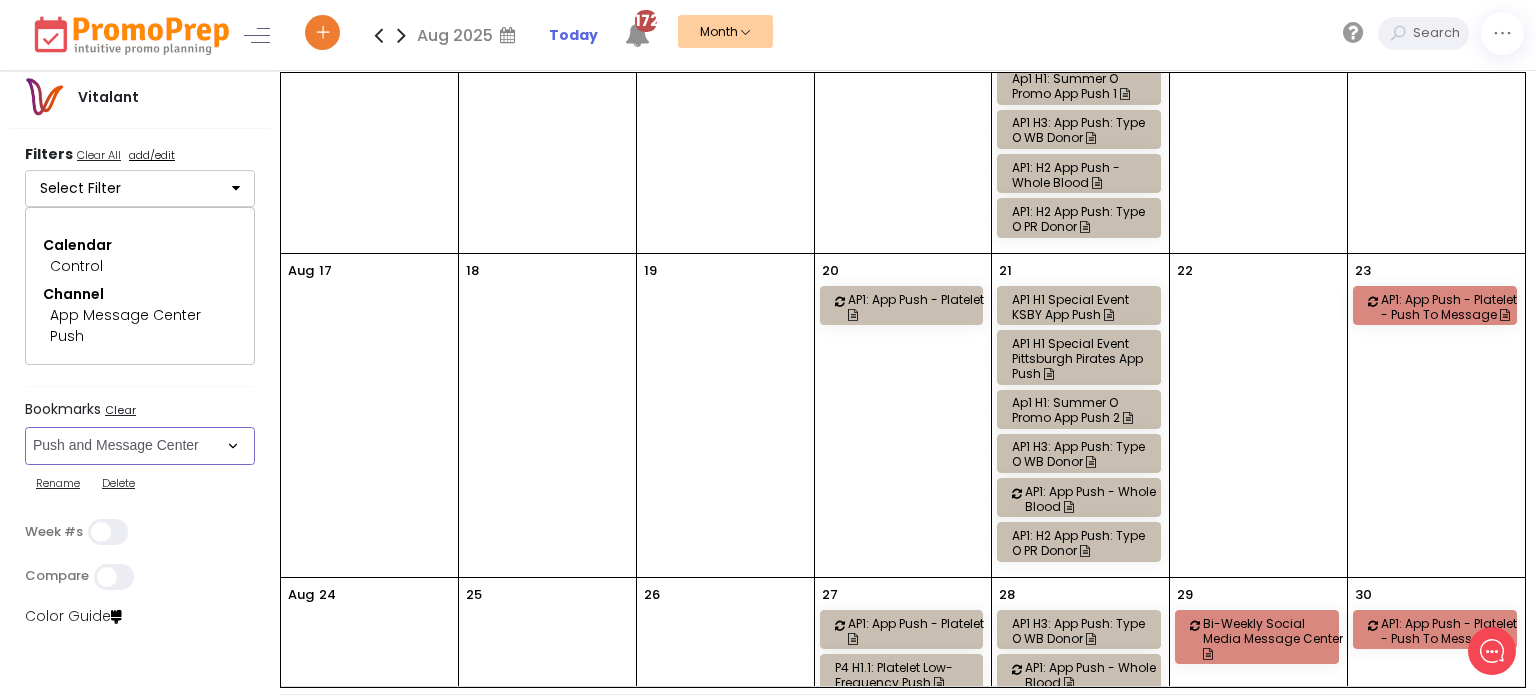 scroll, scrollTop: 679, scrollLeft: 0, axis: vertical 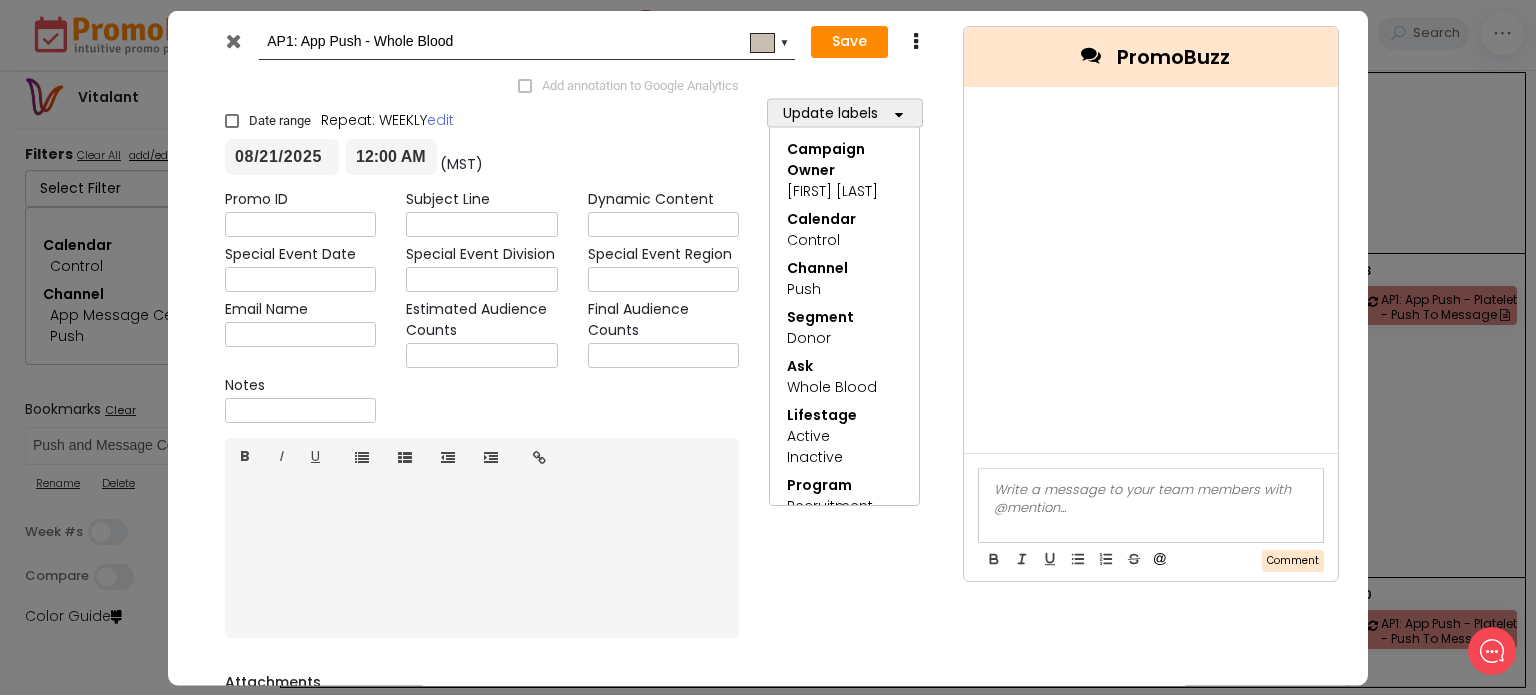 click at bounding box center [233, 40] 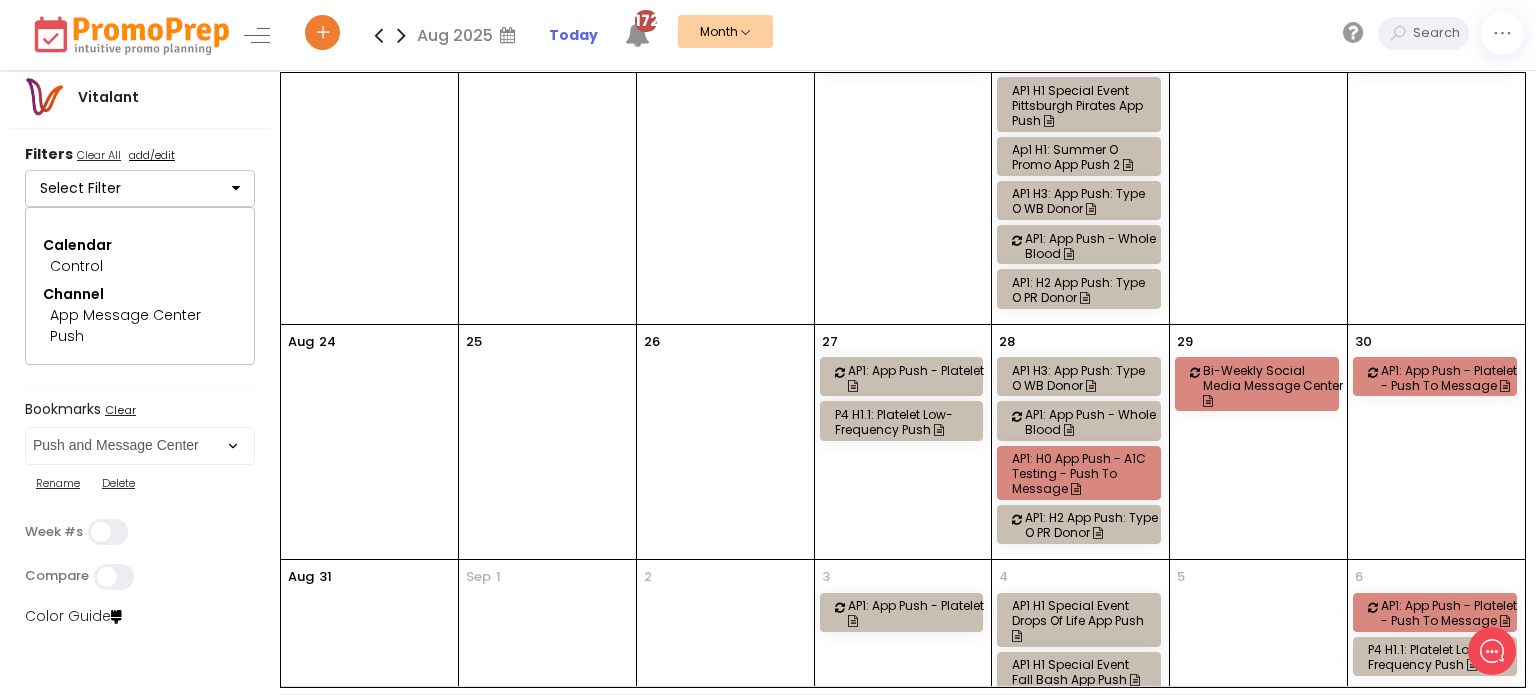 scroll, scrollTop: 932, scrollLeft: 0, axis: vertical 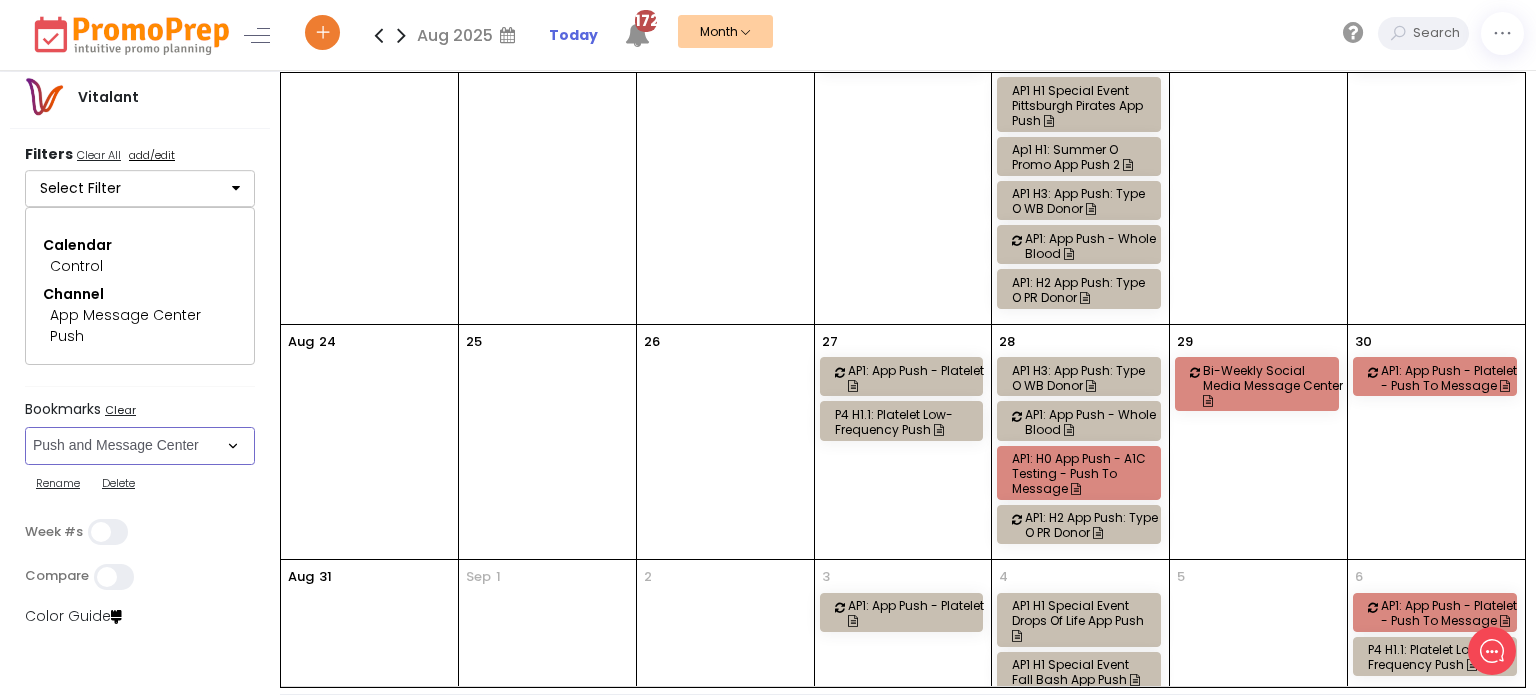 click on "Select Bookmark  Auto: SMS   BVR: Control, Customer, Field, Transactional   Control: Direct Mail   Control: Email   Control: Mail and Ads   Control: SMS   EMAIL   Fulfillment: FCI email included   Fulfillment: Redemption list only   Phone   Promo/Fulfillment   Push   Push and Message Center   Push: All   SMS: Control, Customer, Field, Transactional   SMS/MMS (Control, Cust, Field)   Special Events" at bounding box center [140, 446] 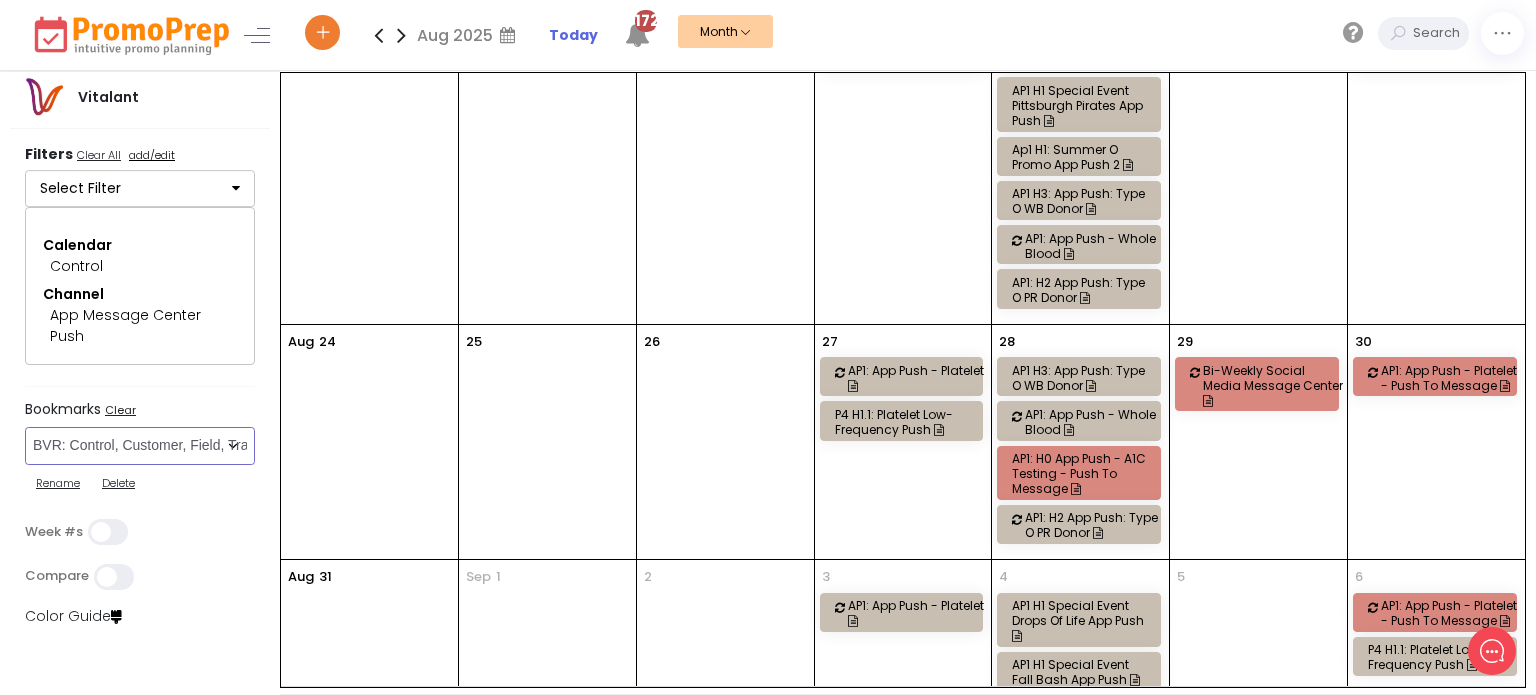click on "Select Bookmark  Auto: SMS   BVR: Control, Customer, Field, Transactional   Control: Direct Mail   Control: Email   Control: Mail and Ads   Control: SMS   EMAIL   Fulfillment: FCI email included   Fulfillment: Redemption list only   Phone   Promo/Fulfillment   Push   Push and Message Center   Push: All   SMS: Control, Customer, Field, Transactional   SMS/MMS (Control, Cust, Field)   Special Events" at bounding box center (140, 446) 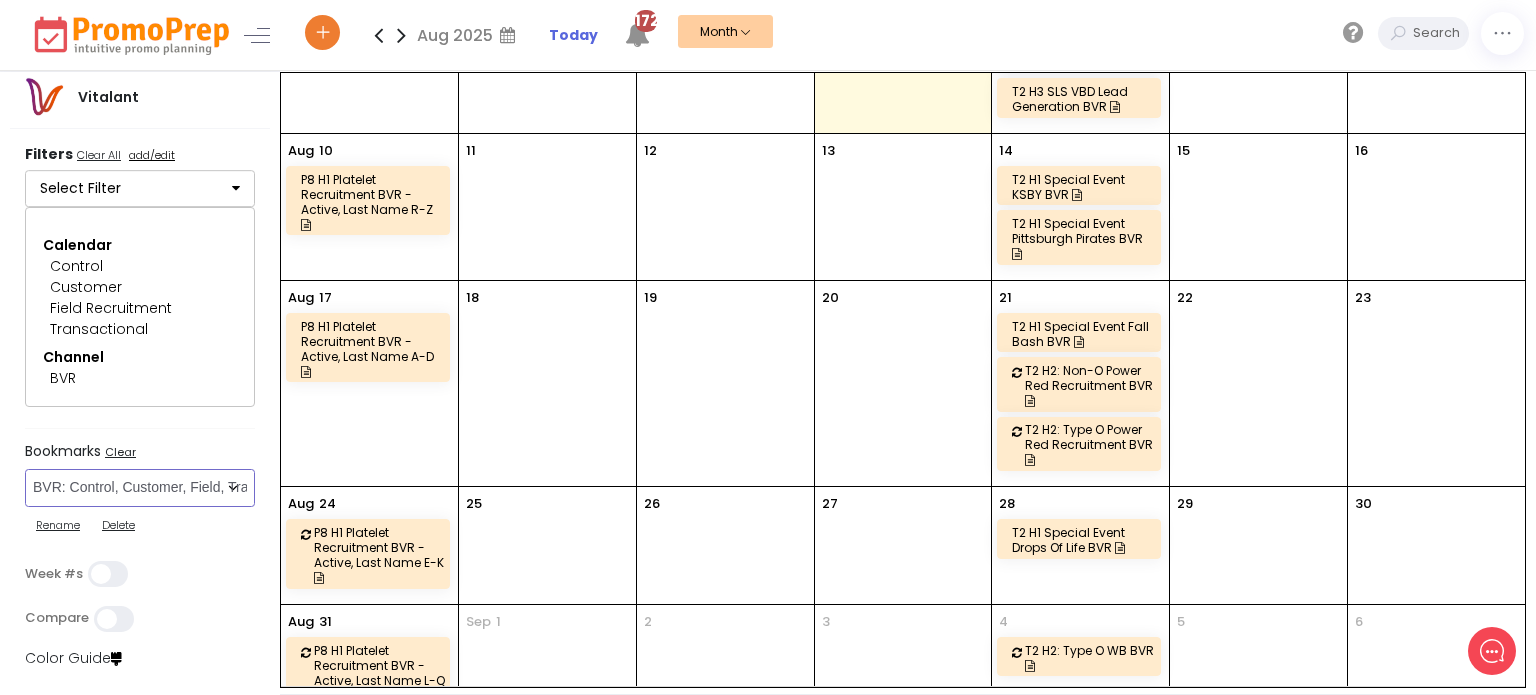 scroll, scrollTop: 253, scrollLeft: 0, axis: vertical 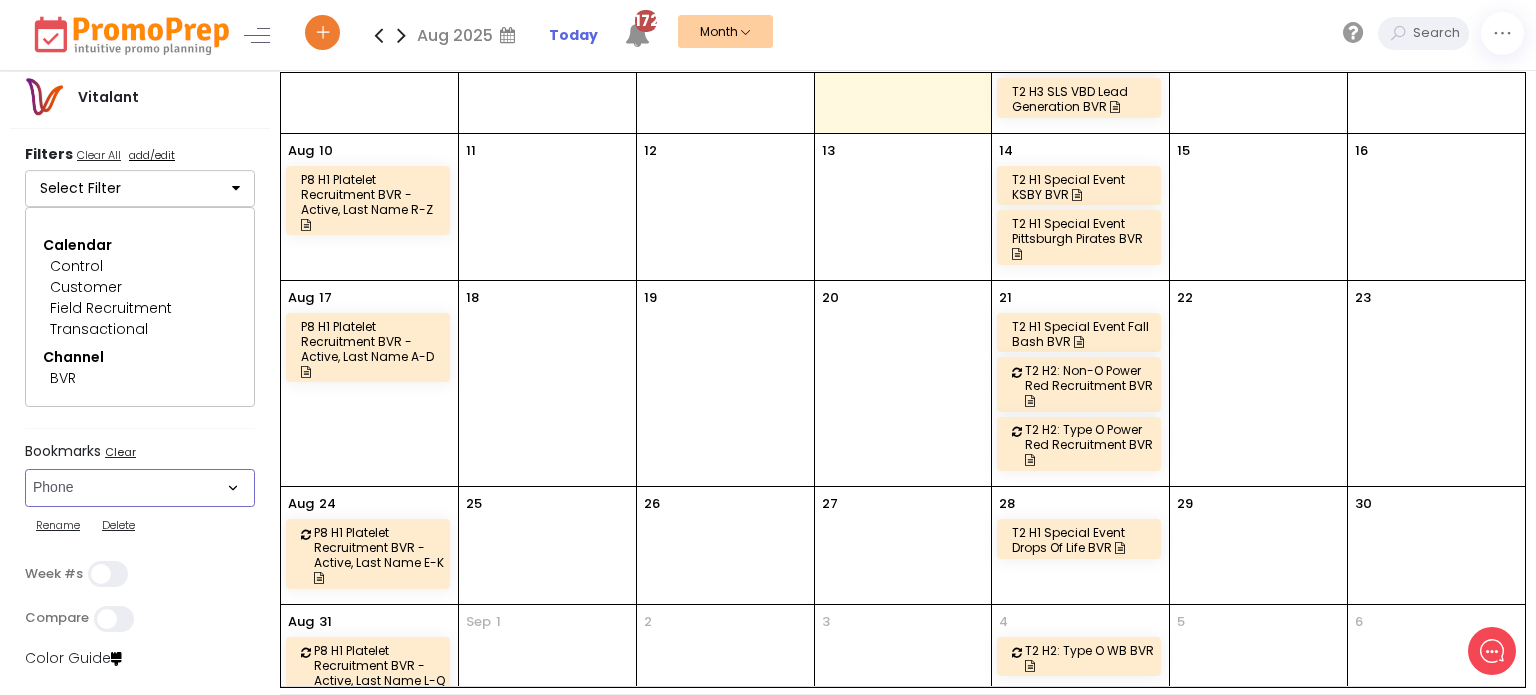click on "Select Bookmark  Auto: SMS   BVR: Control, Customer, Field, Transactional   Control: Direct Mail   Control: Email   Control: Mail and Ads   Control: SMS   EMAIL   Fulfillment: FCI email included   Fulfillment: Redemption list only   Phone   Promo/Fulfillment   Push   Push and Message Center   Push: All   SMS: Control, Customer, Field, Transactional   SMS/MMS (Control, Cust, Field)   Special Events" at bounding box center [140, 488] 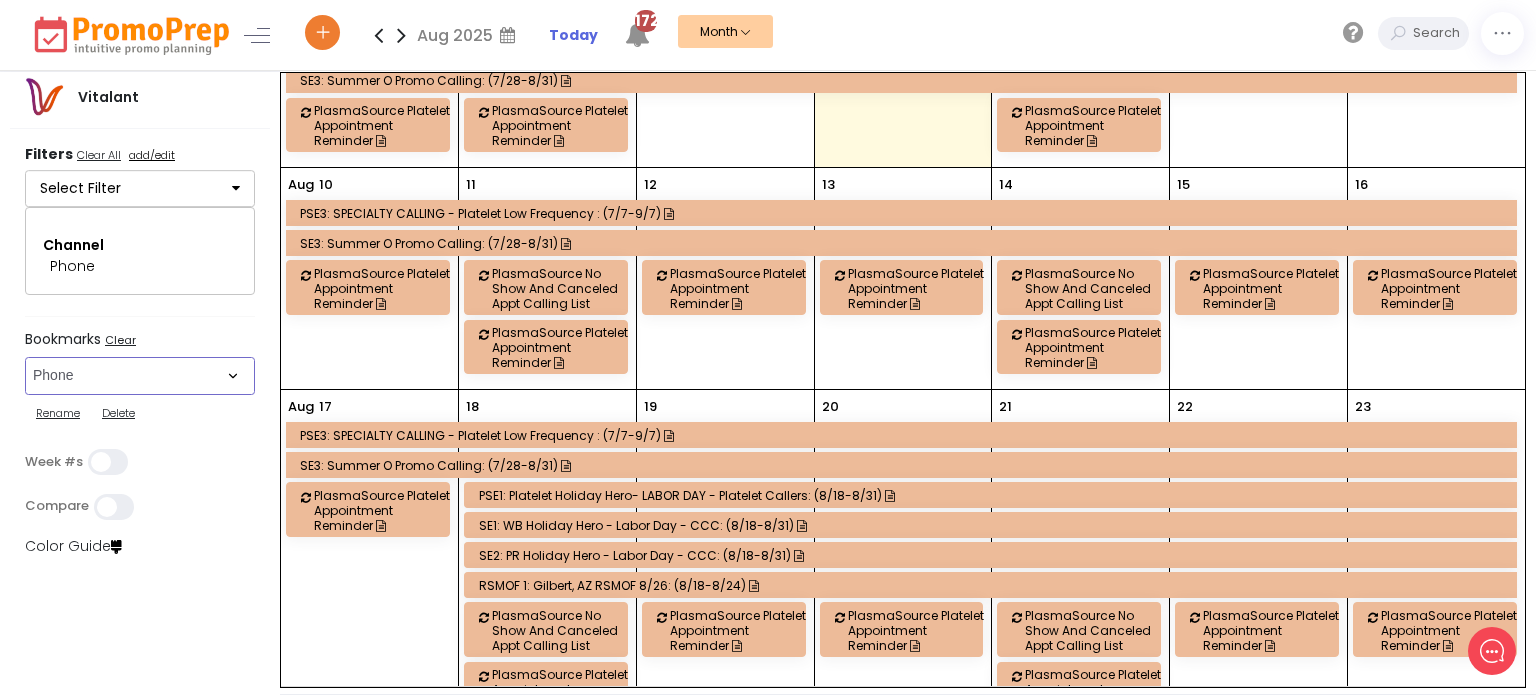 scroll, scrollTop: 500, scrollLeft: 0, axis: vertical 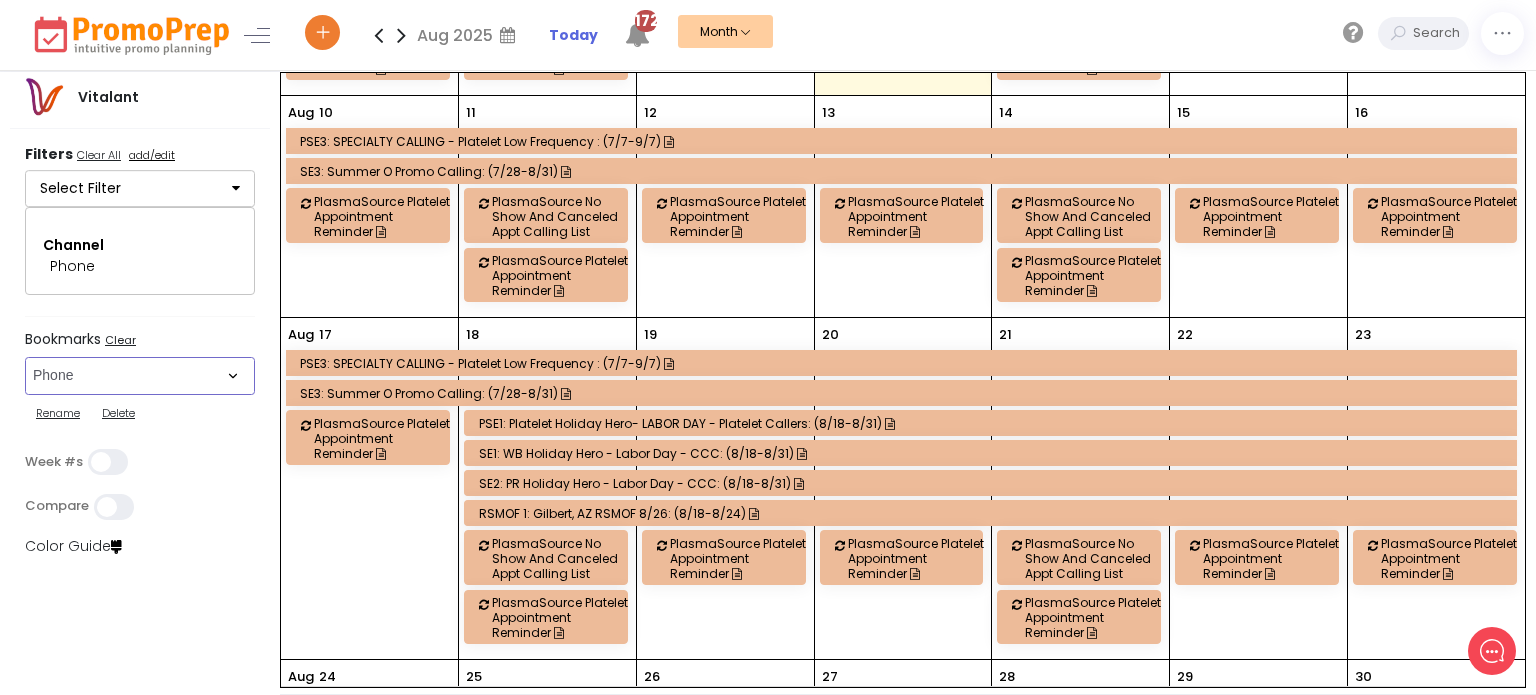 click on "RSMOF 1: Gilbert, AZ RSMOF 8/26:  (8/18-8/24)" at bounding box center (994, 513) 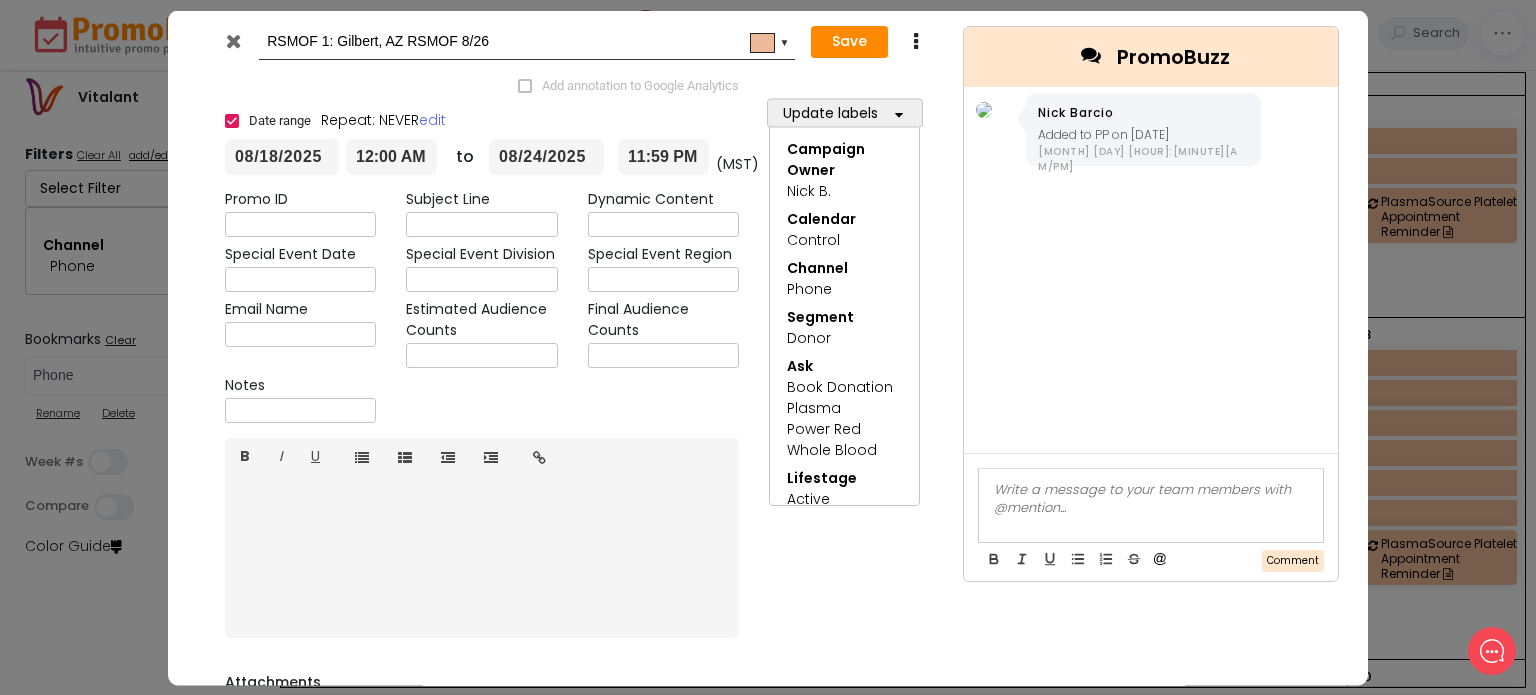 click at bounding box center [233, 40] 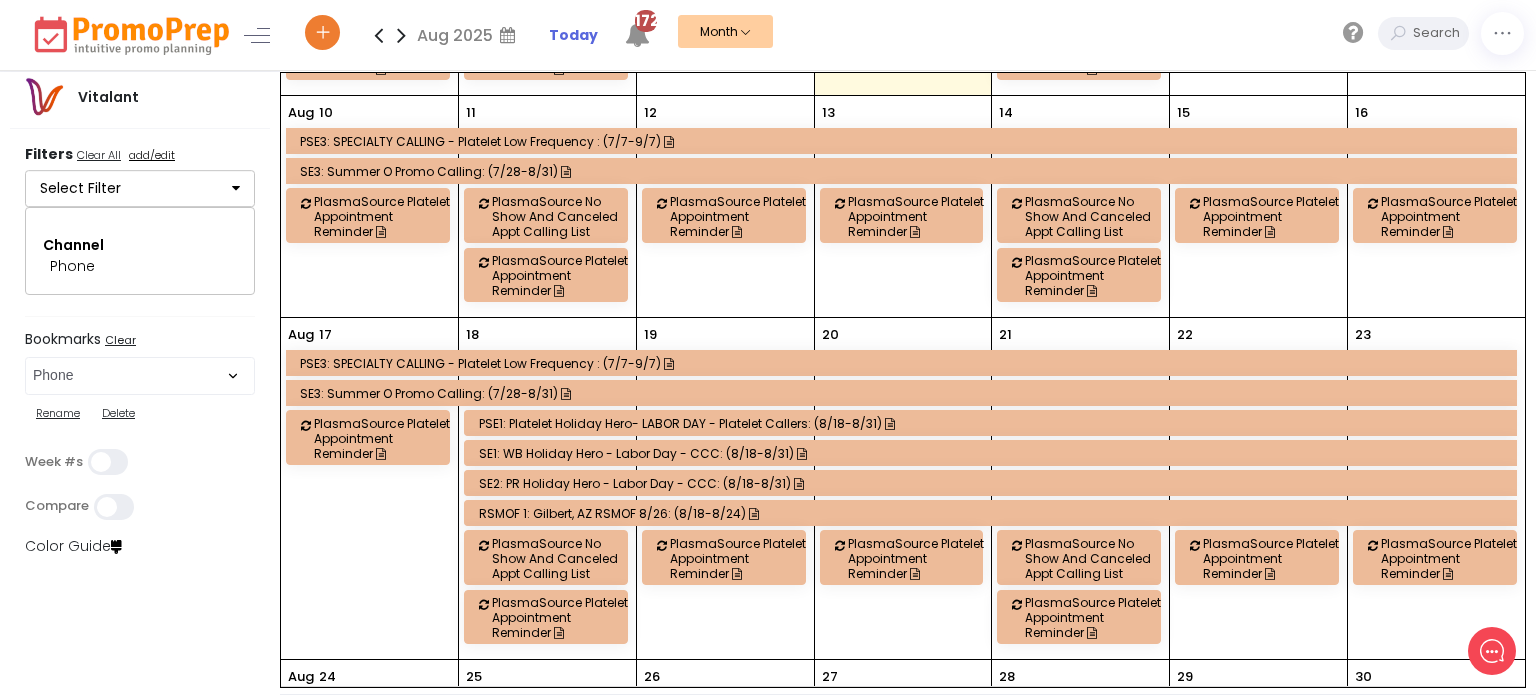 click on "SE3: Summer O Promo Calling:  (7/28-8/31)" at bounding box center (904, 393) 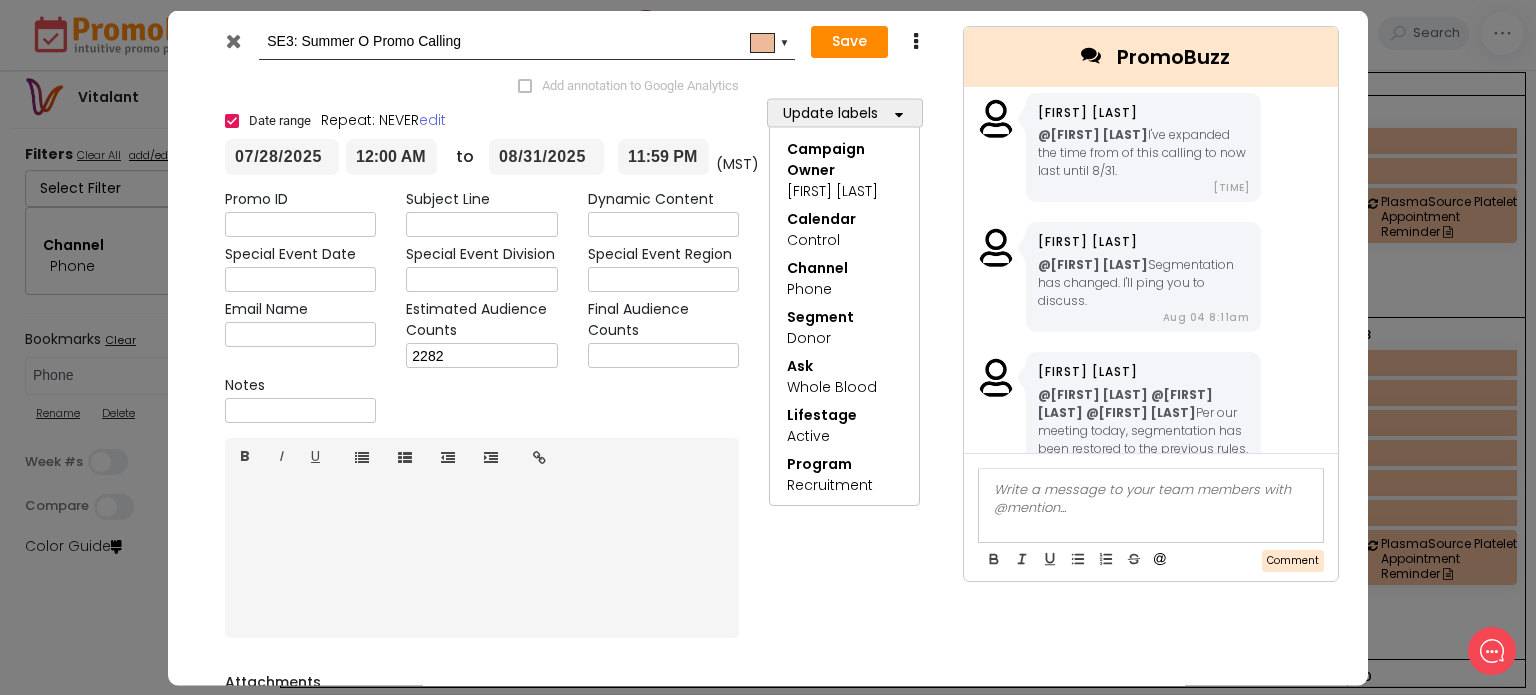 click at bounding box center [233, 40] 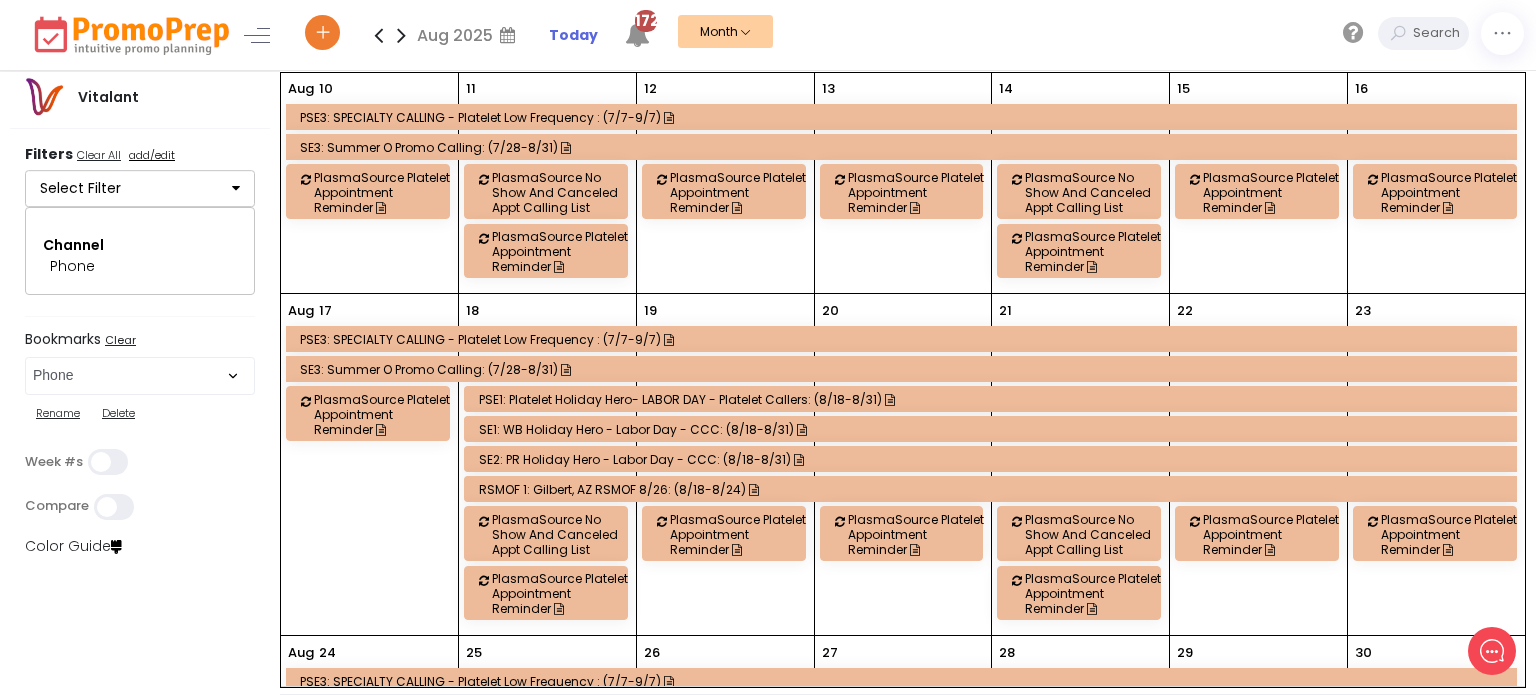 scroll, scrollTop: 524, scrollLeft: 0, axis: vertical 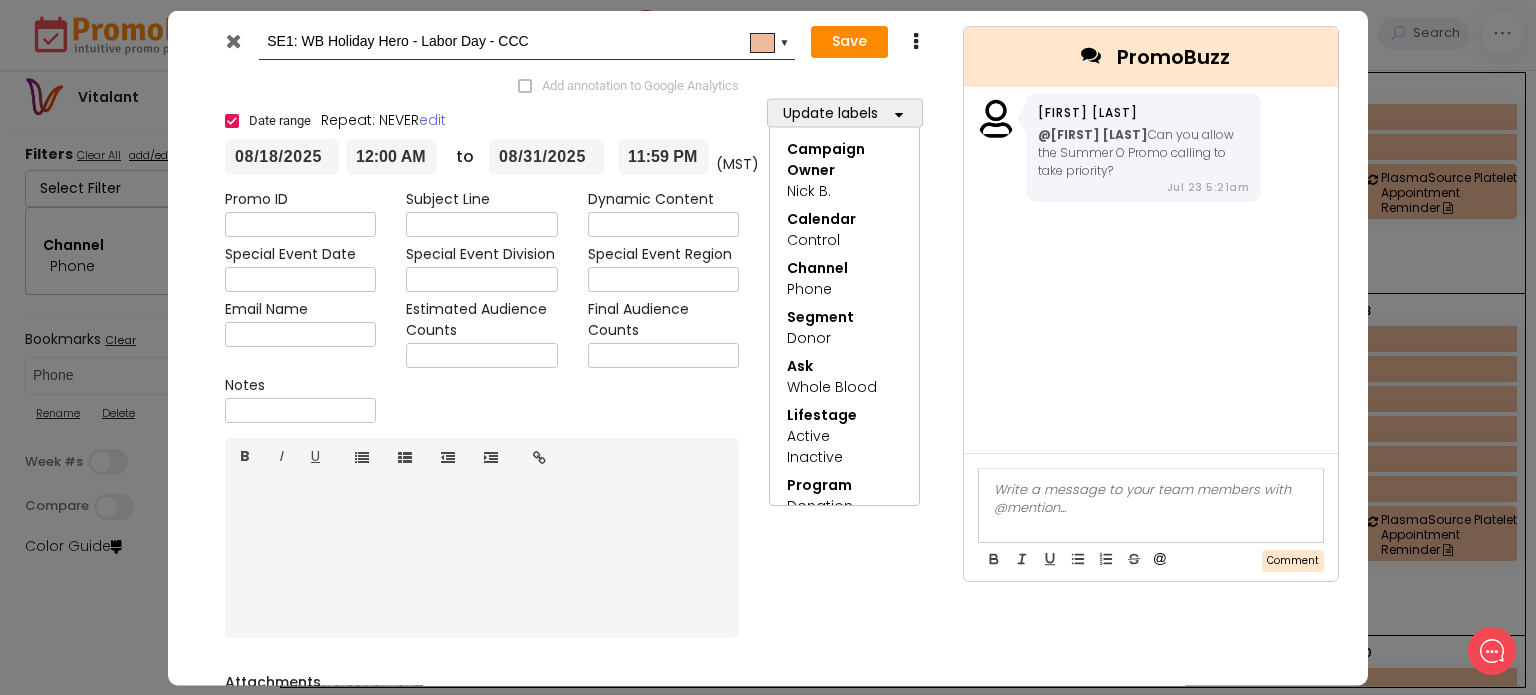 click at bounding box center [233, 40] 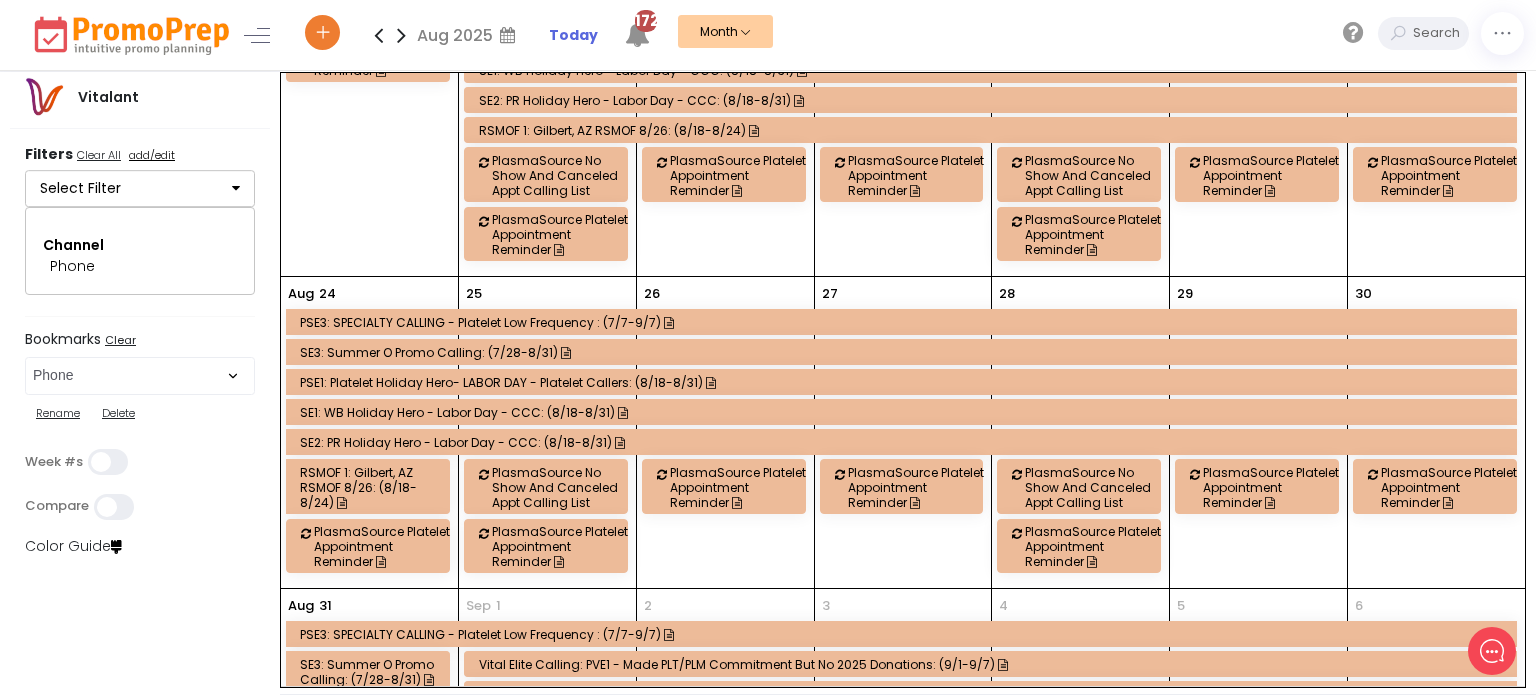 scroll, scrollTop: 848, scrollLeft: 0, axis: vertical 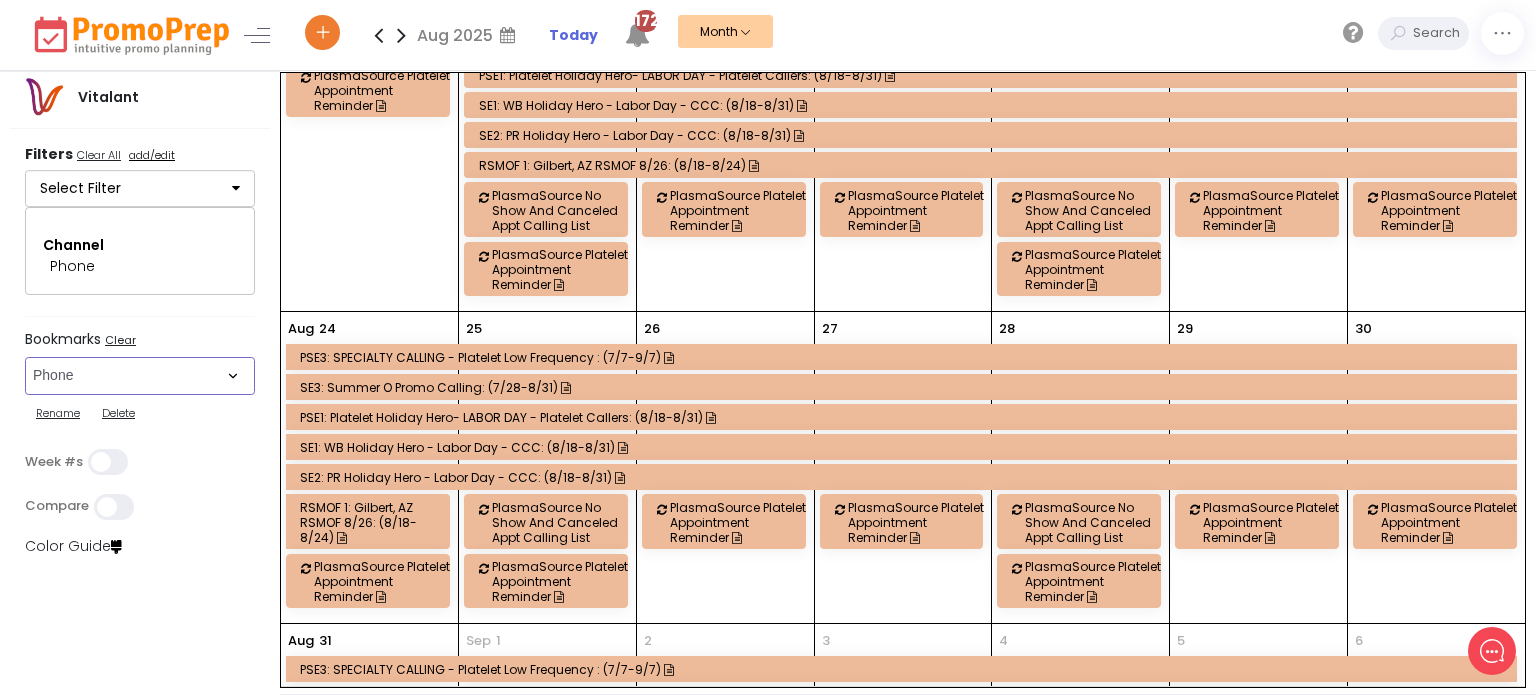 click on "Select Bookmark  Auto: SMS   BVR: Control, Customer, Field, Transactional   Control: Direct Mail   Control: Email   Control: Mail and Ads   Control: SMS   EMAIL   Fulfillment: FCI email included   Fulfillment: Redemption list only   Phone   Promo/Fulfillment   Push   Push and Message Center   Push: All   SMS: Control, Customer, Field, Transactional   SMS/MMS (Control, Cust, Field)   Special Events" at bounding box center [140, 376] 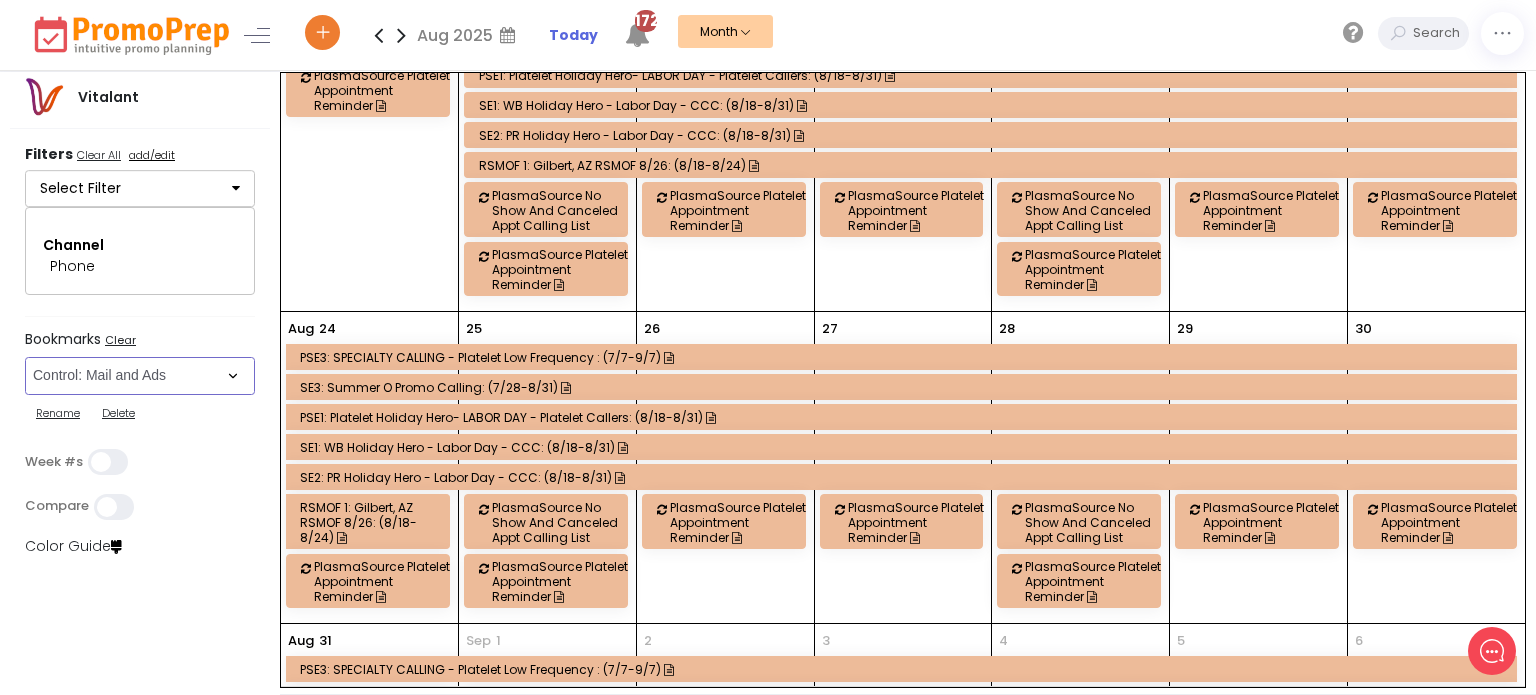 click on "Select Bookmark  Auto: SMS   BVR: Control, Customer, Field, Transactional   Control: Direct Mail   Control: Email   Control: Mail and Ads   Control: SMS   EMAIL   Fulfillment: FCI email included   Fulfillment: Redemption list only   Phone   Promo/Fulfillment   Push   Push and Message Center   Push: All   SMS: Control, Customer, Field, Transactional   SMS/MMS (Control, Cust, Field)   Special Events" at bounding box center (140, 376) 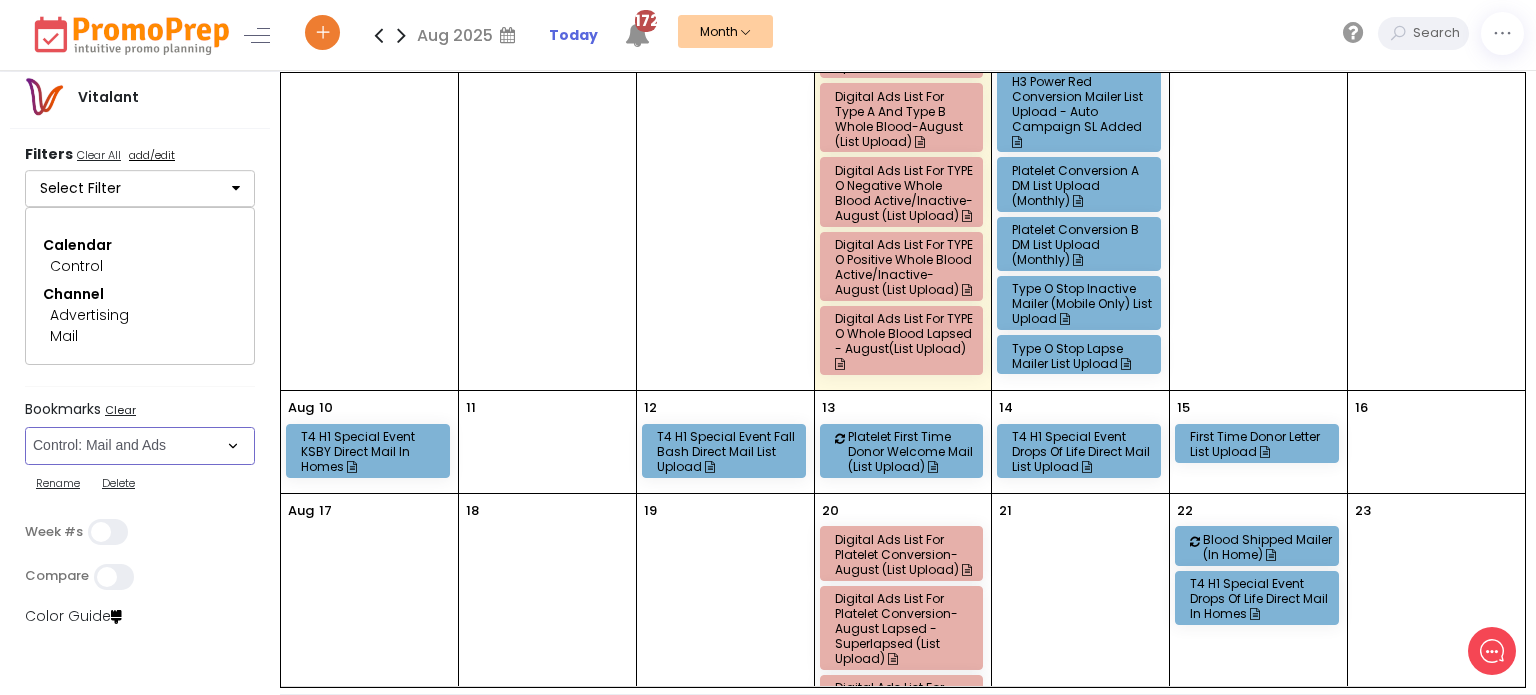 scroll, scrollTop: 456, scrollLeft: 0, axis: vertical 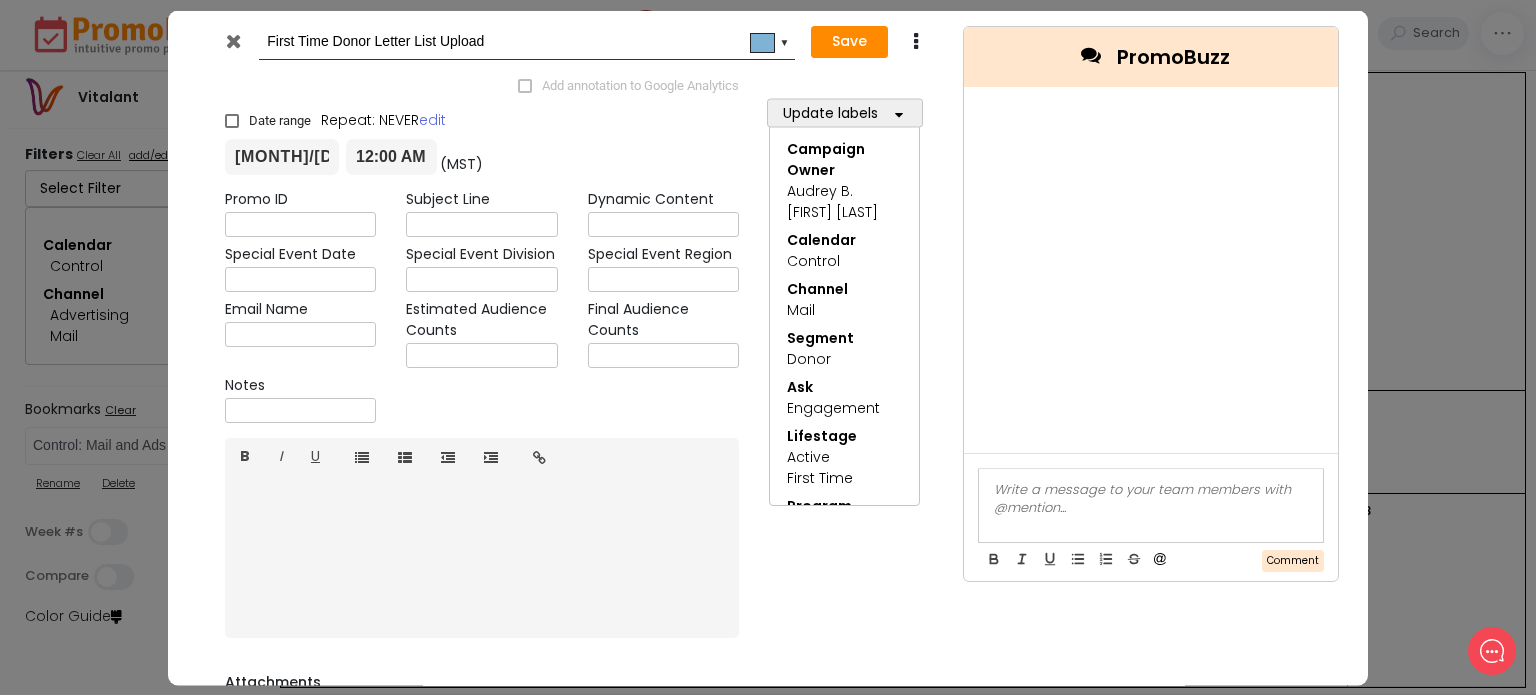 click at bounding box center (233, 40) 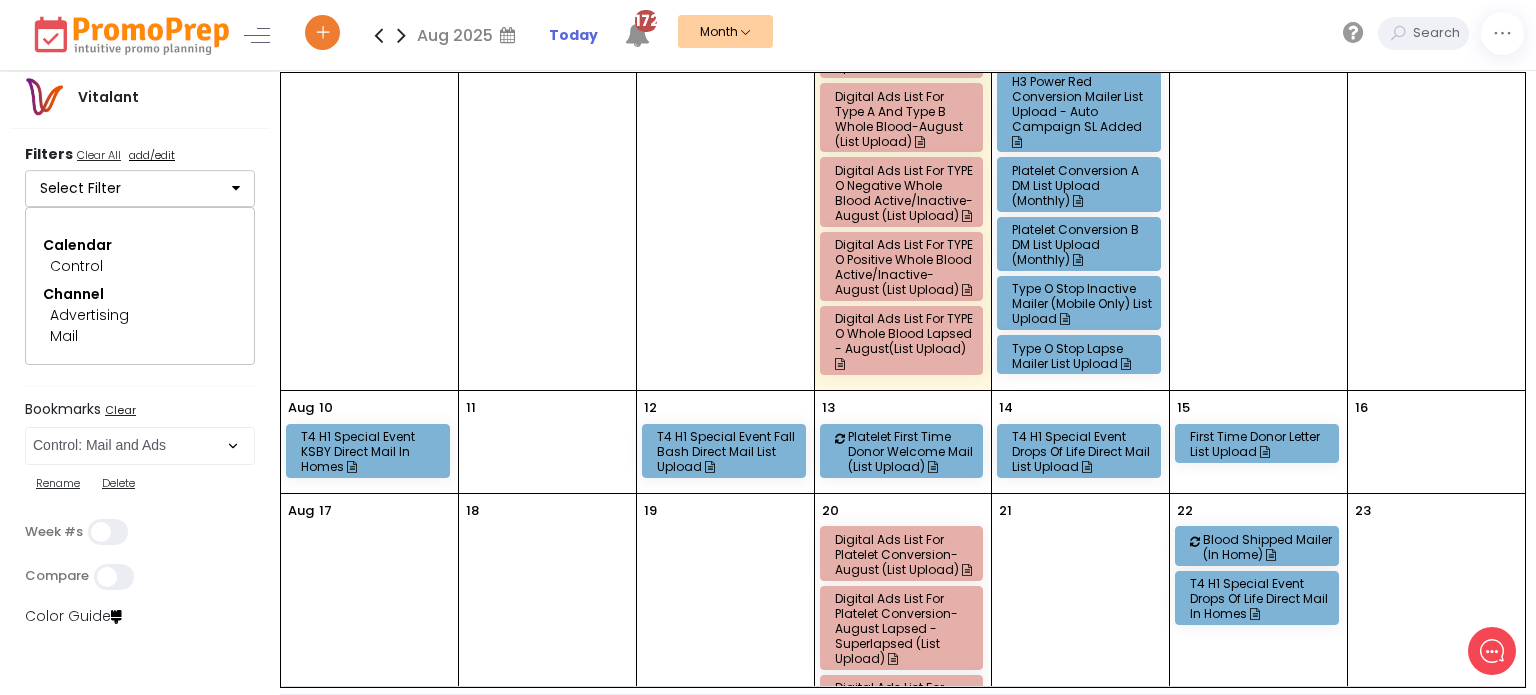 click on "Platelet First Time Donor Welcome Mail (List Upload)" at bounding box center [918, 451] 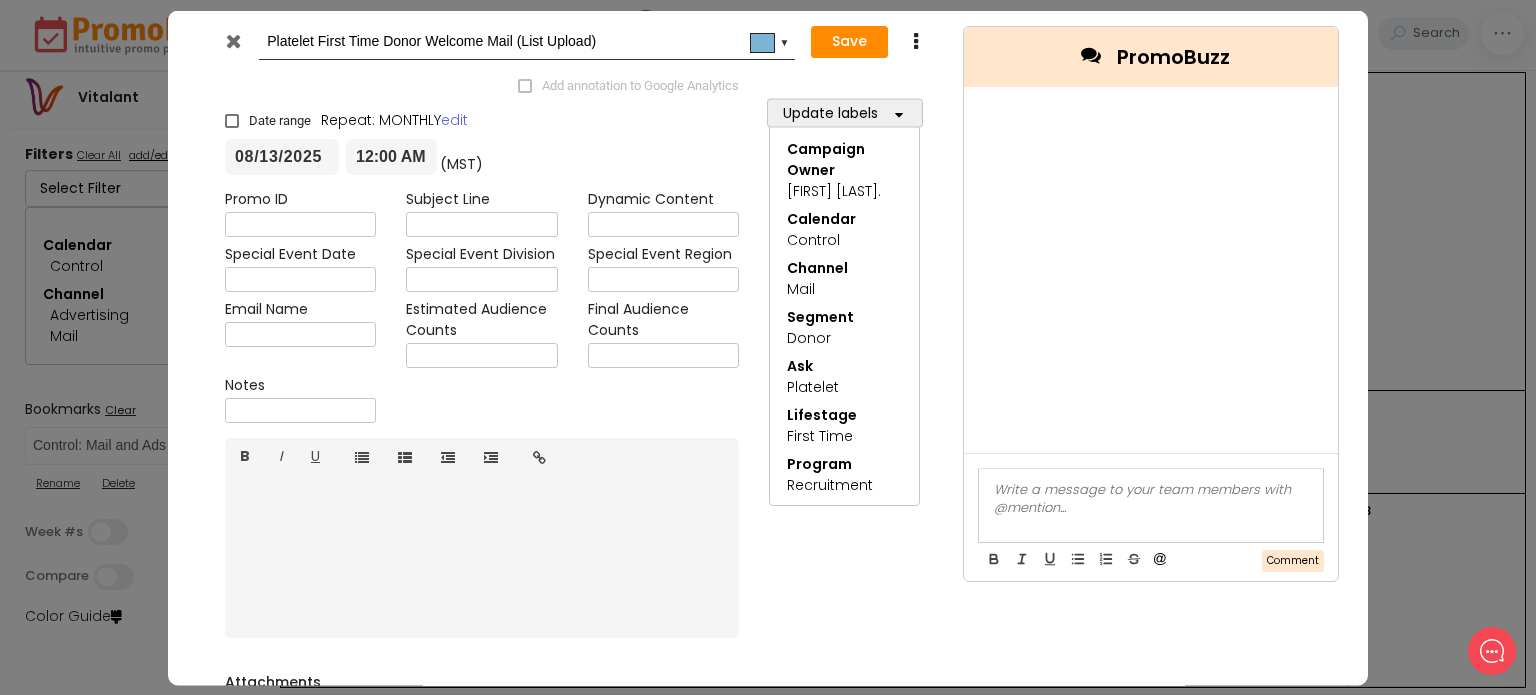 click at bounding box center (233, 40) 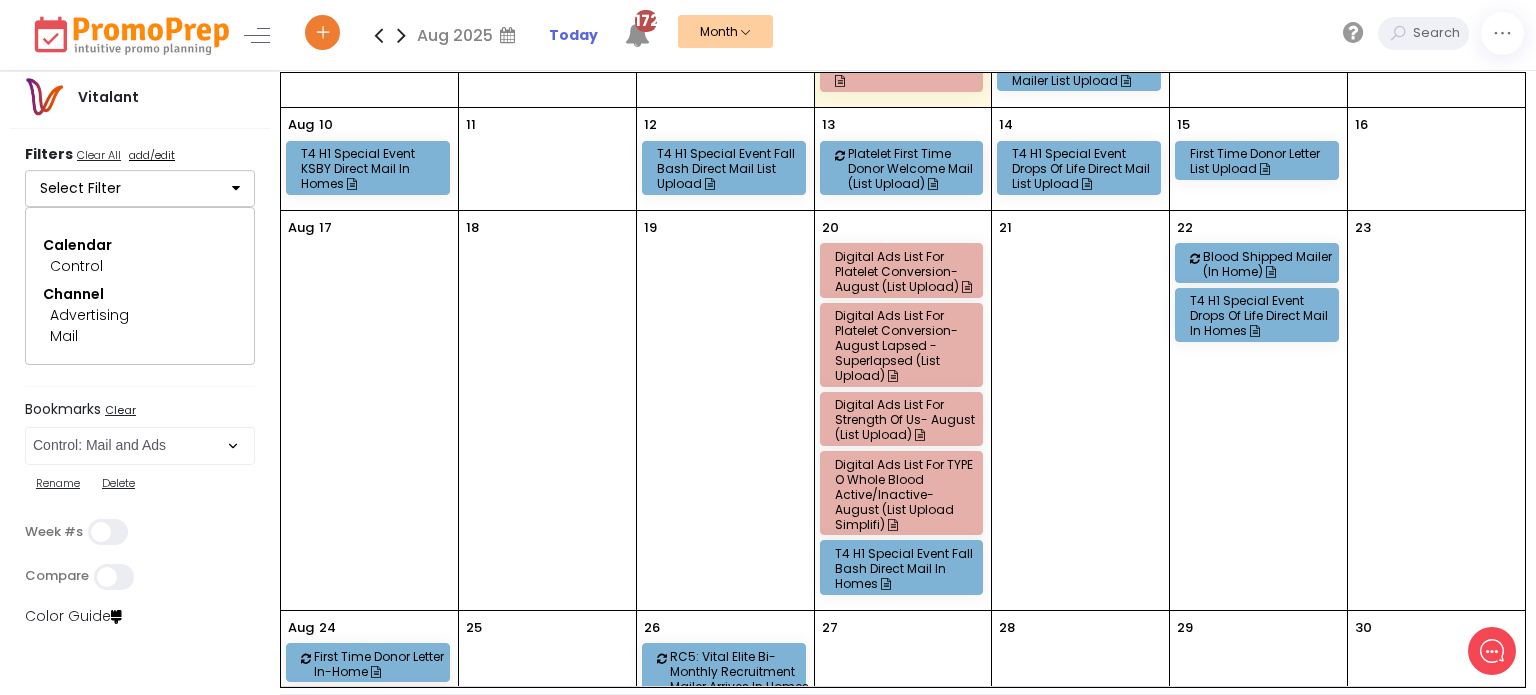 scroll, scrollTop: 738, scrollLeft: 0, axis: vertical 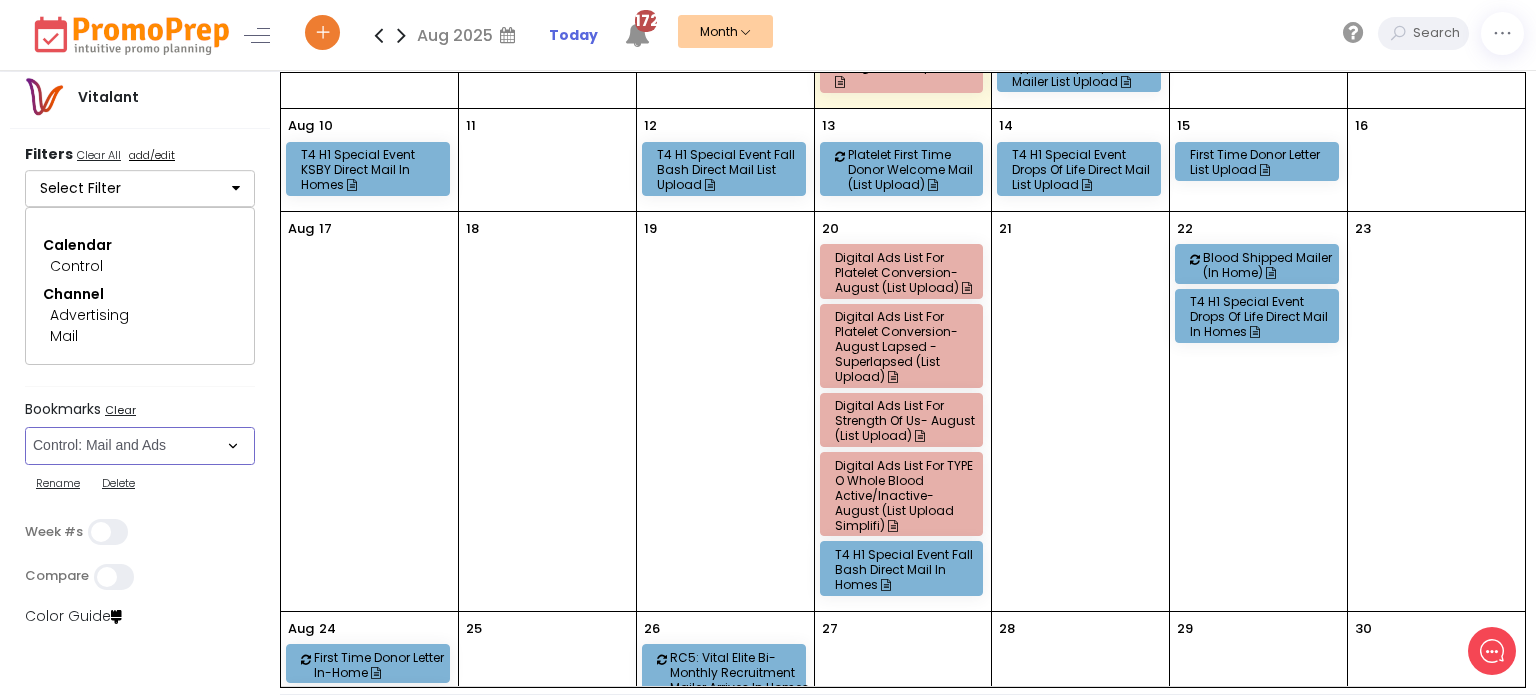 click on "Select Bookmark  Auto: SMS   BVR: Control, Customer, Field, Transactional   Control: Direct Mail   Control: Email   Control: Mail and Ads   Control: SMS   EMAIL   Fulfillment: FCI email included   Fulfillment: Redemption list only   Phone   Promo/Fulfillment   Push   Push and Message Center   Push: All   SMS: Control, Customer, Field, Transactional   SMS/MMS (Control, Cust, Field)   Special Events" at bounding box center (140, 446) 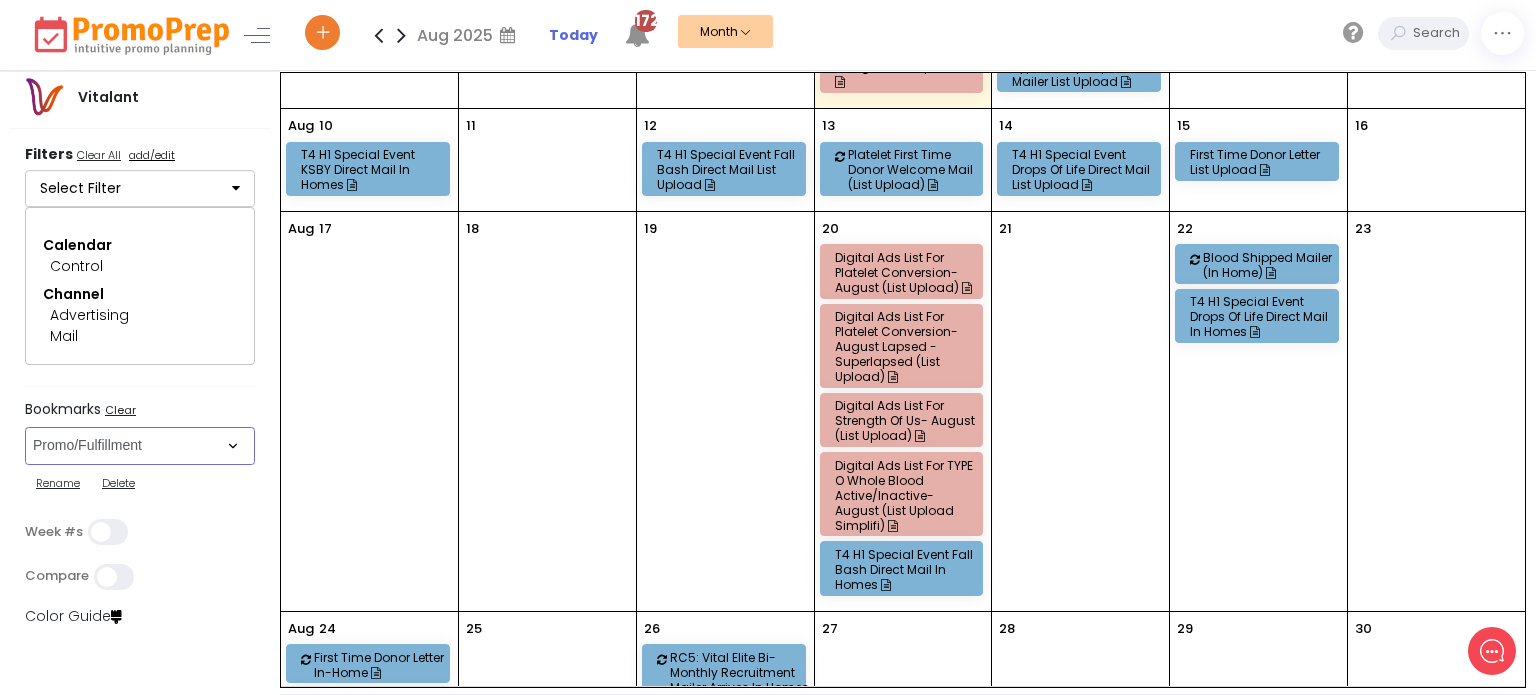 click on "Select Bookmark  Auto: SMS   BVR: Control, Customer, Field, Transactional   Control: Direct Mail   Control: Email   Control: Mail and Ads   Control: SMS   EMAIL   Fulfillment: FCI email included   Fulfillment: Redemption list only   Phone   Promo/Fulfillment   Push   Push and Message Center   Push: All   SMS: Control, Customer, Field, Transactional   SMS/MMS (Control, Cust, Field)   Special Events" at bounding box center [140, 446] 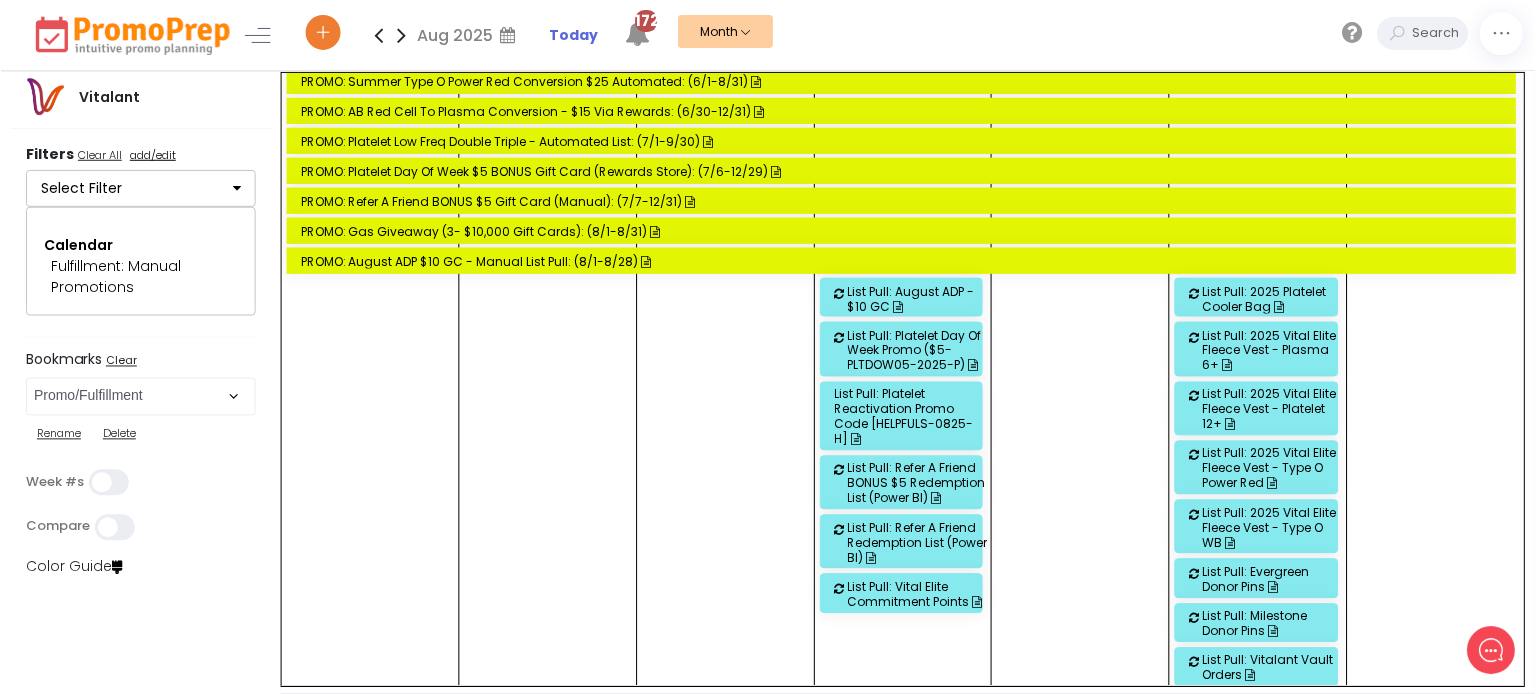 scroll, scrollTop: 4010, scrollLeft: 0, axis: vertical 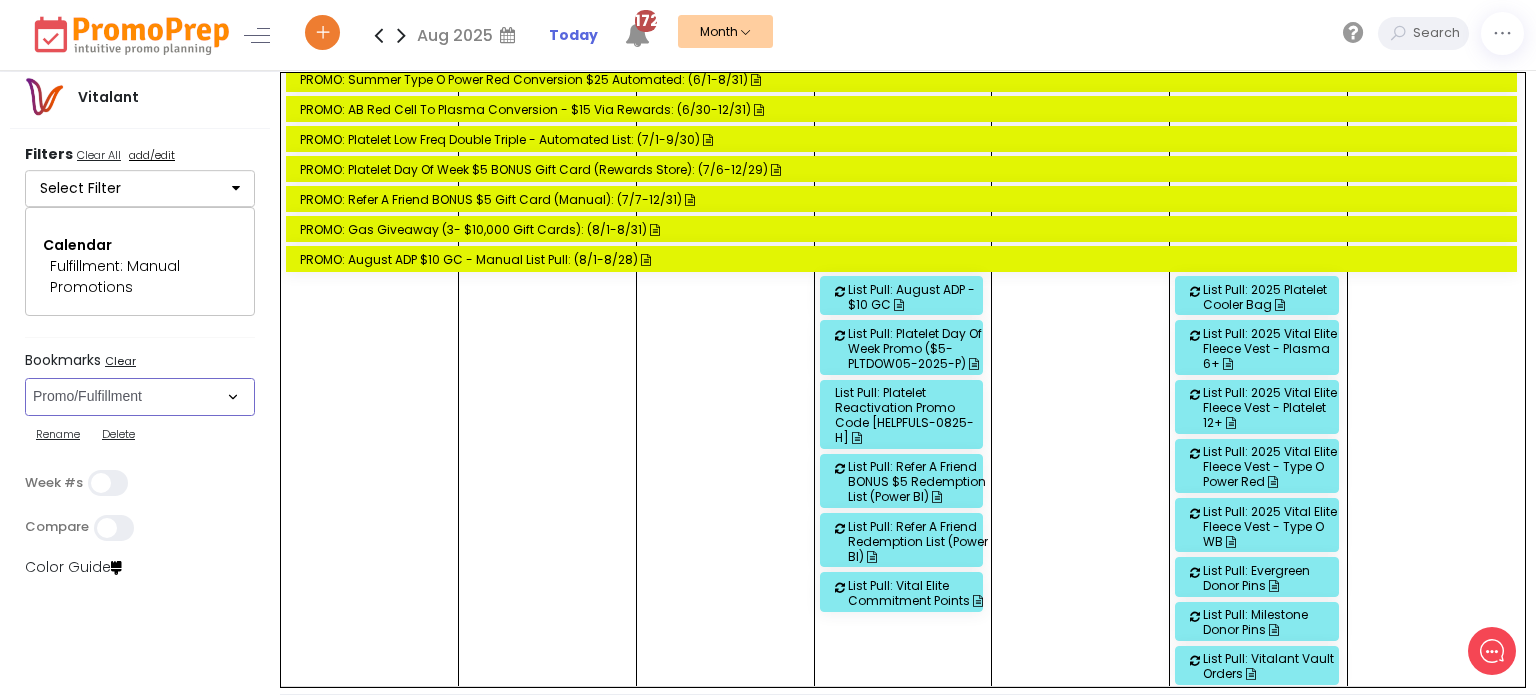 click on "Select Bookmark  Auto: SMS   BVR: Control, Customer, Field, Transactional   Control: Direct Mail   Control: Email   Control: Mail and Ads   Control: SMS   EMAIL   Fulfillment: FCI email included   Fulfillment: Redemption list only   Phone   Promo/Fulfillment   Push   Push and Message Center   Push: All   SMS: Control, Customer, Field, Transactional   SMS/MMS (Control, Cust, Field)   Special Events" at bounding box center [140, 397] 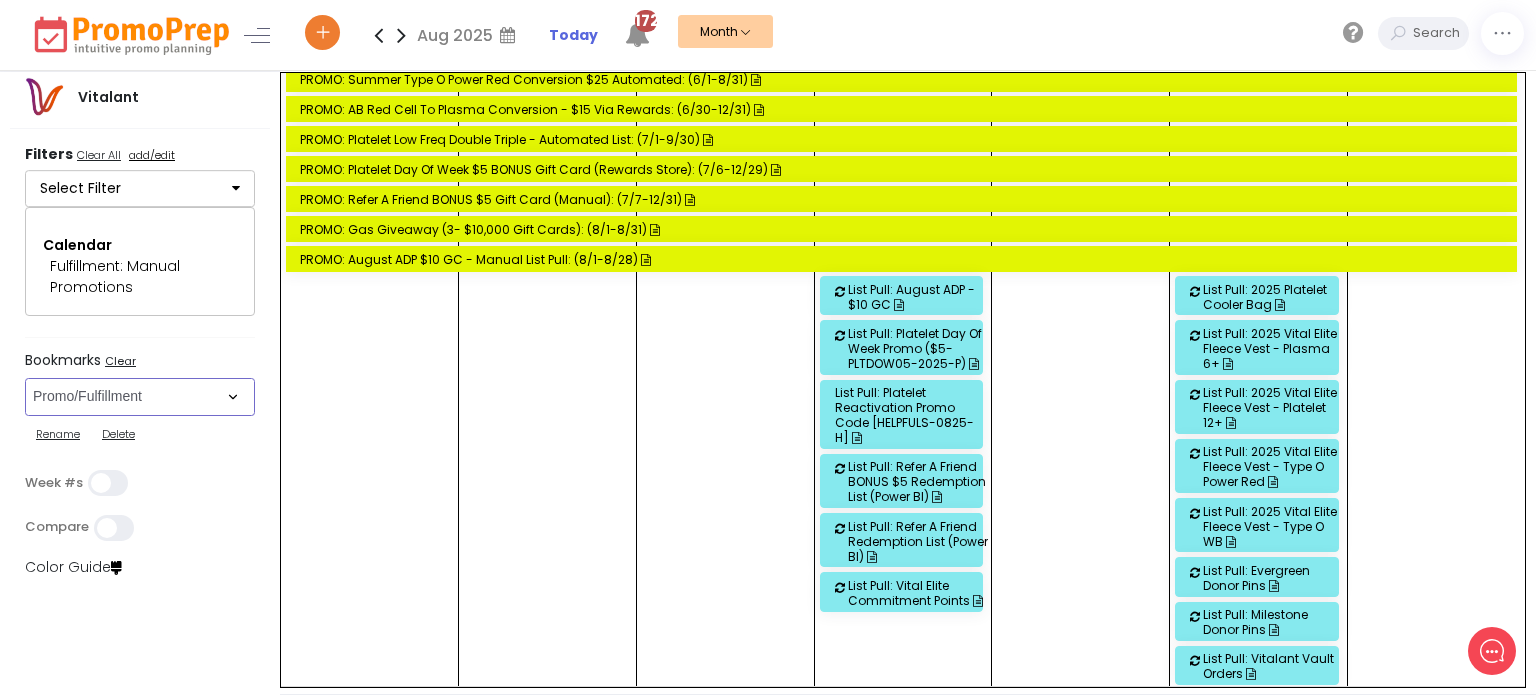 click on "Select Bookmark  Auto: SMS   BVR: Control, Customer, Field, Transactional   Control: Direct Mail   Control: Email   Control: Mail and Ads   Control: SMS   EMAIL   Fulfillment: FCI email included   Fulfillment: Redemption list only   Phone   Promo/Fulfillment   Push   Push and Message Center   Push: All   SMS: Control, Customer, Field, Transactional   SMS/MMS (Control, Cust, Field)   Special Events" at bounding box center [140, 397] 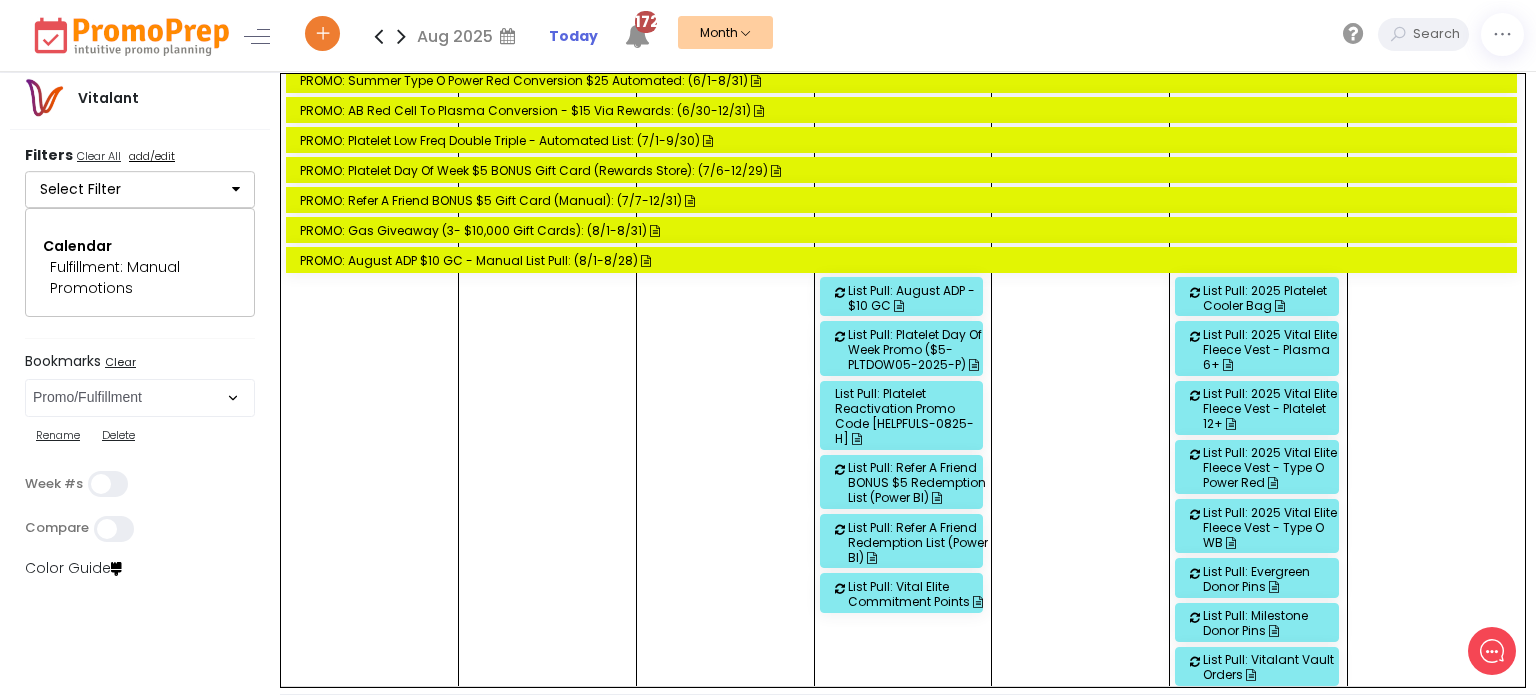 scroll, scrollTop: 4010, scrollLeft: 0, axis: vertical 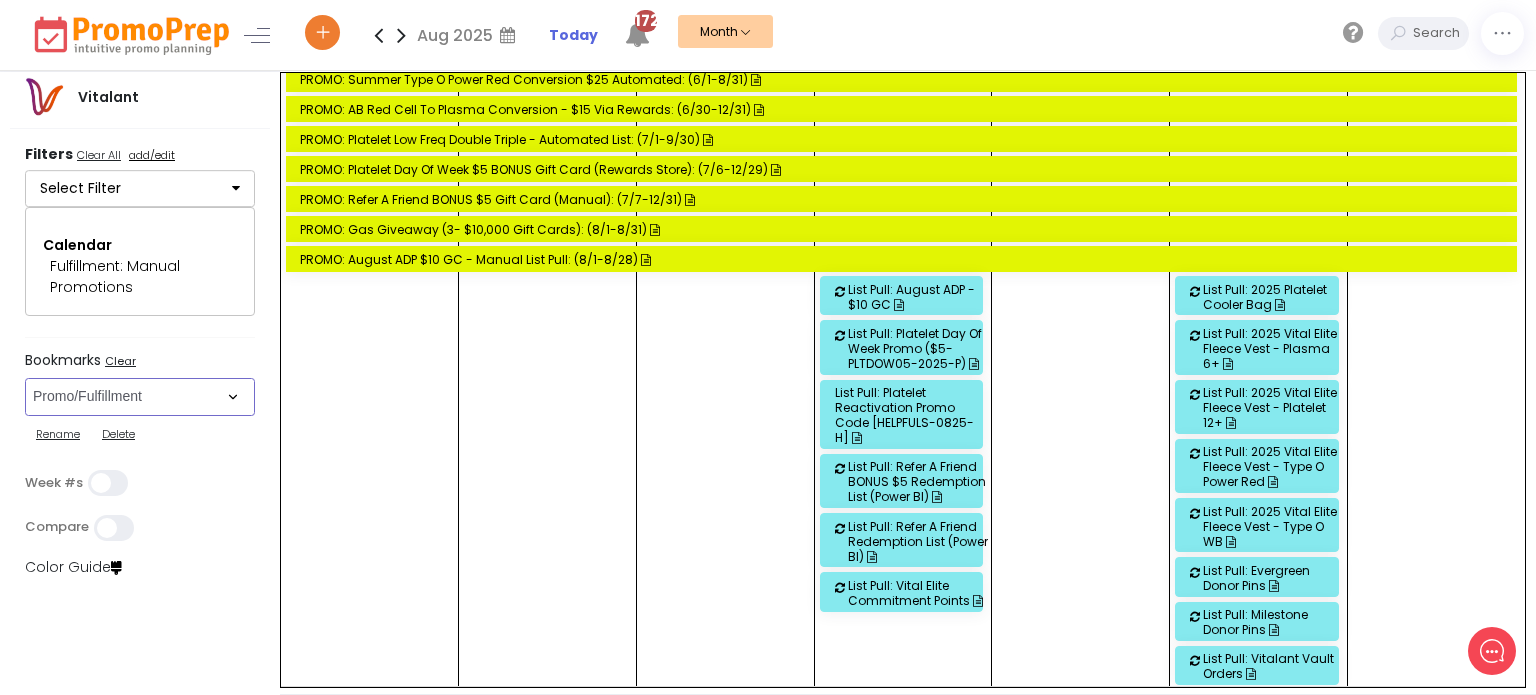 click on "19" at bounding box center (725, 157) 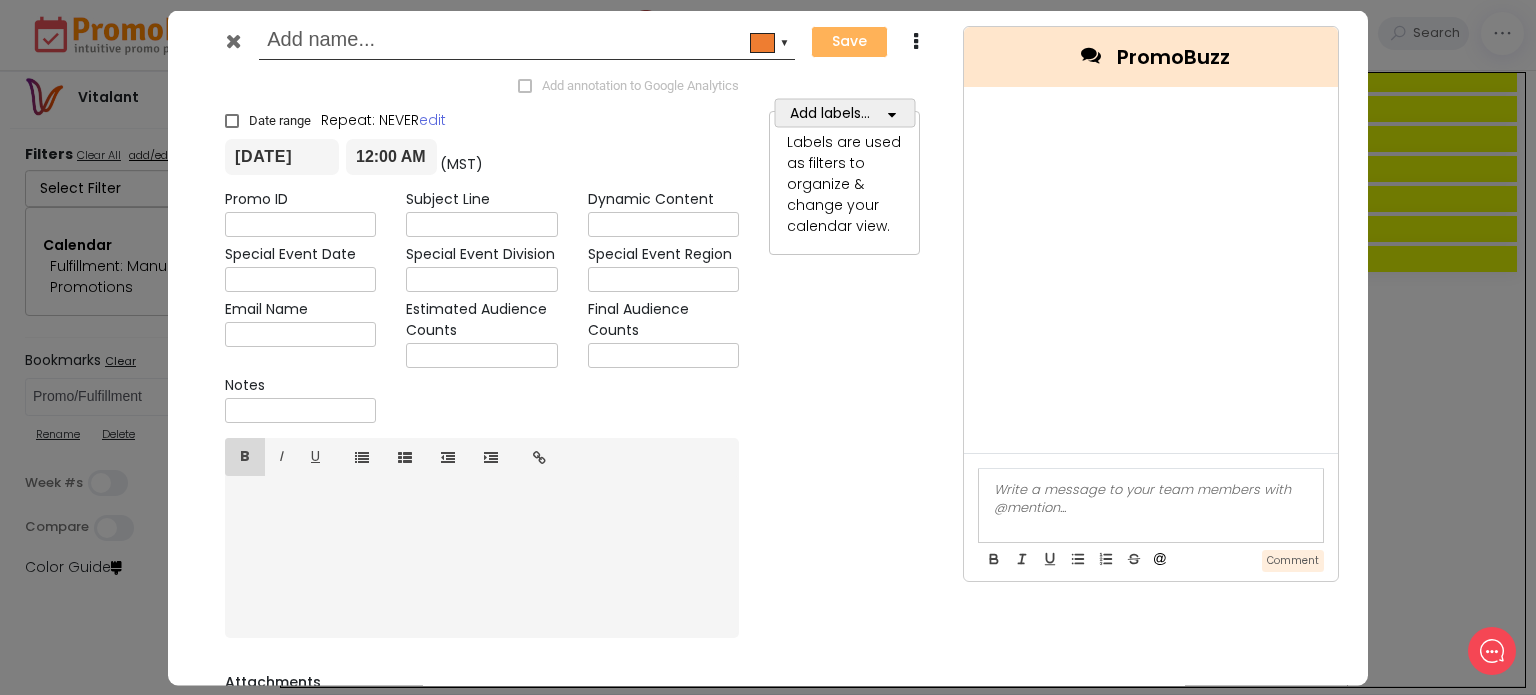 click at bounding box center [233, 40] 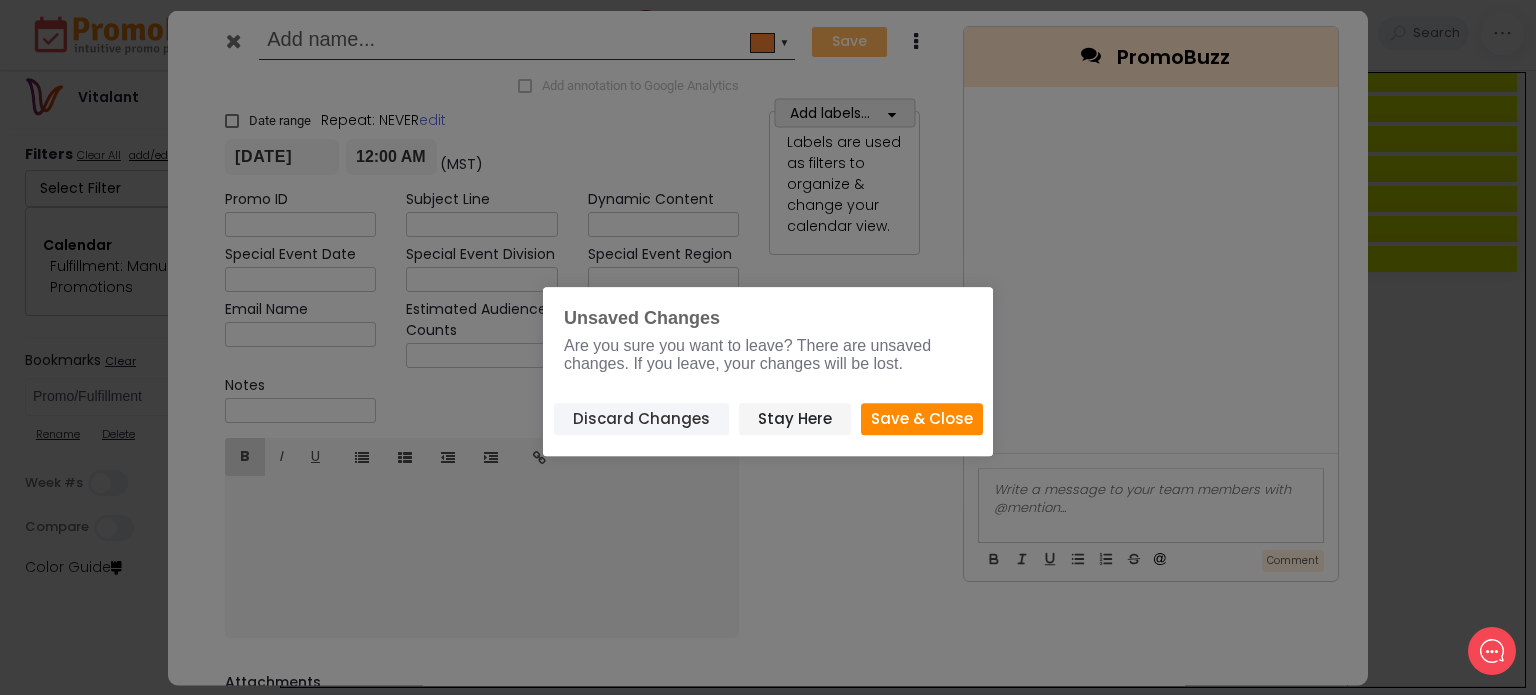 click on "Discard Changes" at bounding box center [641, 419] 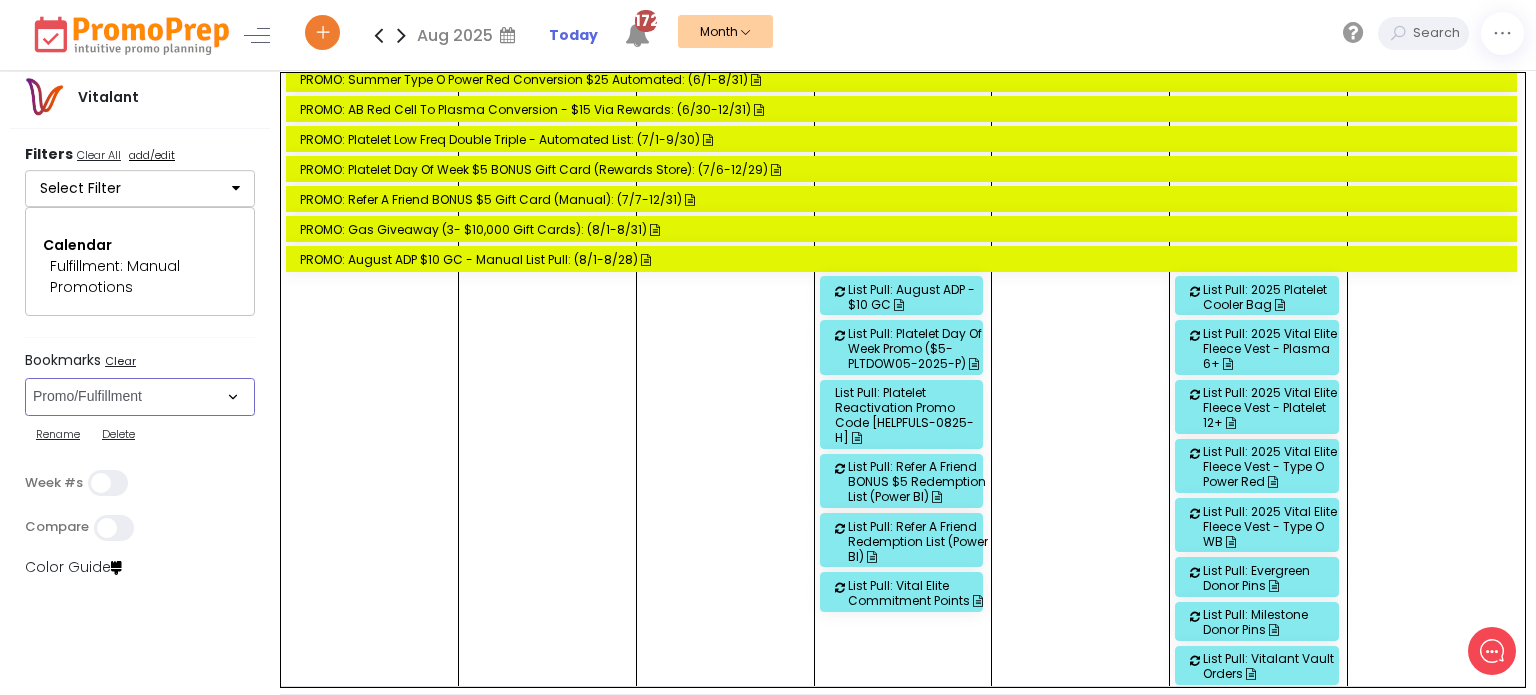 click on "Select Bookmark  Auto: SMS   BVR: Control, Customer, Field, Transactional   Control: Direct Mail   Control: Email   Control: Mail and Ads   Control: SMS   EMAIL   Fulfillment: FCI email included   Fulfillment: Redemption list only   Phone   Promo/Fulfillment   Push   Push and Message Center   Push: All   SMS: Control, Customer, Field, Transactional   SMS/MMS (Control, Cust, Field)   Special Events" at bounding box center (140, 397) 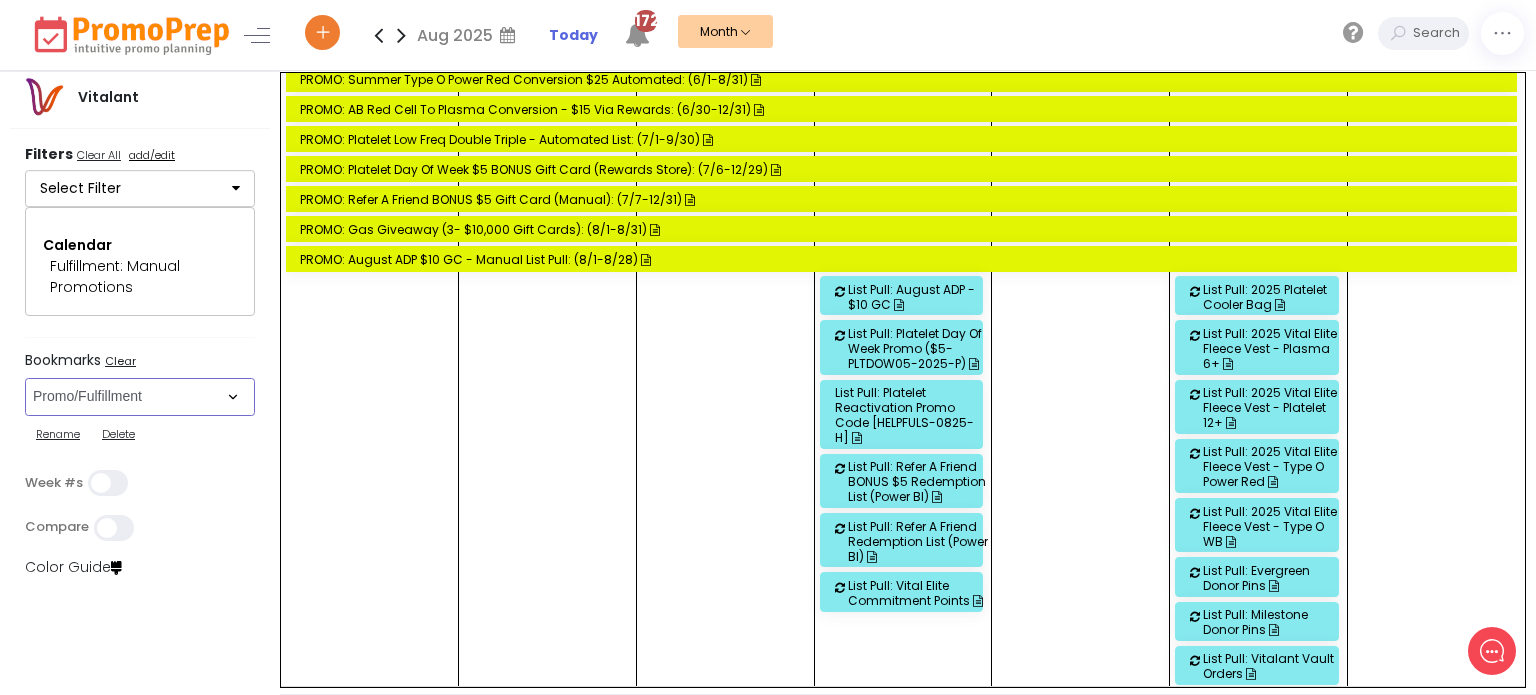 select on "186" 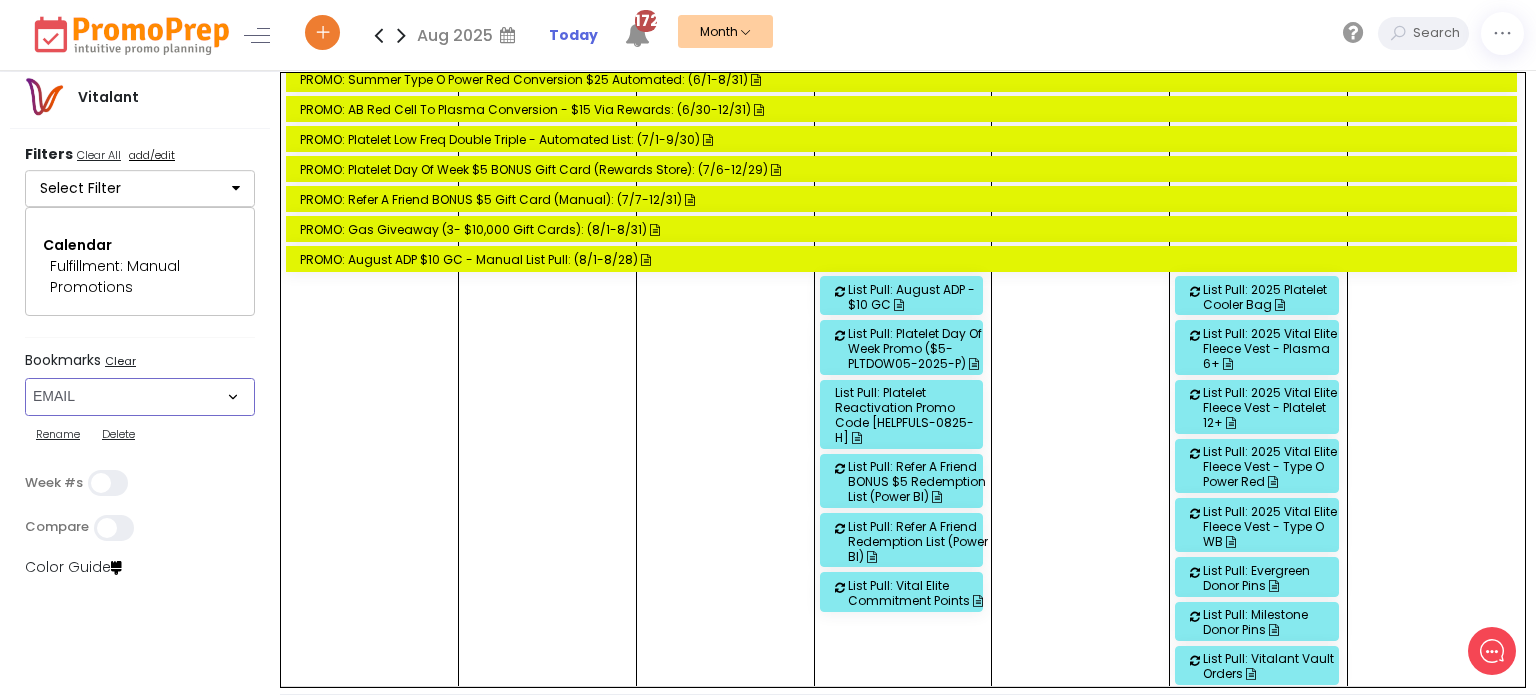 click on "Select Bookmark  Auto: SMS   BVR: Control, Customer, Field, Transactional   Control: Direct Mail   Control: Email   Control: Mail and Ads   Control: SMS   EMAIL   Fulfillment: FCI email included   Fulfillment: Redemption list only   Phone   Promo/Fulfillment   Push   Push and Message Center   Push: All   SMS: Control, Customer, Field, Transactional   SMS/MMS (Control, Cust, Field)   Special Events" at bounding box center [140, 397] 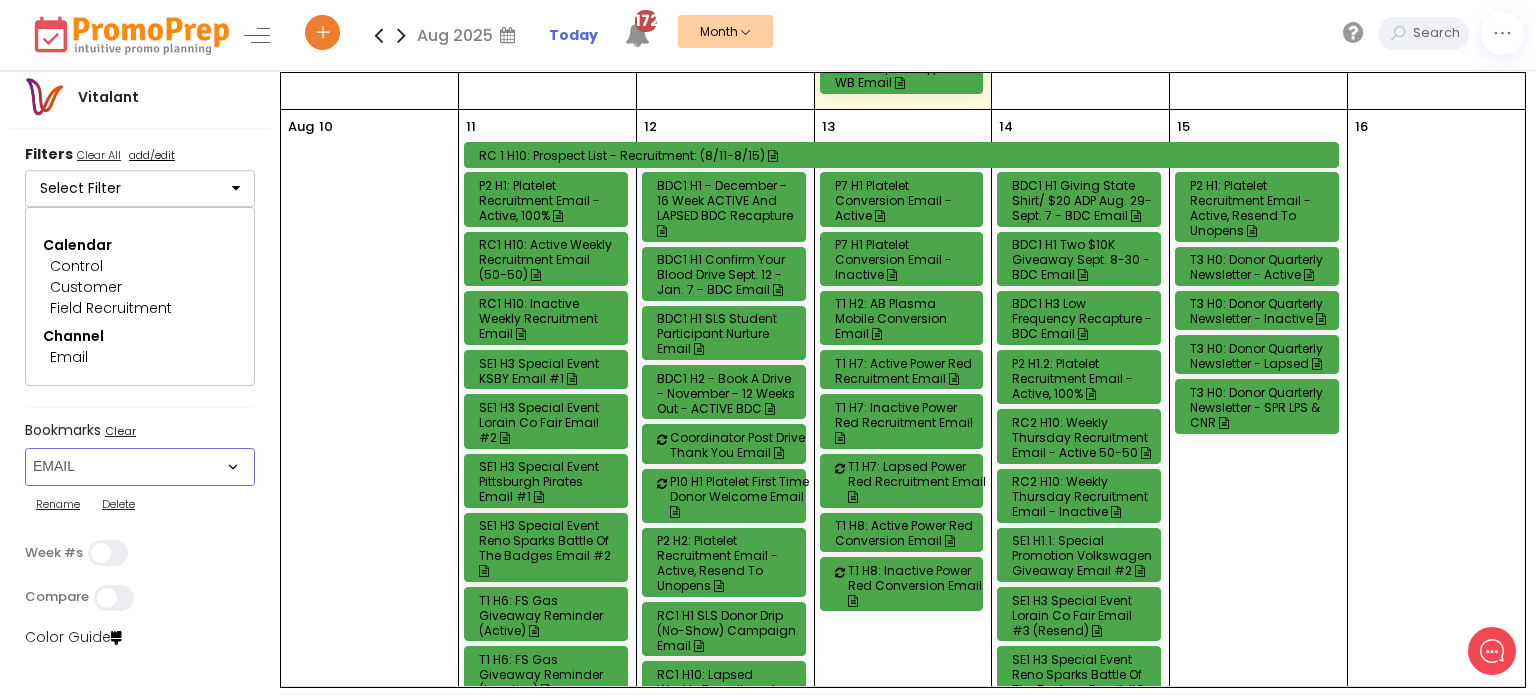 scroll, scrollTop: 998, scrollLeft: 0, axis: vertical 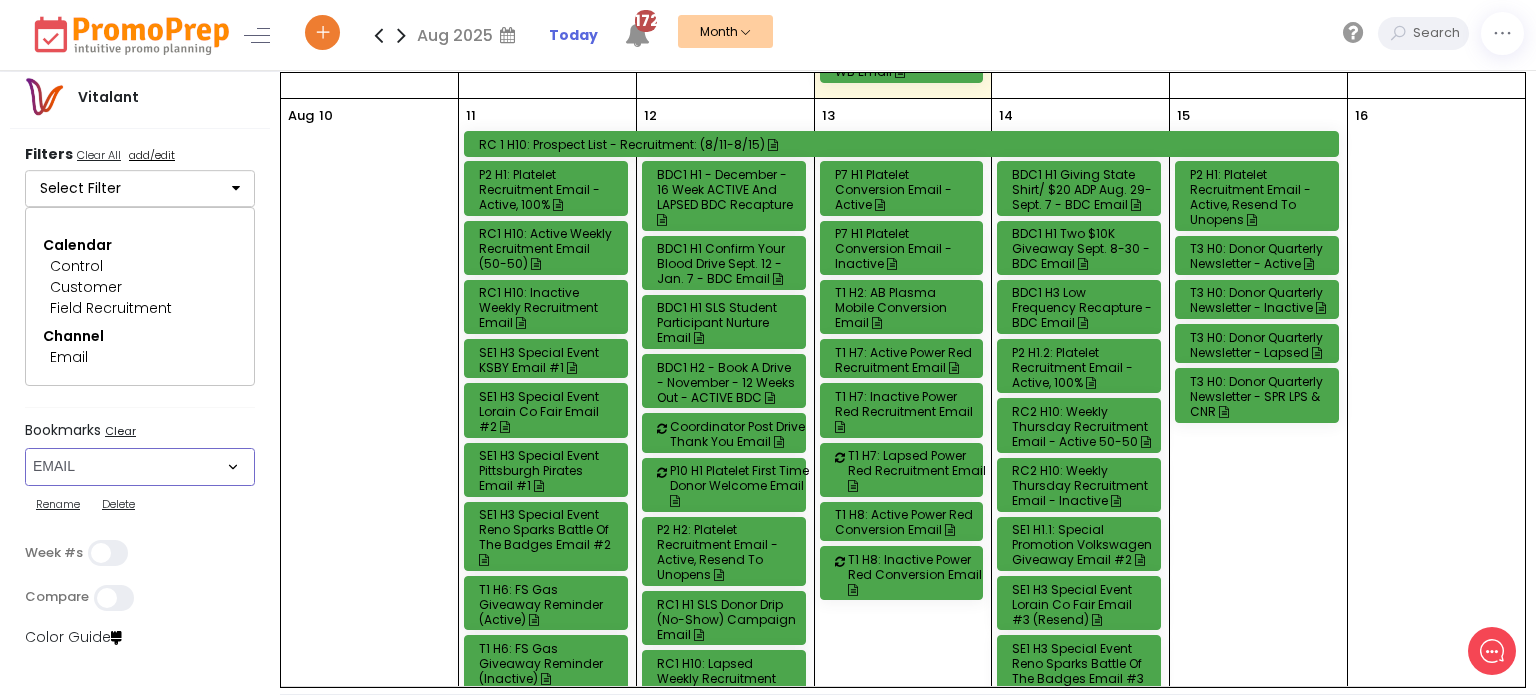 click on "P2 H1: Platelet Recruitment Email - Active, 100%" at bounding box center (549, 189) 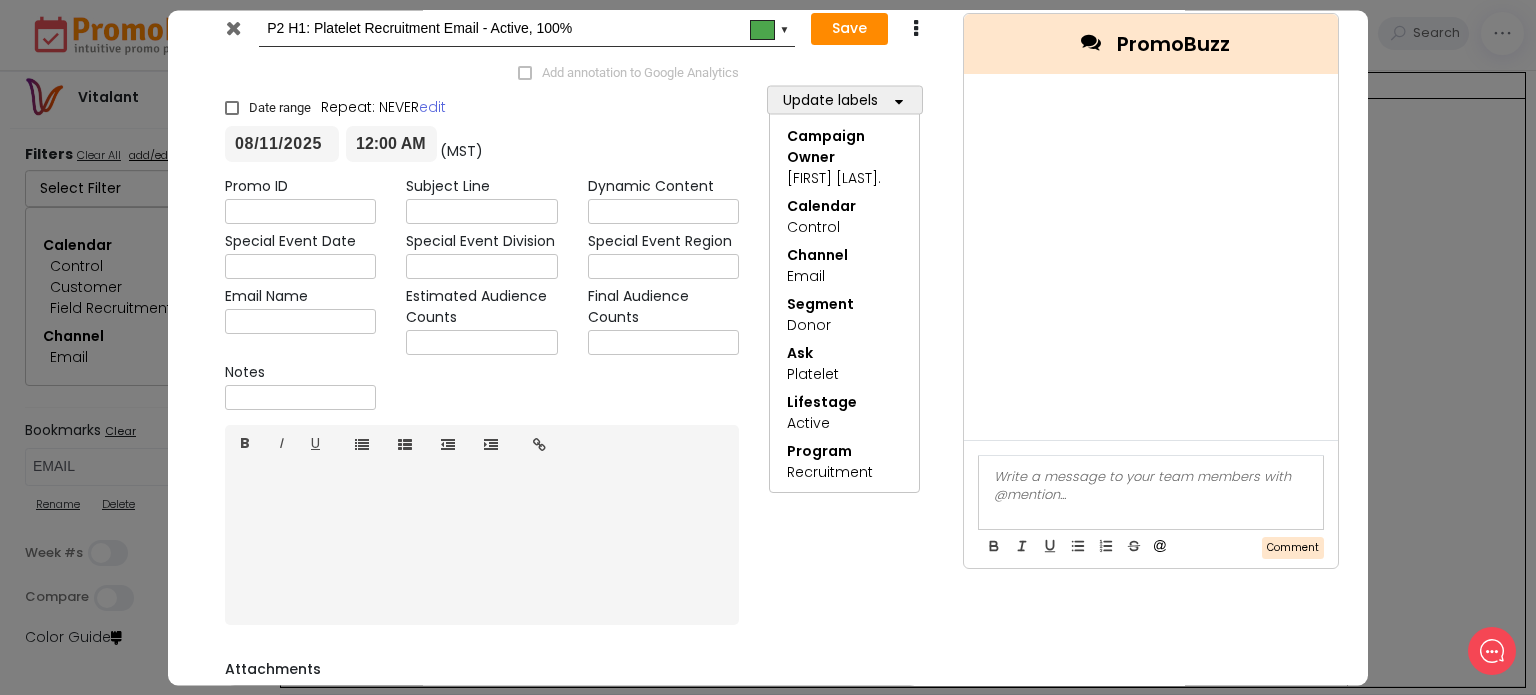 scroll, scrollTop: 0, scrollLeft: 0, axis: both 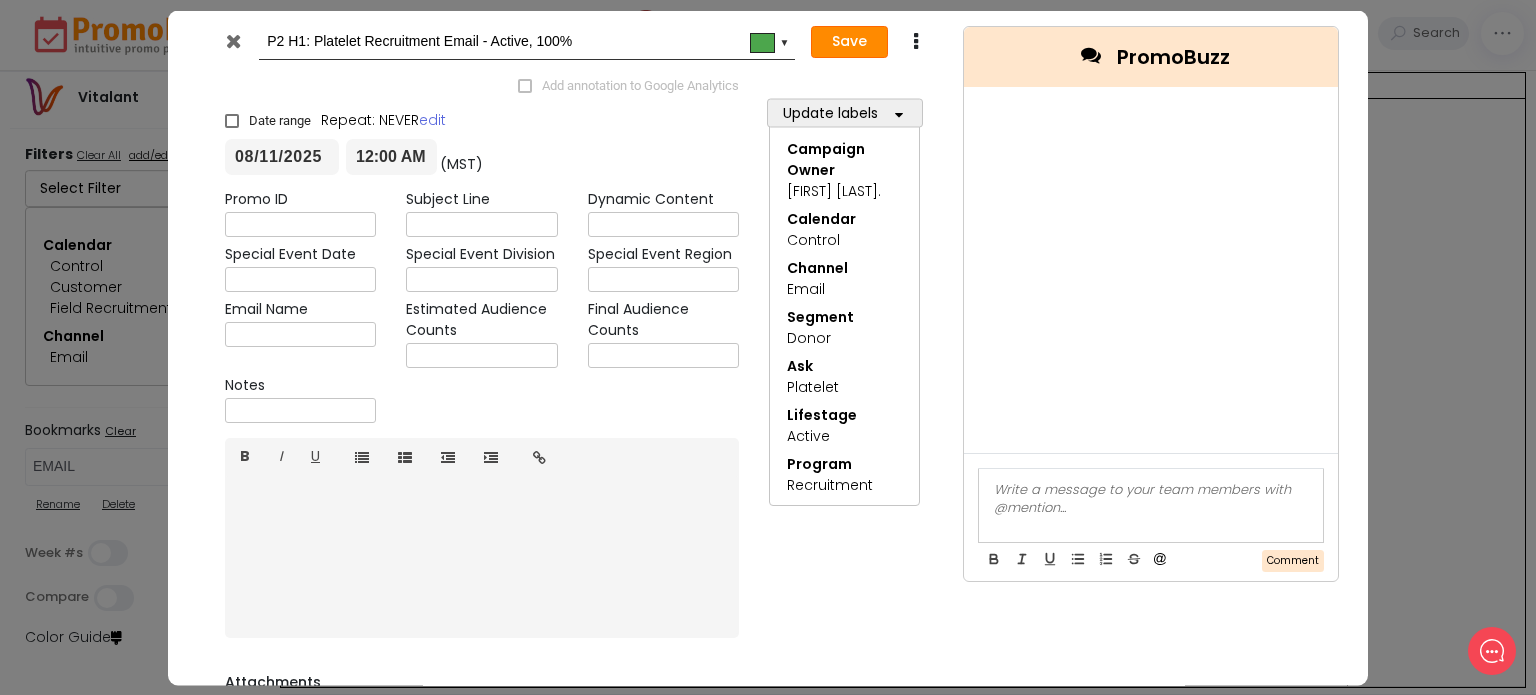 click on "Save" at bounding box center [849, 42] 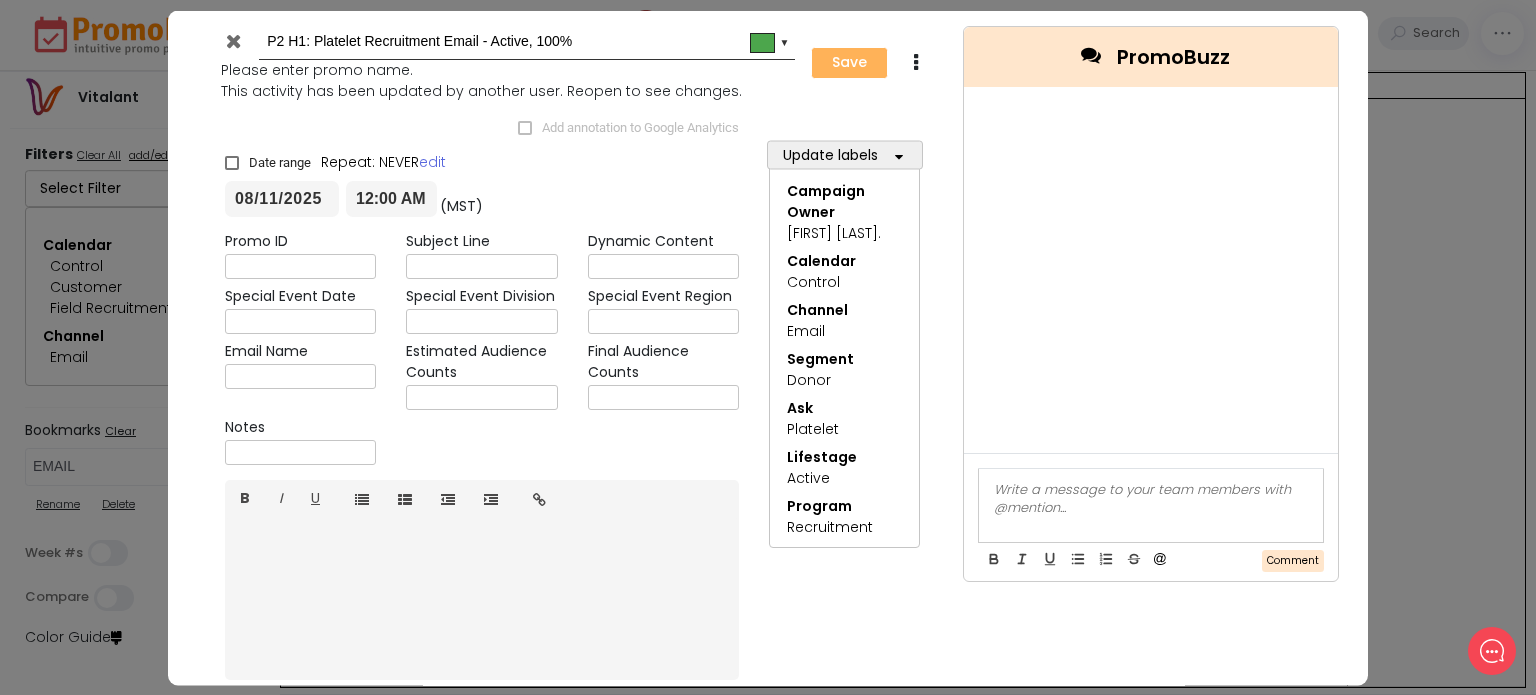 type on "2025-08-11" 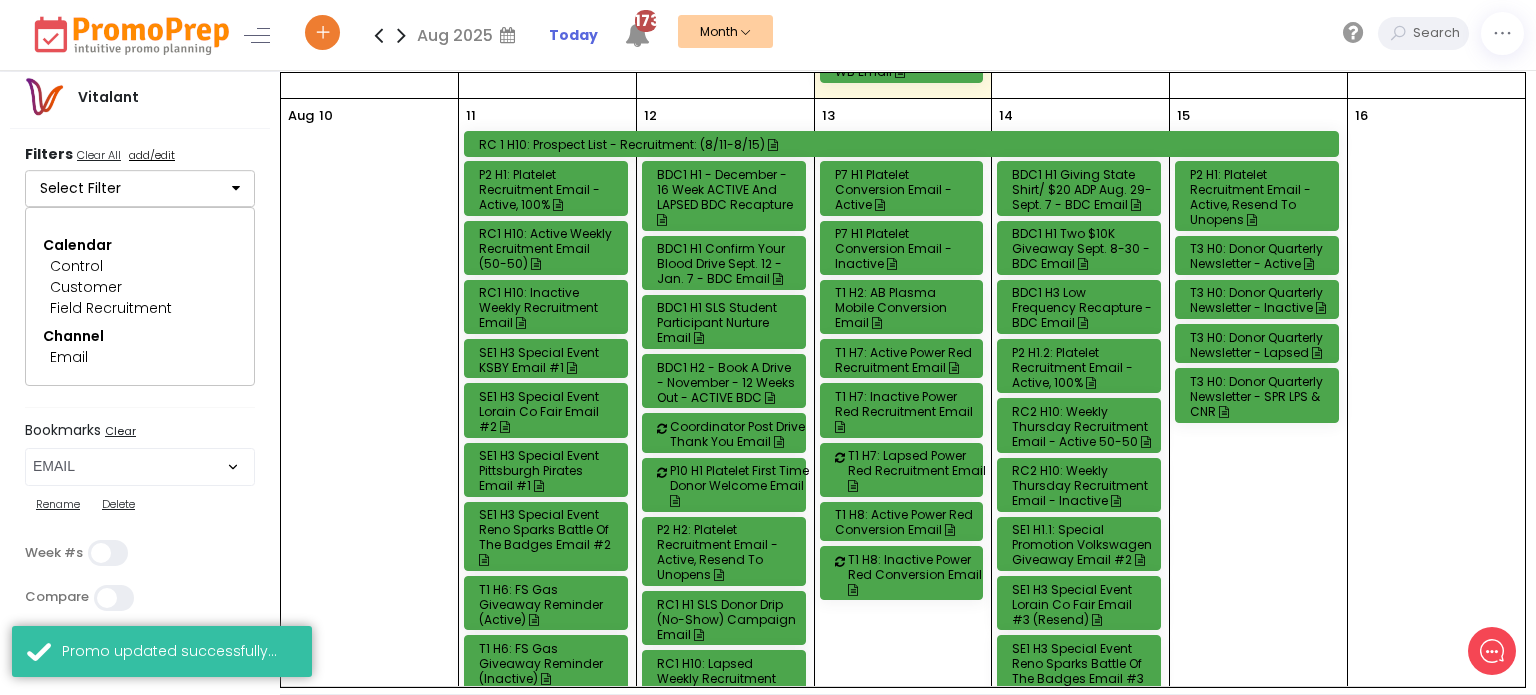 click on "RC1 H10: Active Weekly Recruitment Email (50-50)" at bounding box center (549, 248) 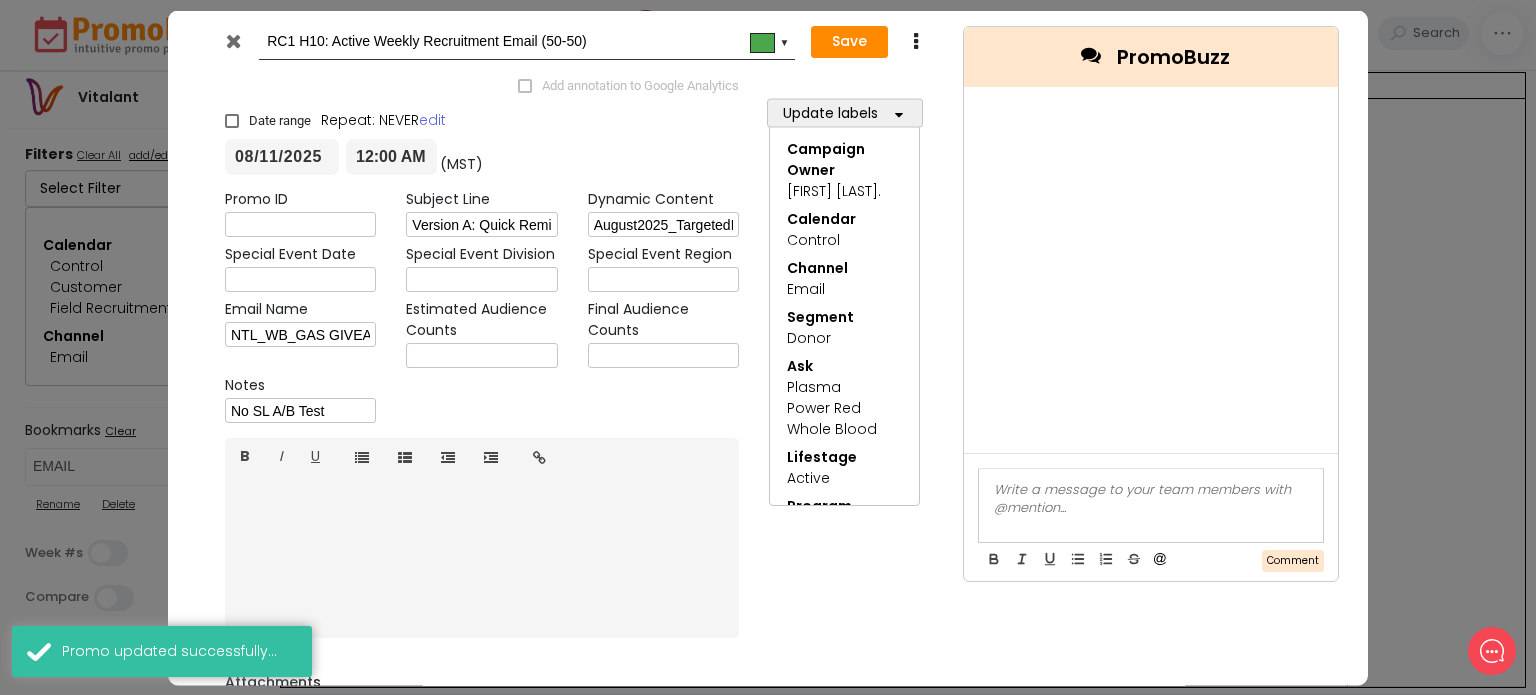 click at bounding box center (233, 40) 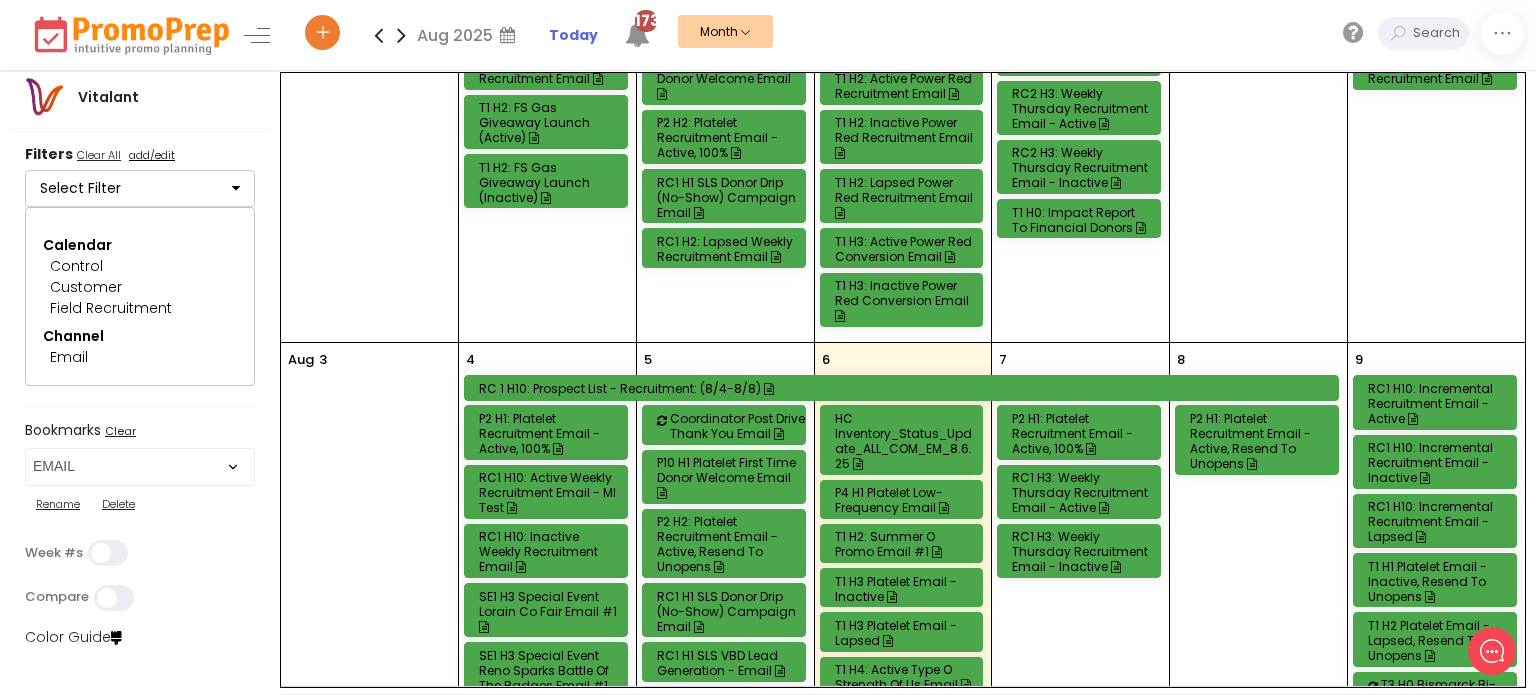 scroll, scrollTop: 0, scrollLeft: 0, axis: both 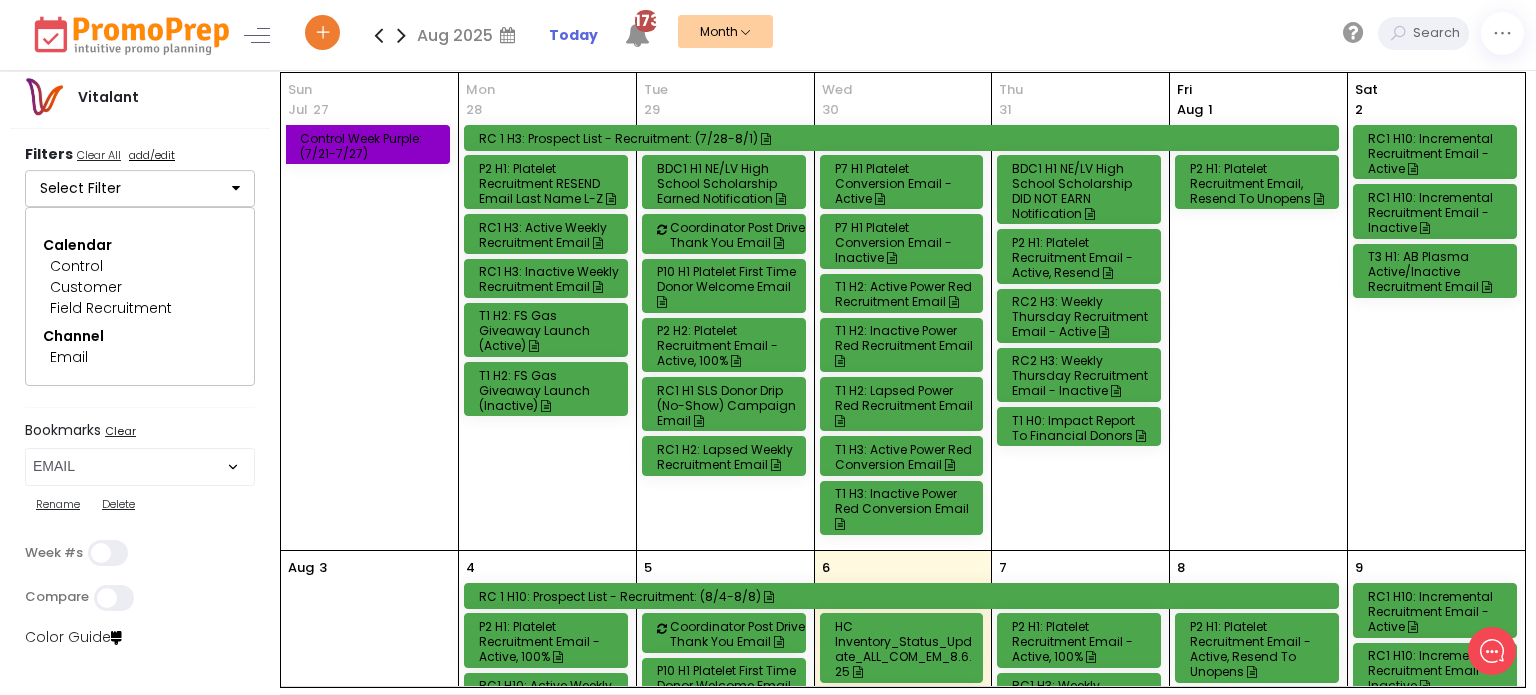 click on "T1 H2: FS Gas Giveaway Launch (Active)" at bounding box center (549, 330) 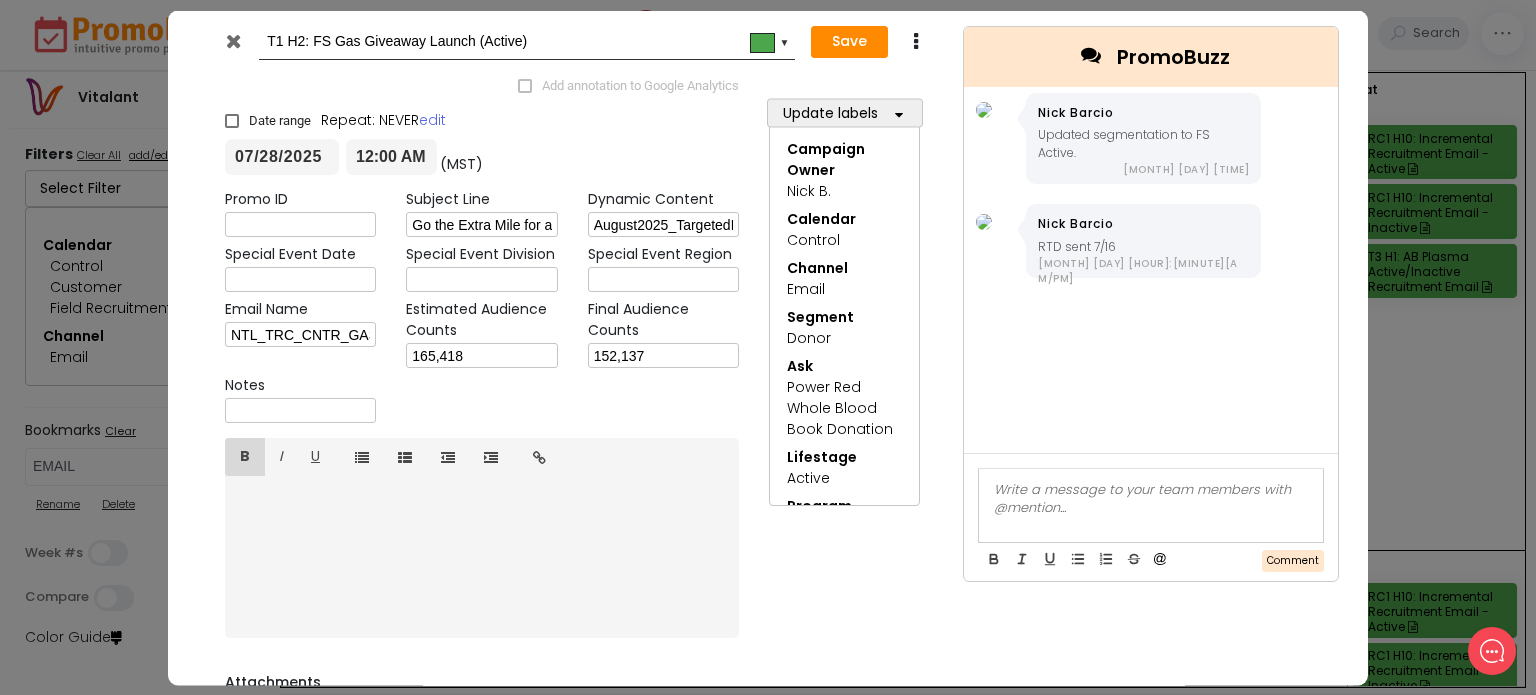 click at bounding box center (233, 40) 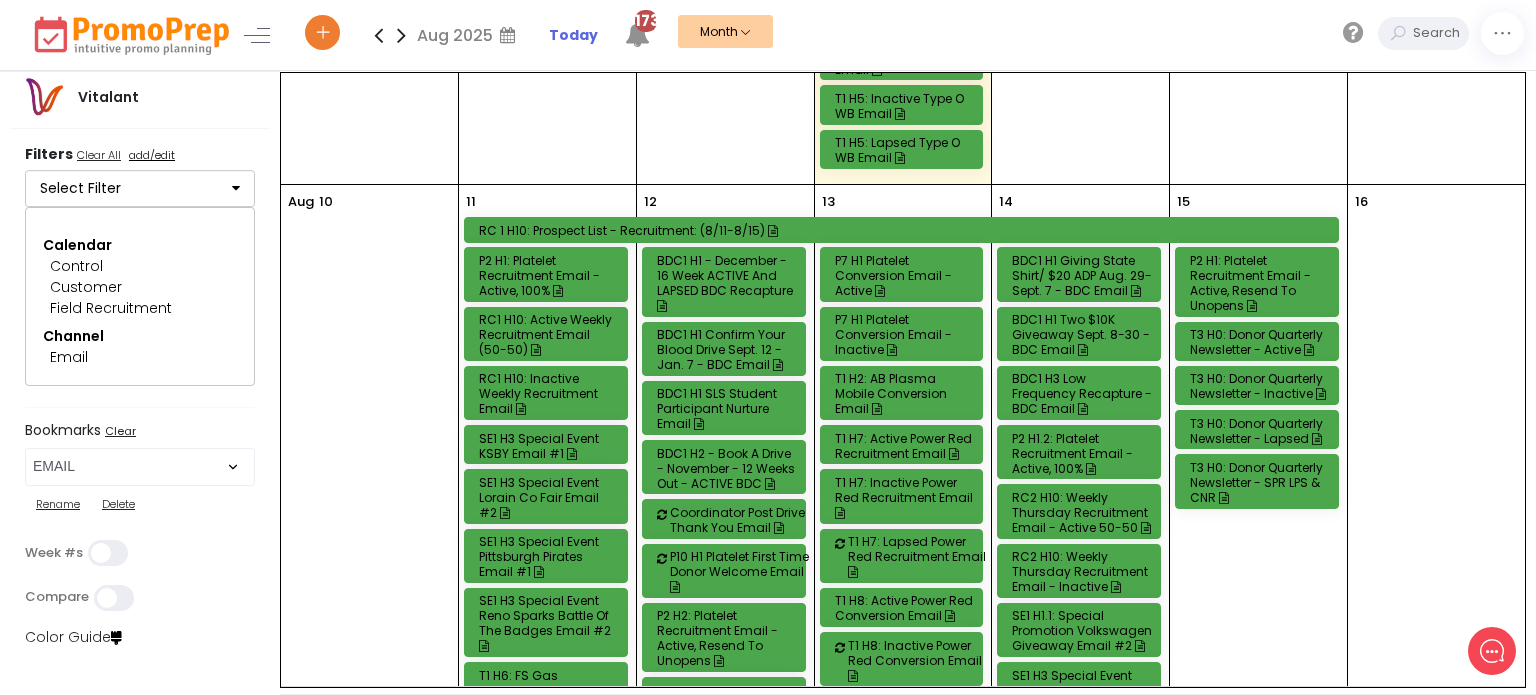 scroll, scrollTop: 1008, scrollLeft: 0, axis: vertical 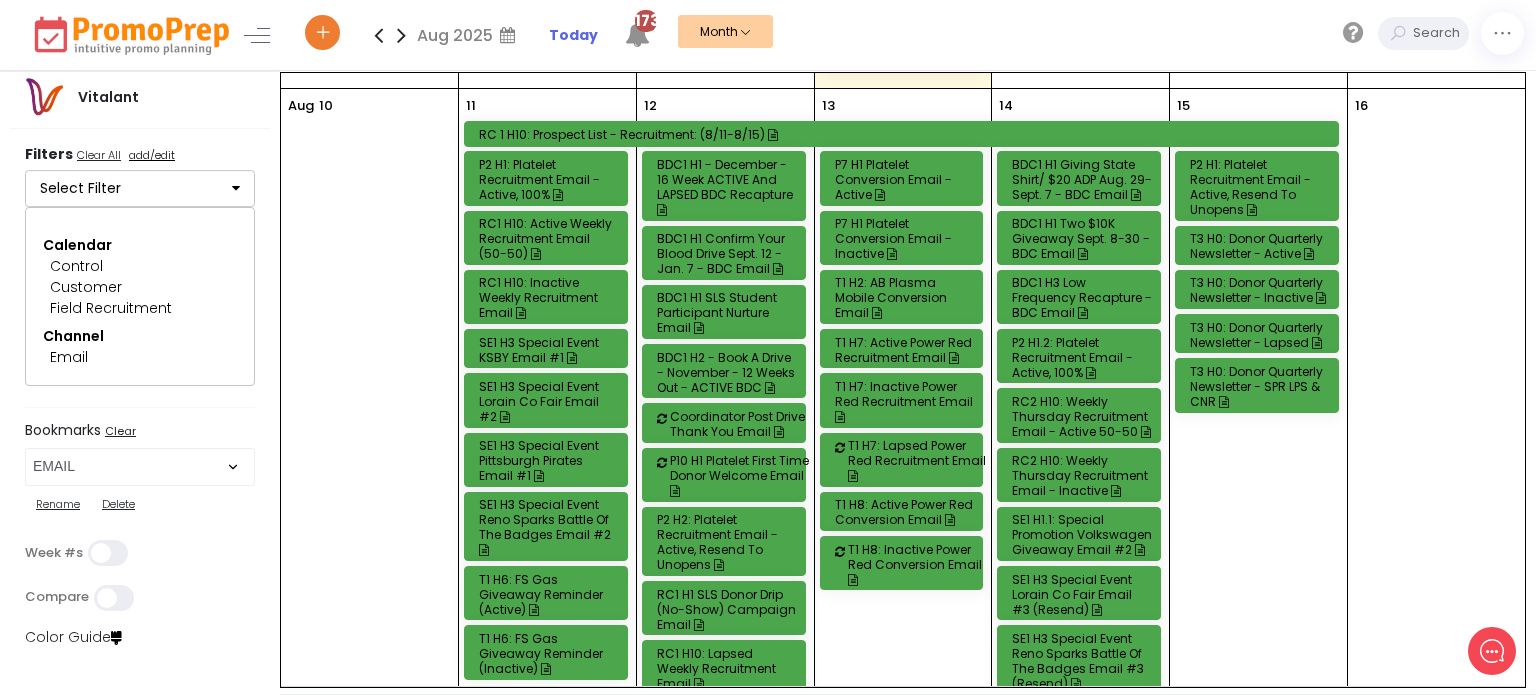 click on "T1 H6: FS Gas Giveaway Reminder (Active)" at bounding box center [549, 594] 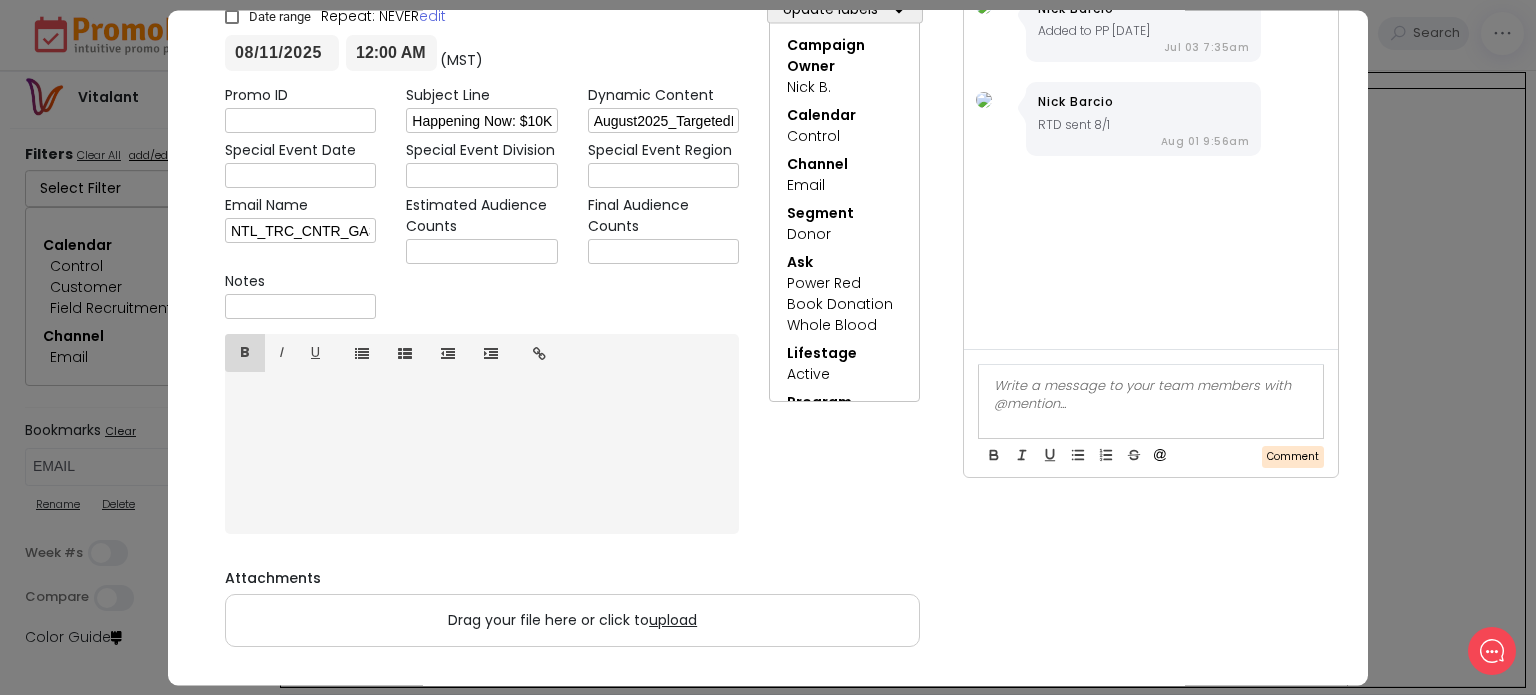 scroll, scrollTop: 0, scrollLeft: 0, axis: both 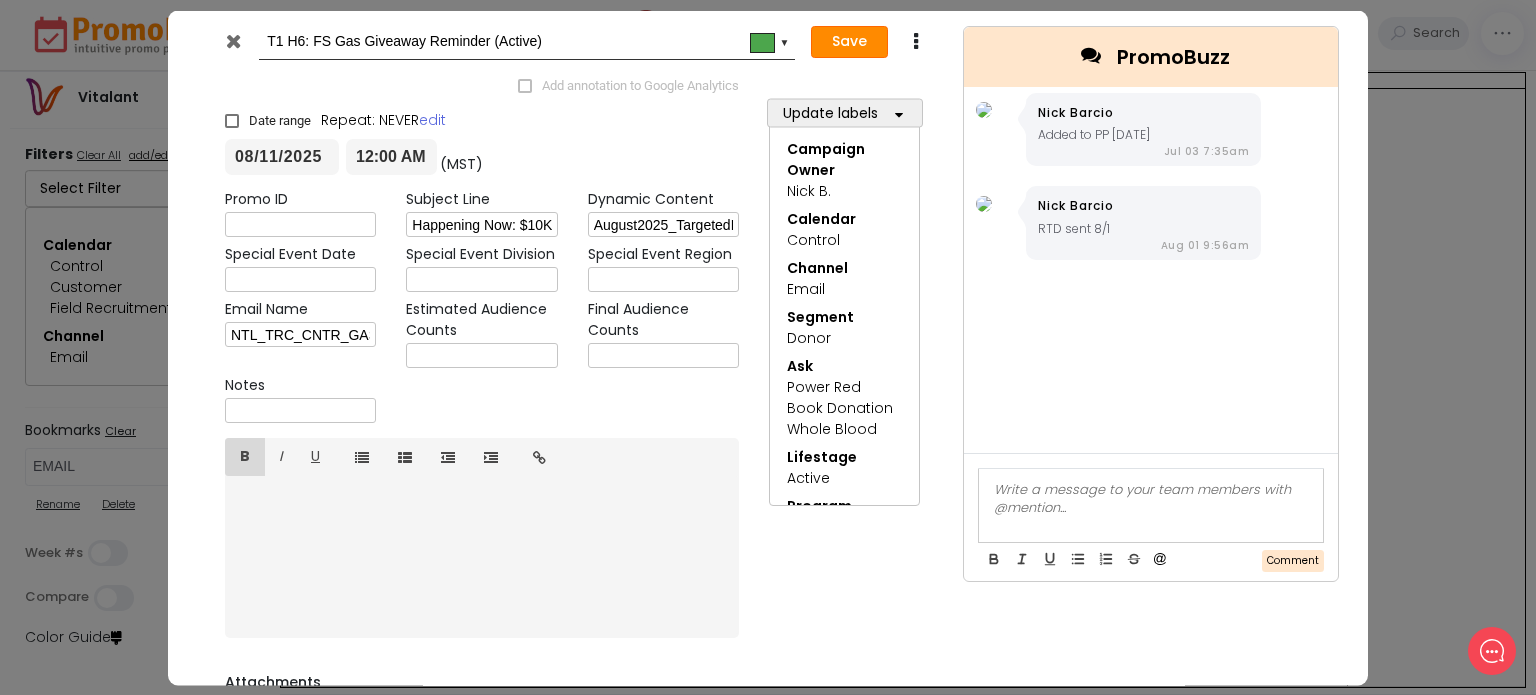 click on "Save" at bounding box center [849, 42] 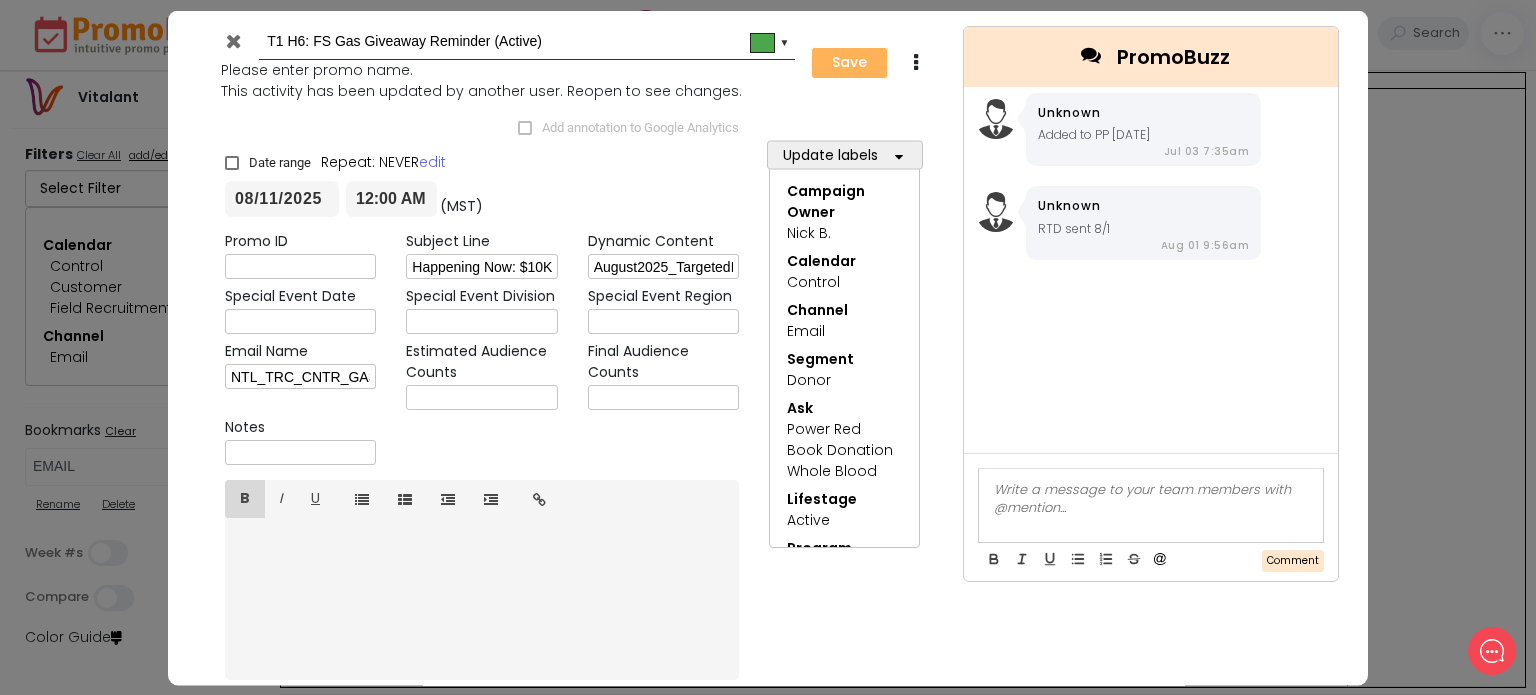 type on "2025-08-11" 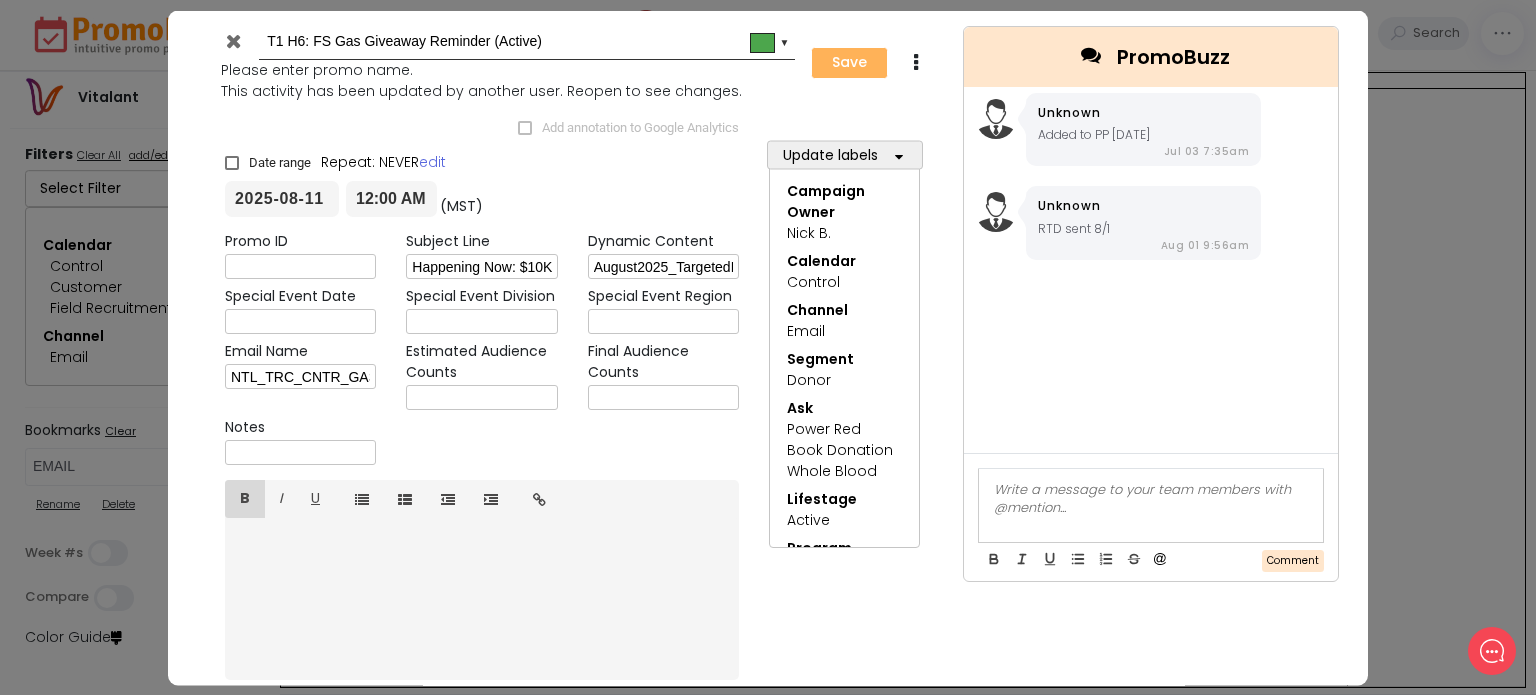 type on "00:00" 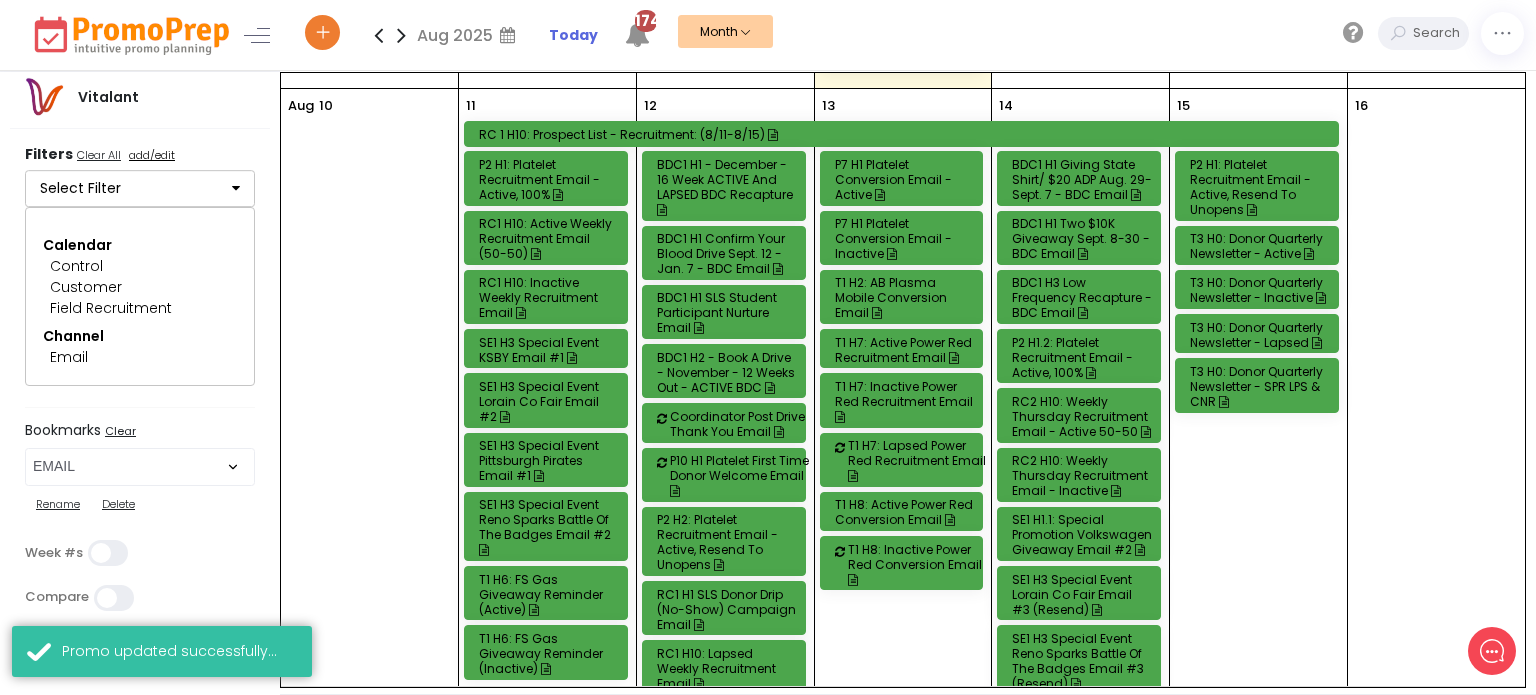 click on "T1 H6: FS Gas Giveaway Reminder (Inactive)" at bounding box center [549, 653] 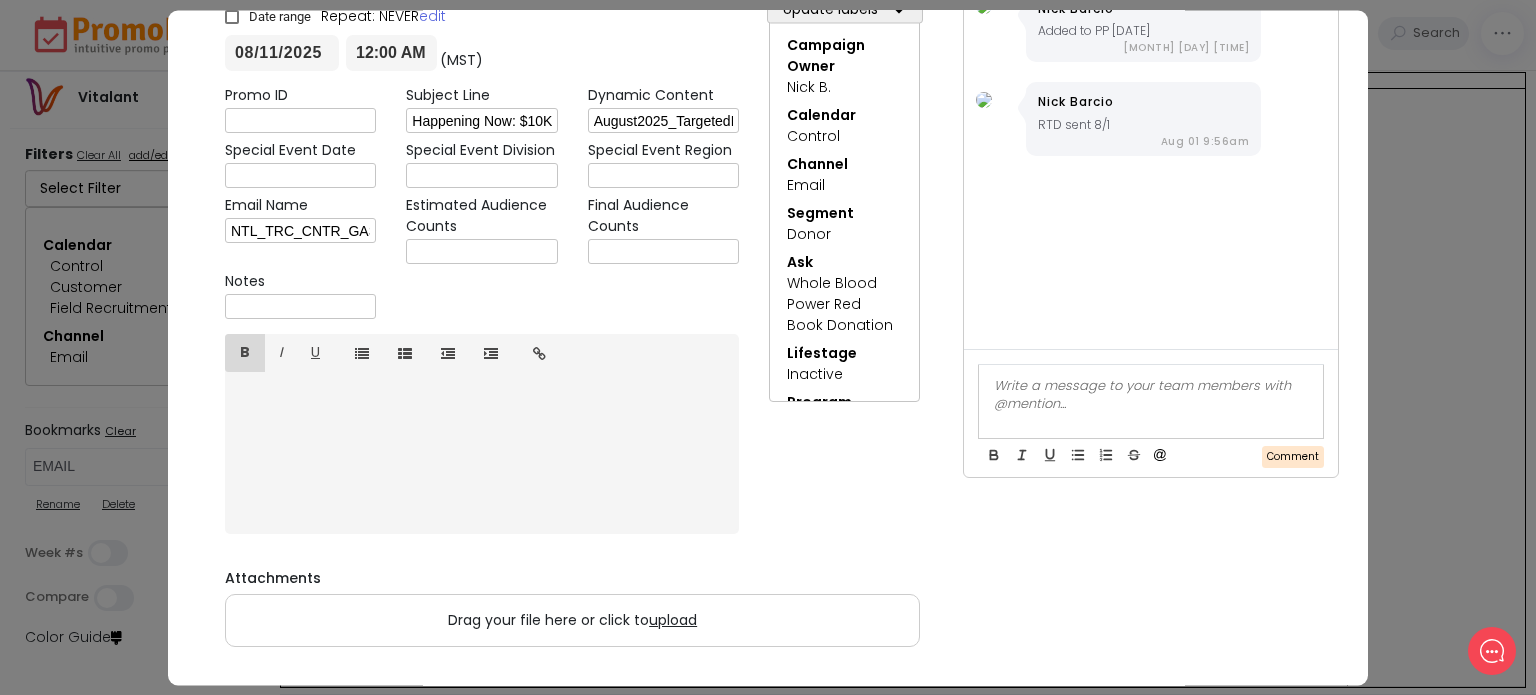 scroll, scrollTop: 0, scrollLeft: 0, axis: both 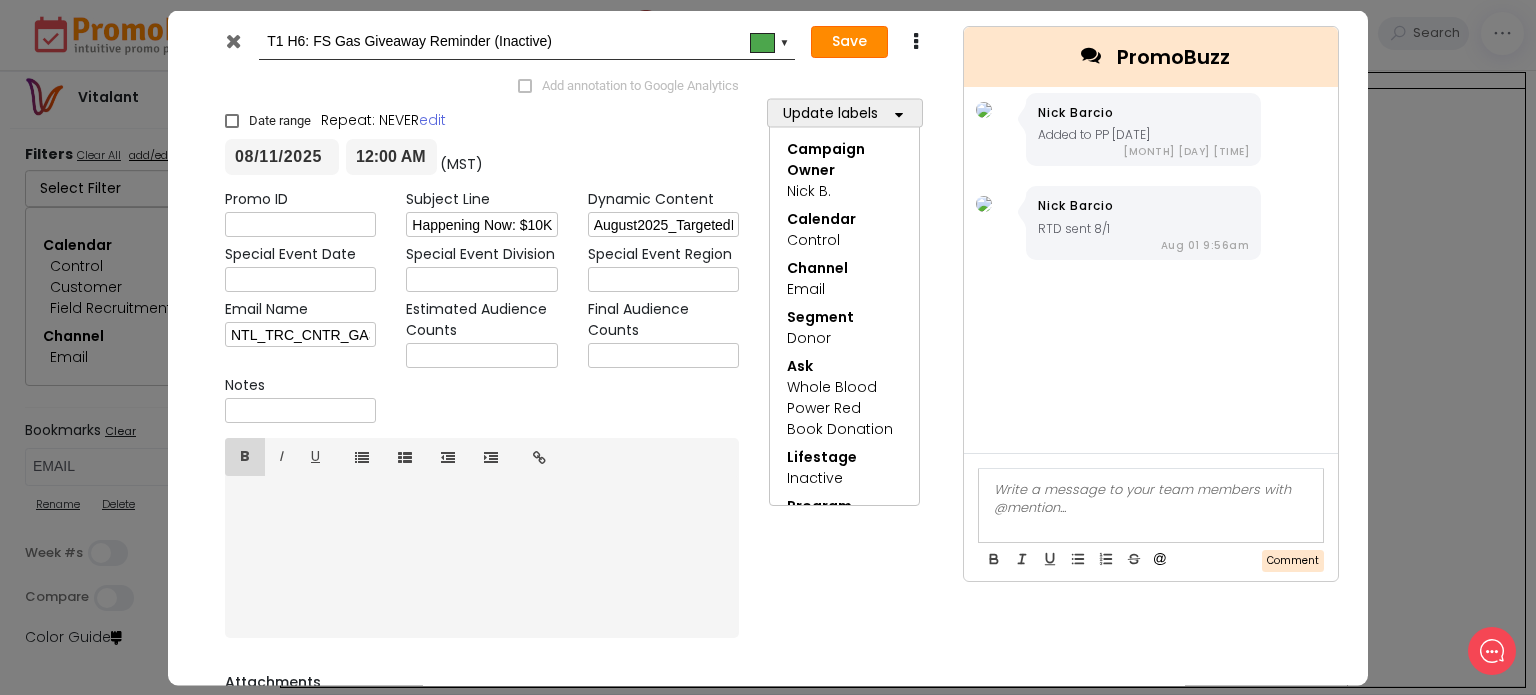 click on "Save" at bounding box center (849, 42) 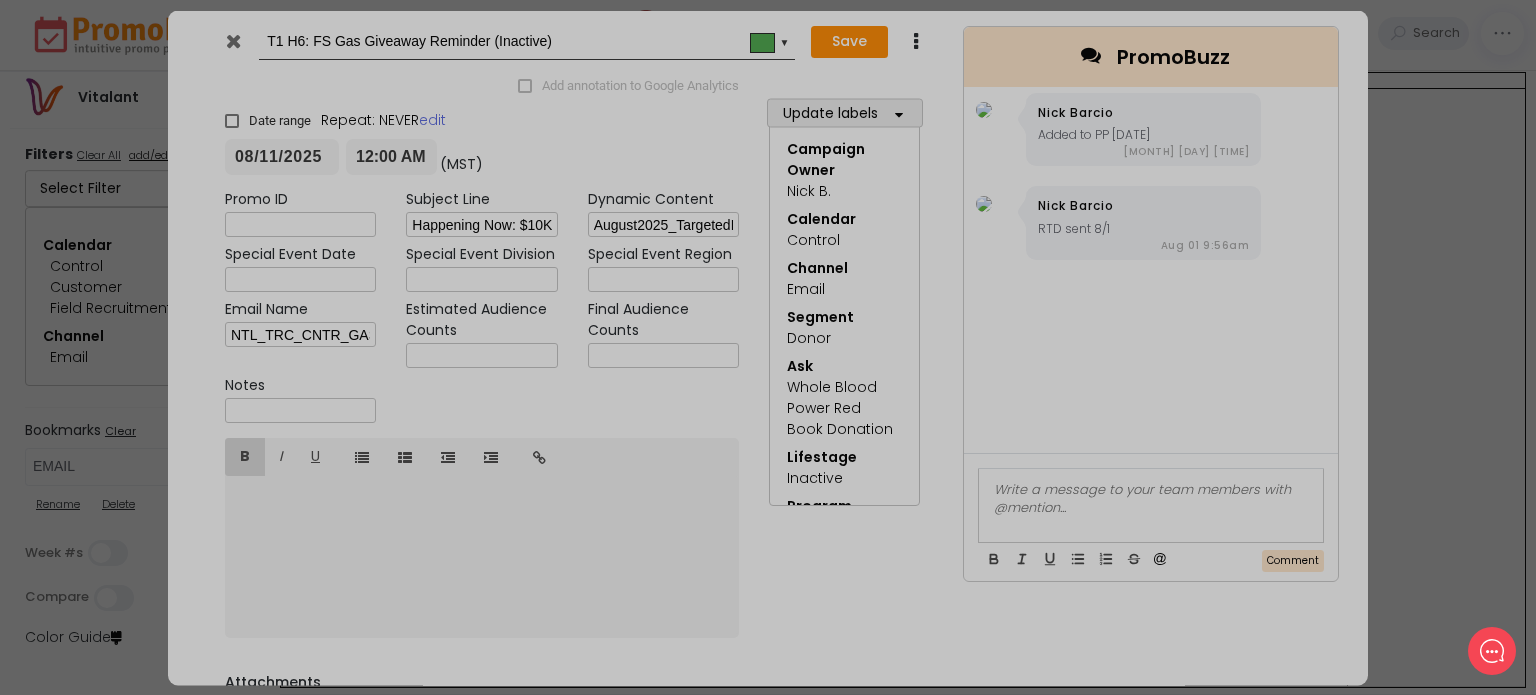 type on "2025-08-11" 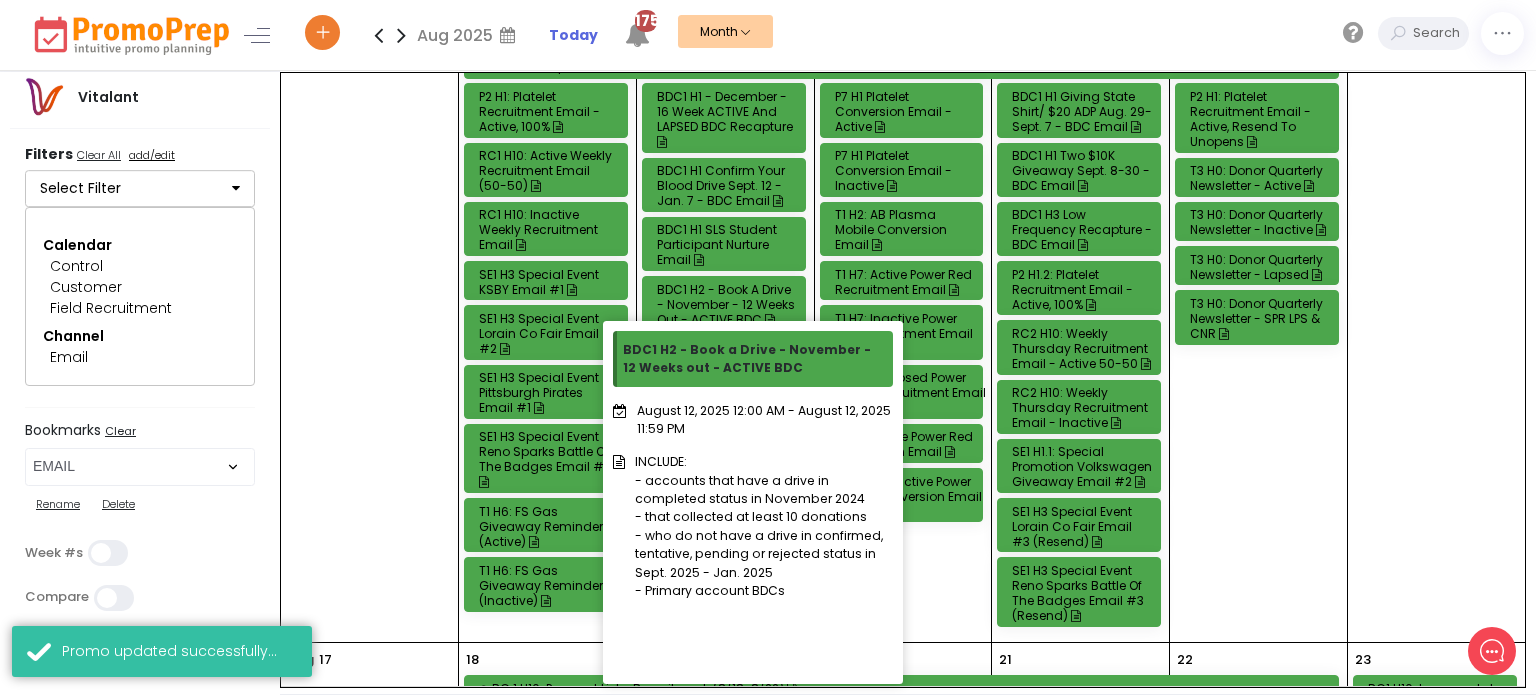 scroll, scrollTop: 1004, scrollLeft: 0, axis: vertical 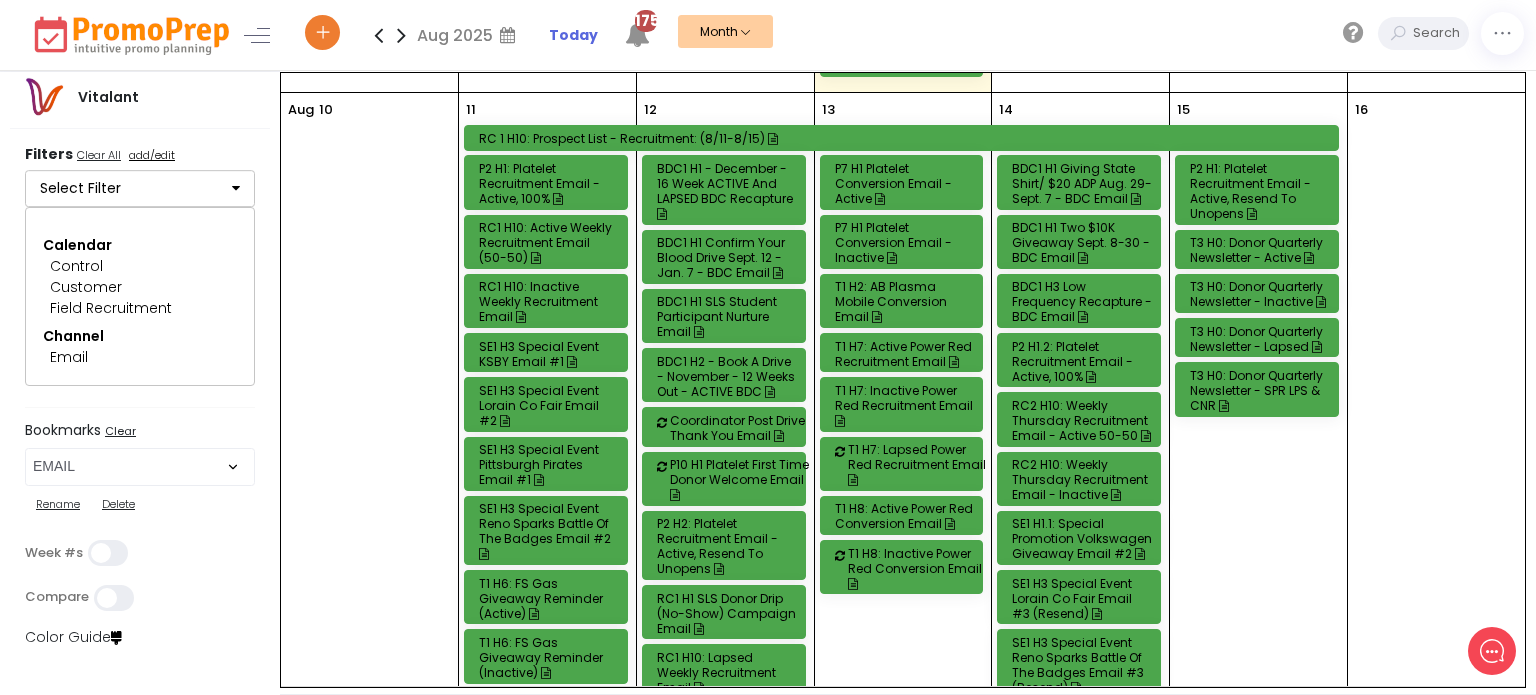 click on "BDC1 H1 -  December - 16 Week ACTIVE and LAPSED BDC Recapture" at bounding box center [727, 191] 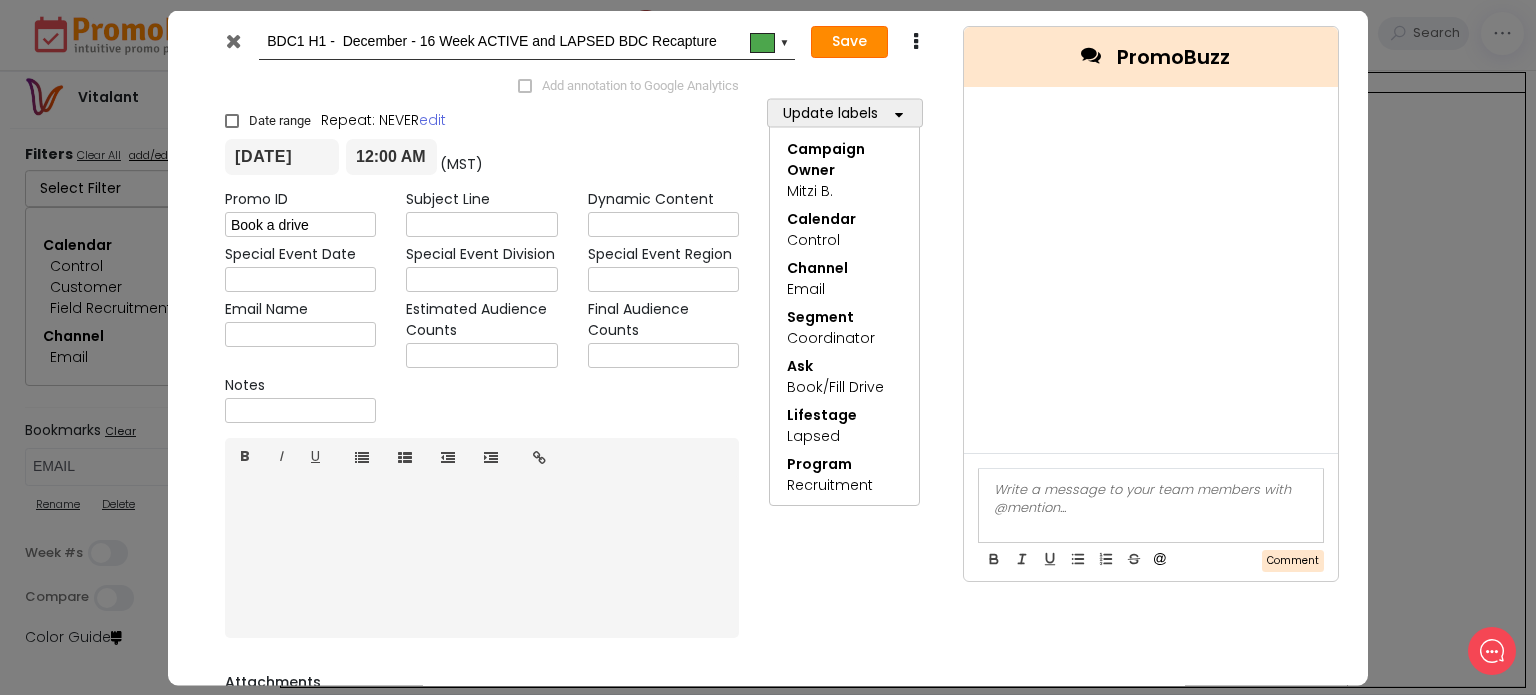 click on "Save" at bounding box center [849, 42] 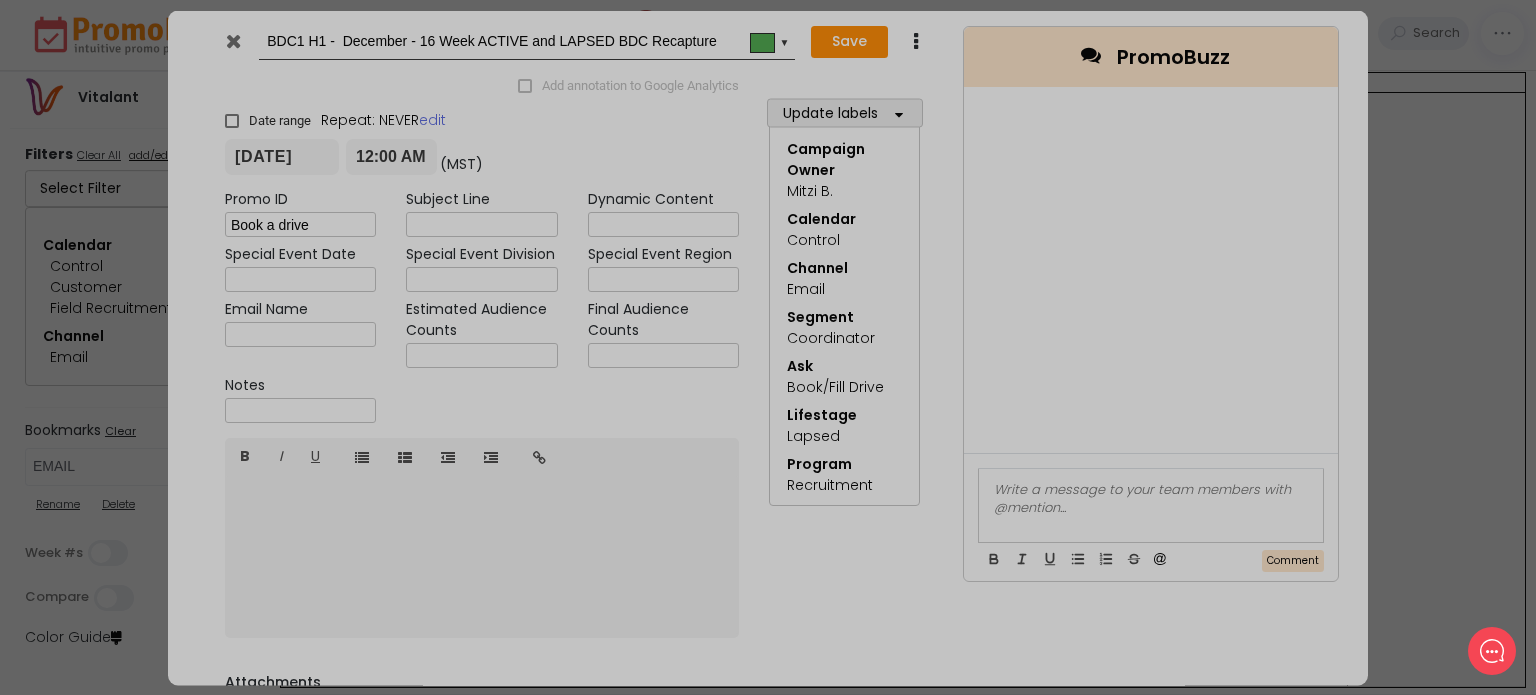 type on "2025-08-12" 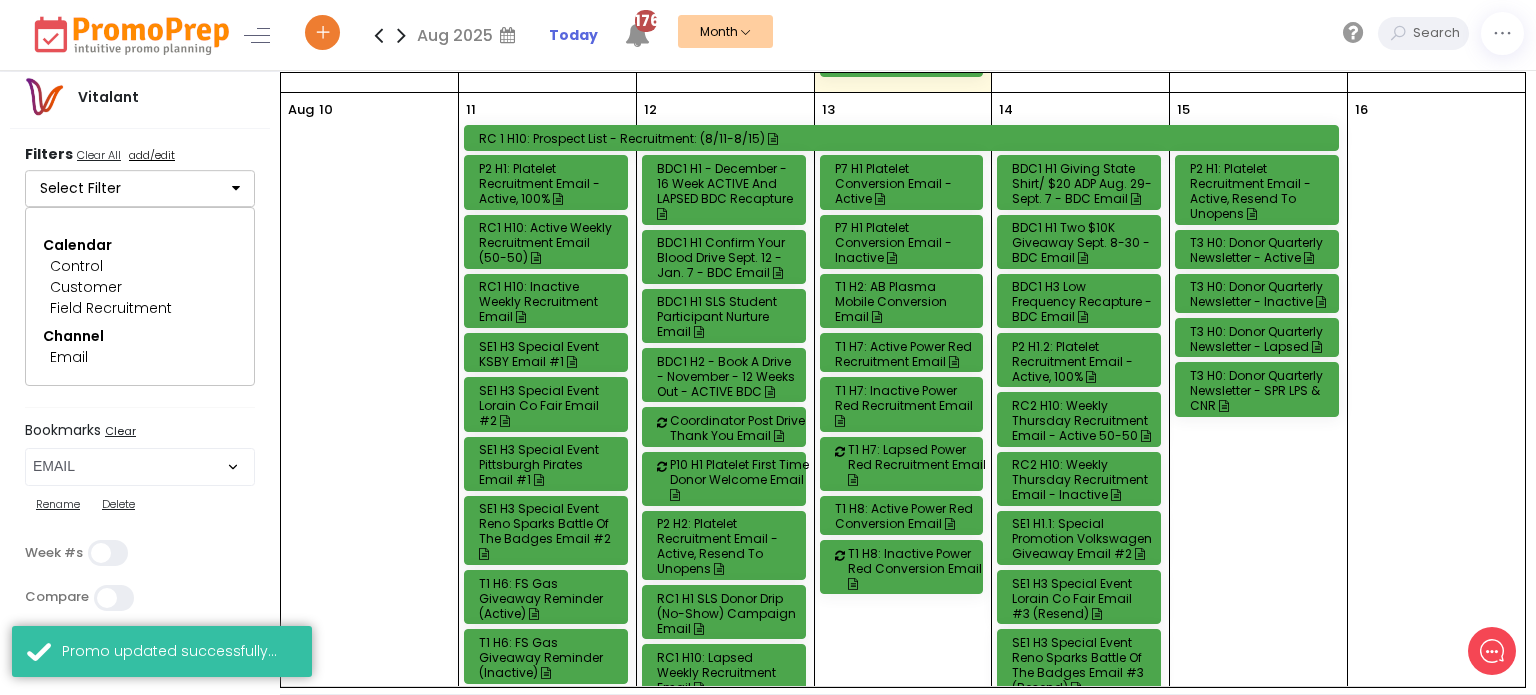 click on "BDC1 H1 Confirm Your Blood Drive Sept. 12 - Jan. 7 - BDC Email" at bounding box center (727, 257) 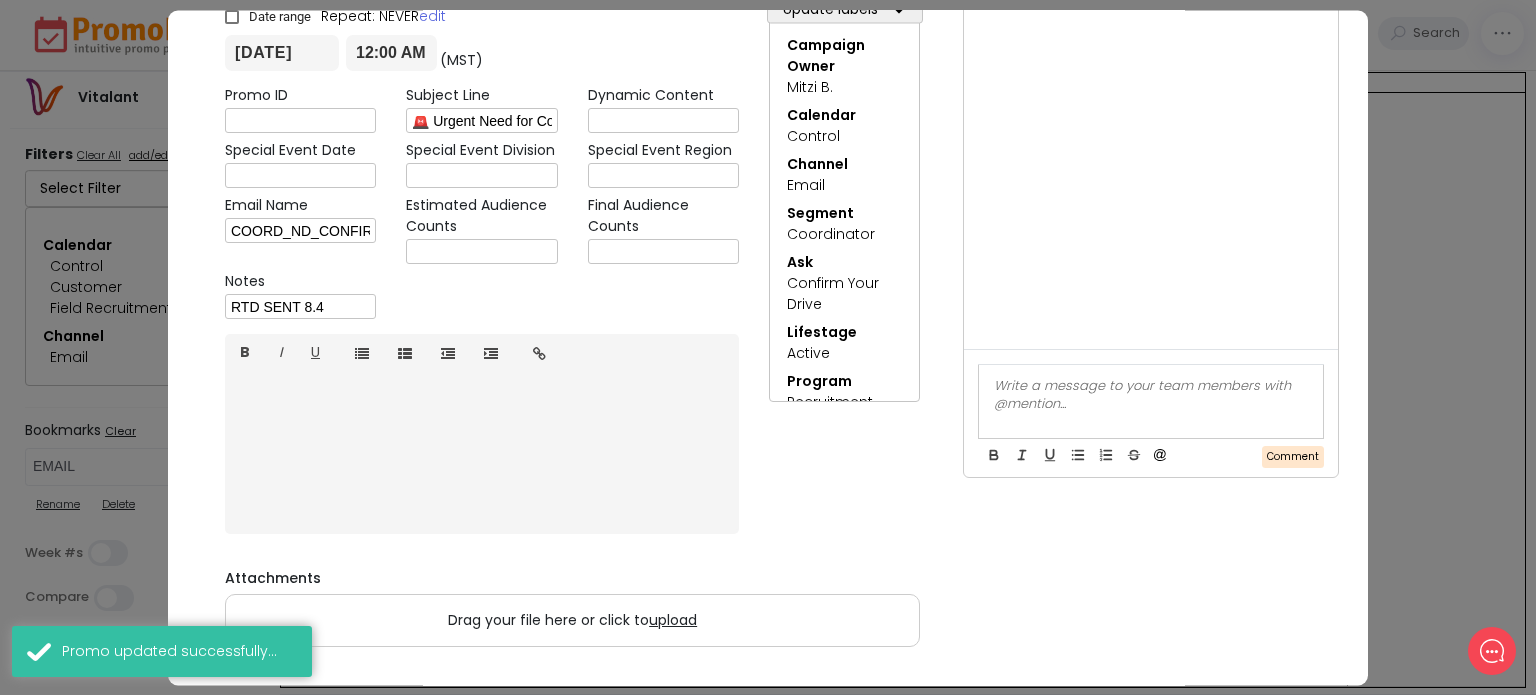 scroll, scrollTop: 0, scrollLeft: 0, axis: both 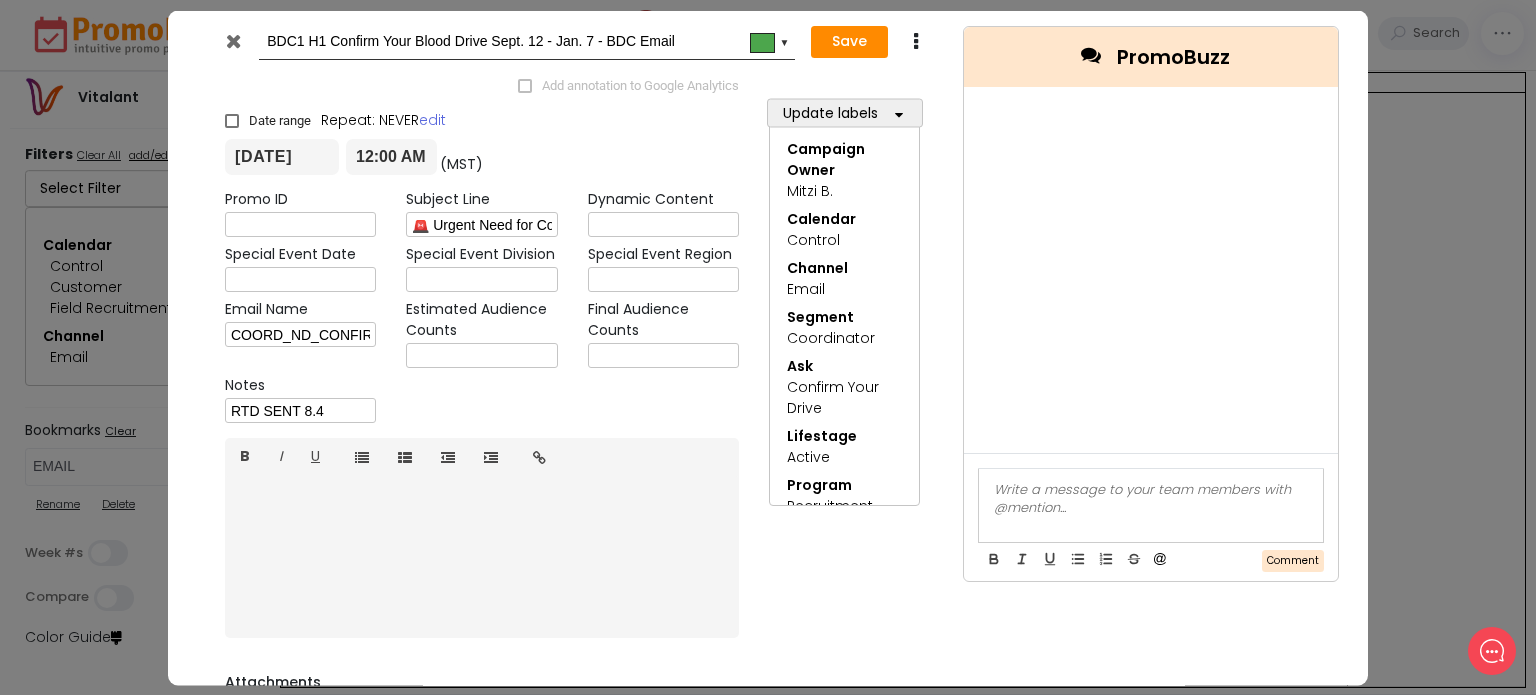 click at bounding box center [233, 40] 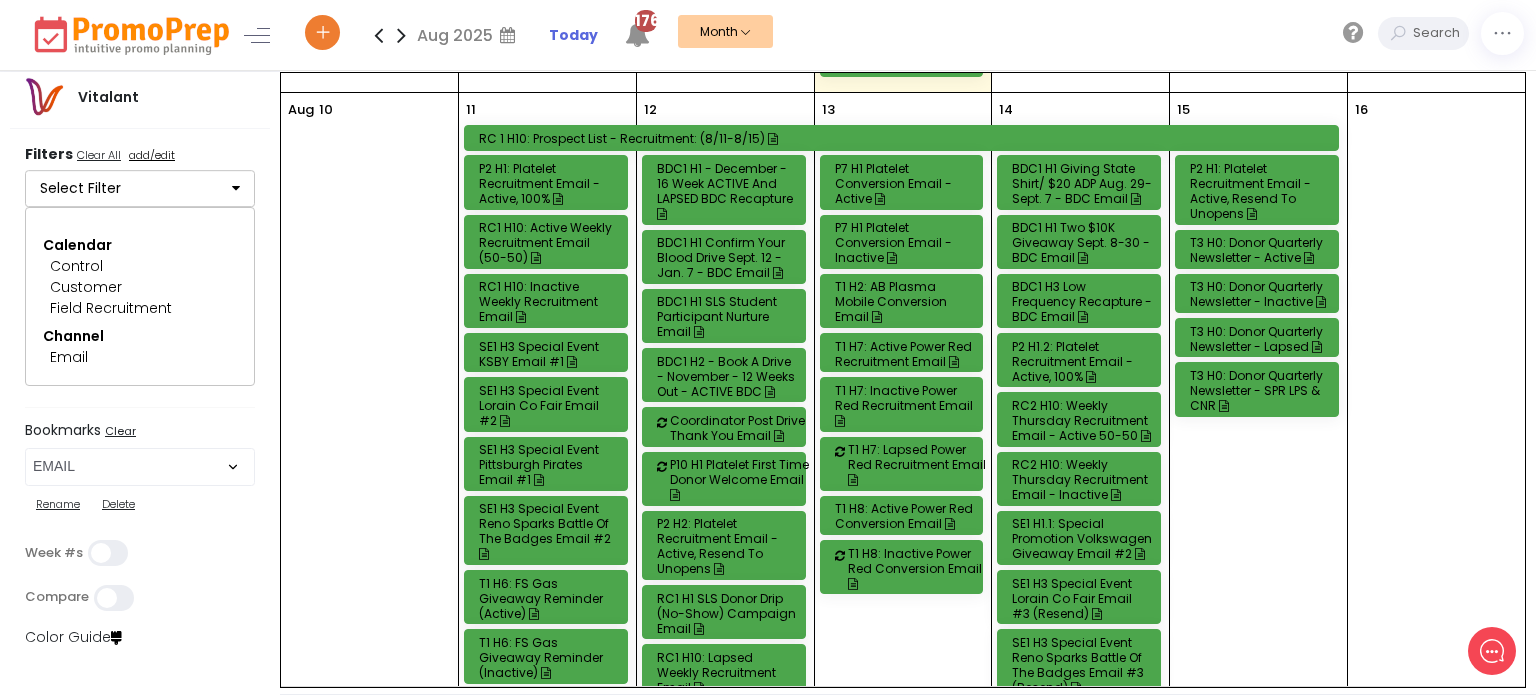 click on "BDC1 H1 -  December - 16 Week ACTIVE and LAPSED BDC Recapture" at bounding box center [727, 191] 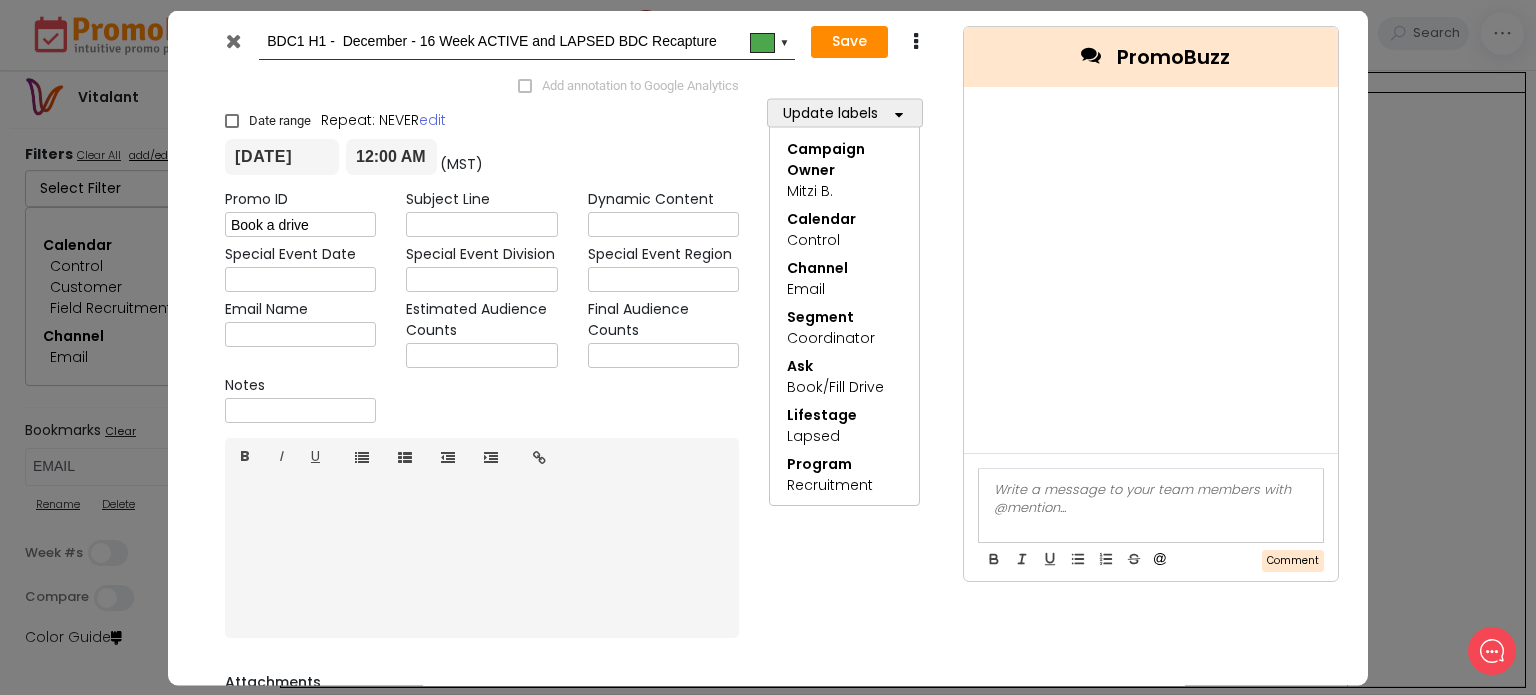 click at bounding box center [233, 40] 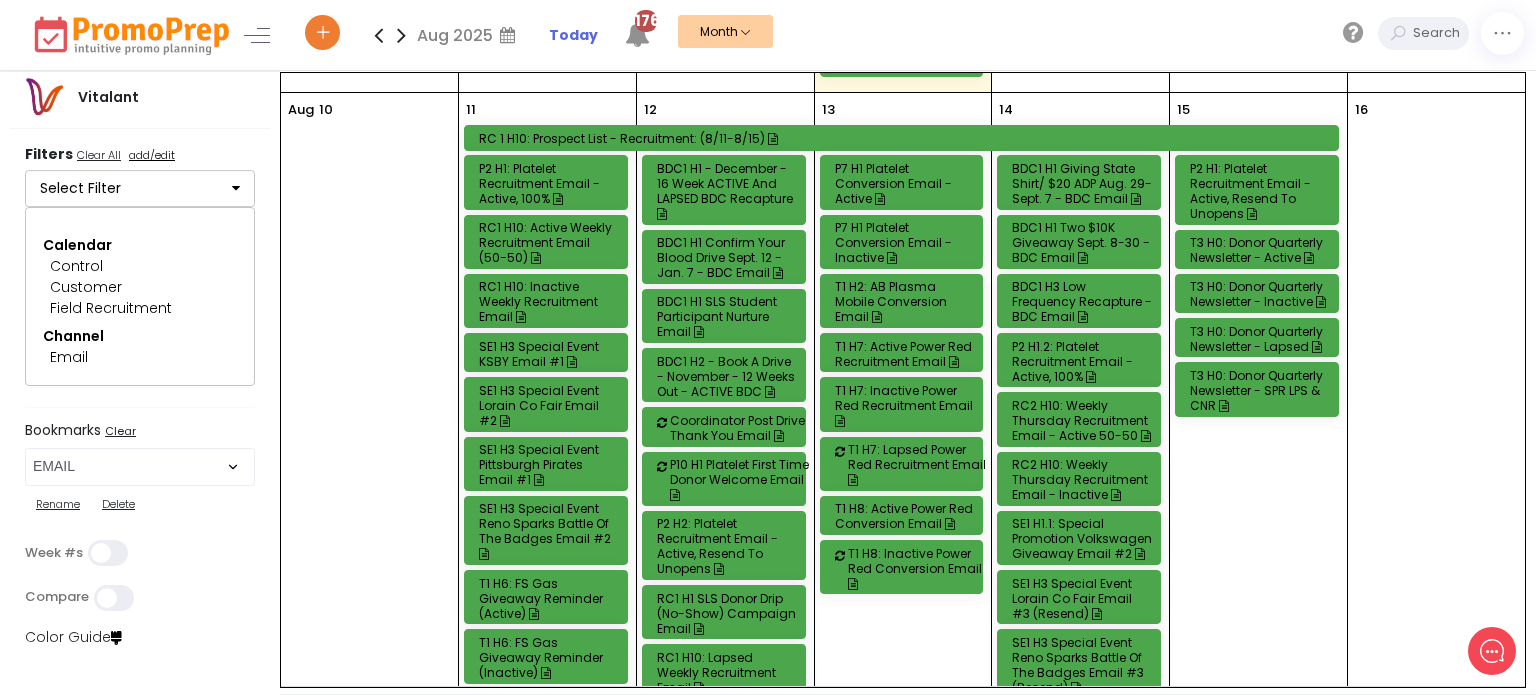 click on "BDC1 H1 Confirm Your Blood Drive Sept. 12 - Jan. 7 - BDC Email" at bounding box center (727, 257) 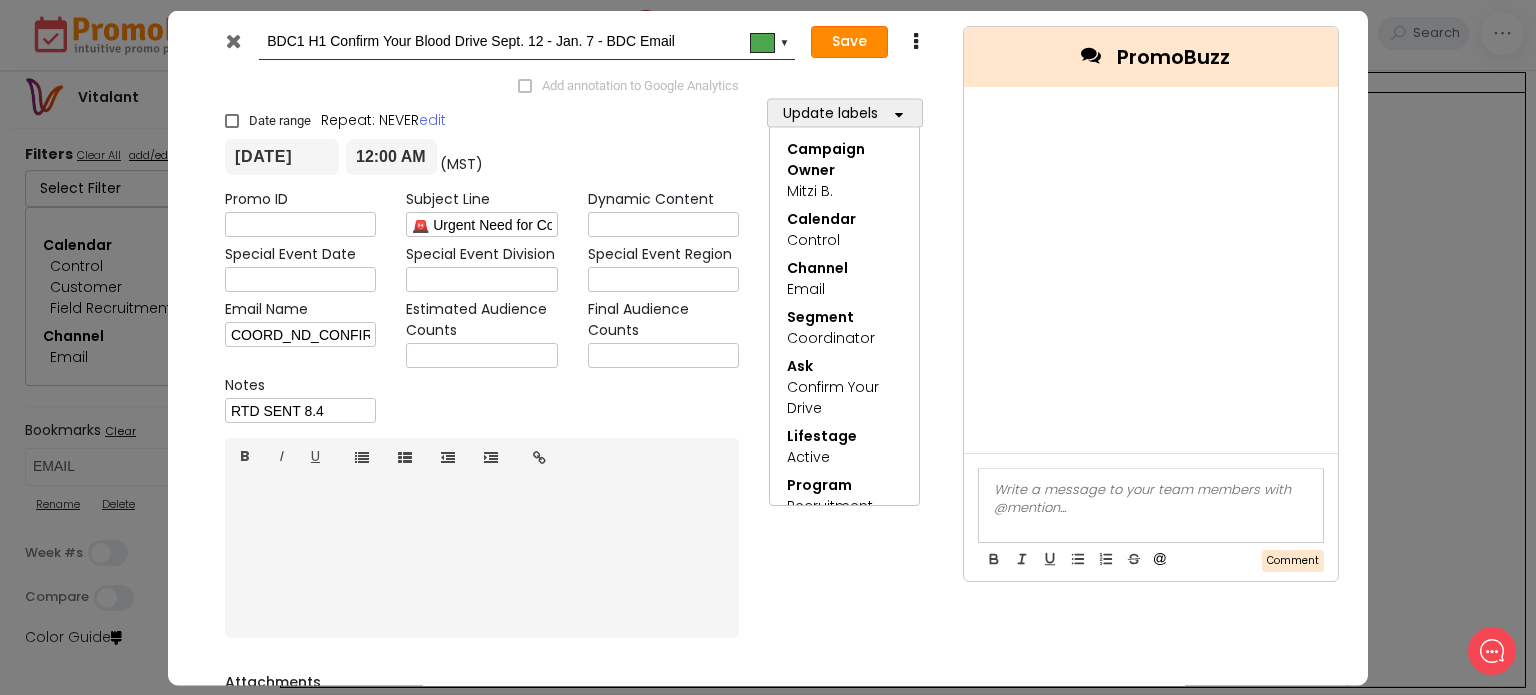 click on "Save" at bounding box center [849, 42] 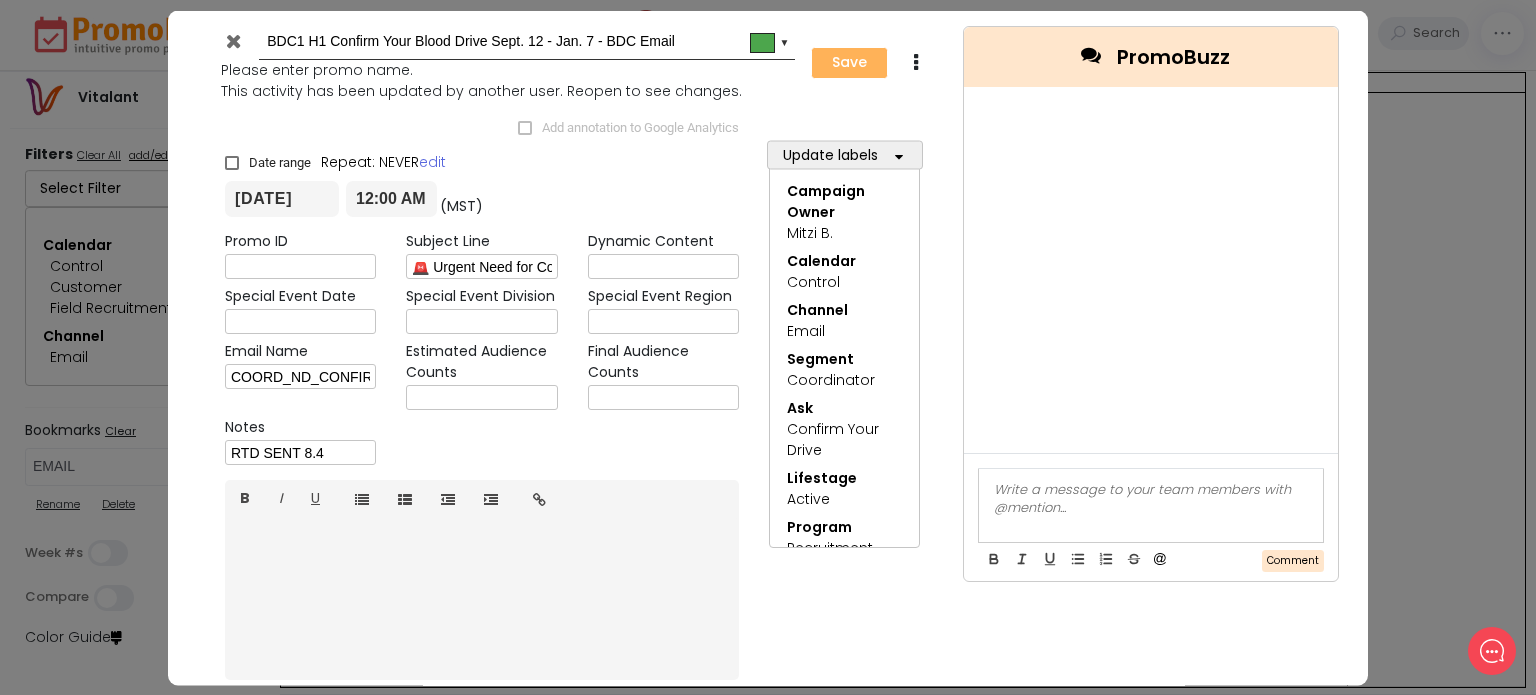 type on "2025-08-12" 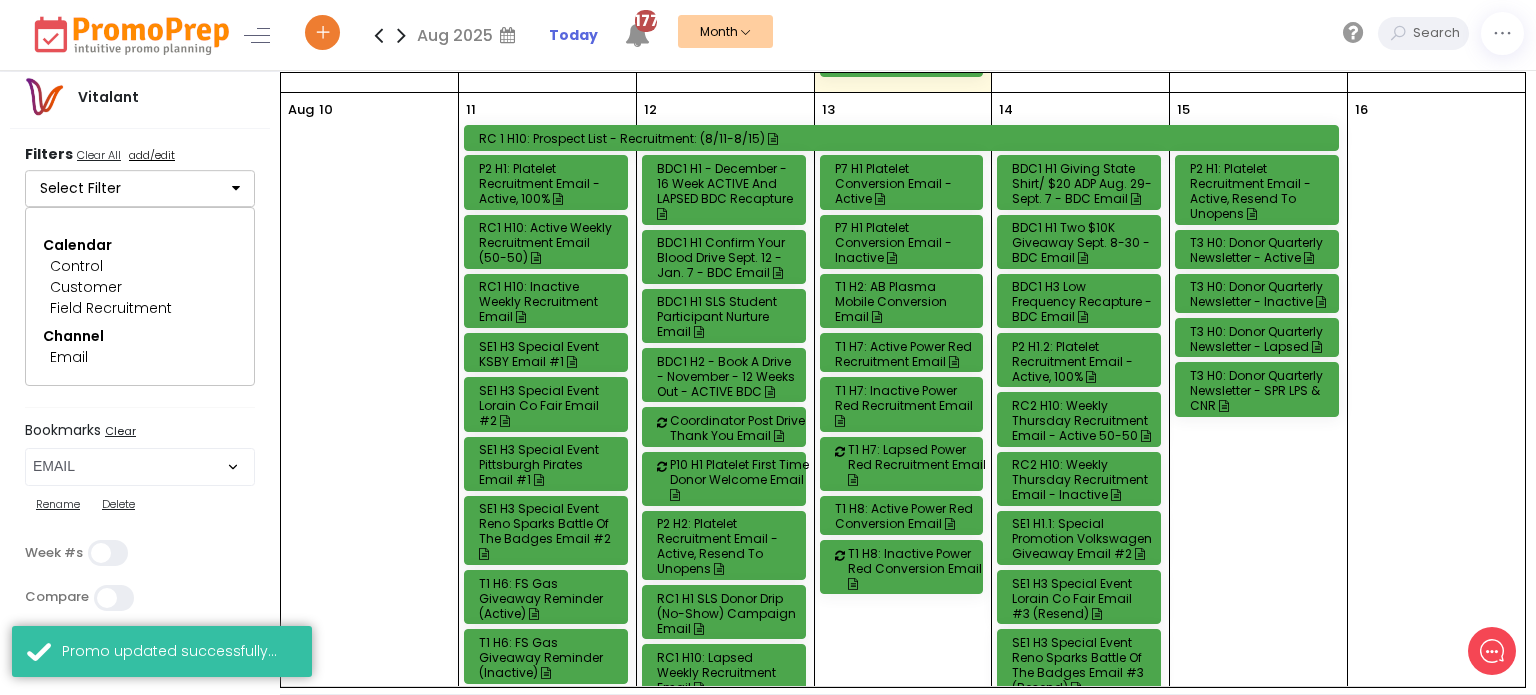 click on "BDC1 H1 SLS Student Participant Nurture Email" at bounding box center (727, 316) 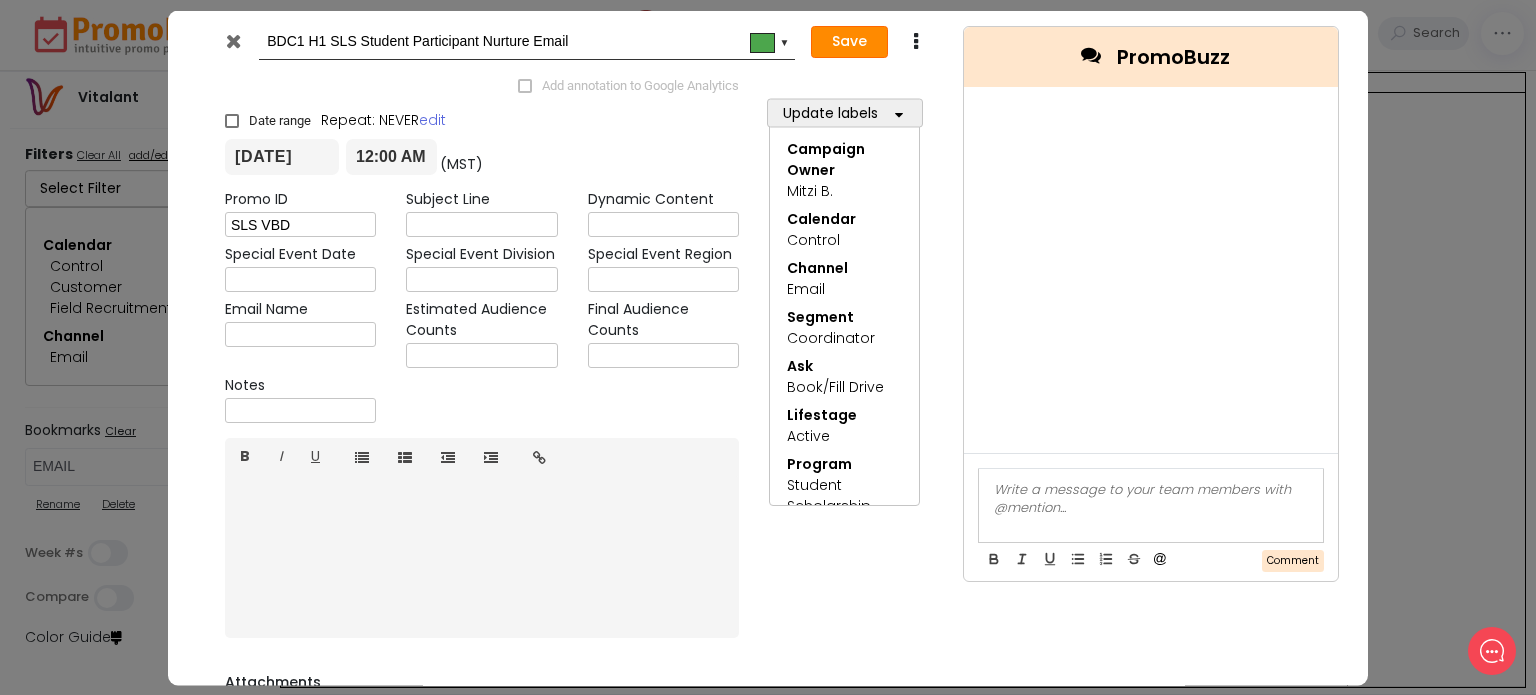 click on "Save" at bounding box center [849, 42] 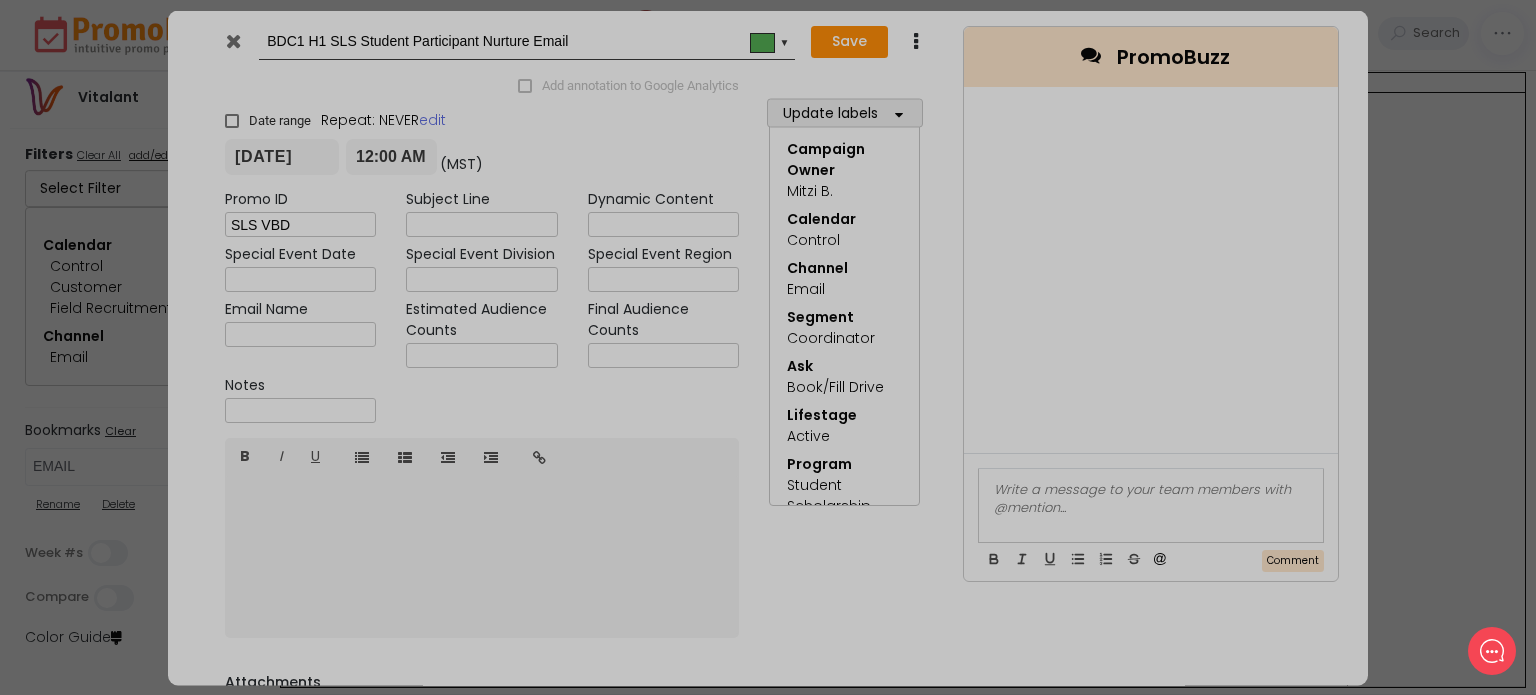 type on "2025-08-12" 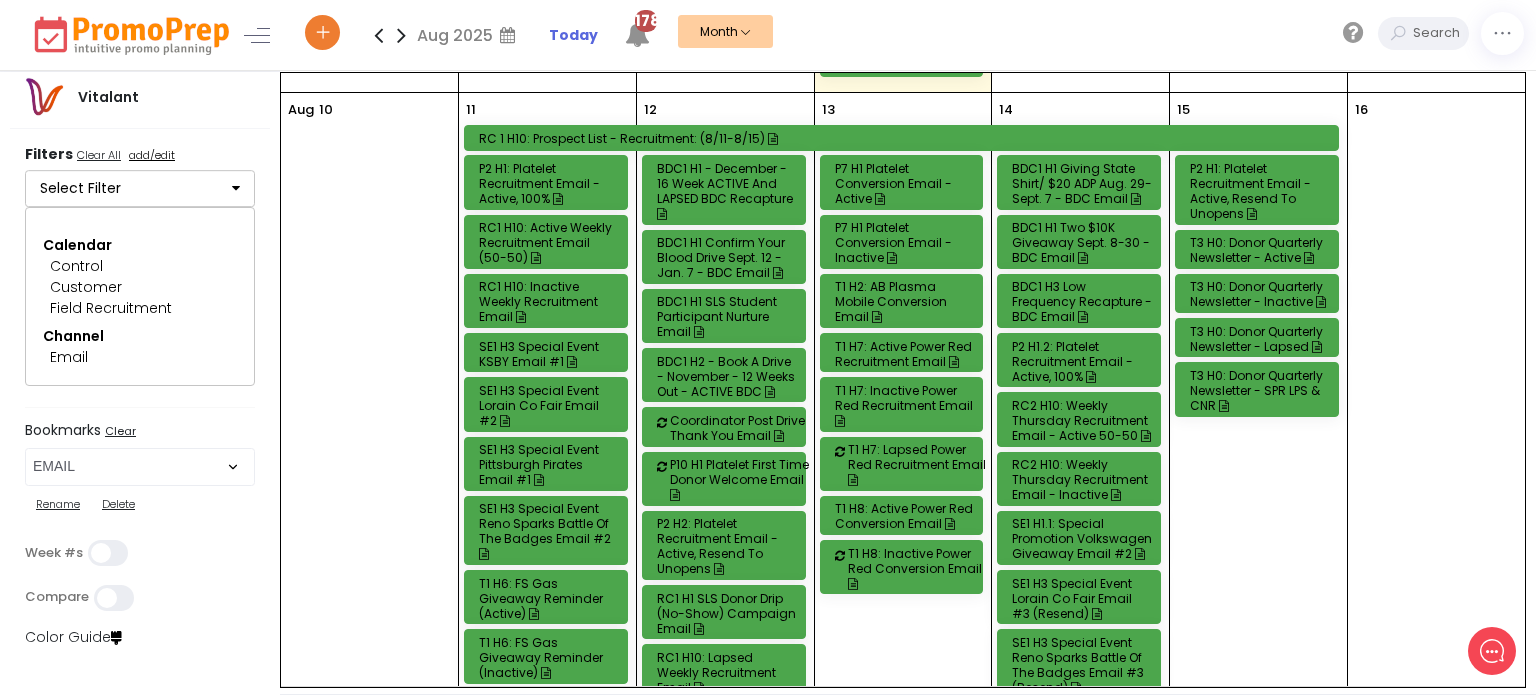 click on "BDC1 H2 - Book a Drive - November - 12 Weeks out - ACTIVE BDC" at bounding box center [727, 376] 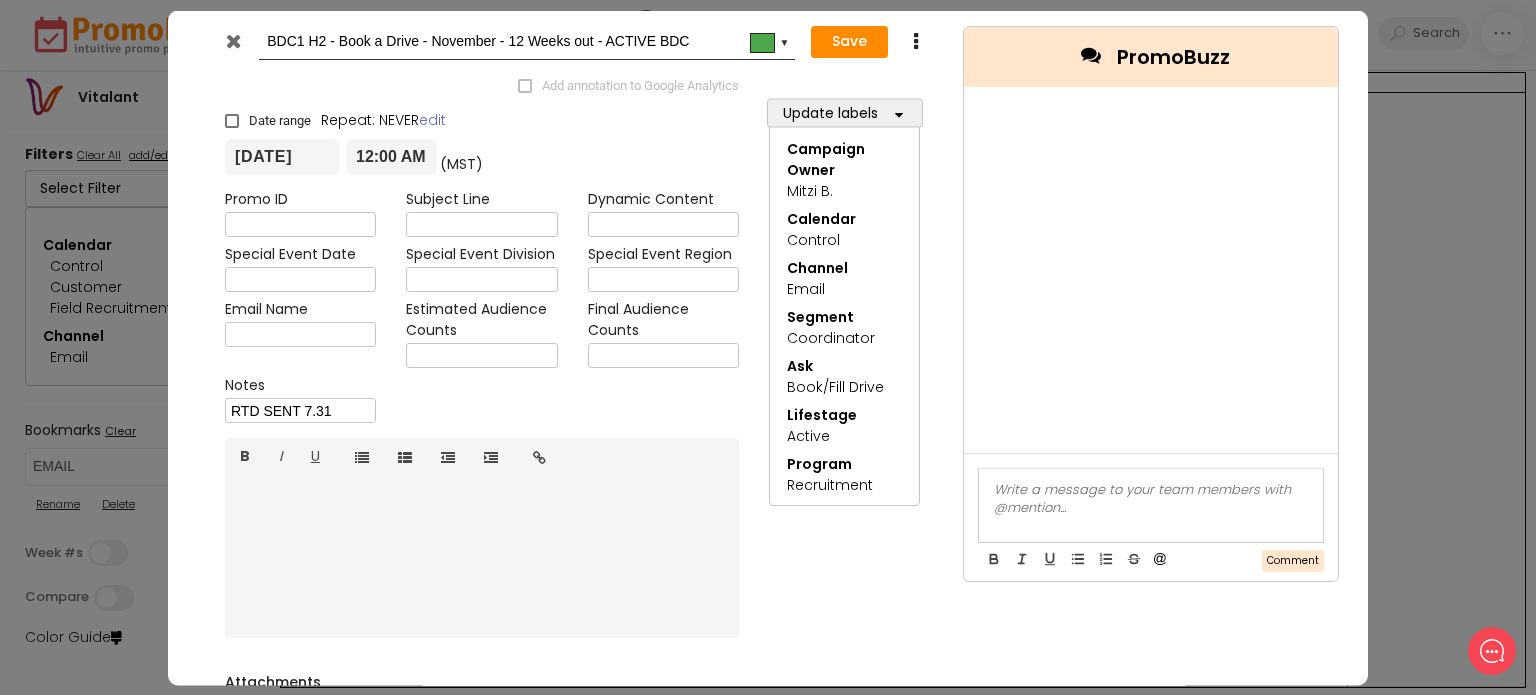 click at bounding box center [233, 40] 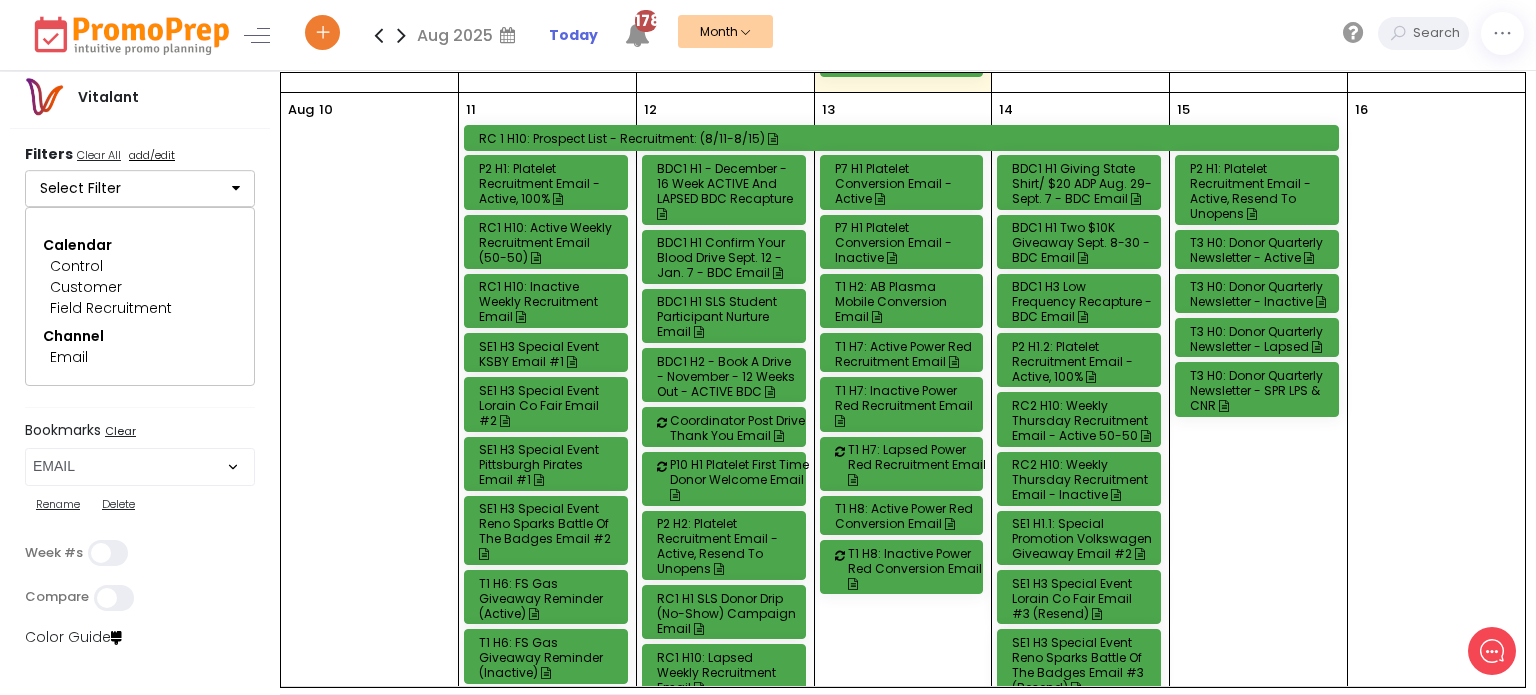 click on "BDC1 H1 -  December - 16 Week ACTIVE and LAPSED BDC Recapture" at bounding box center [727, 191] 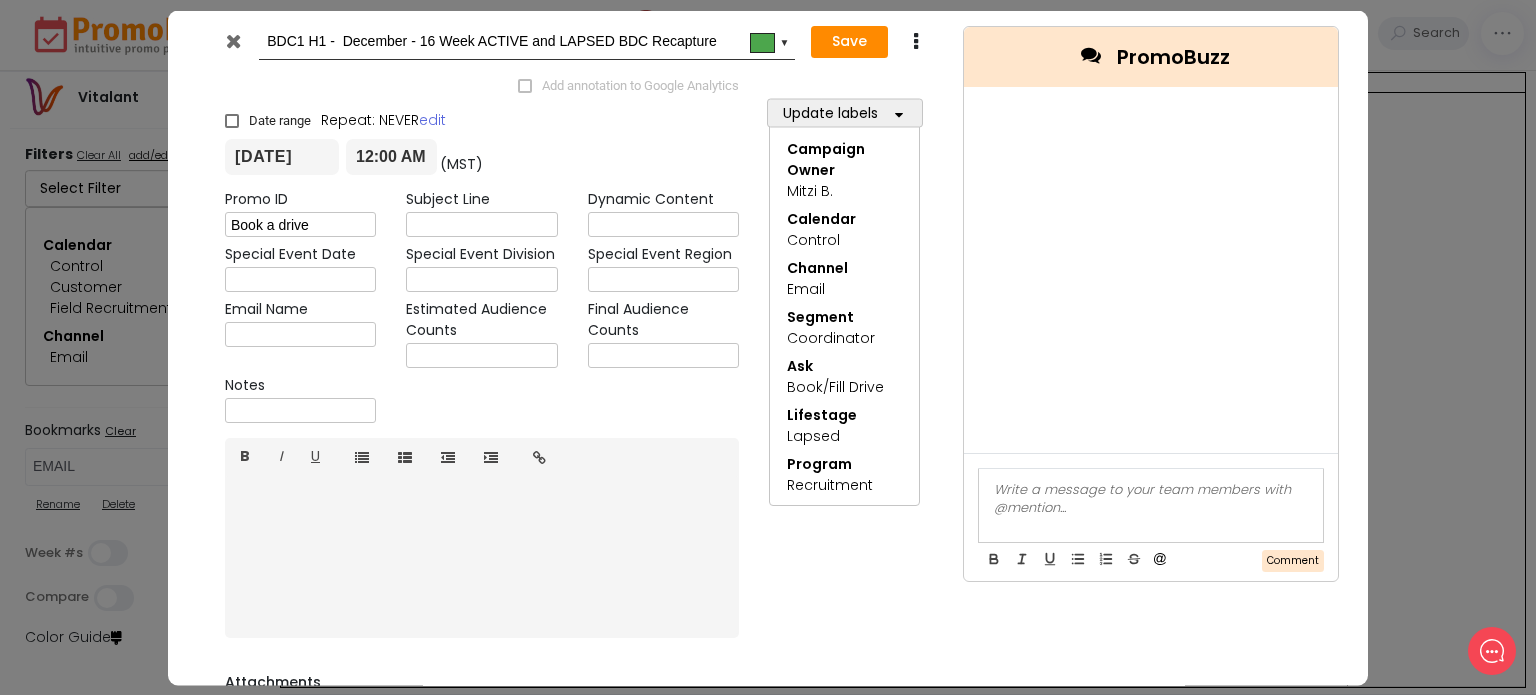 click at bounding box center (235, 45) 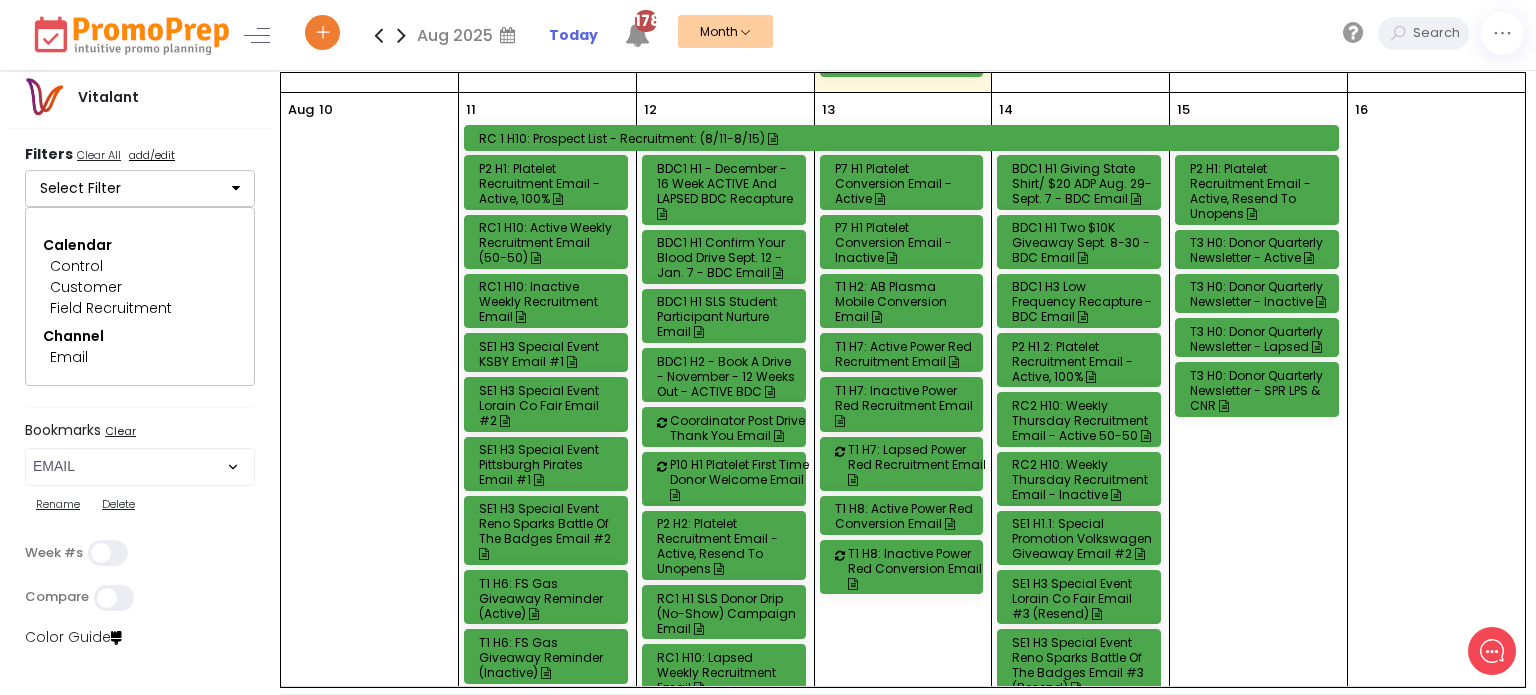 click on "BDC1 H2 - Book a Drive - November - 12 Weeks out - ACTIVE BDC" at bounding box center [727, 376] 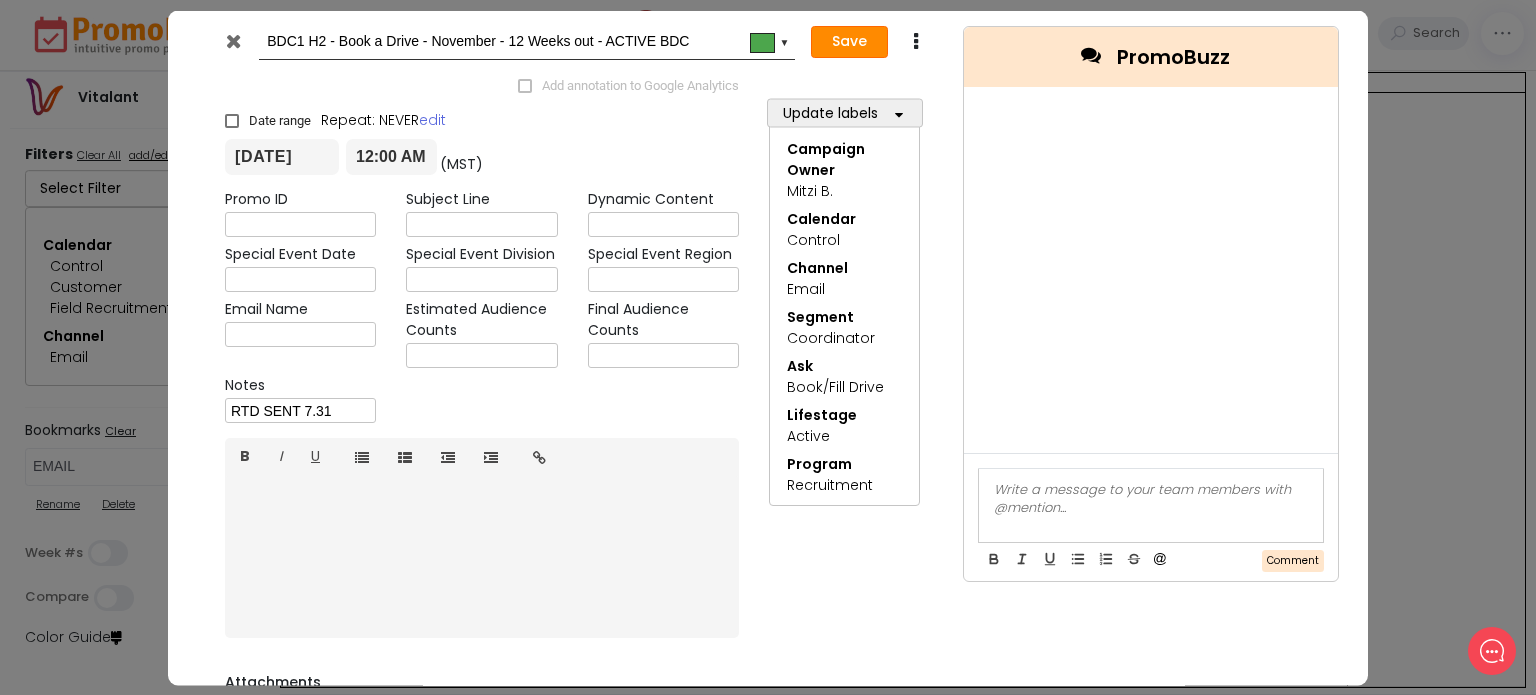 click on "Save" at bounding box center [849, 42] 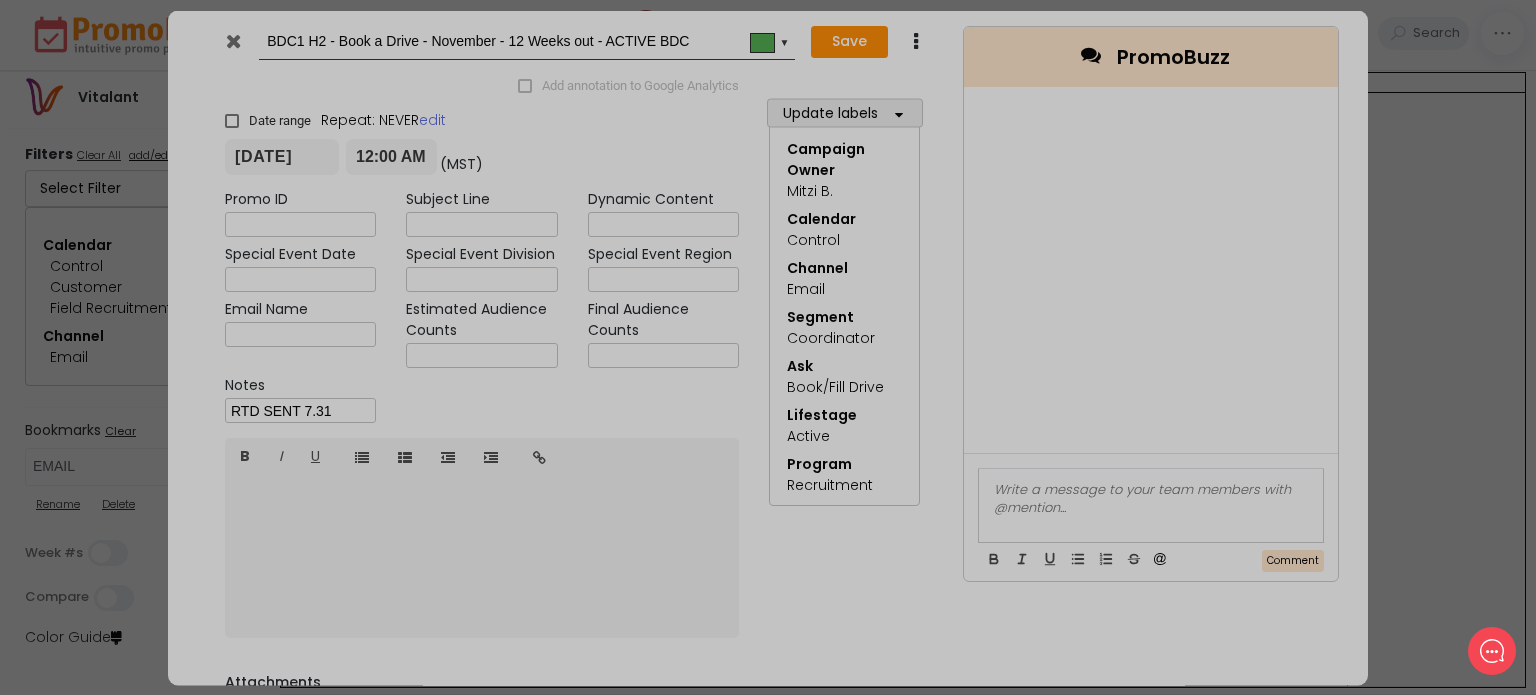 type on "2025-08-12" 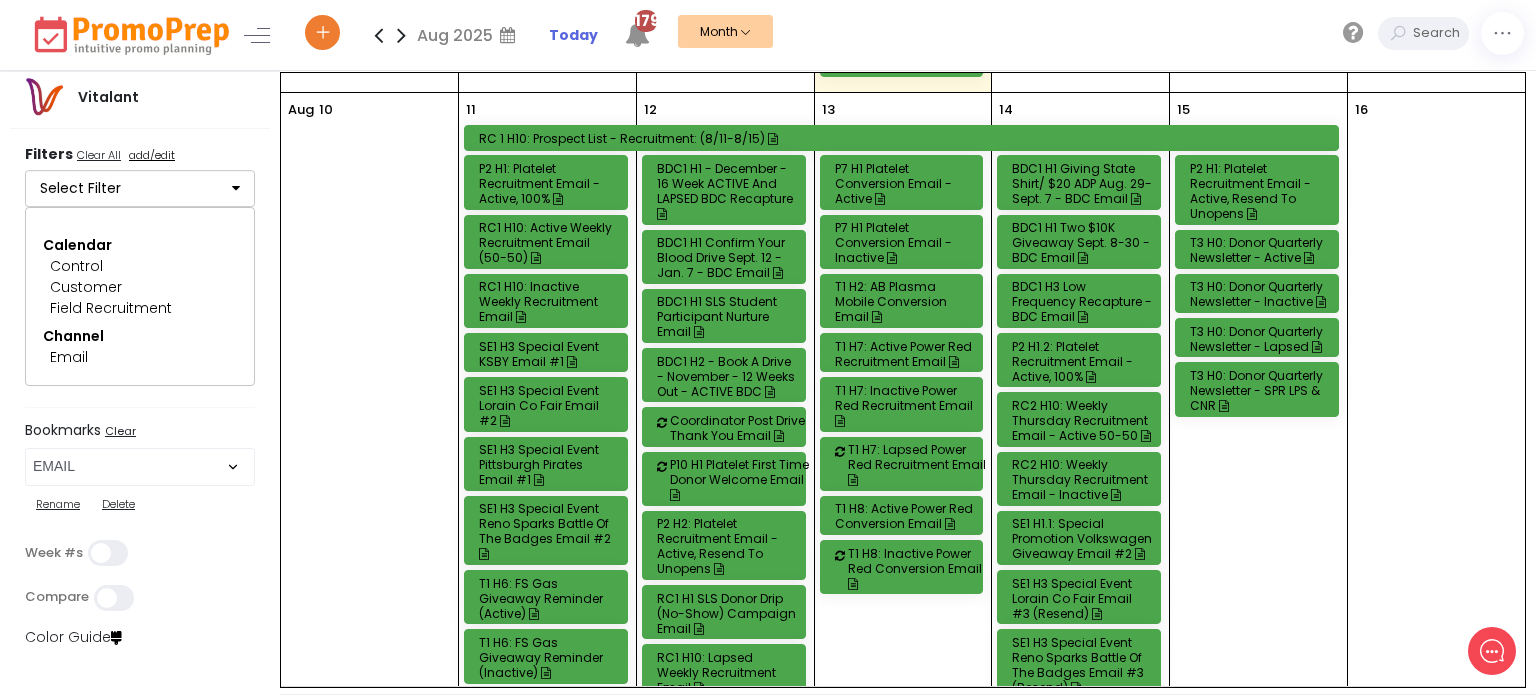 click on "Coordinator Post Drive Thank You Email" at bounding box center (740, 428) 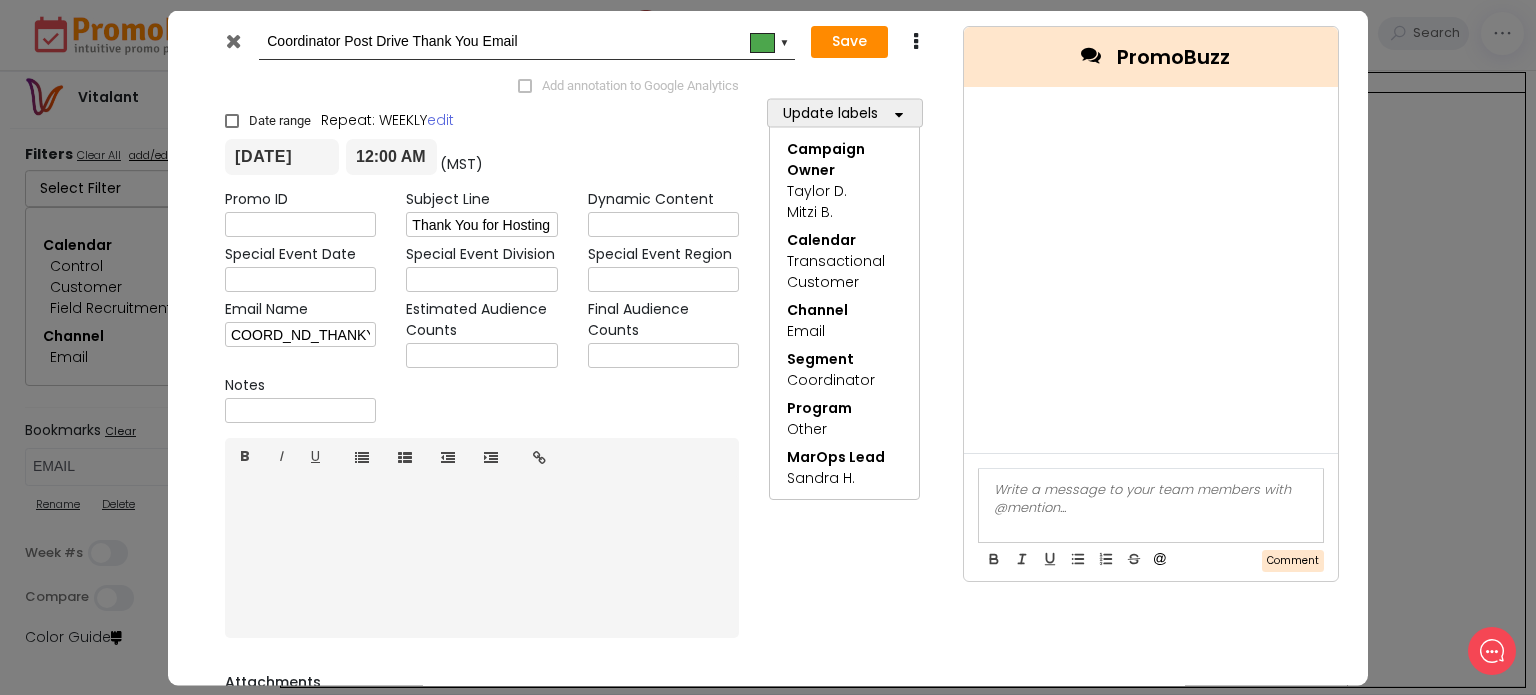 click at bounding box center (233, 40) 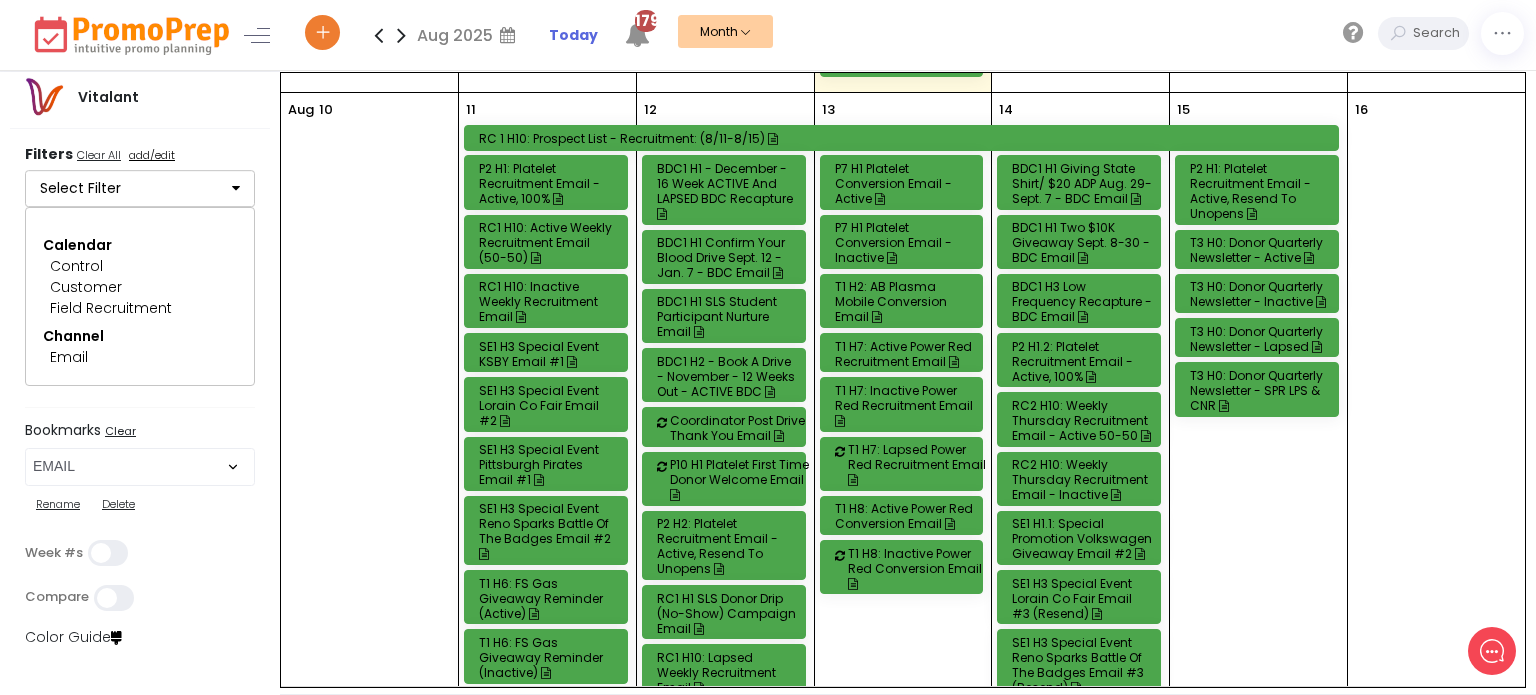 click on "P10 H1 Platelet First Time Donor Welcome Email" at bounding box center [740, 479] 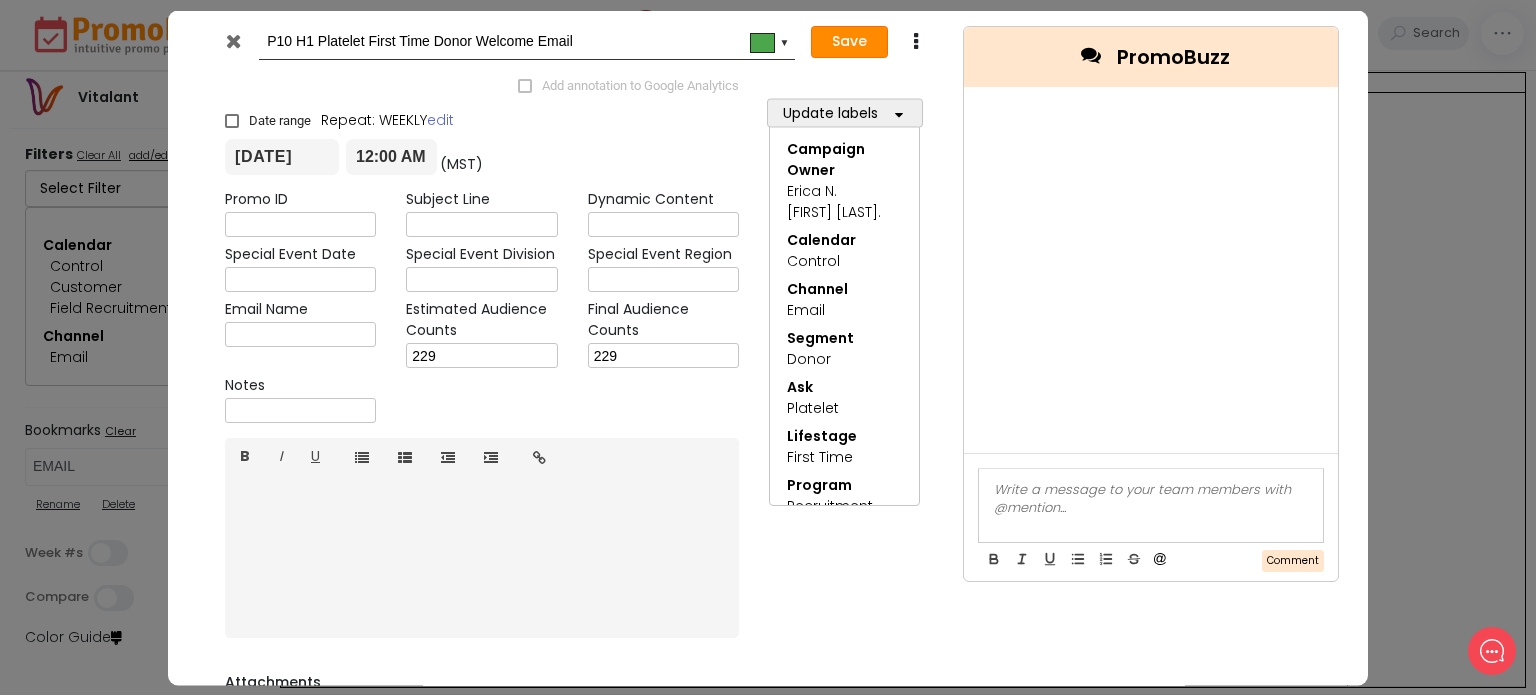 click on "Save" at bounding box center [849, 42] 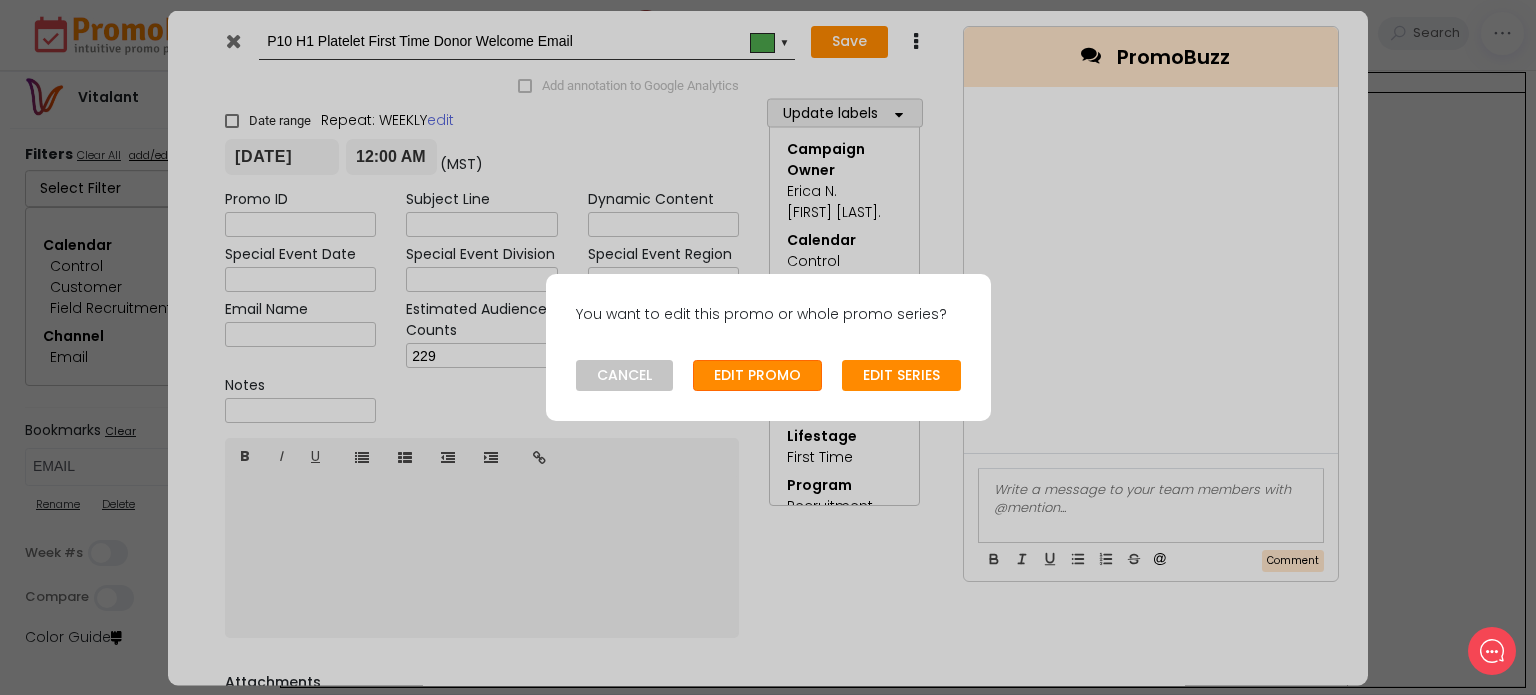 click on "EDIT PROMO" 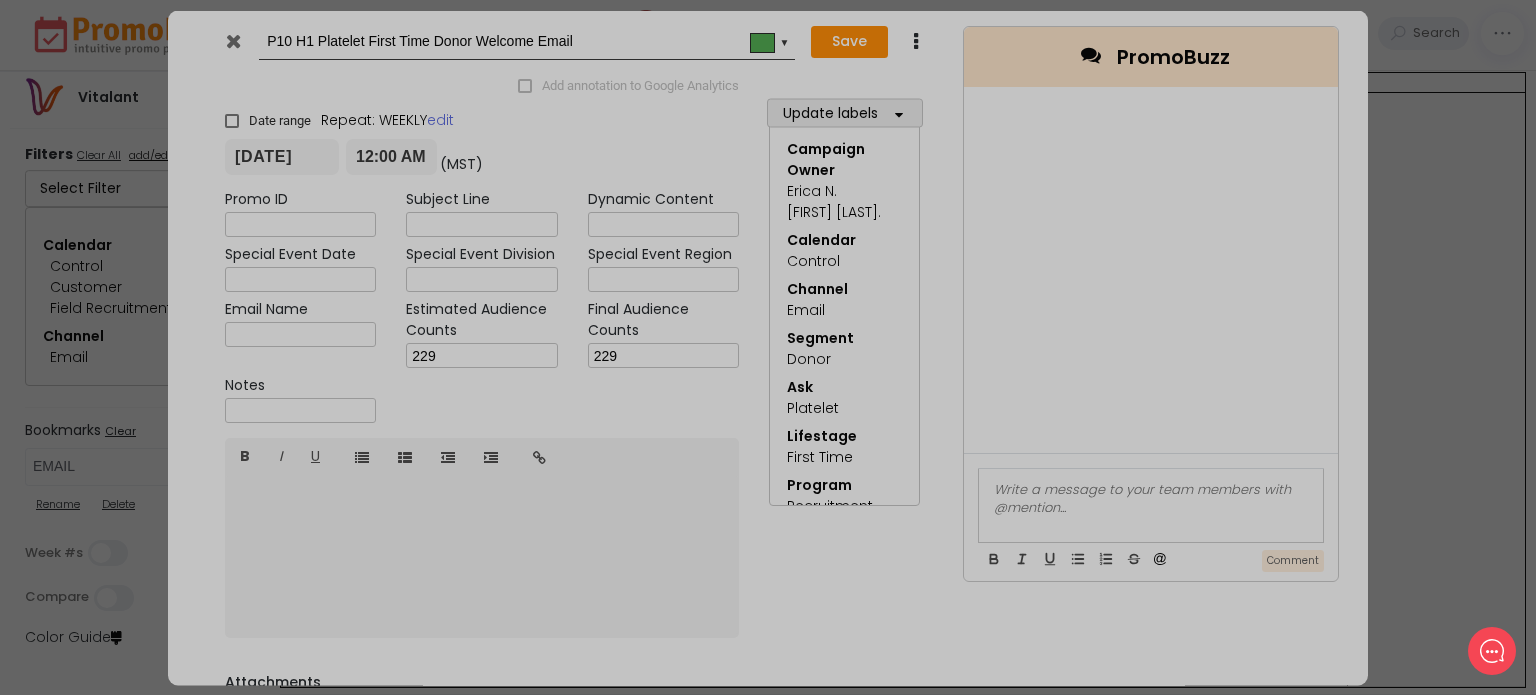 type on "2025-08-12" 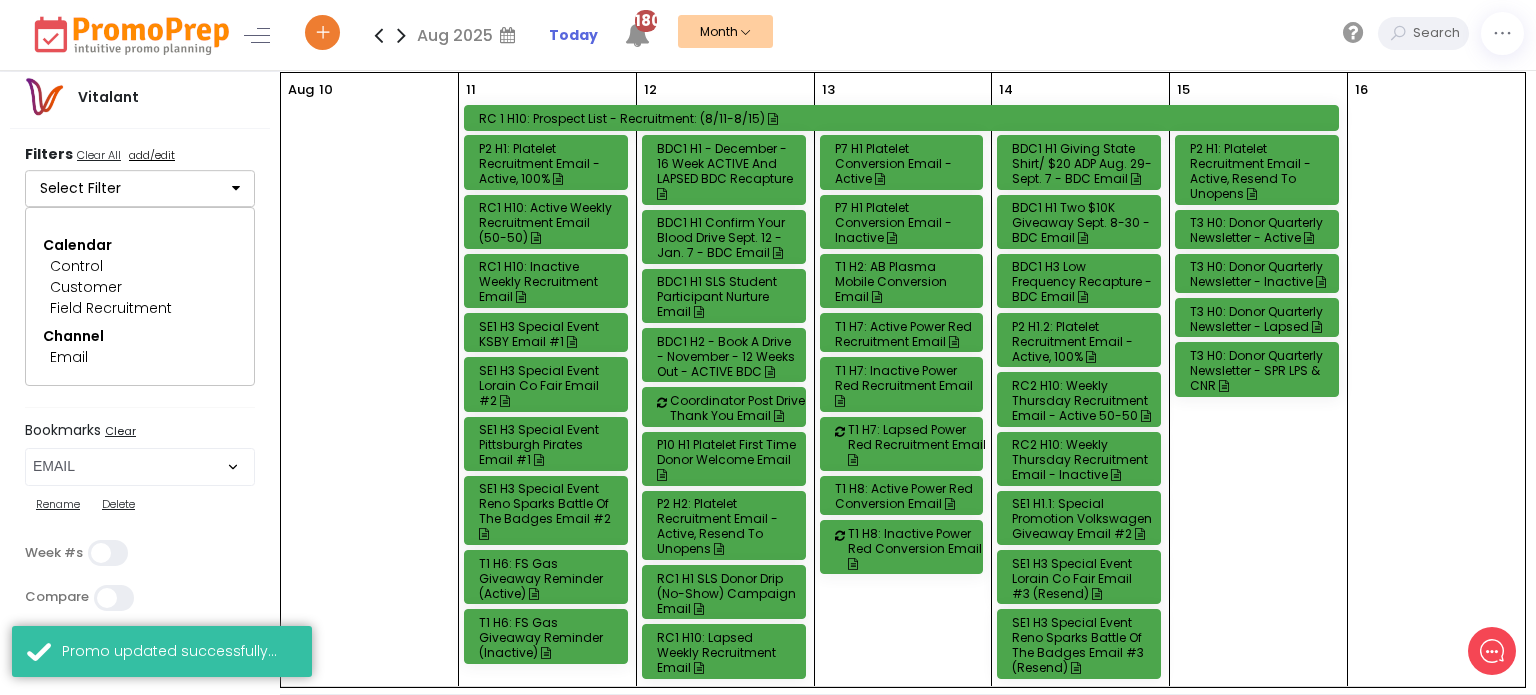 scroll, scrollTop: 1024, scrollLeft: 0, axis: vertical 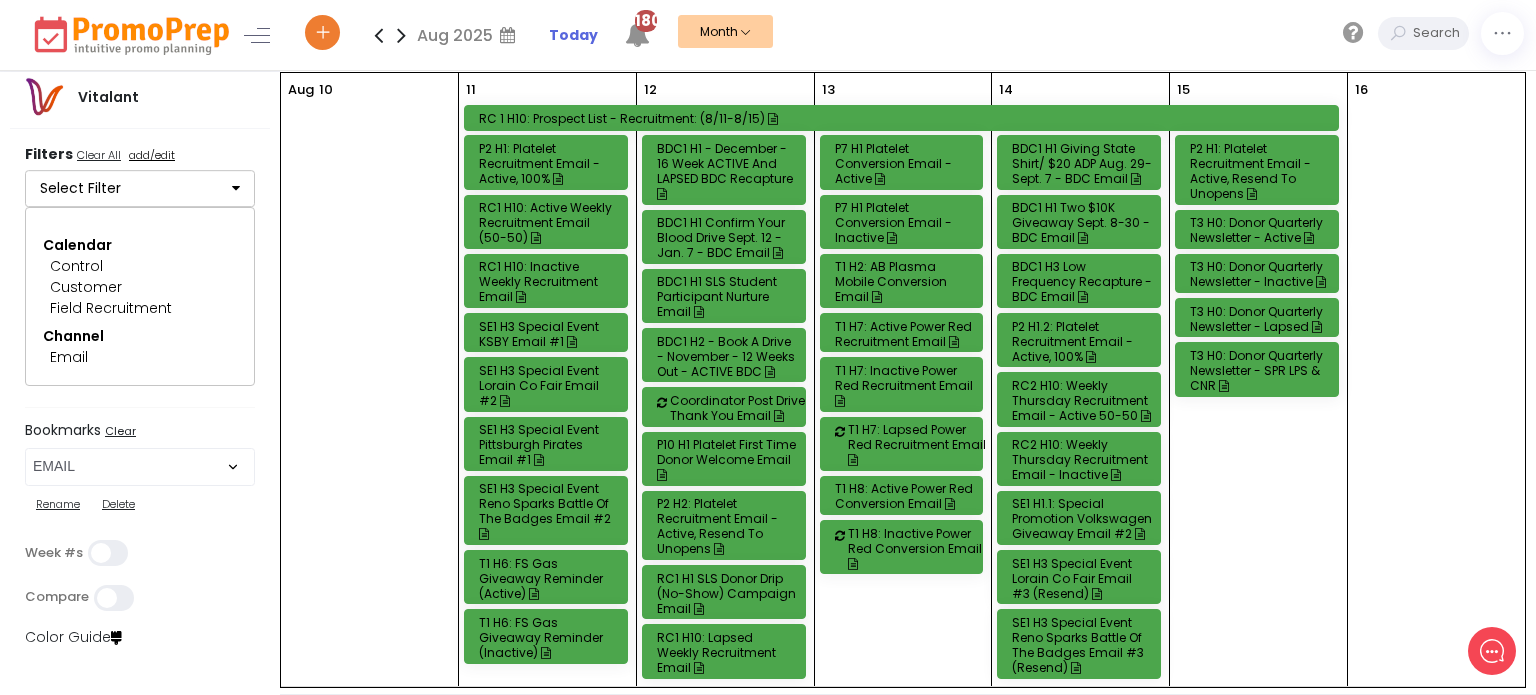 click on "RC1 H1 SLS Donor Drip (No-Show) Campaign Email" at bounding box center (727, 593) 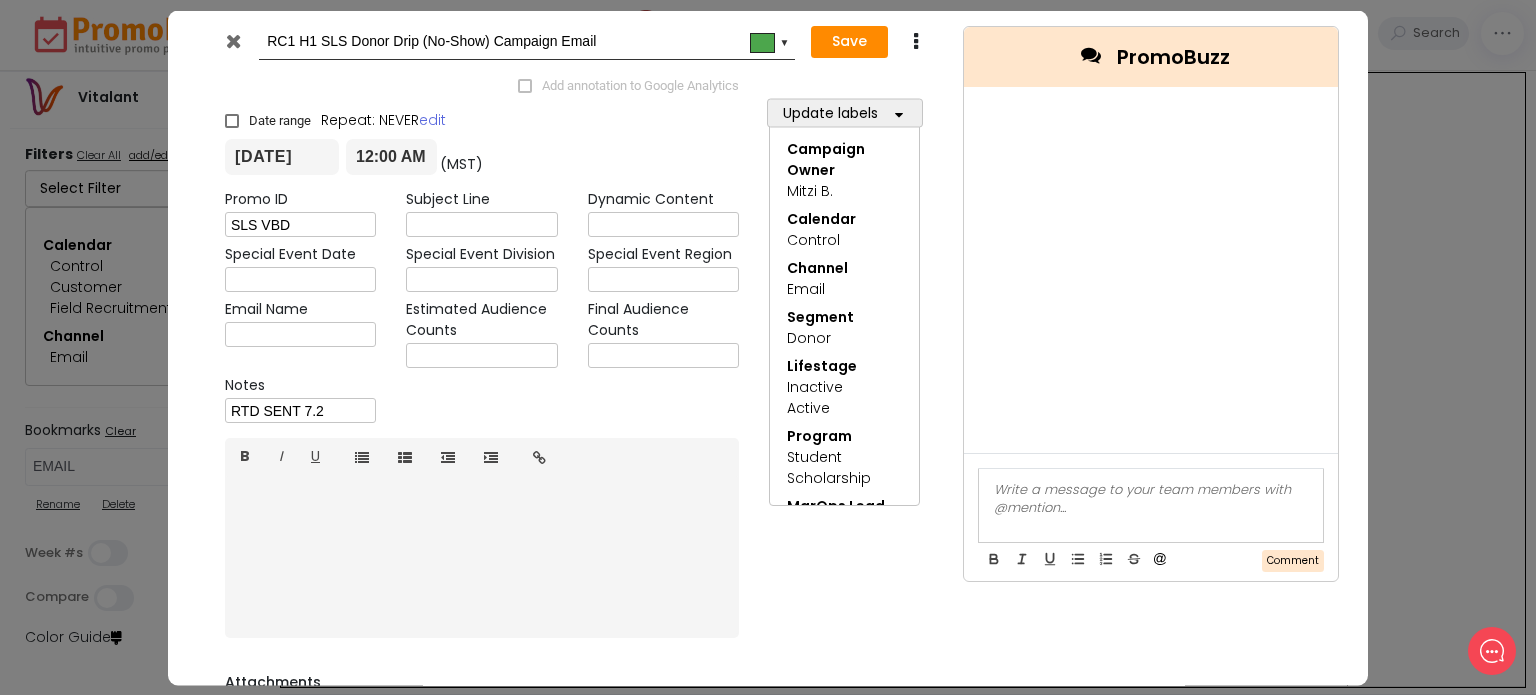 click at bounding box center (233, 40) 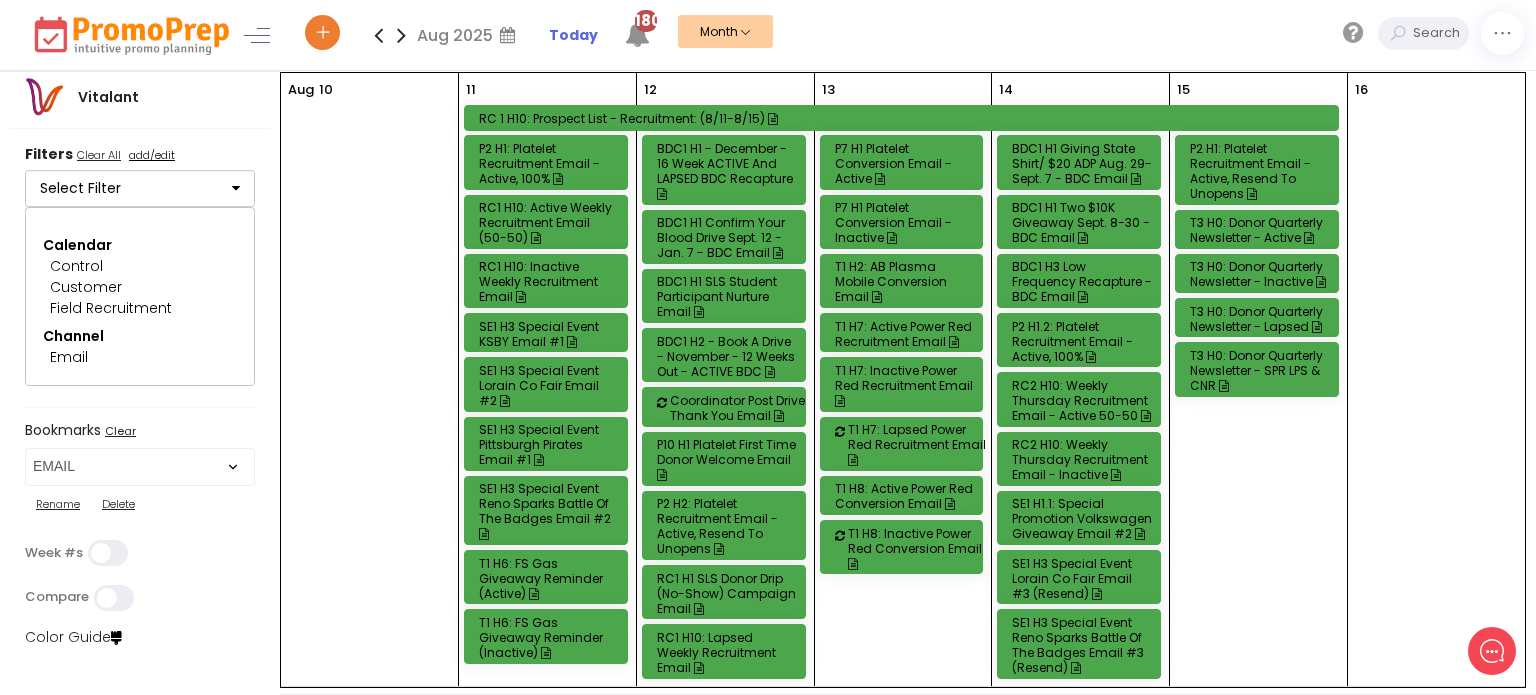 click on "RC1 H10: Lapsed Weekly Recruitment Email" at bounding box center [727, 652] 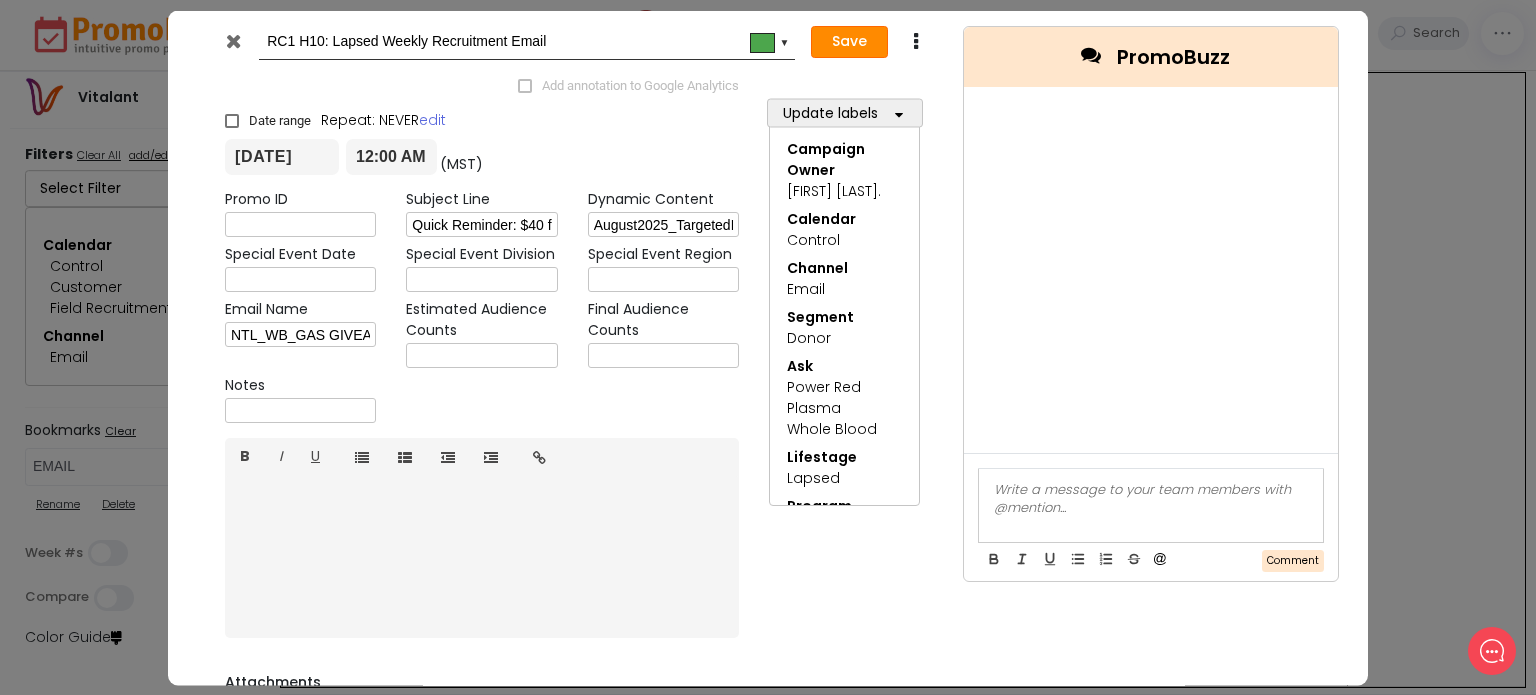 click on "Save" at bounding box center [849, 42] 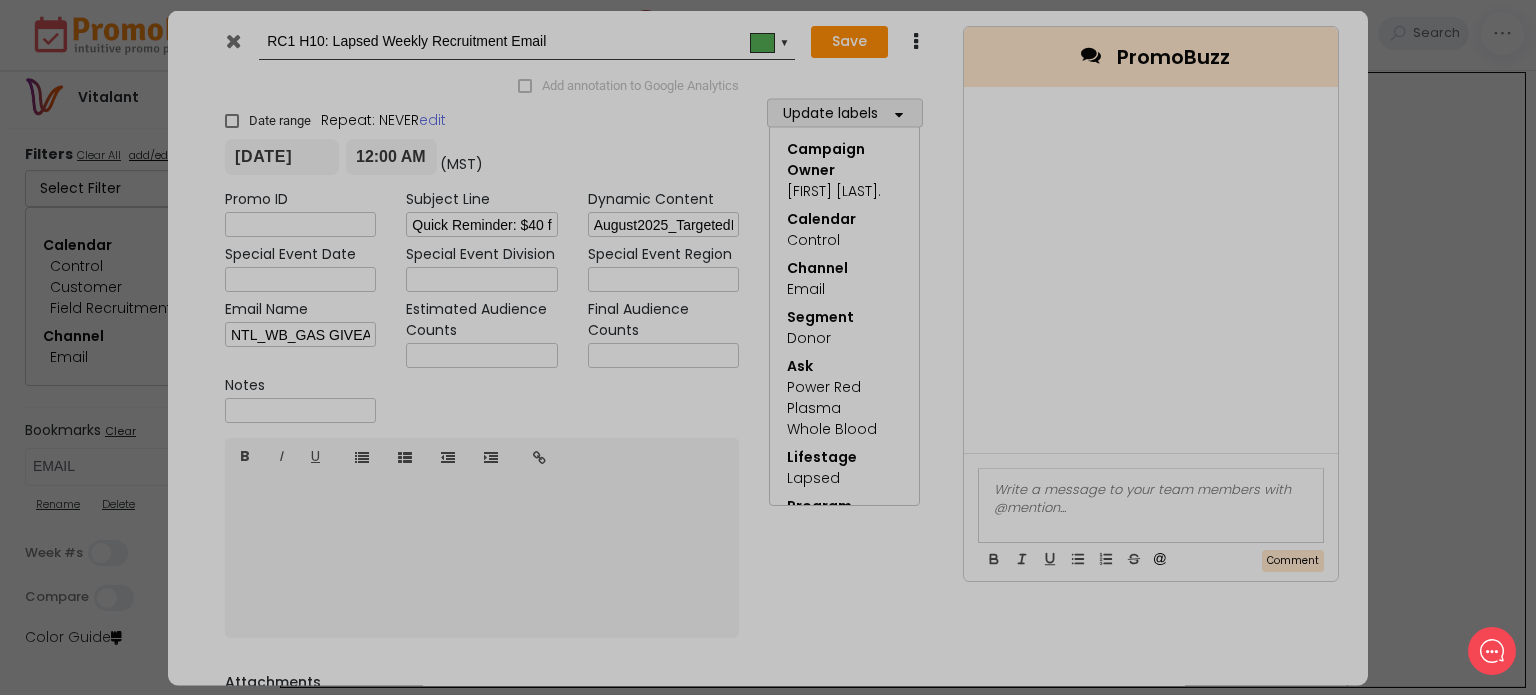 type on "2025-08-12" 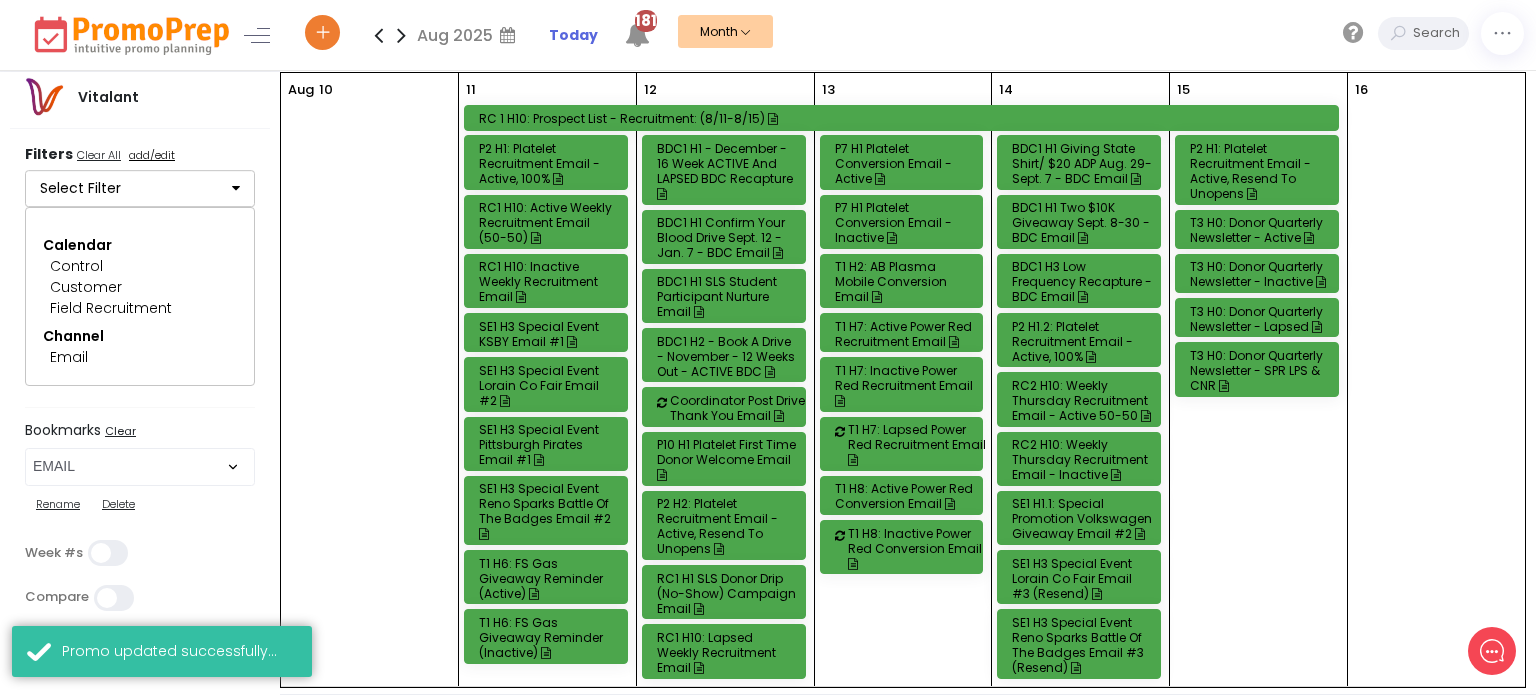 click on "P7 H1 Platelet Conversion Email - Active" at bounding box center (905, 163) 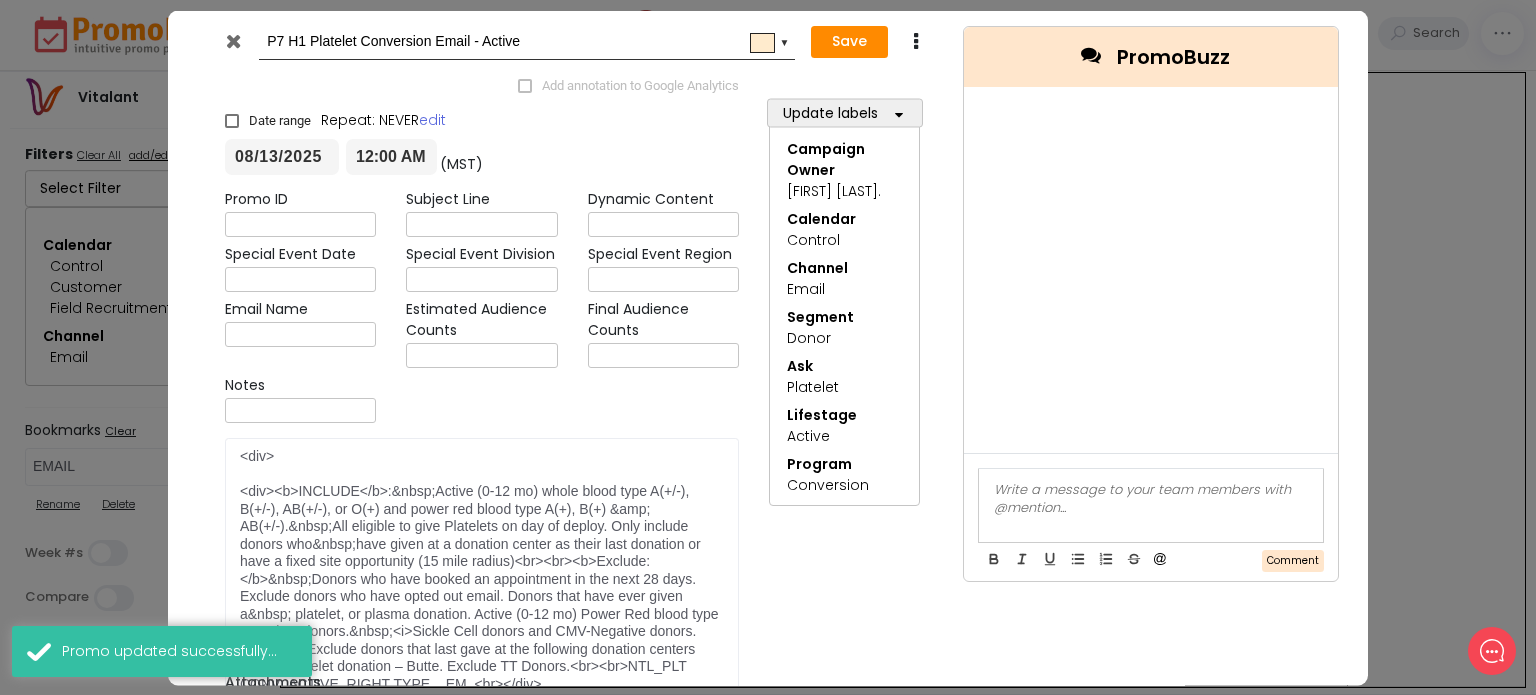 scroll, scrollTop: 0, scrollLeft: 0, axis: both 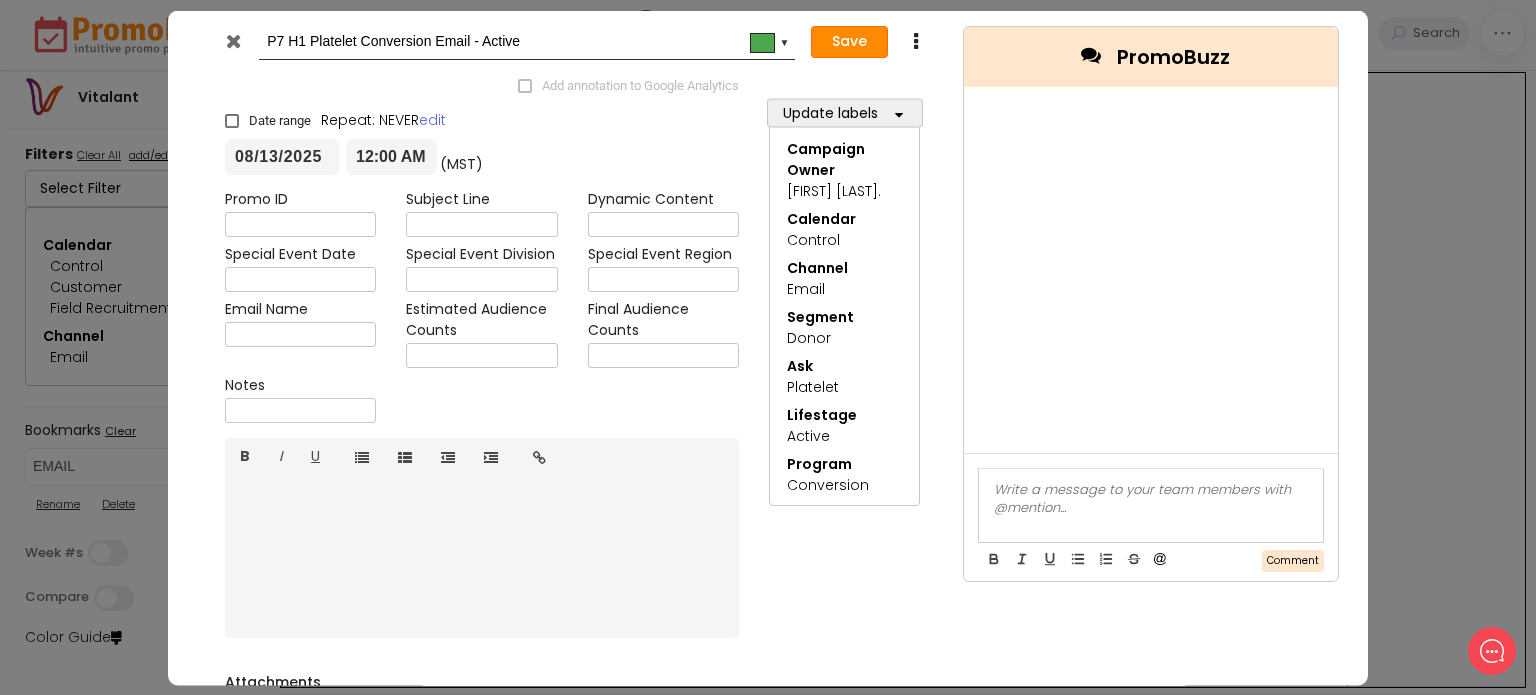 click on "Save" at bounding box center [849, 42] 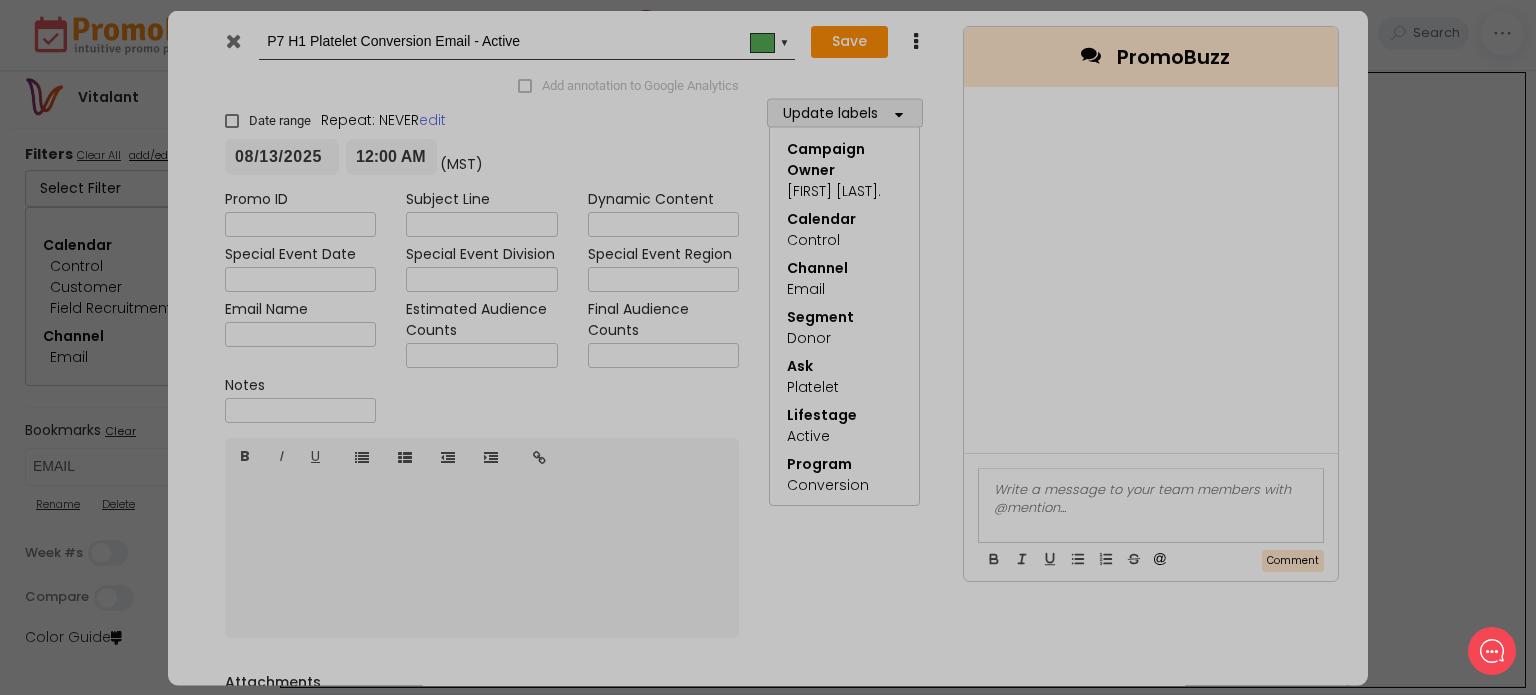 type on "[YEAR]-[MONTH]-[DAY]" 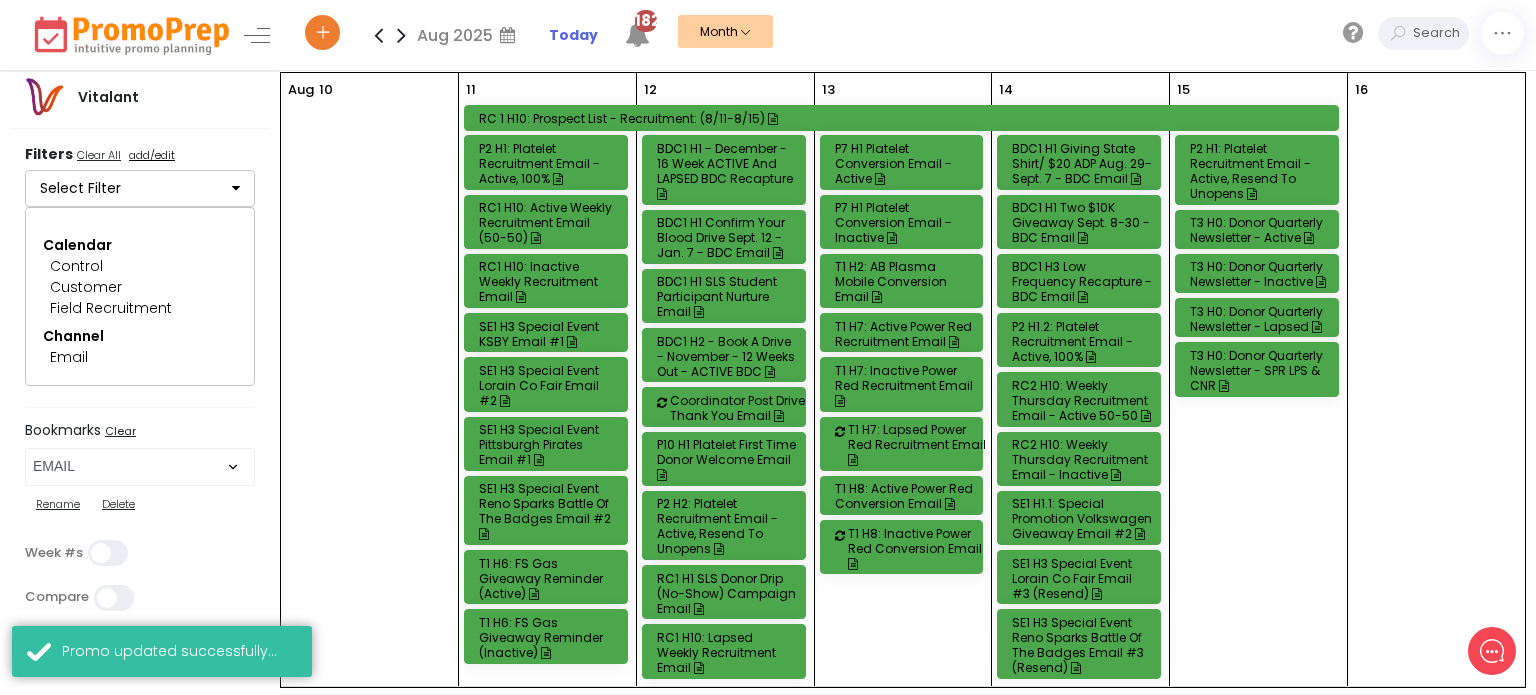 click on "P7 H1 Platelet Conversion Email - Inactive" at bounding box center [905, 222] 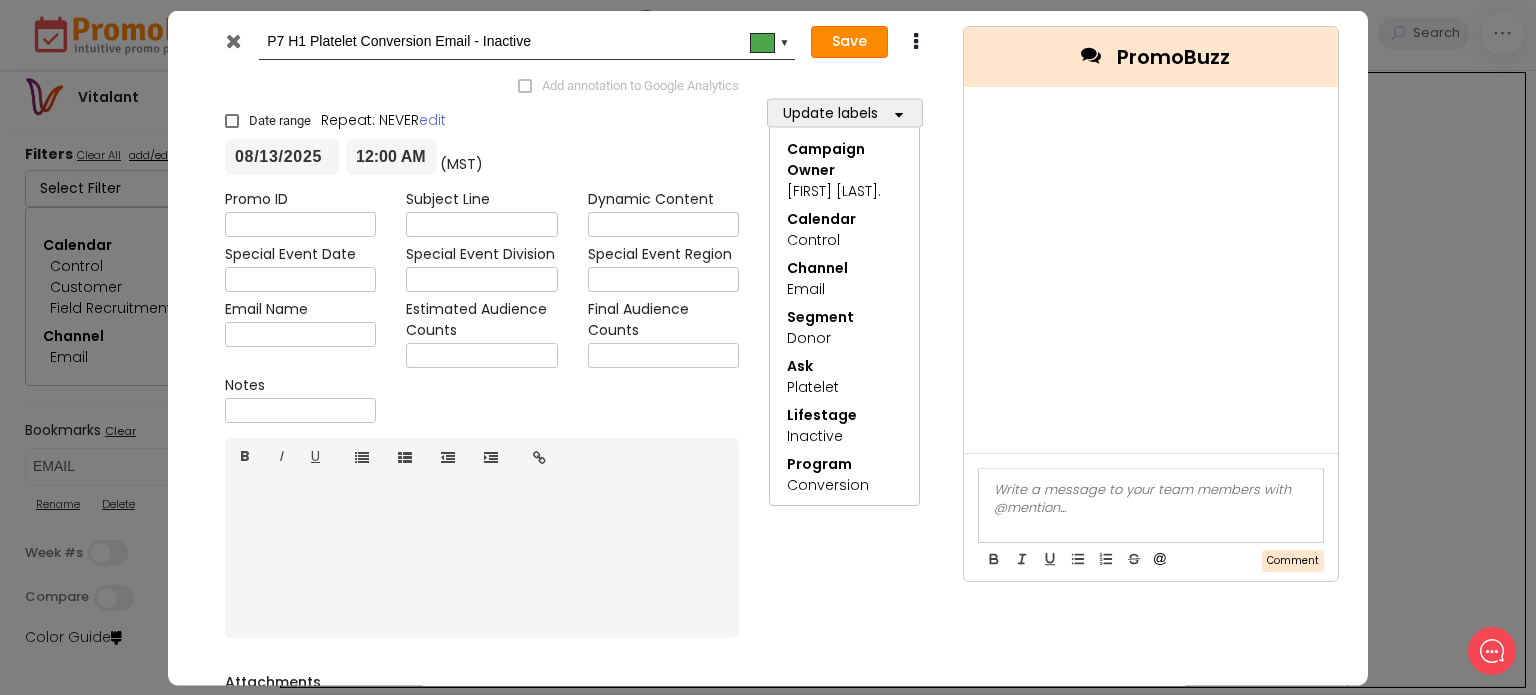 click on "Save" at bounding box center (849, 42) 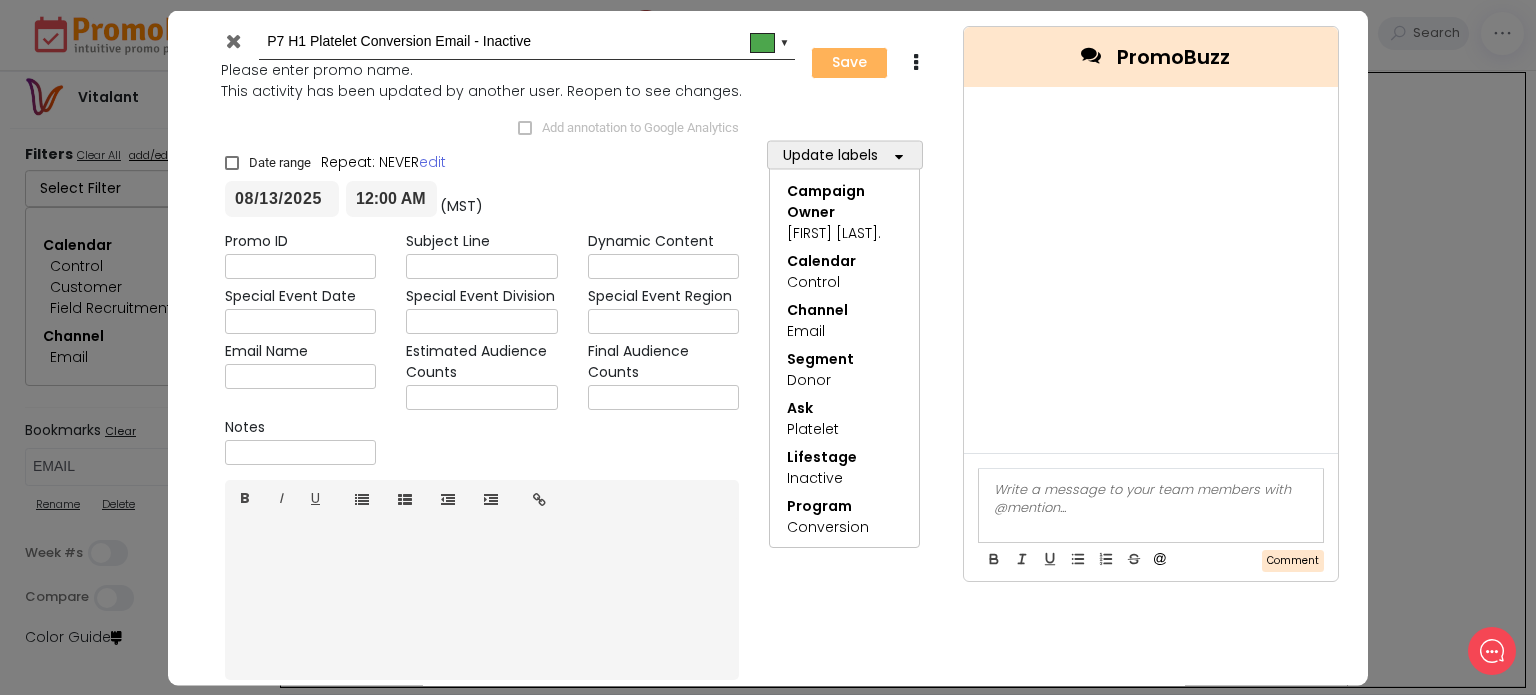 type on "[YEAR]-[MONTH]-[DAY]" 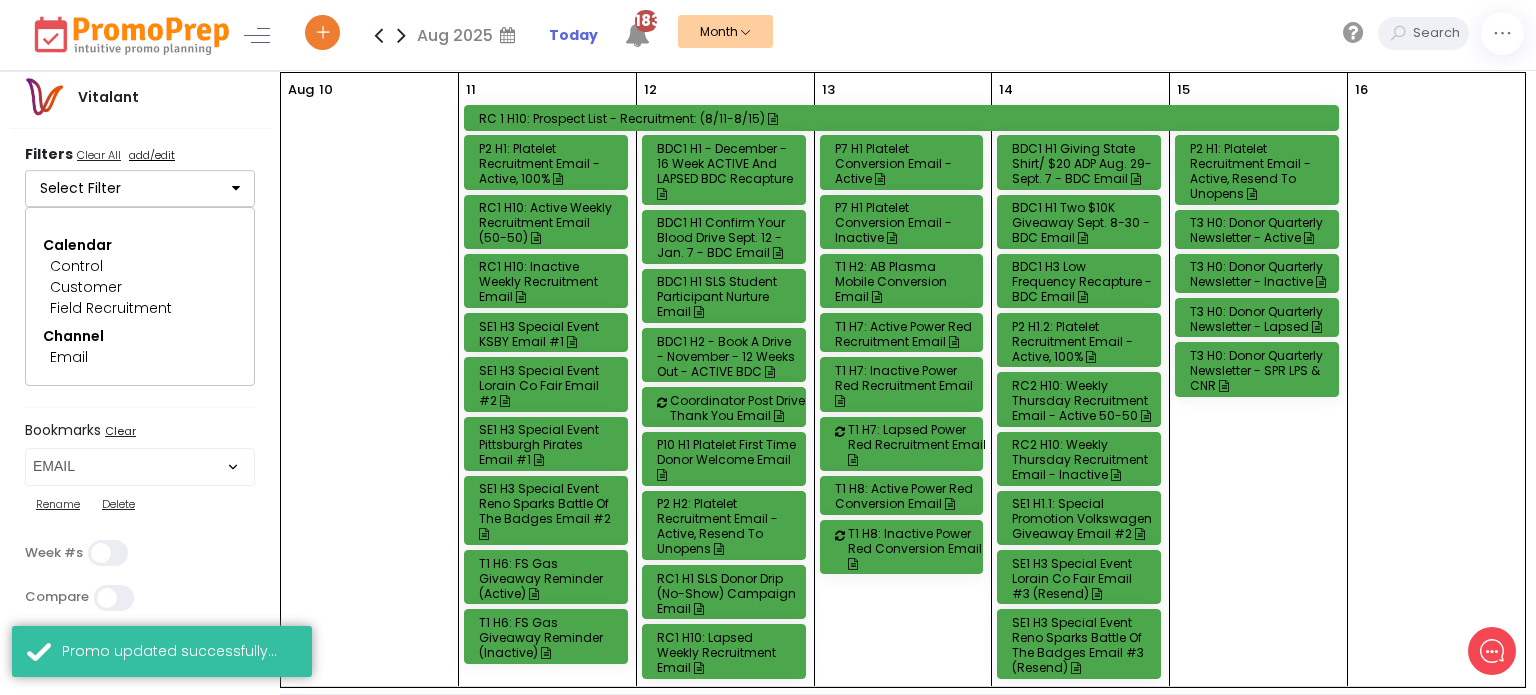 click on "T1 H2: AB Plasma Mobile Conversion Email" at bounding box center [905, 281] 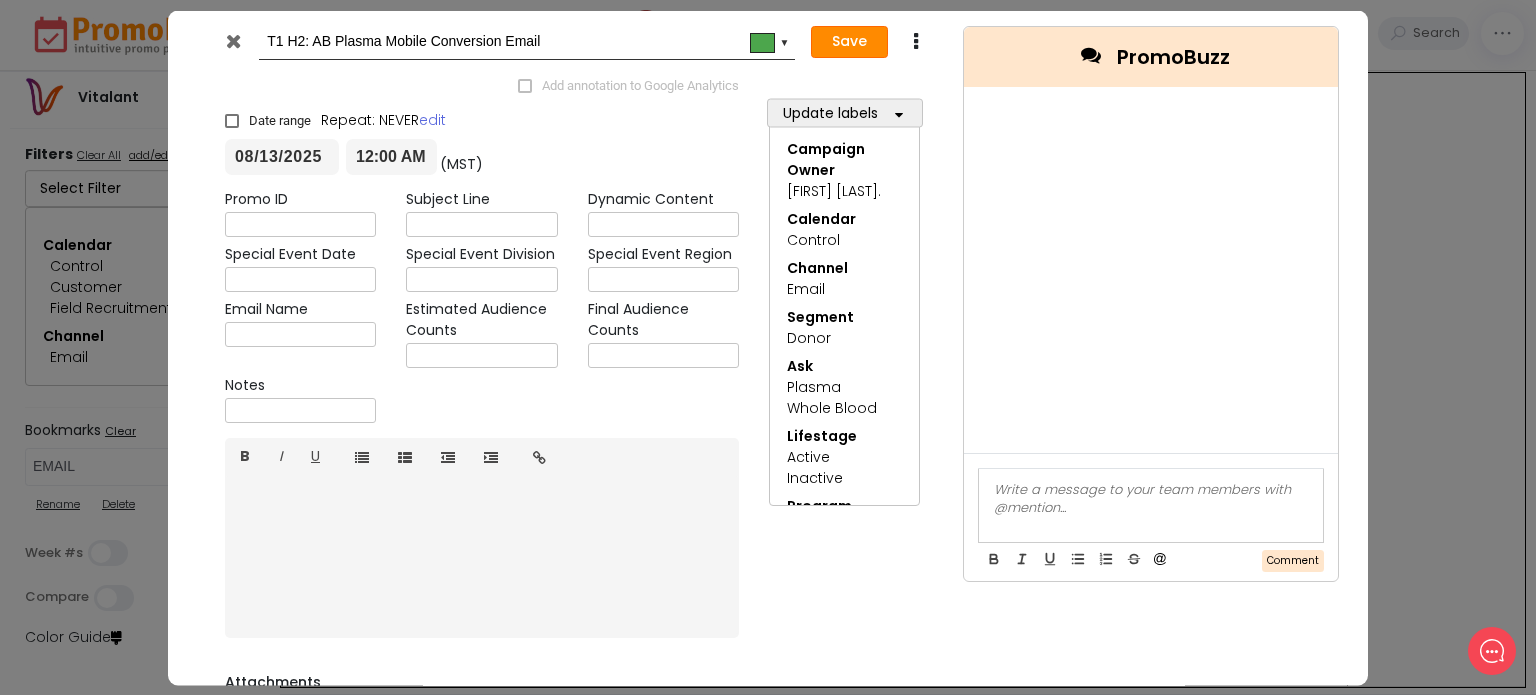 click on "Save" at bounding box center [849, 42] 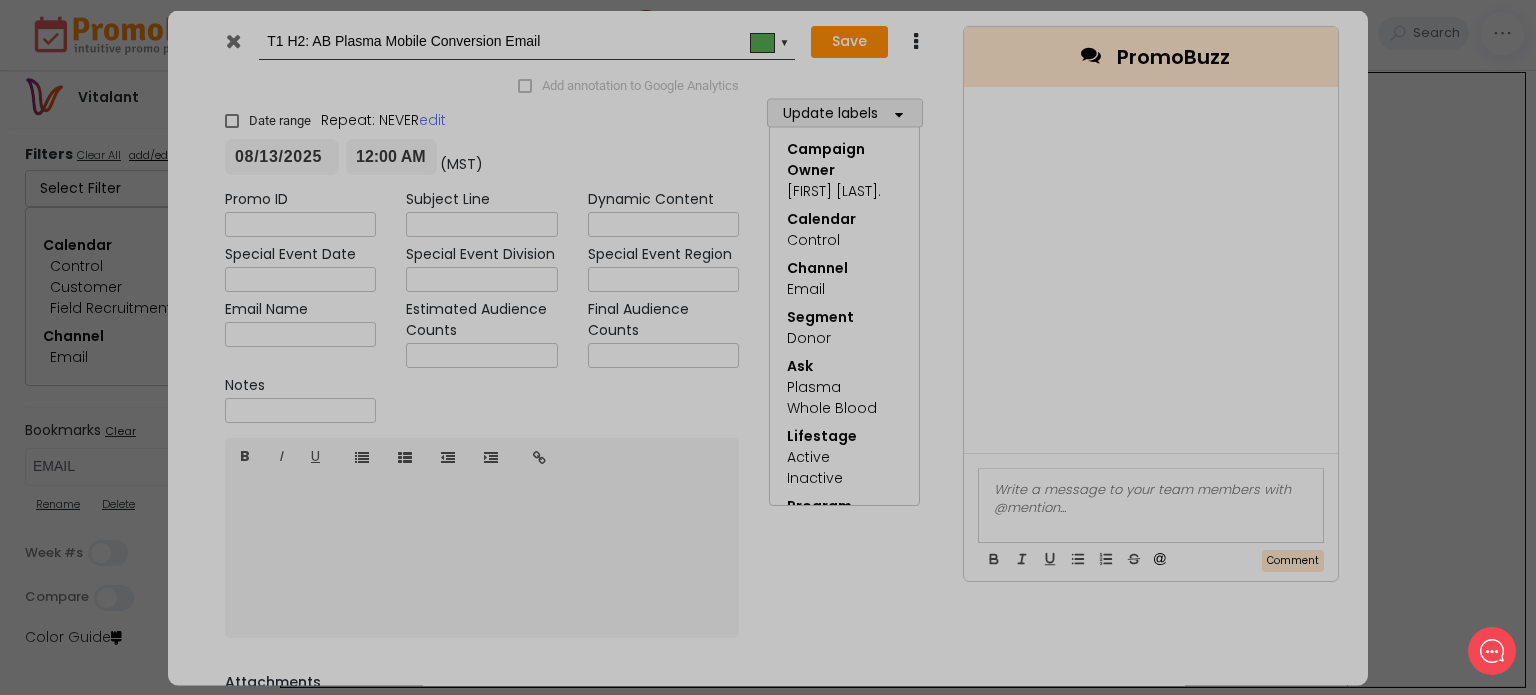 type on "[YEAR]-[MONTH]-[DAY]" 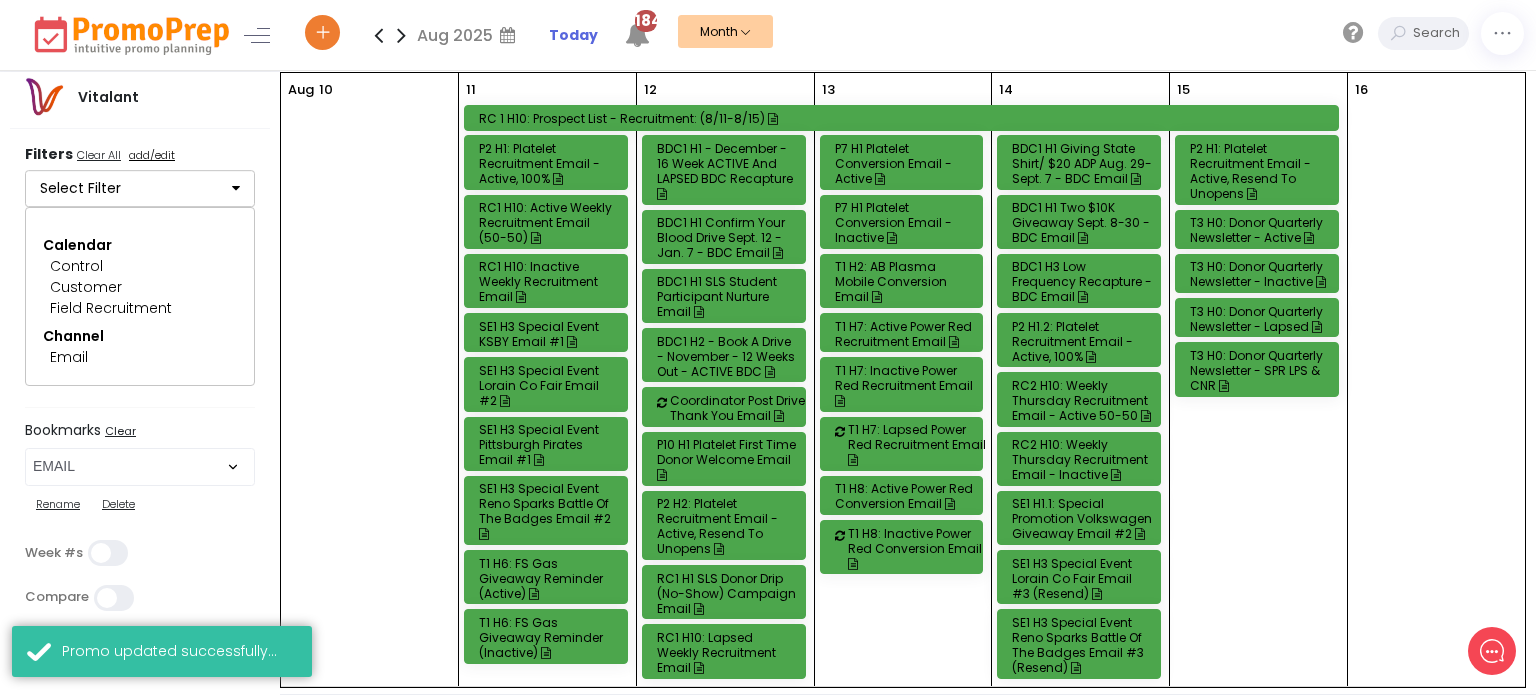 click on "T1 H7: Active Power Red Recruitment Email" at bounding box center [905, 334] 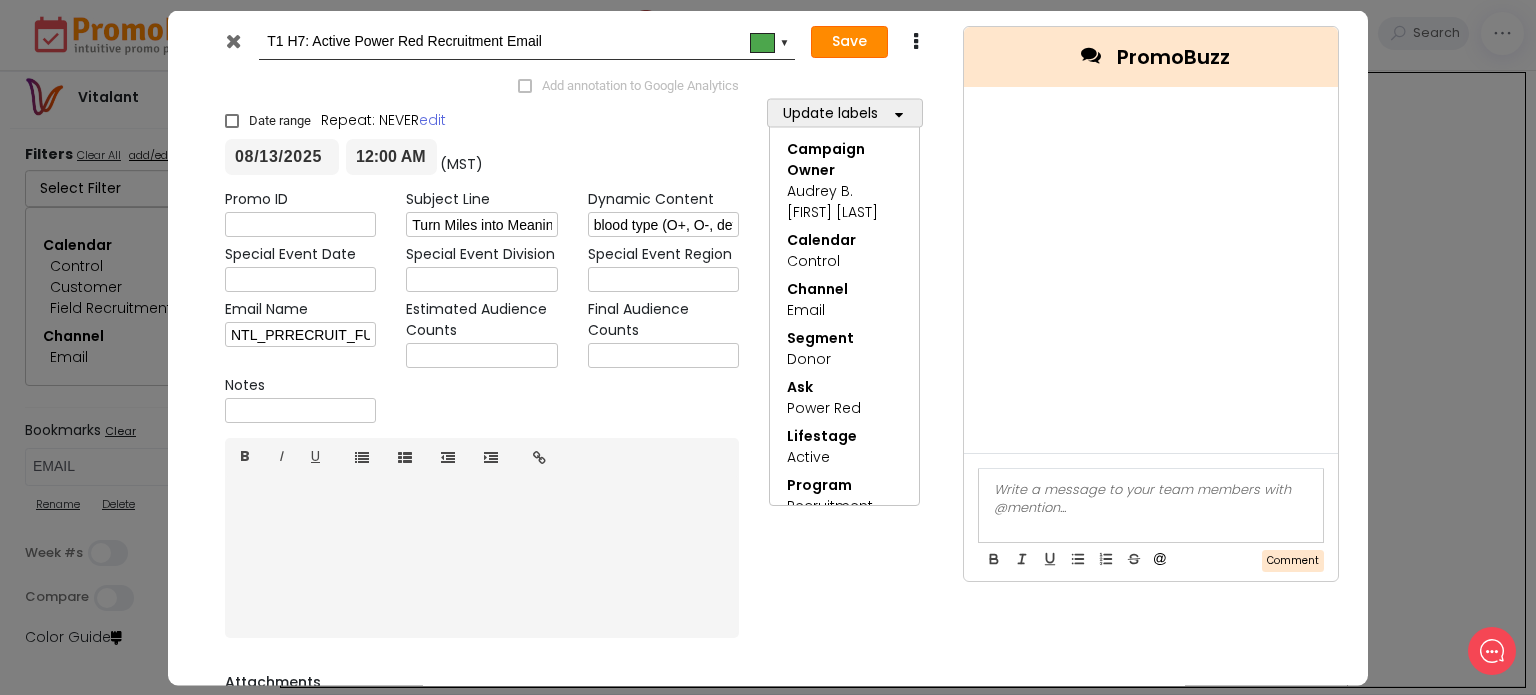 click on "Save" at bounding box center [849, 42] 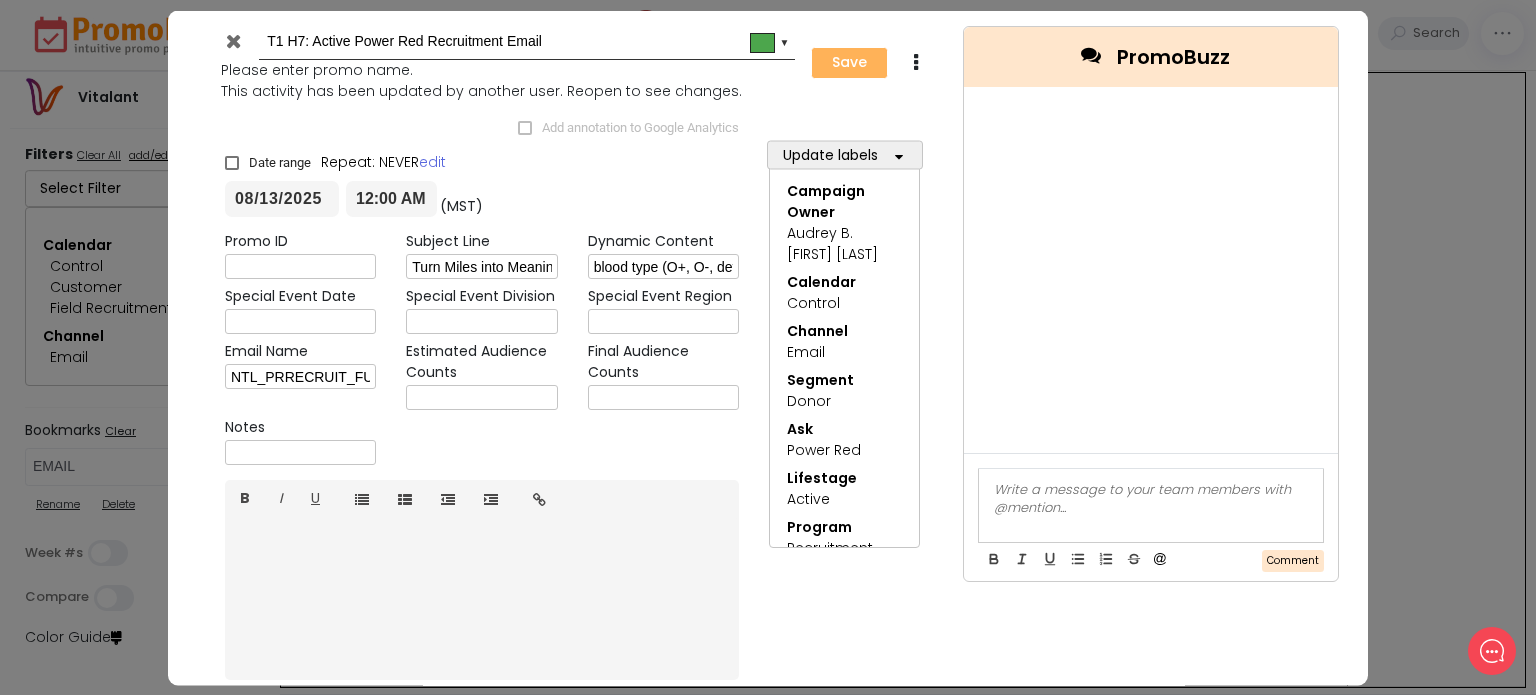 type on "[YEAR]-[MONTH]-[DAY]" 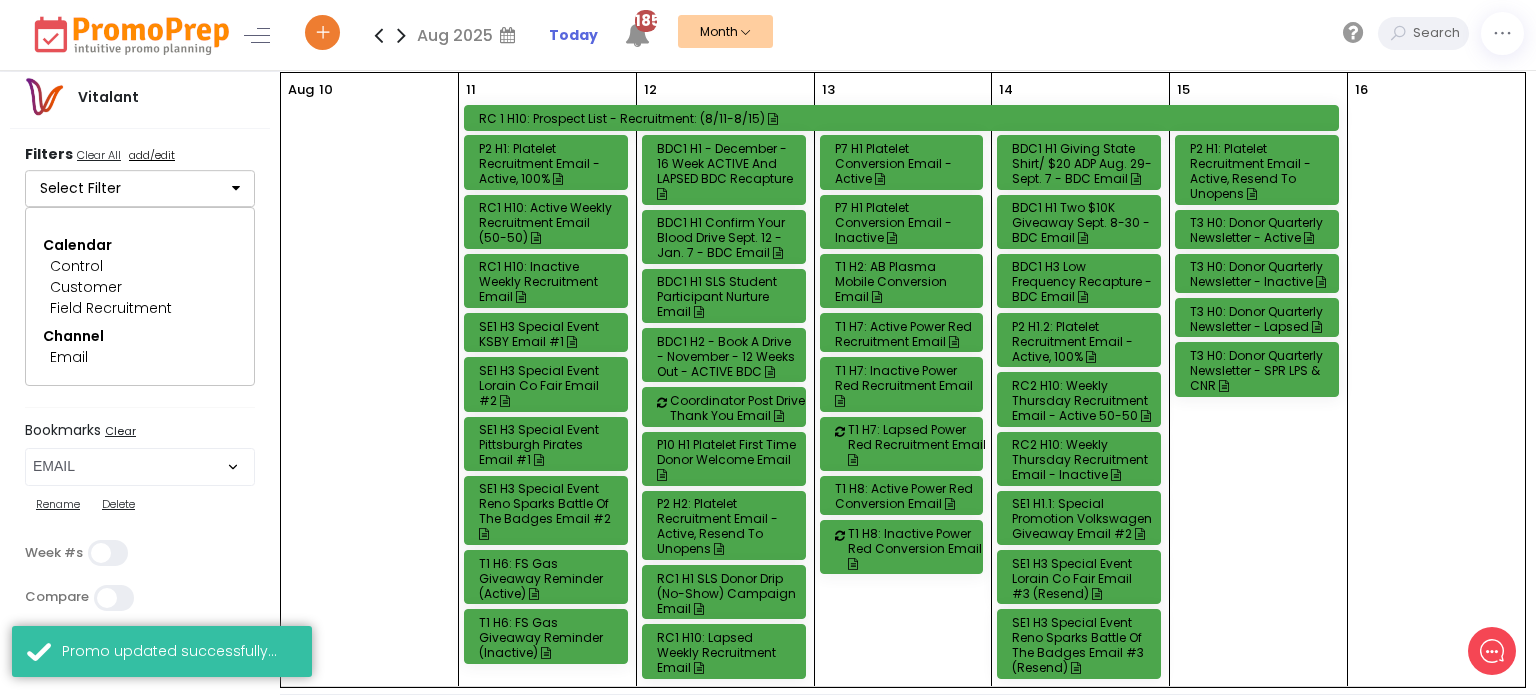 click on "T1 H7: Inactive Power Red Recruitment Email" at bounding box center [905, 385] 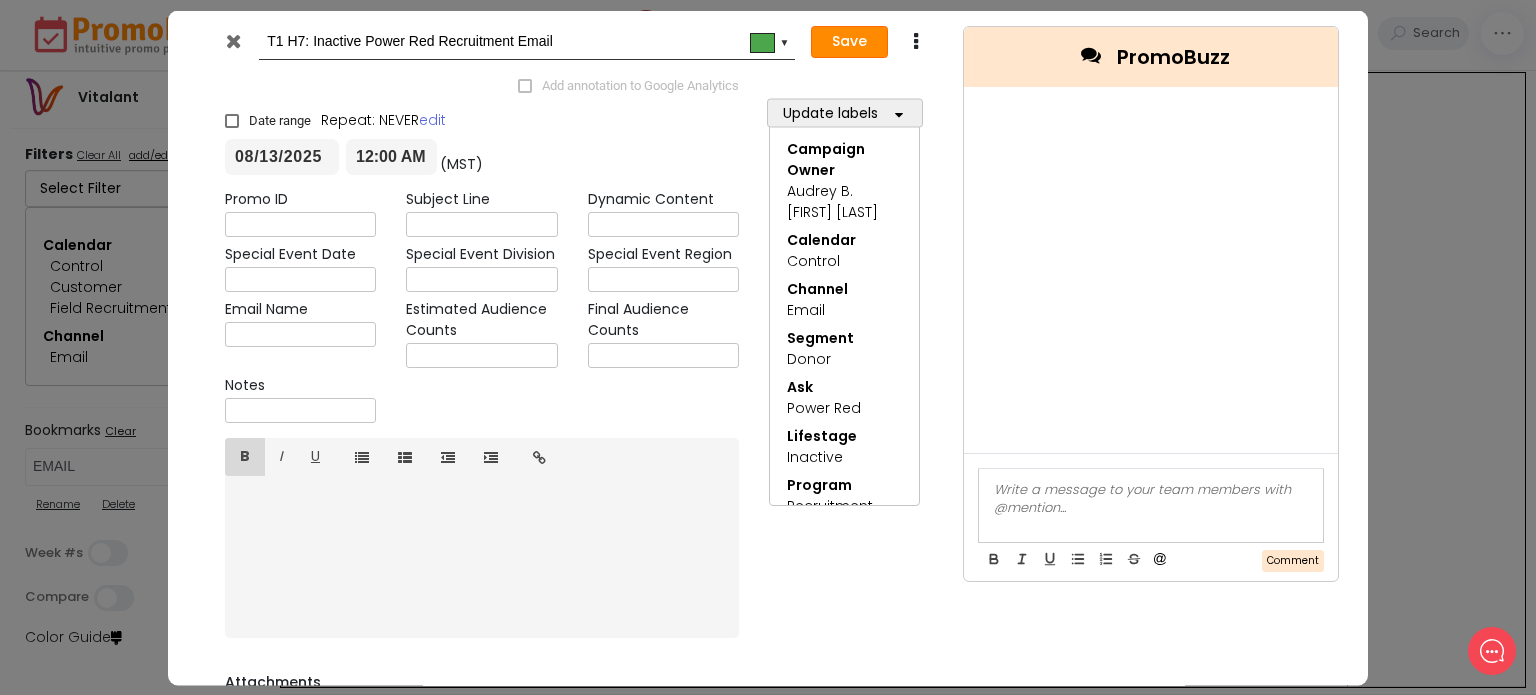 click on "Save" at bounding box center [849, 42] 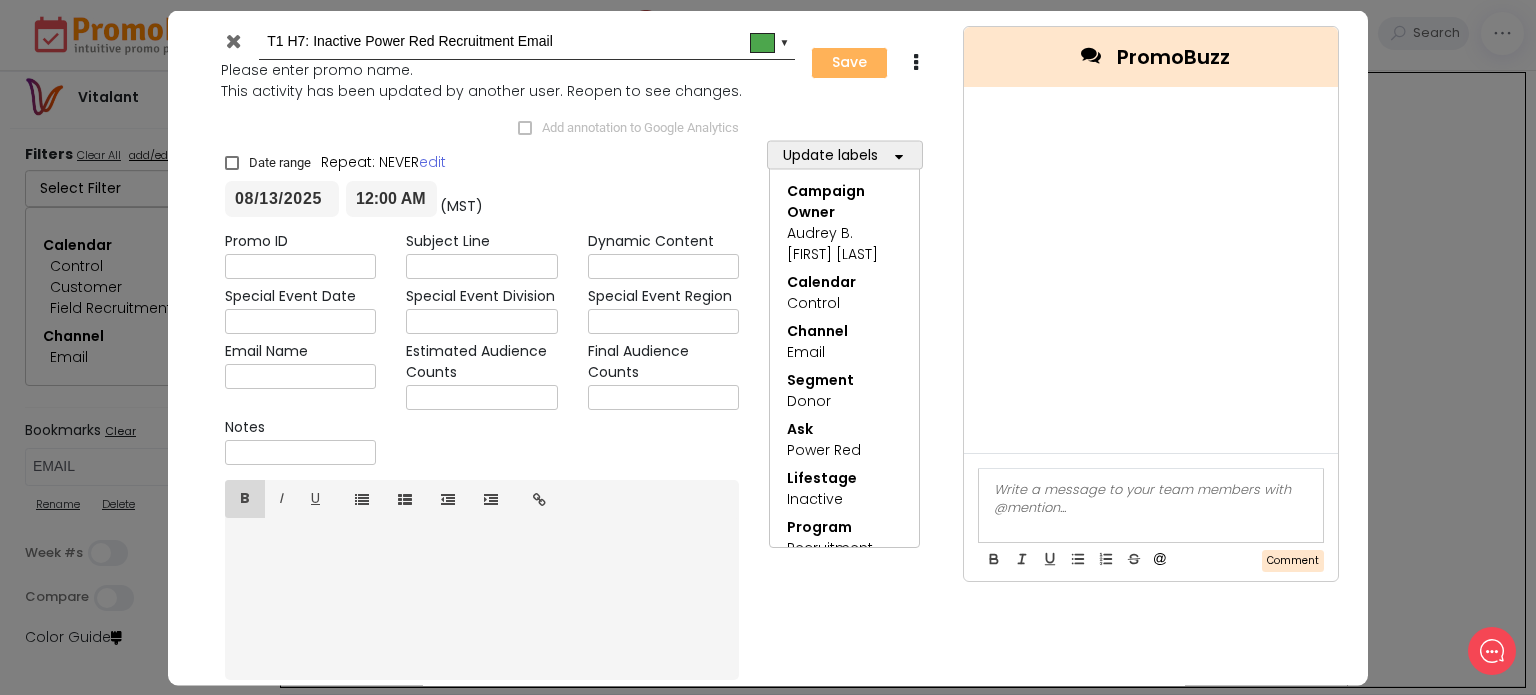 type on "[YEAR]-[MONTH]-[DAY]" 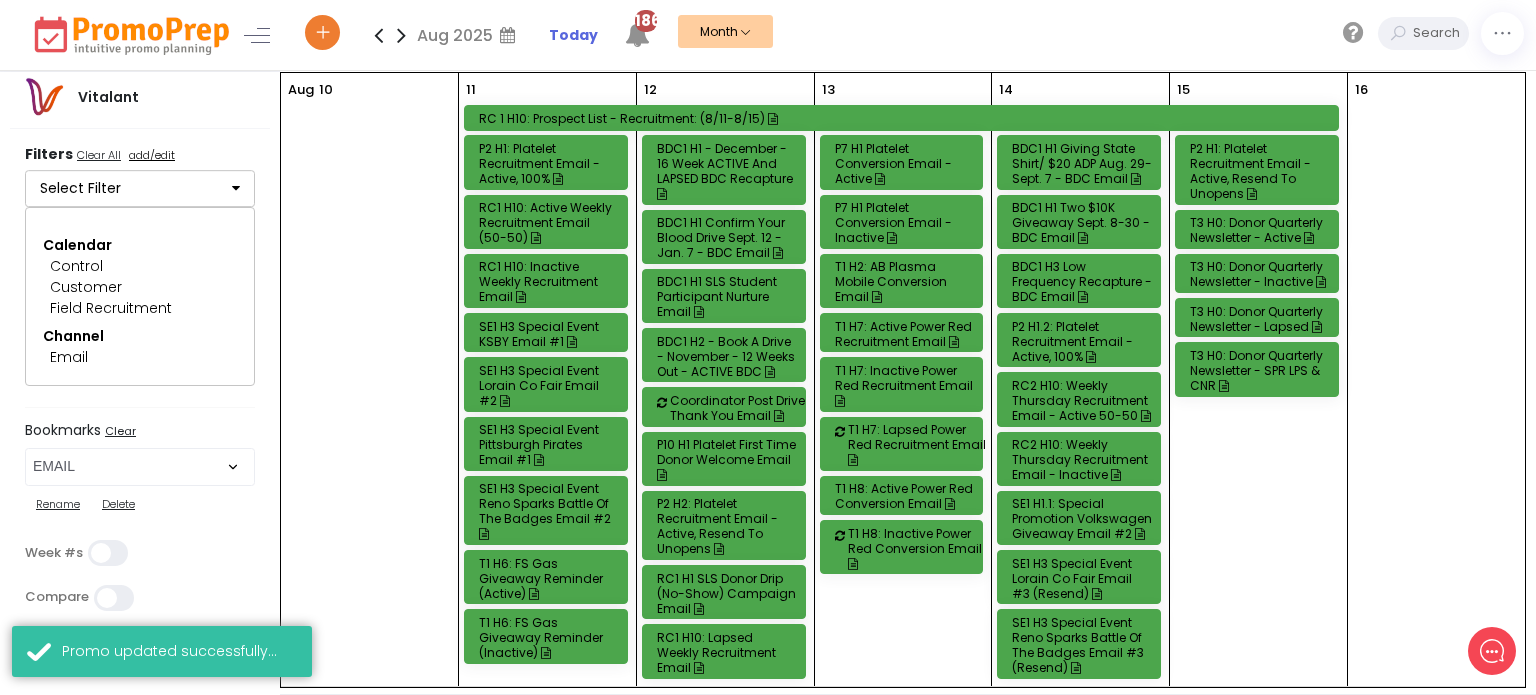 click on "T1 H7: Lapsed Power Red Recruitment Email" at bounding box center [918, 444] 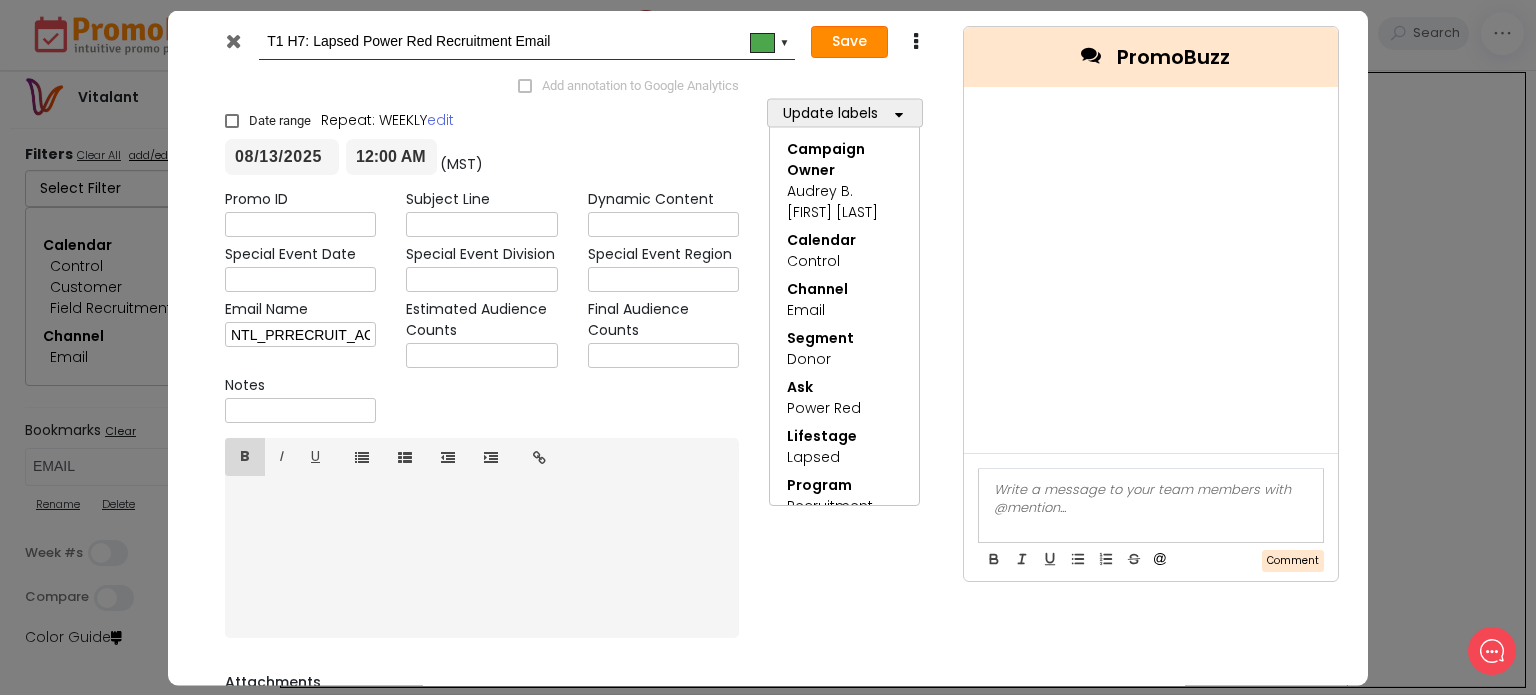 click on "Save" at bounding box center (849, 42) 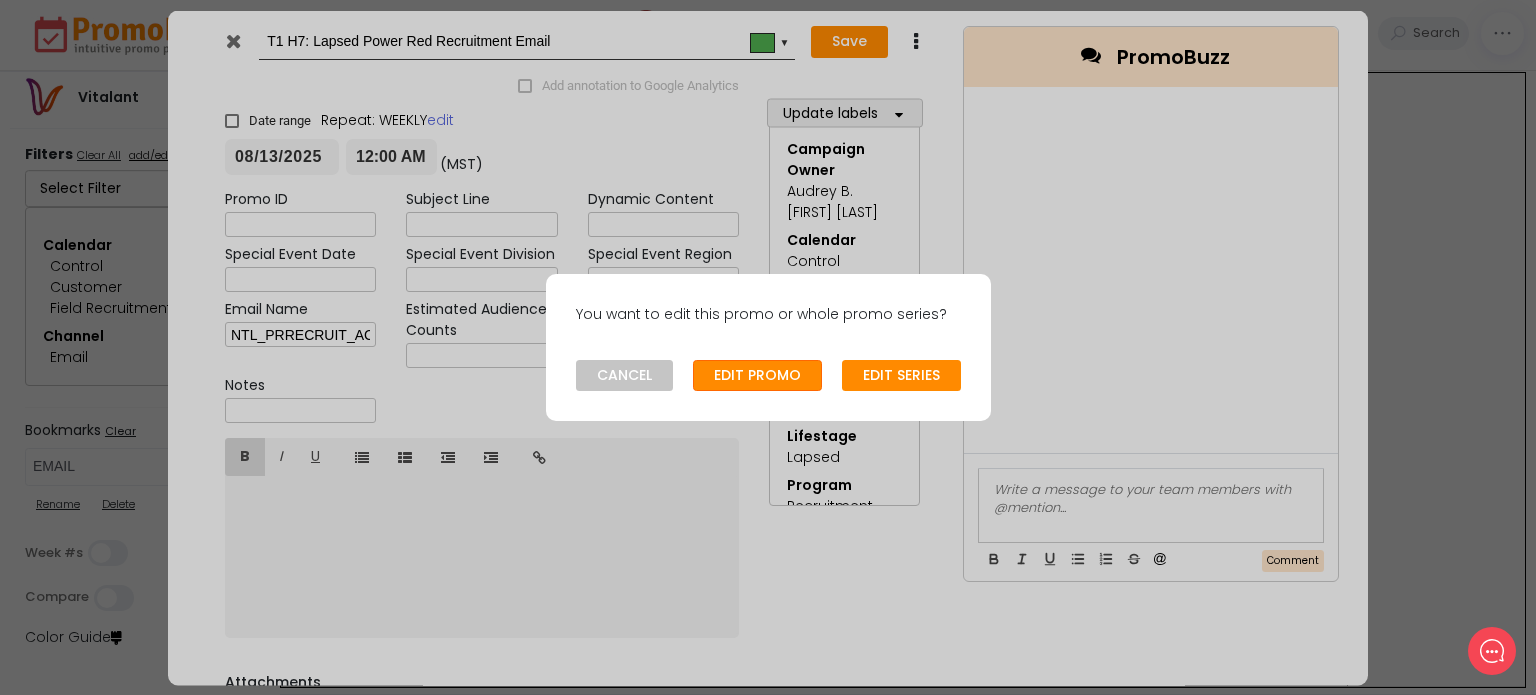 click on "EDIT PROMO" 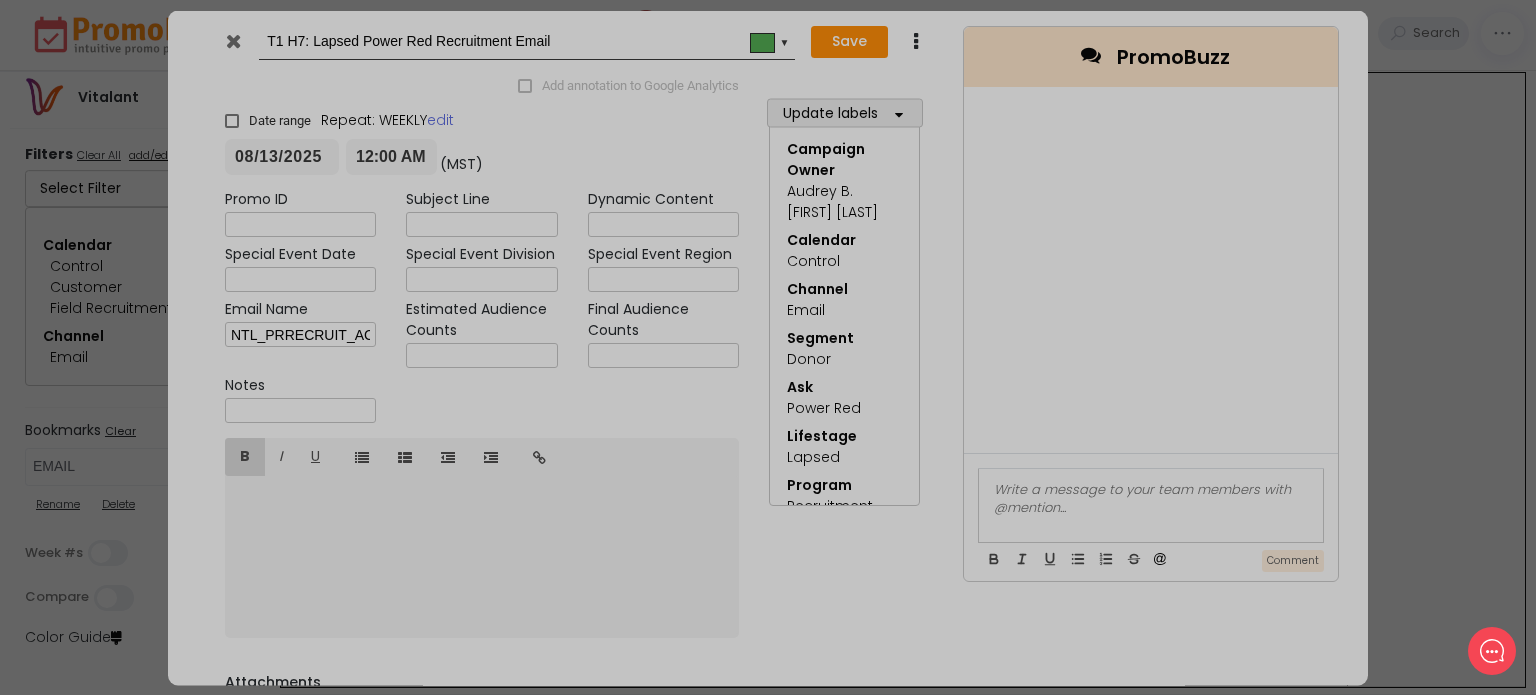 type on "[YEAR]-[MONTH]-[DAY]" 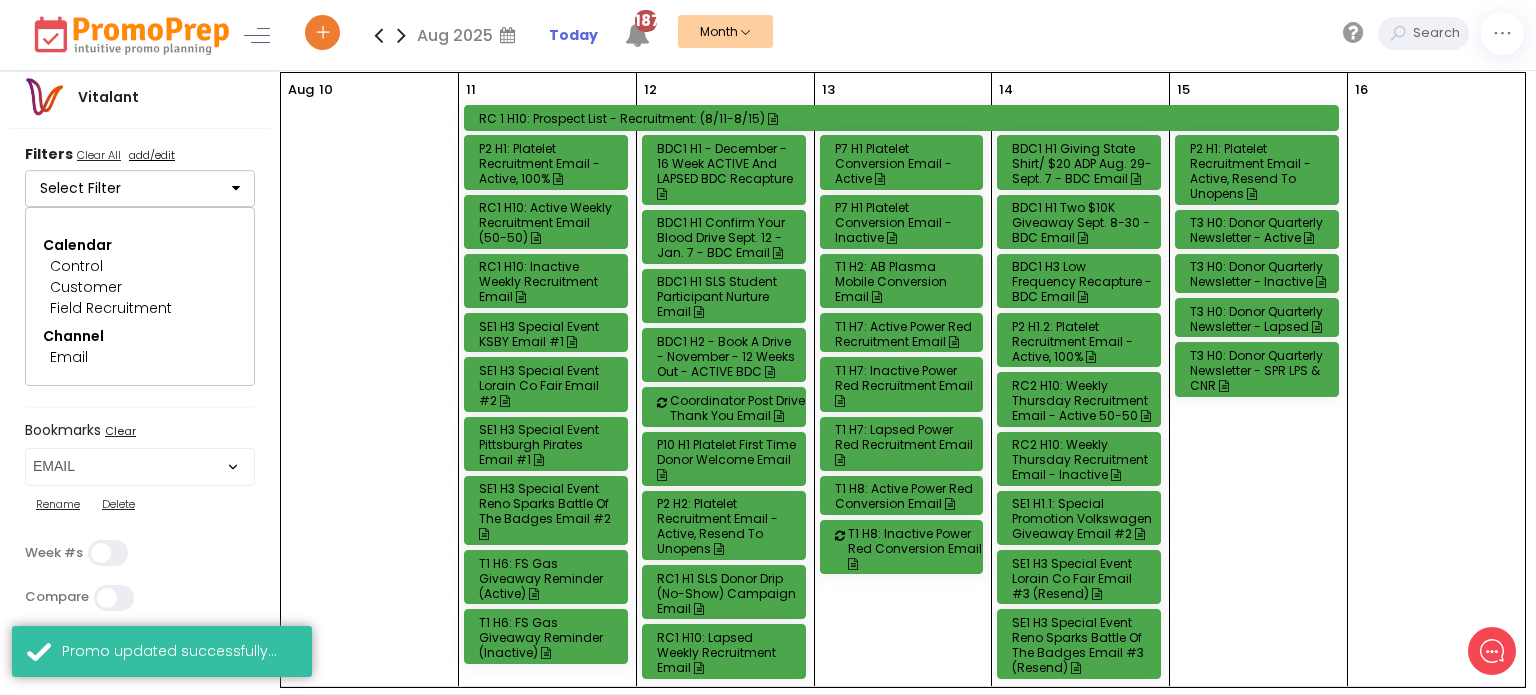click on "T1 H8: Active Power Red Conversion Email" at bounding box center [905, 496] 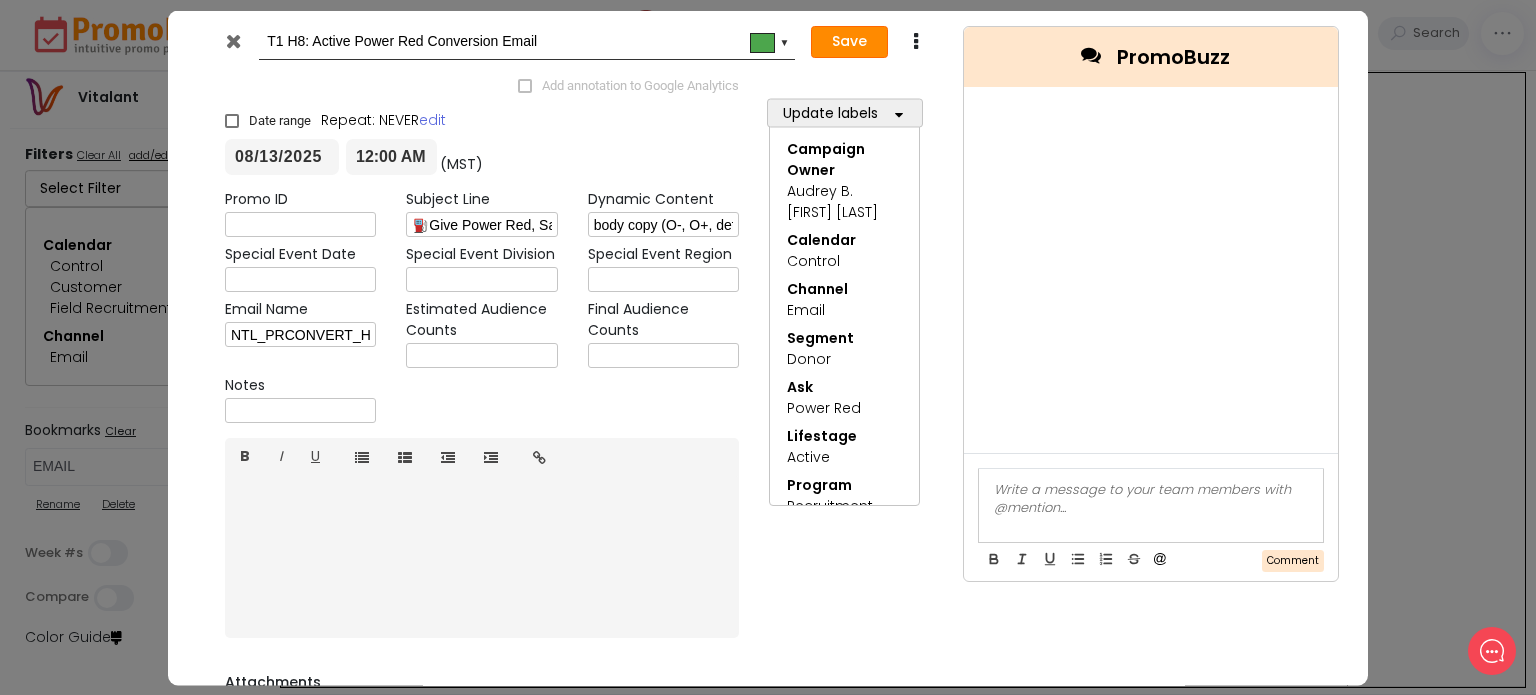 click on "Save" at bounding box center (849, 42) 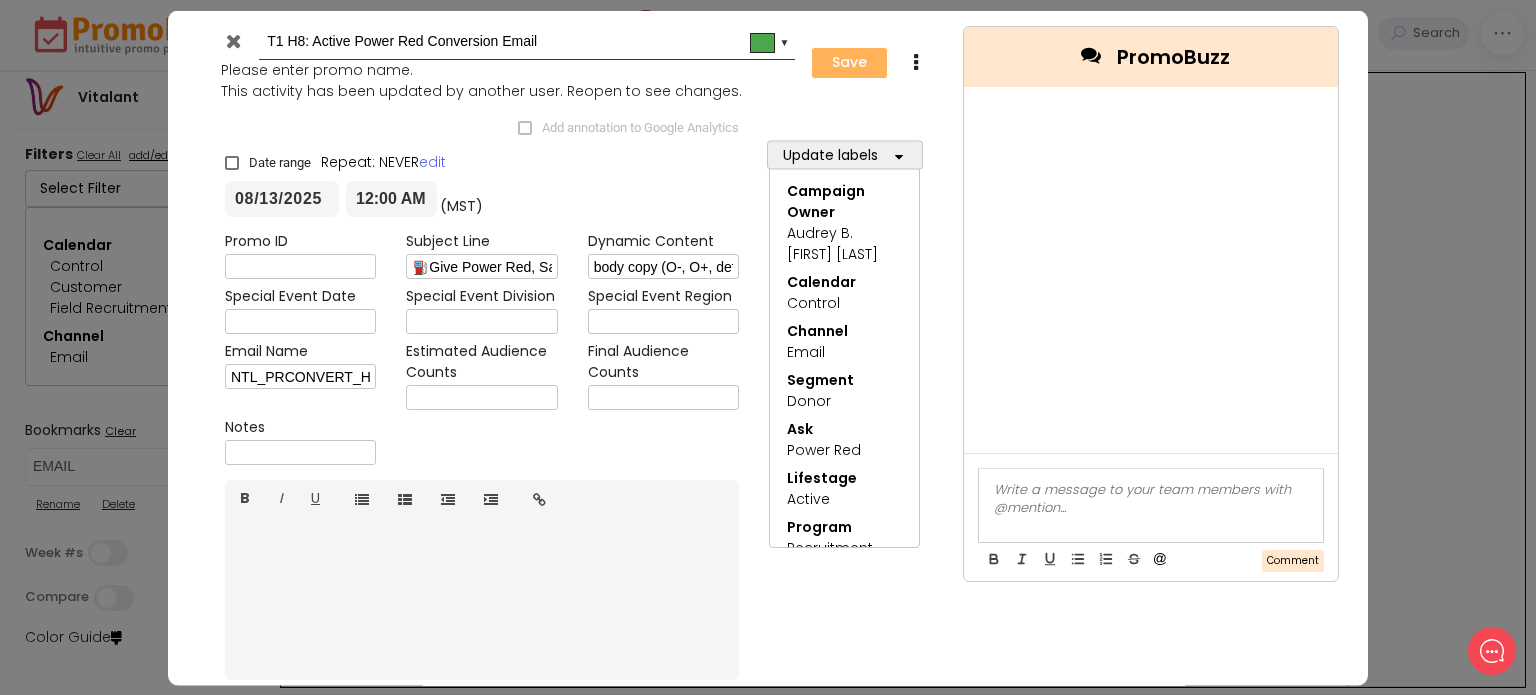 type on "[YEAR]-[MONTH]-[DAY]" 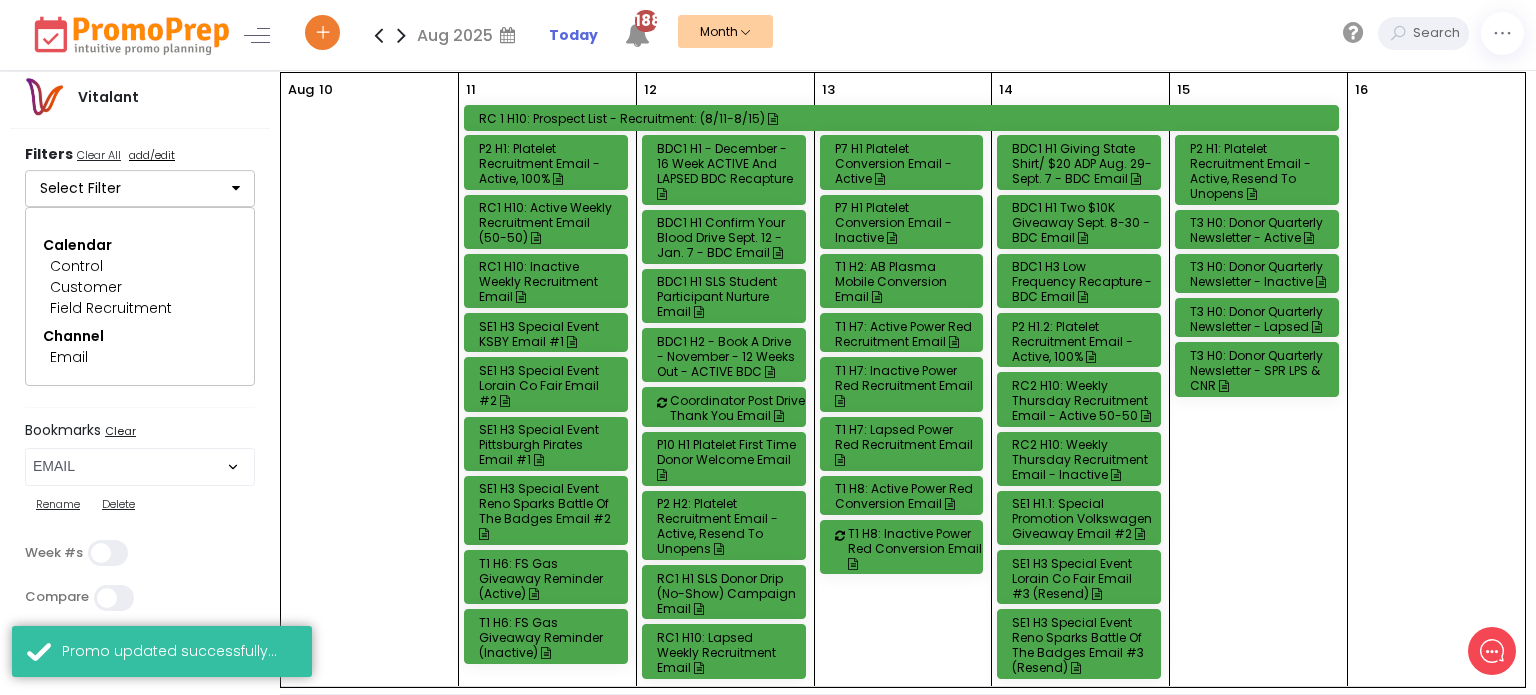 click on "T1 H7: Active Power Red Recruitment Email" at bounding box center [905, 334] 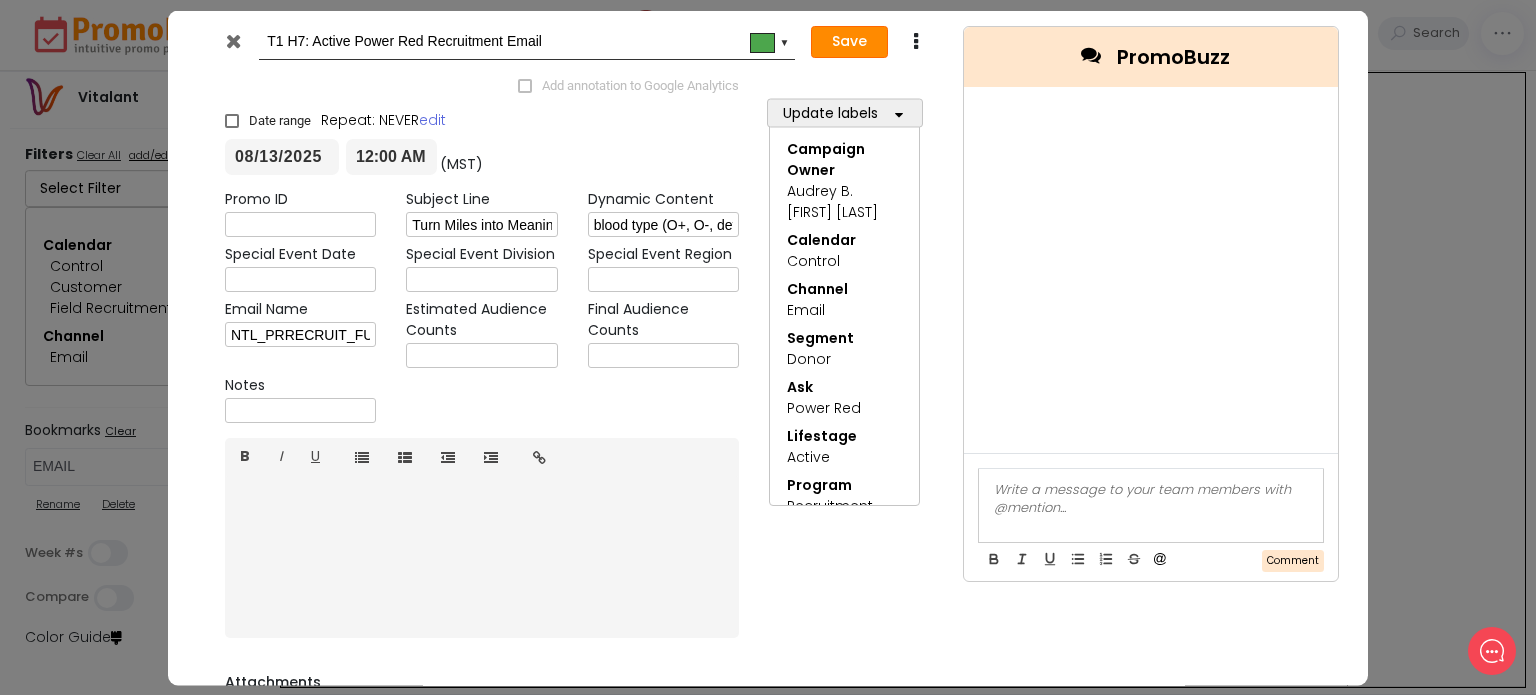 click on "Save" at bounding box center [849, 42] 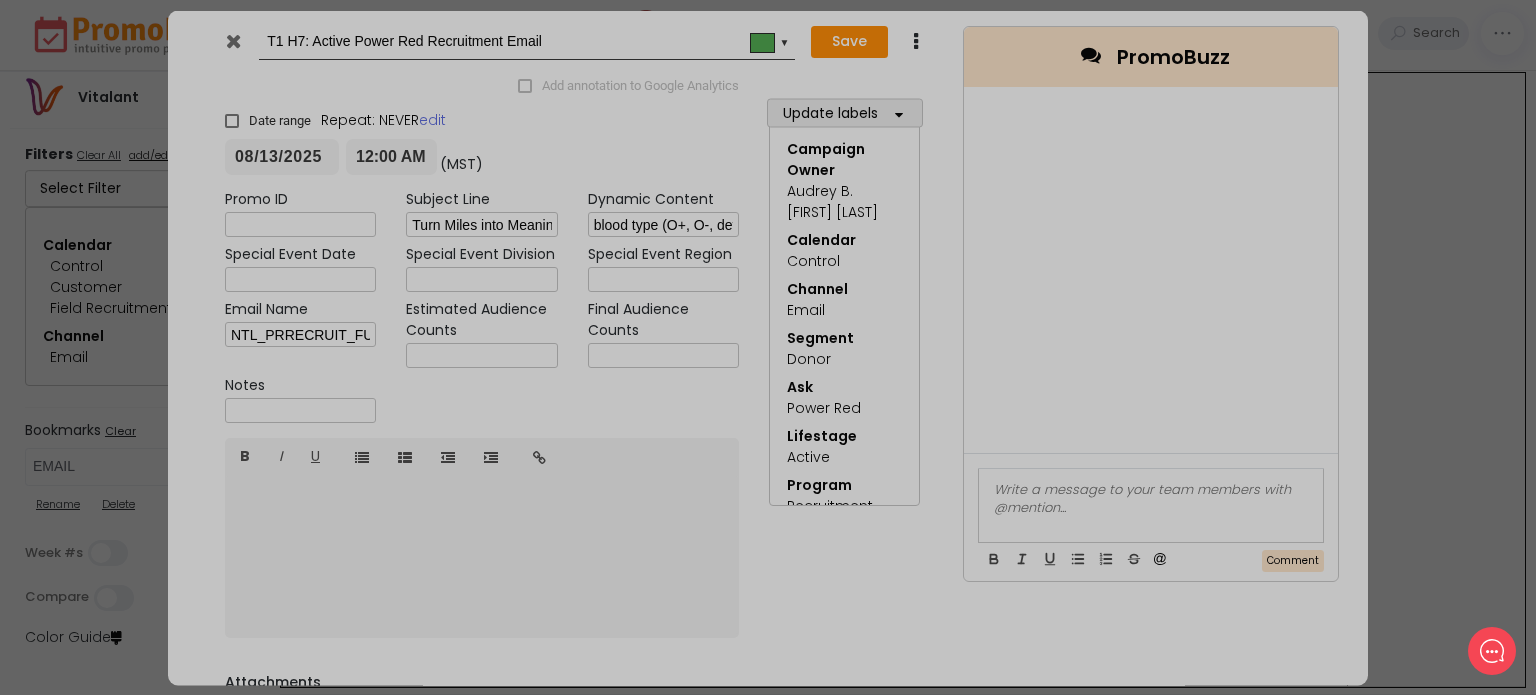 type on "[YEAR]-[MONTH]-[DAY]" 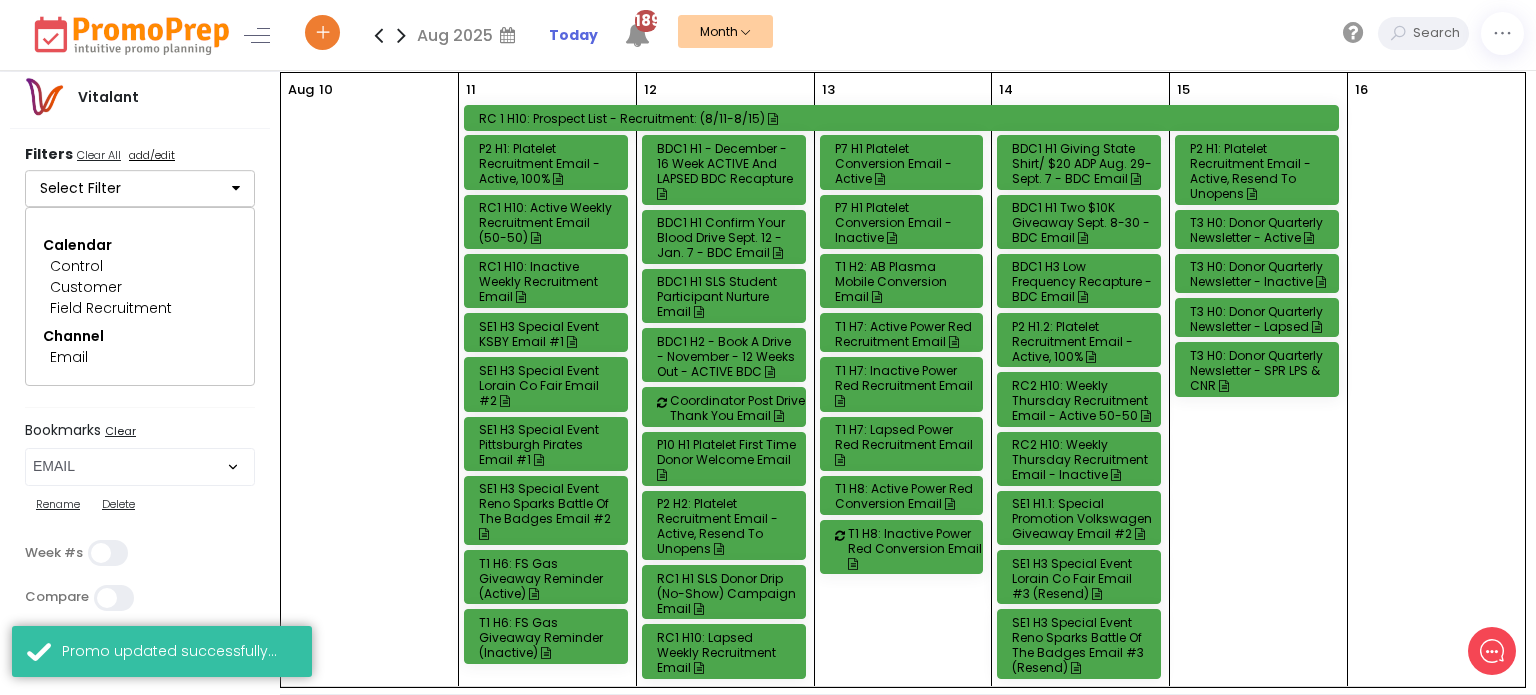 click on "T1 H7: Inactive Power Red Recruitment Email" at bounding box center (905, 385) 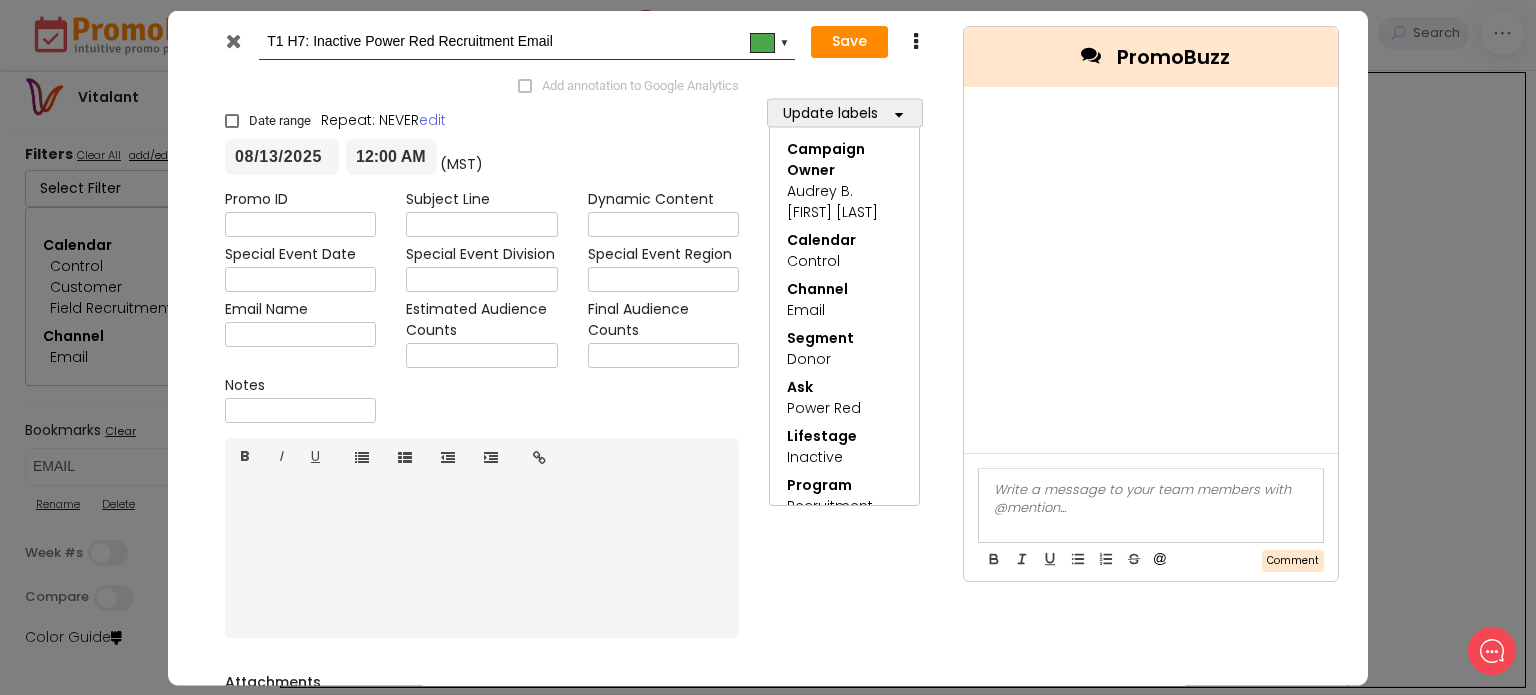 click at bounding box center [233, 40] 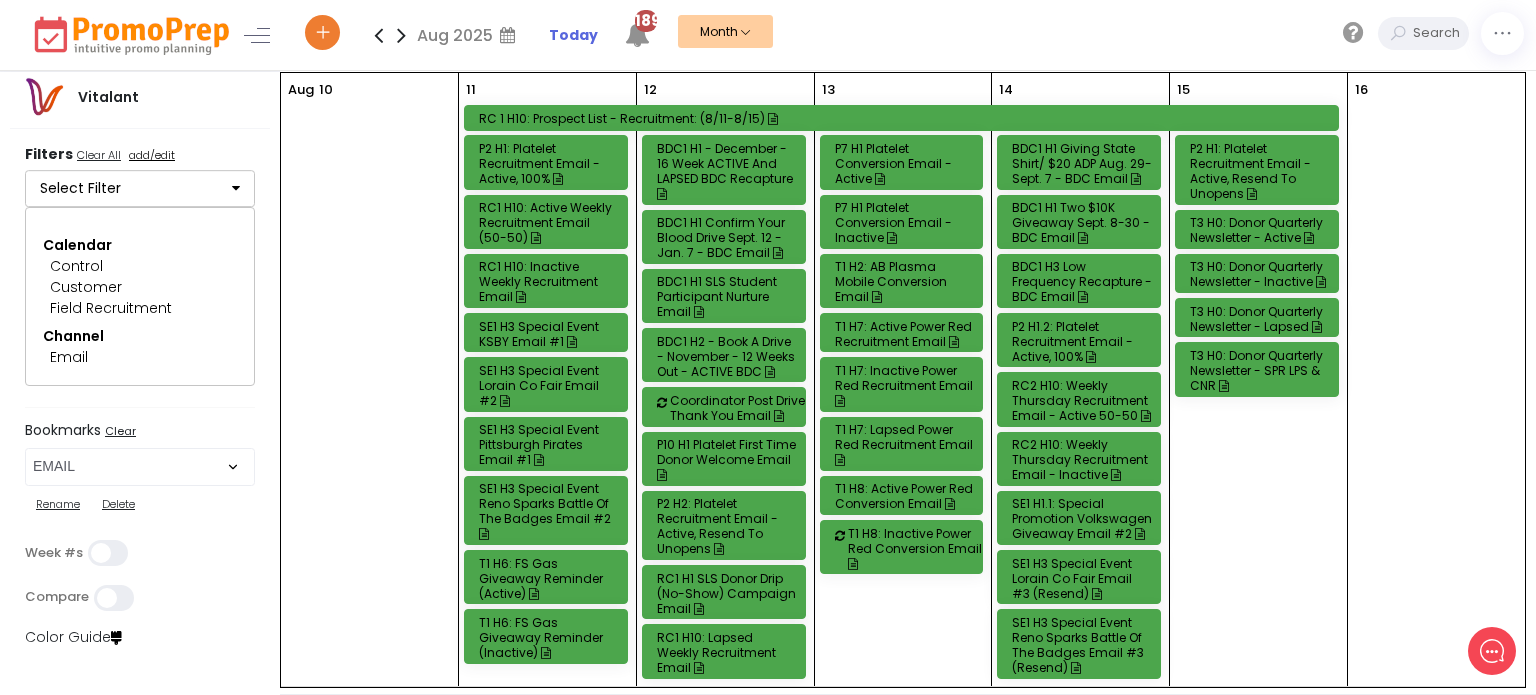 click on "T1 H7: Active Power Red Recruitment Email" at bounding box center (905, 334) 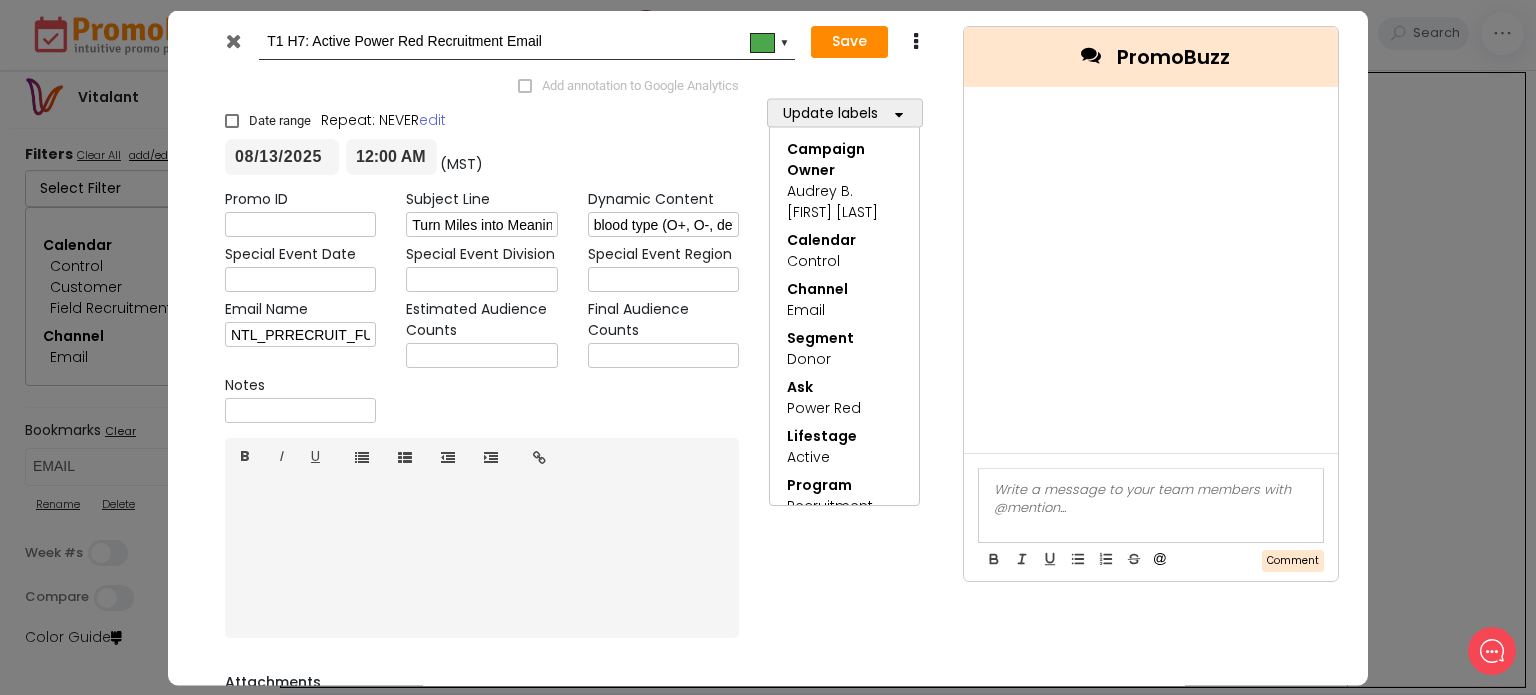click at bounding box center (233, 40) 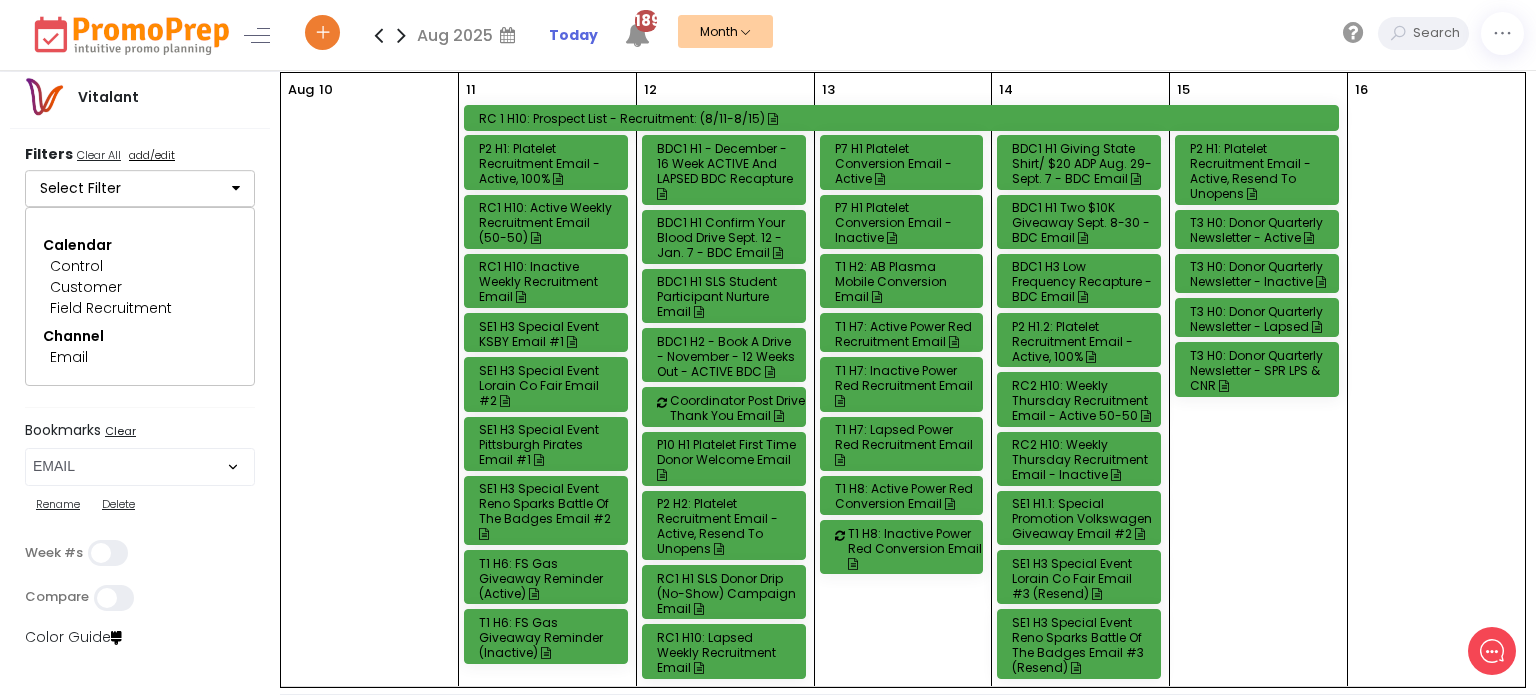 click on "T1 H7: Lapsed Power Red Recruitment Email" at bounding box center (905, 444) 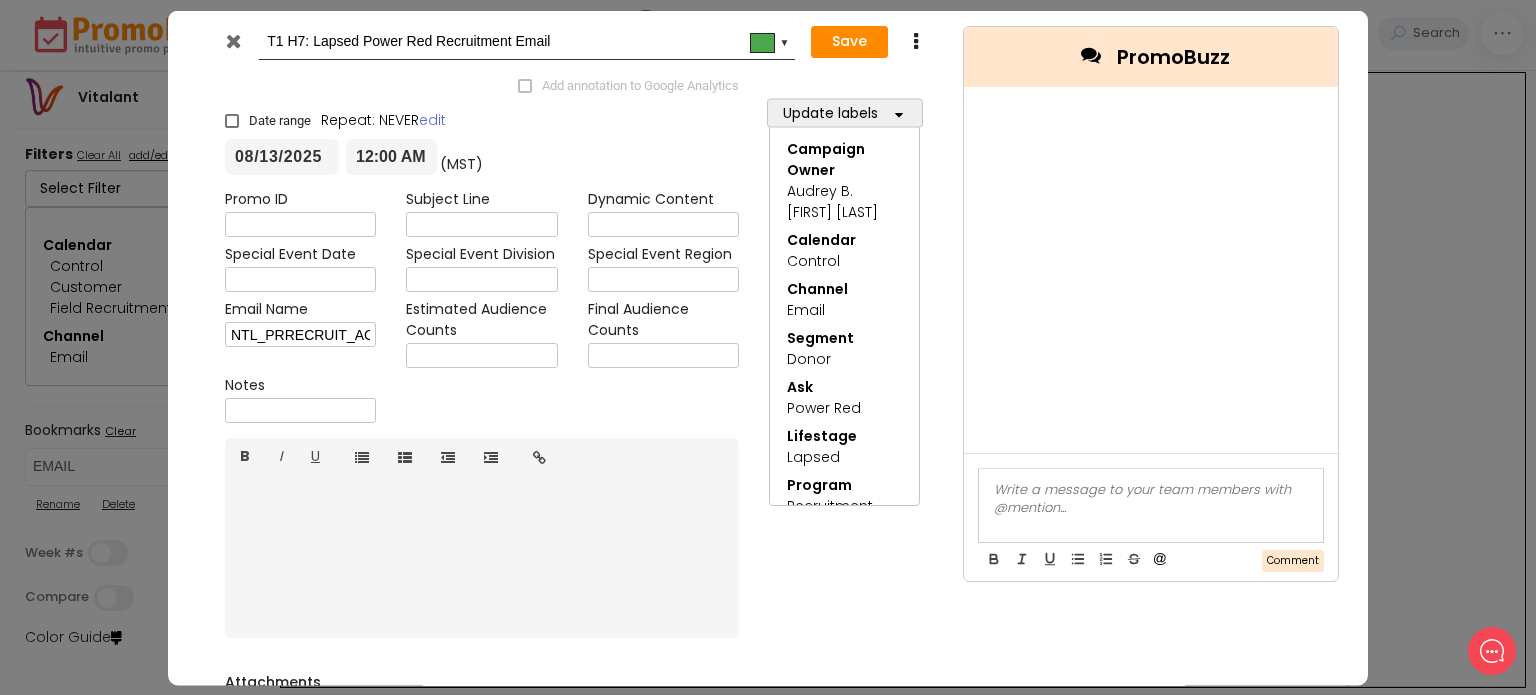 click at bounding box center [233, 40] 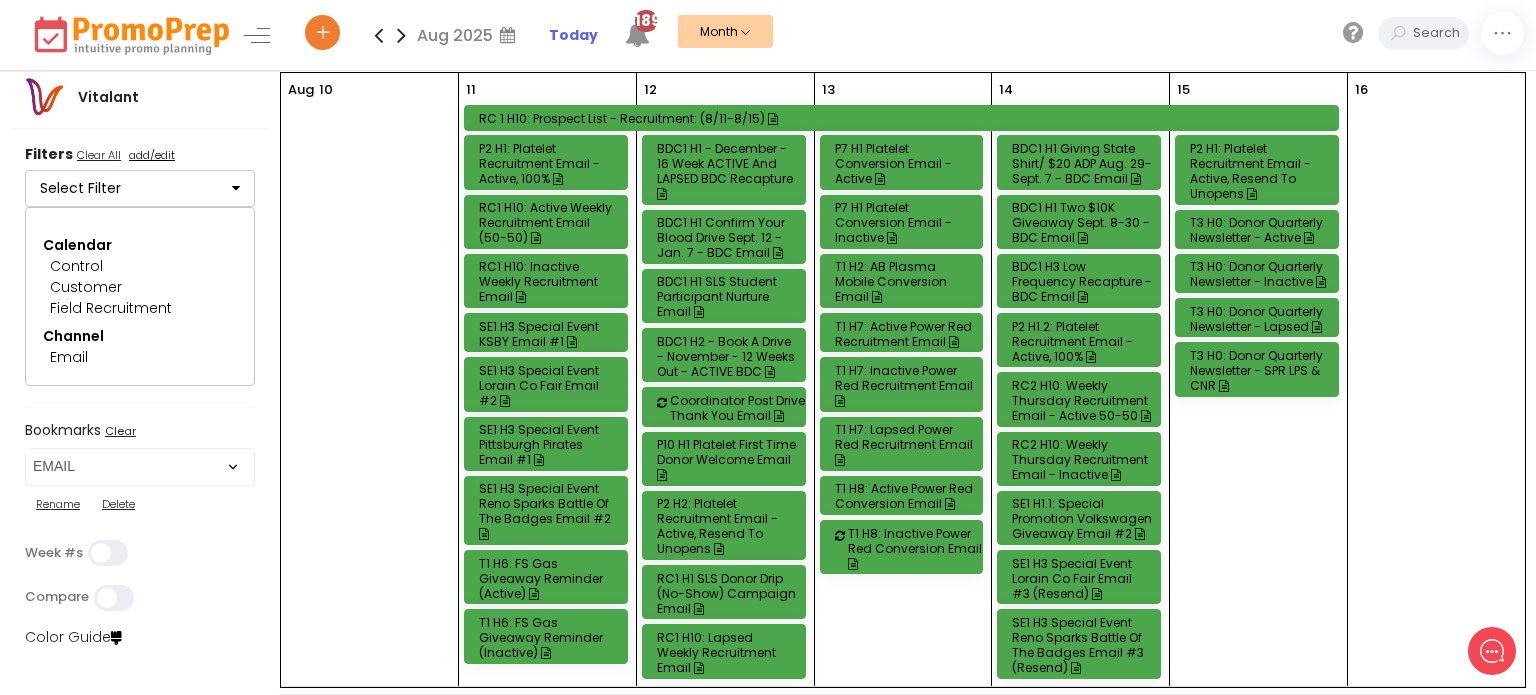 click on "T1 H8: Inactive Power Red Conversion Email" at bounding box center (918, 548) 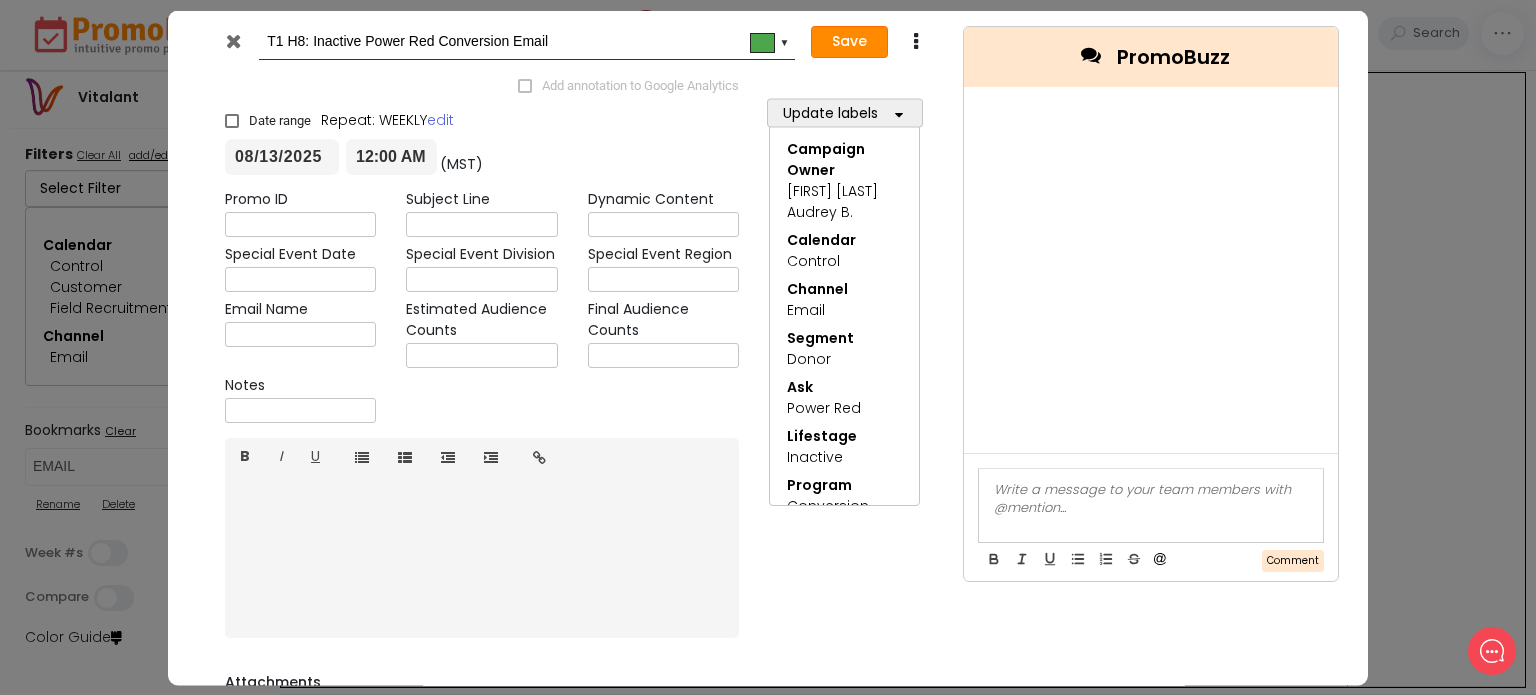 click on "Save" at bounding box center (849, 42) 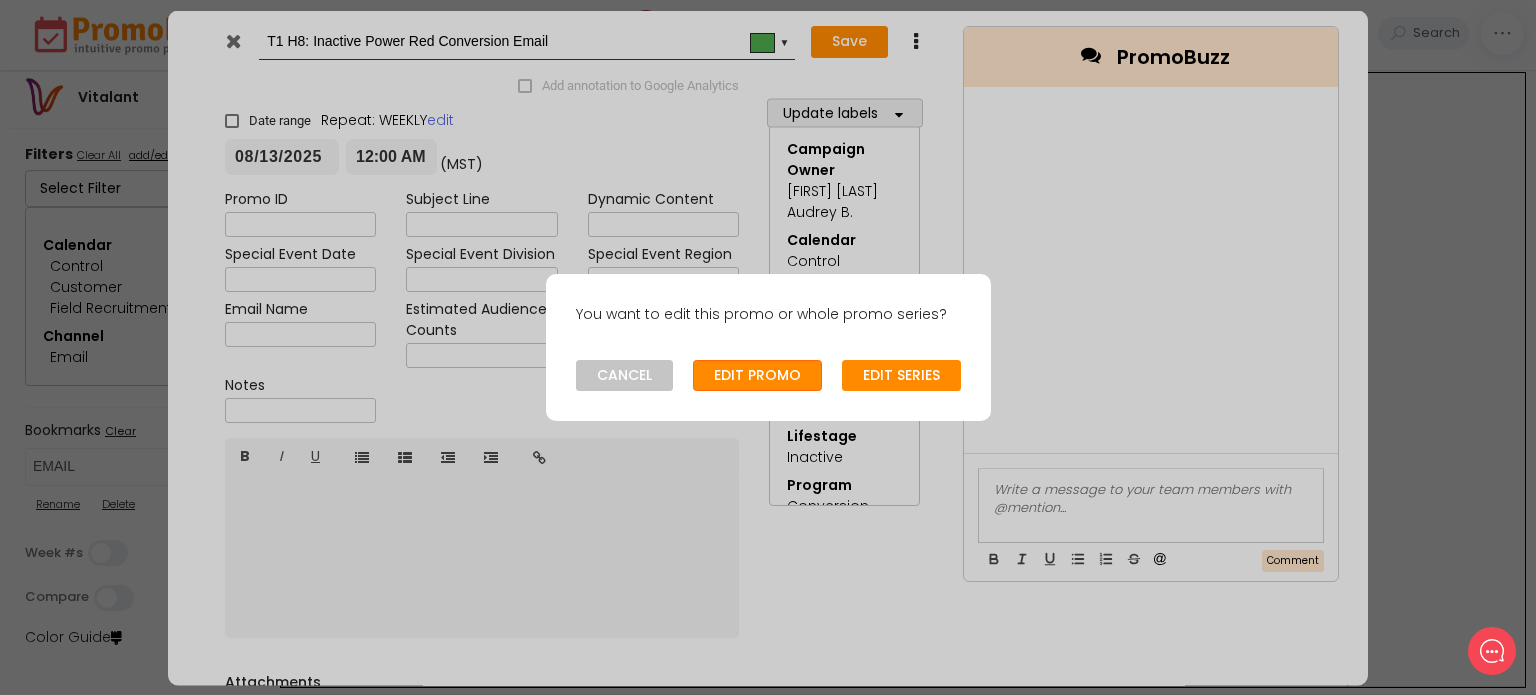 click on "EDIT PROMO" 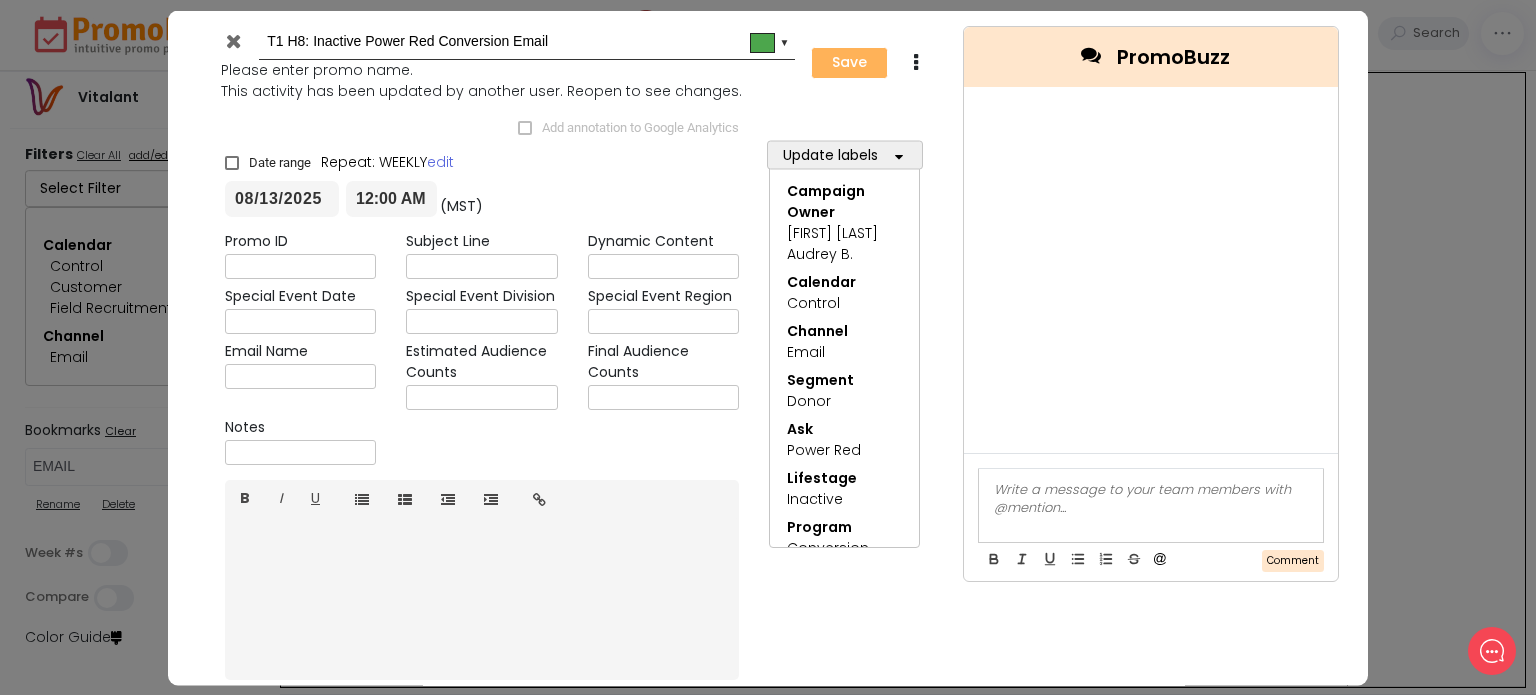 type on "[YEAR]-[MONTH]-[DAY]" 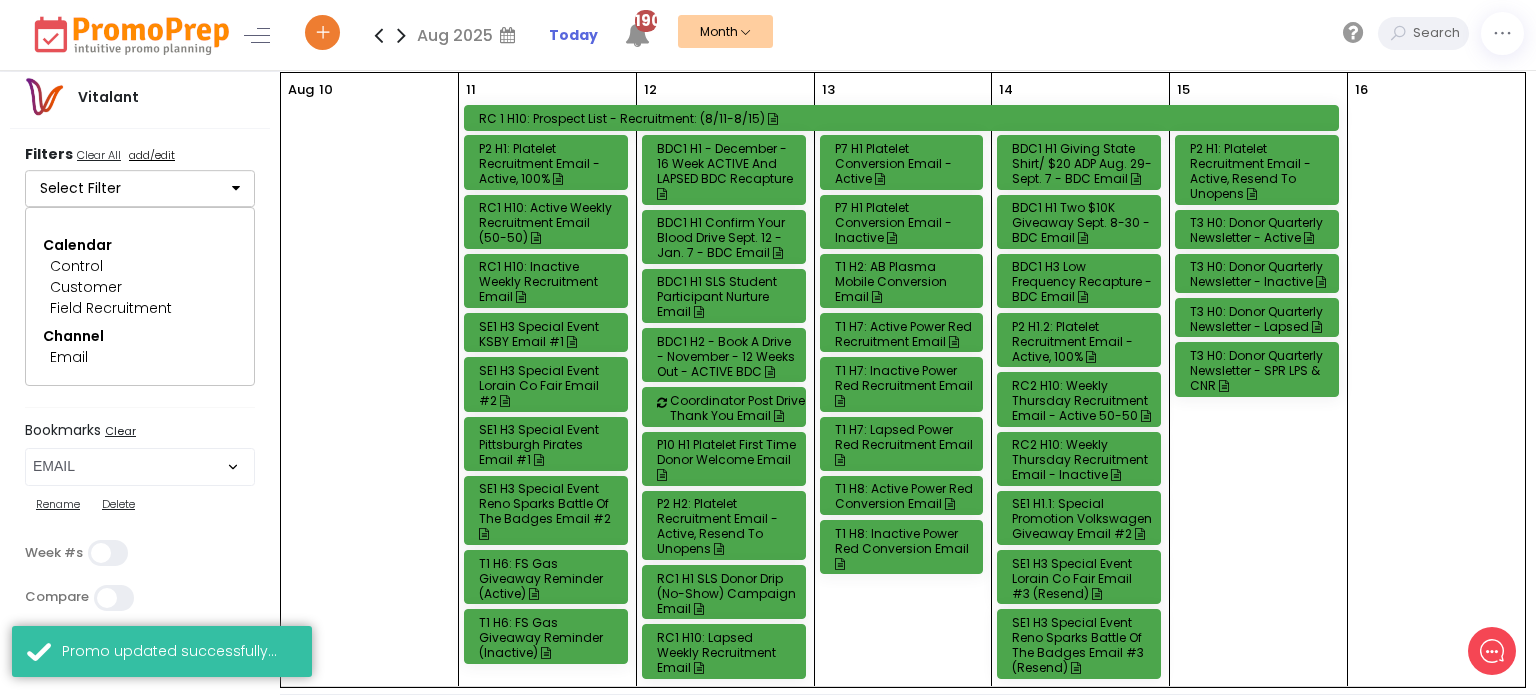 click on "T1 H8: Active Power Red Conversion Email" at bounding box center (905, 496) 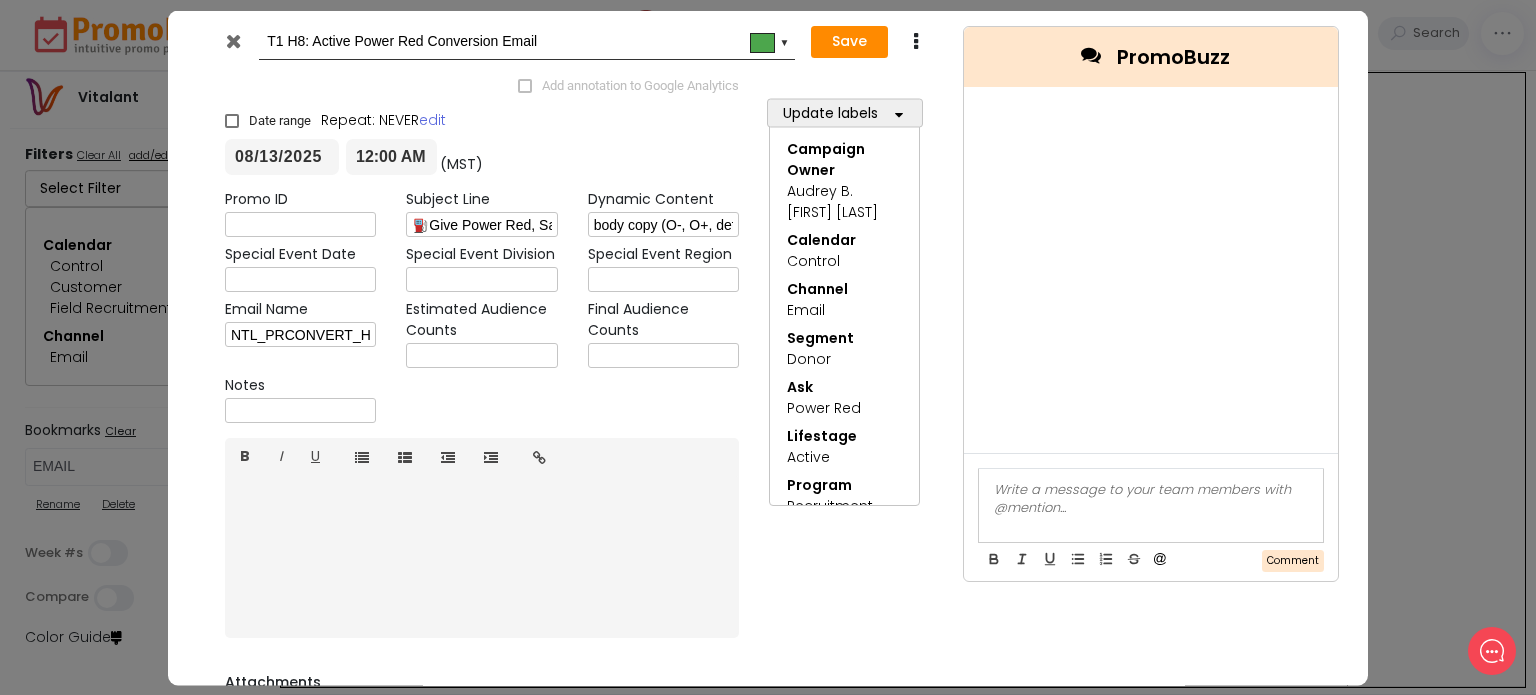 click at bounding box center [233, 40] 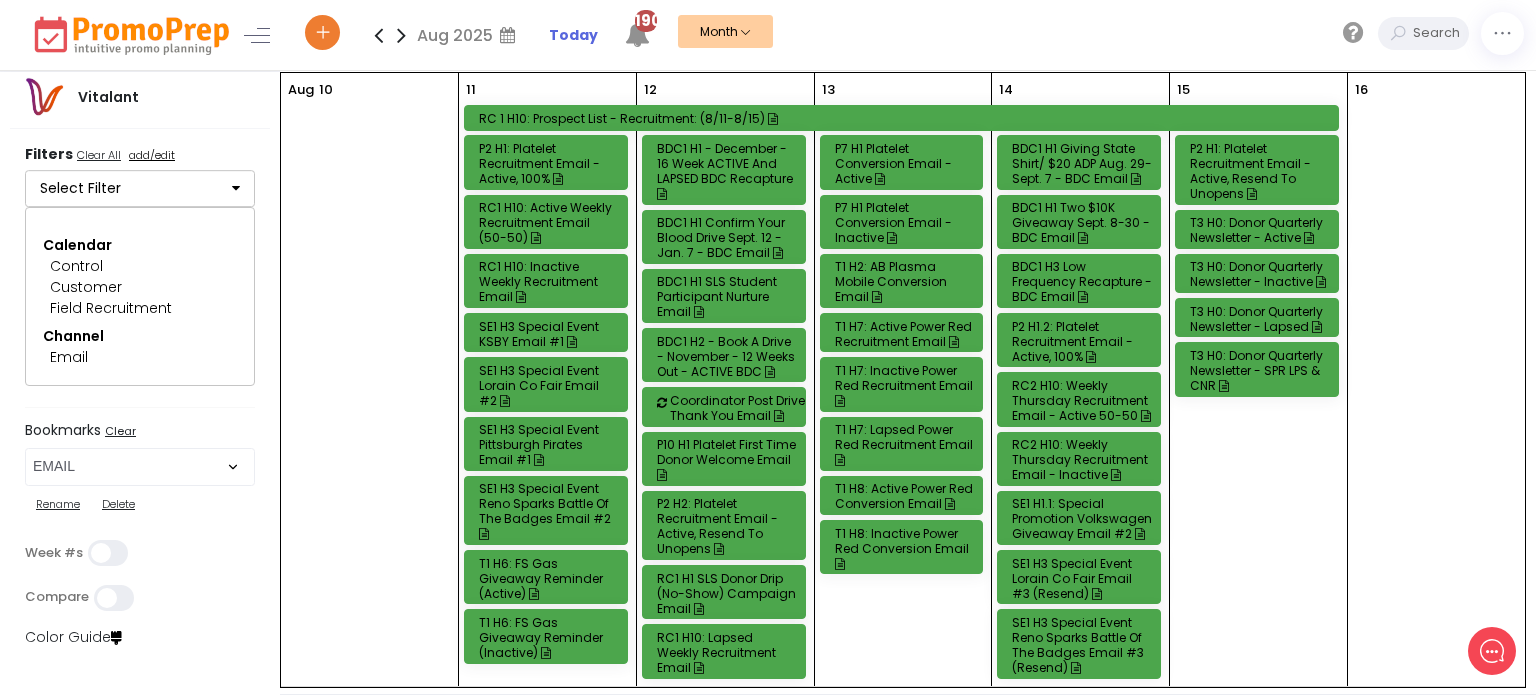 click on "T1 H8: Inactive Power Red Conversion Email" at bounding box center (905, 548) 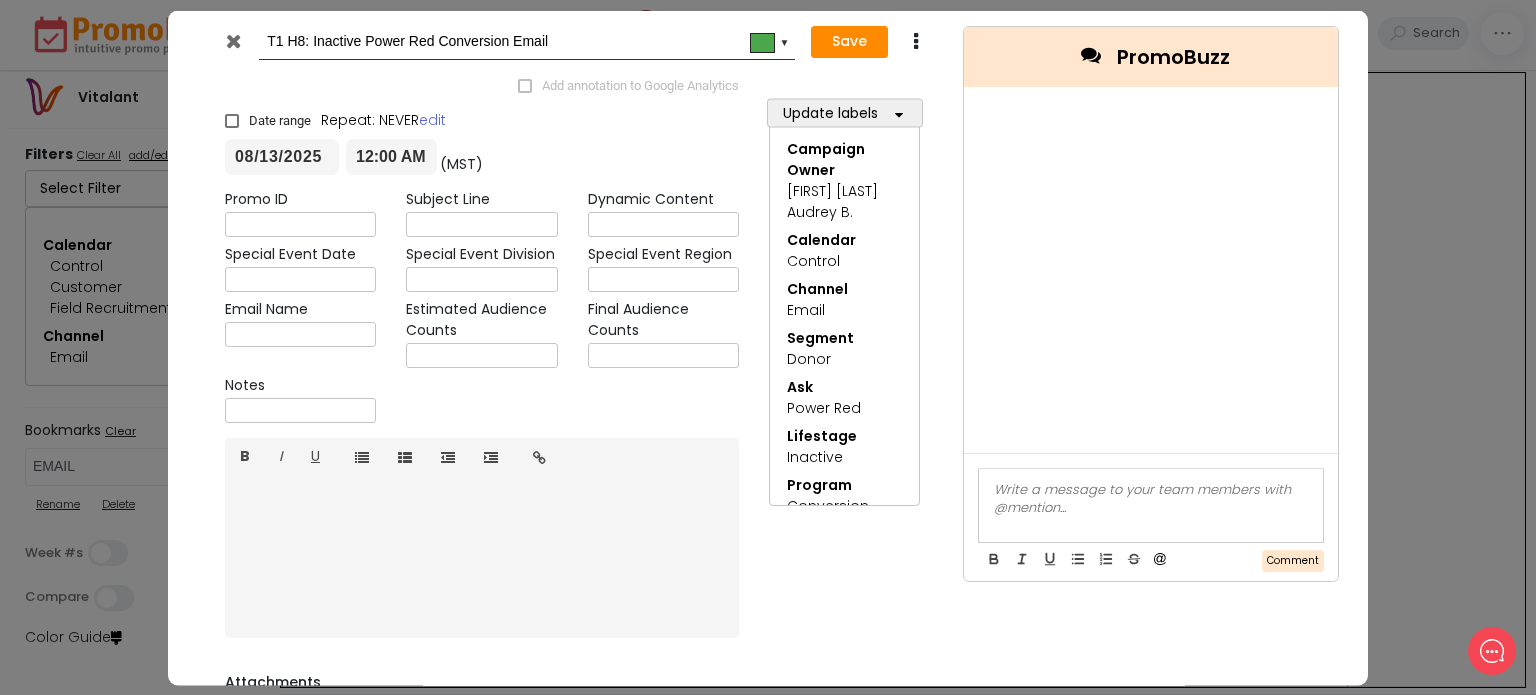 click at bounding box center (233, 40) 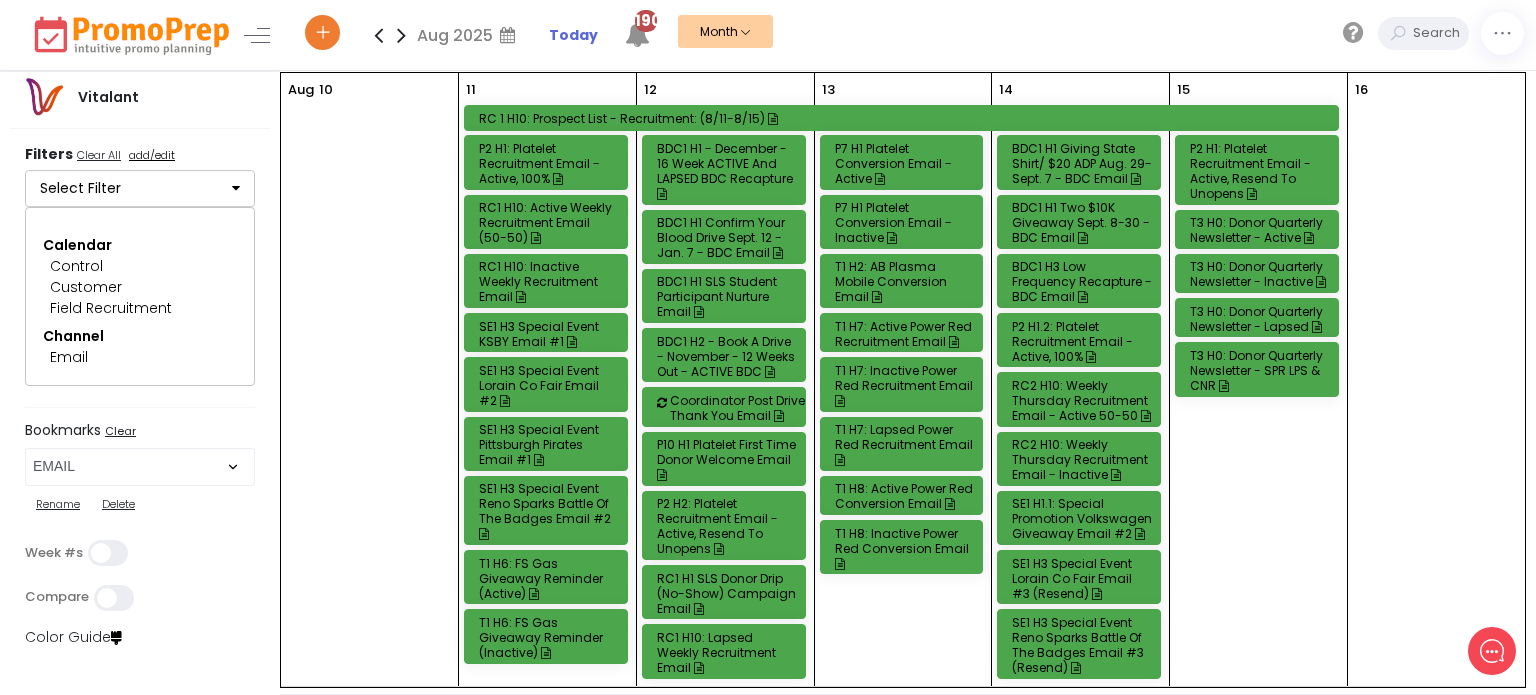 click on "P2 H1.2: Platelet Recruitment Email - Active, 100%" at bounding box center (1082, 341) 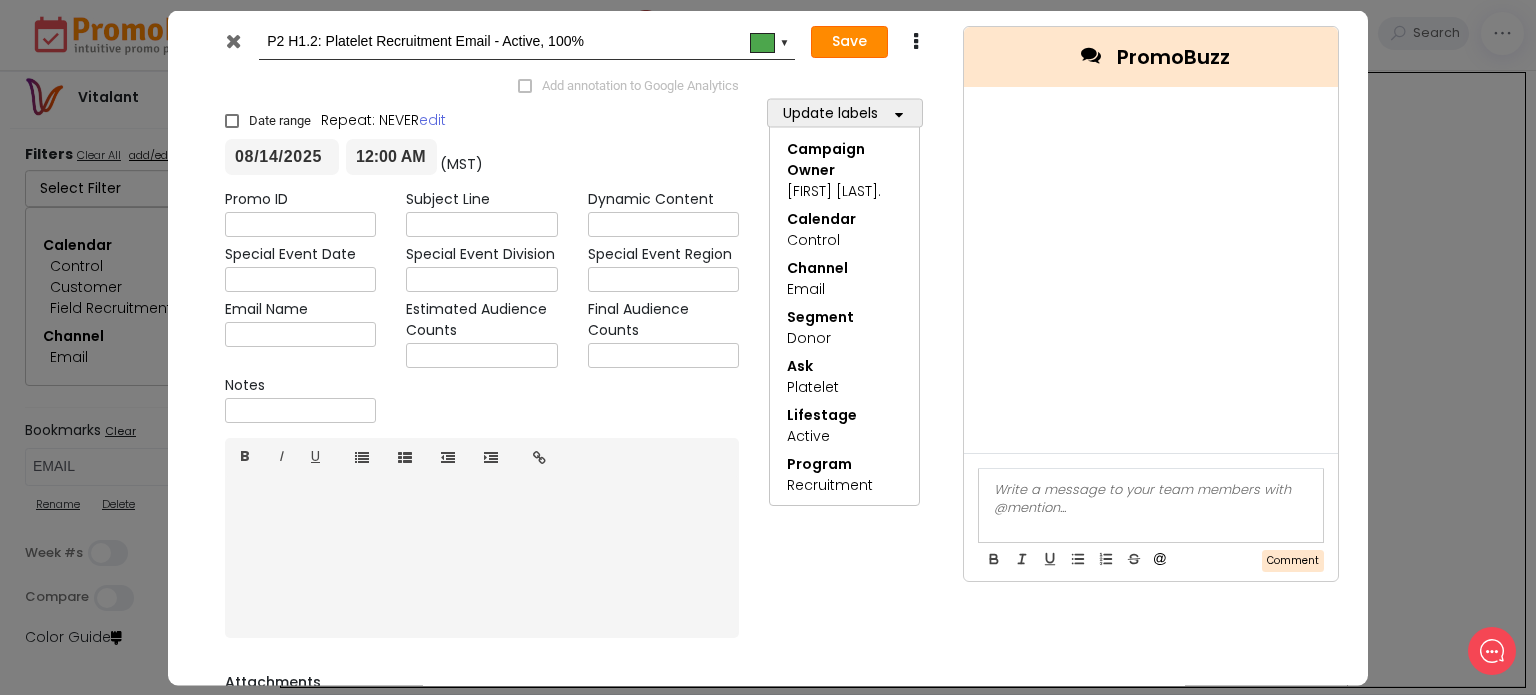 click on "Save" at bounding box center (849, 42) 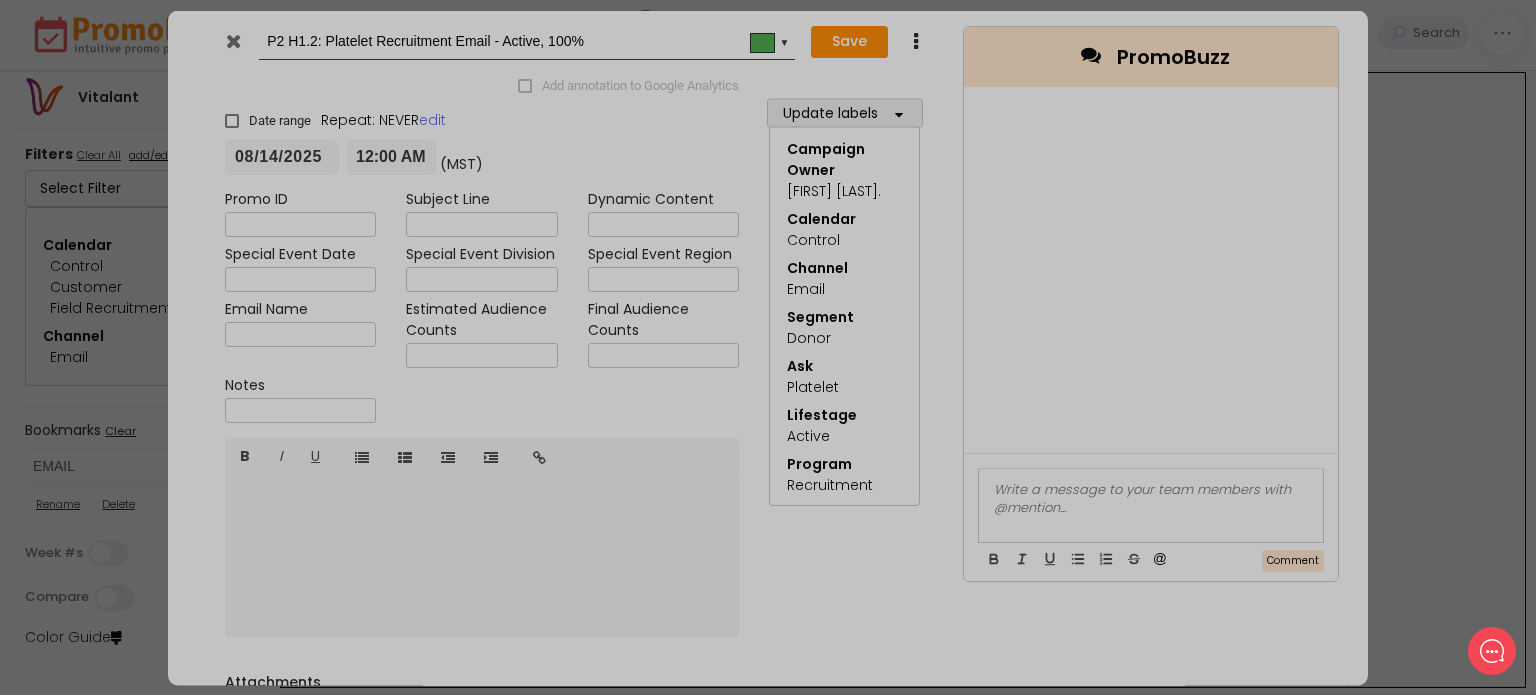 type on "2025-08-14" 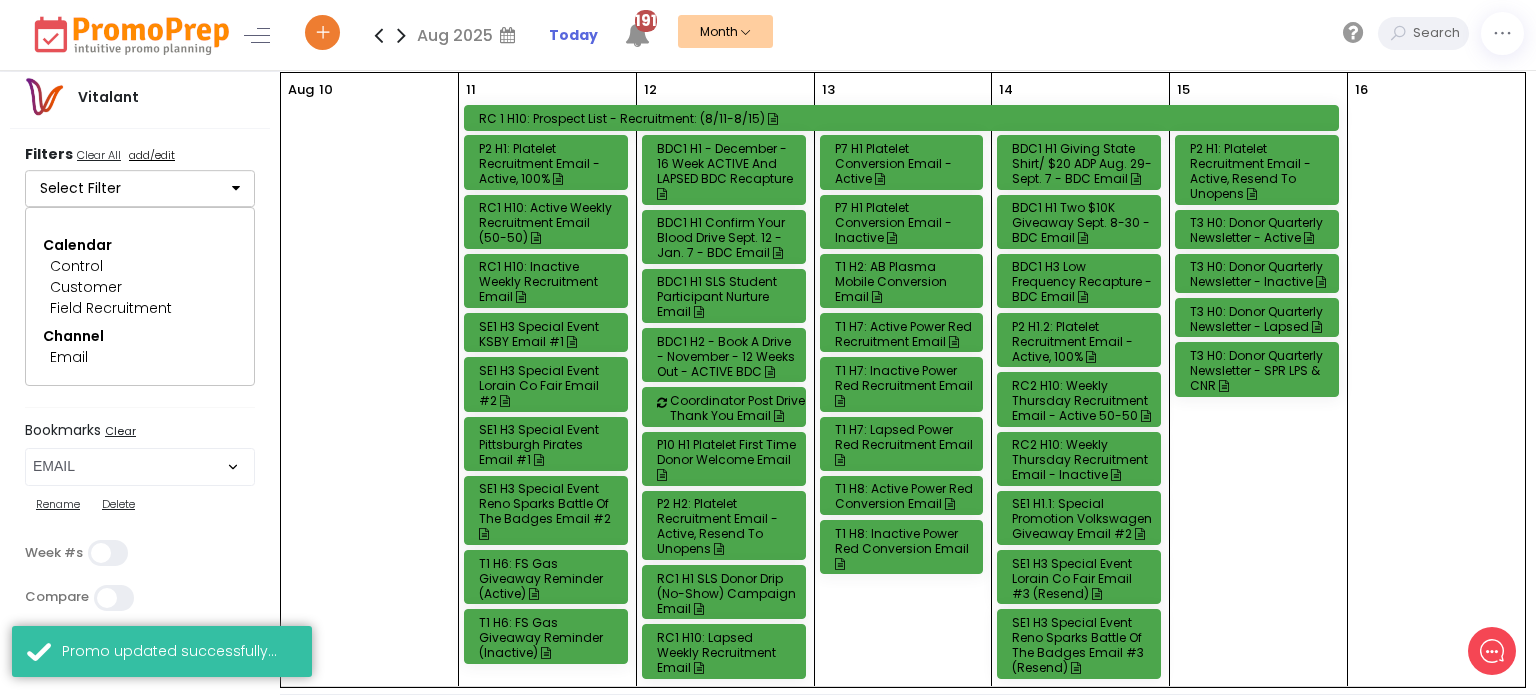 click on "RC2 H10: Weekly Thursday Recruitment Email - Active 50-50" at bounding box center [1082, 400] 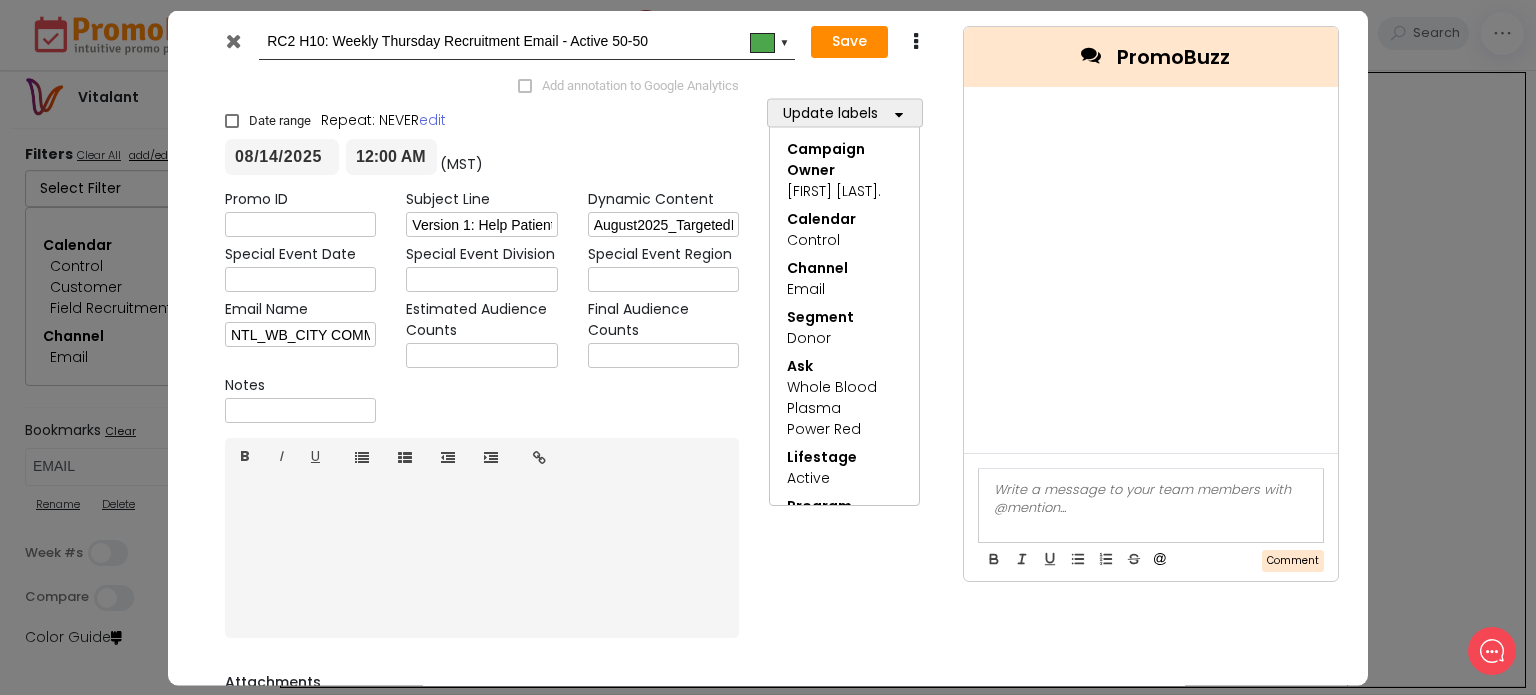 click at bounding box center [233, 40] 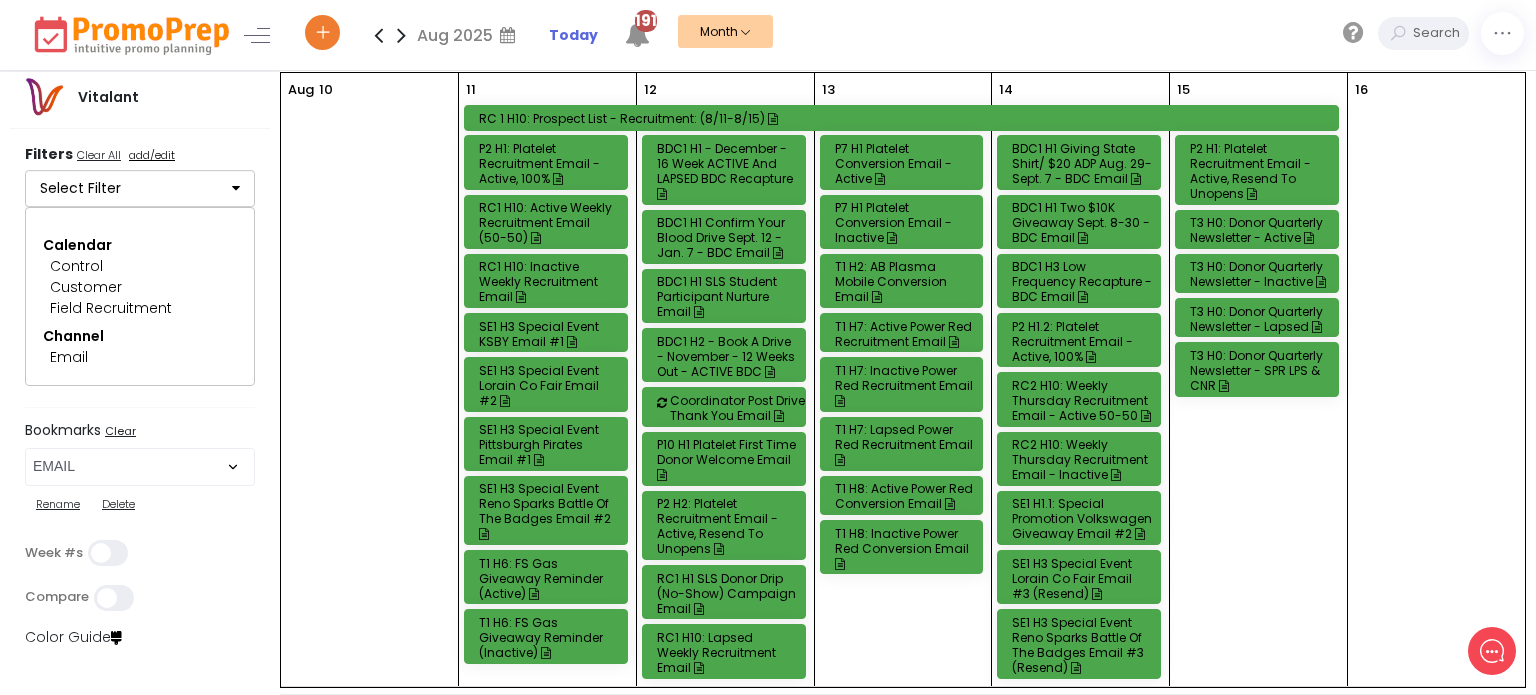 click on "RC2 H10: Weekly Thursday Recruitment Email - Inactive" at bounding box center [1082, 459] 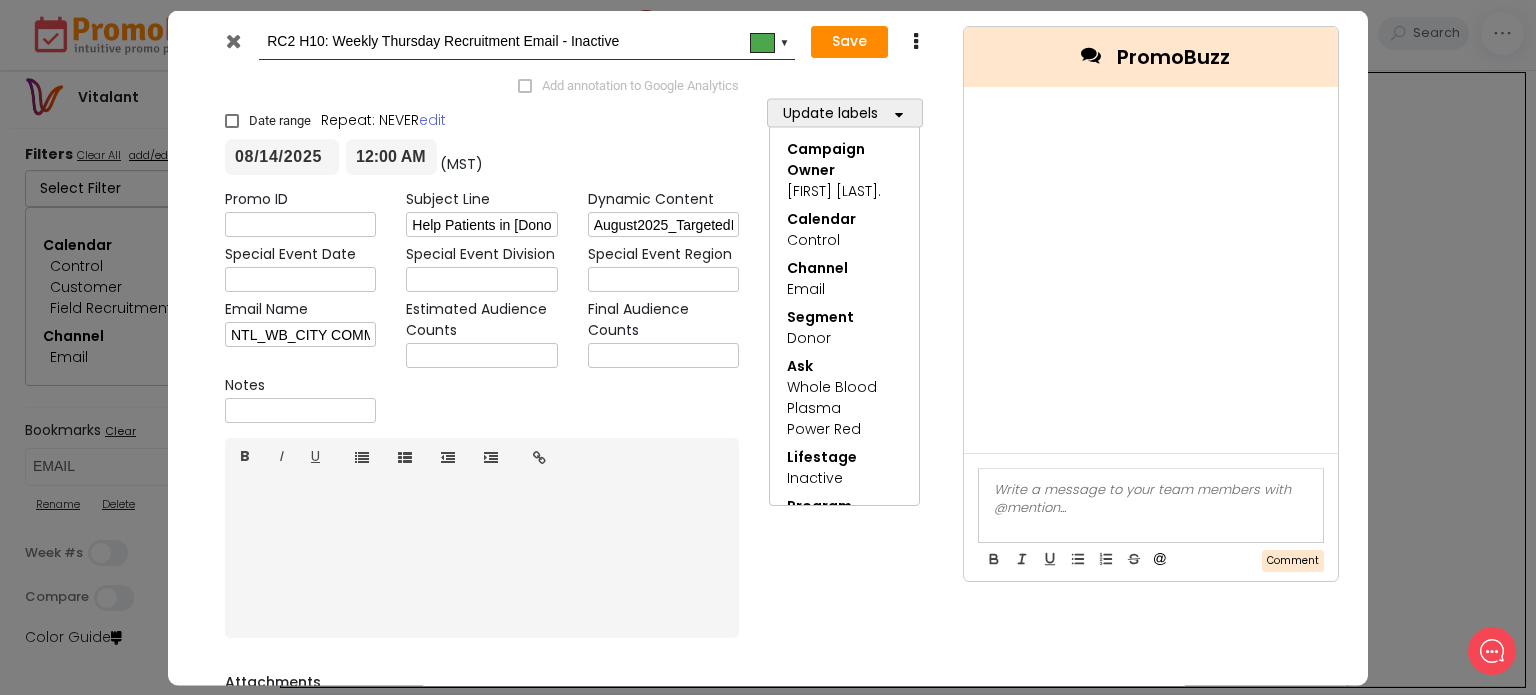 click at bounding box center [233, 40] 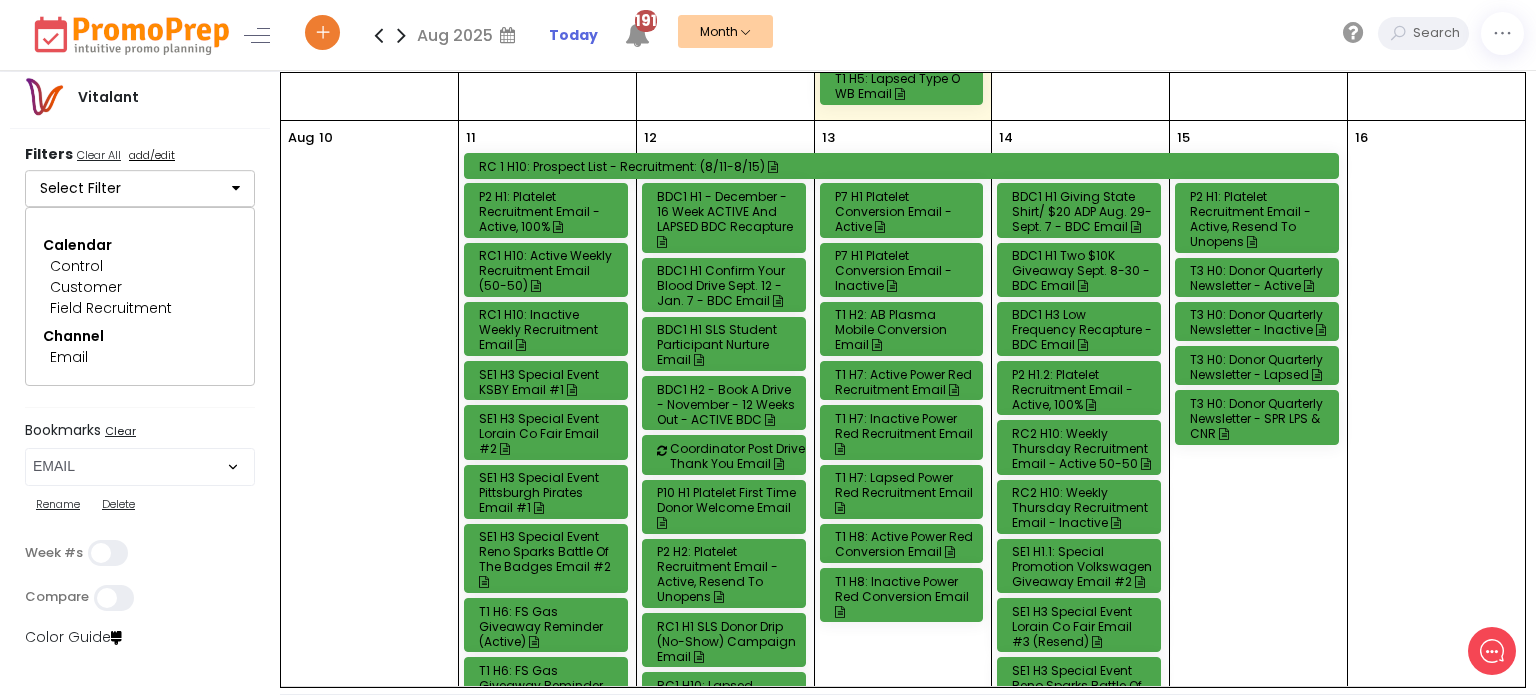 scroll, scrollTop: 974, scrollLeft: 0, axis: vertical 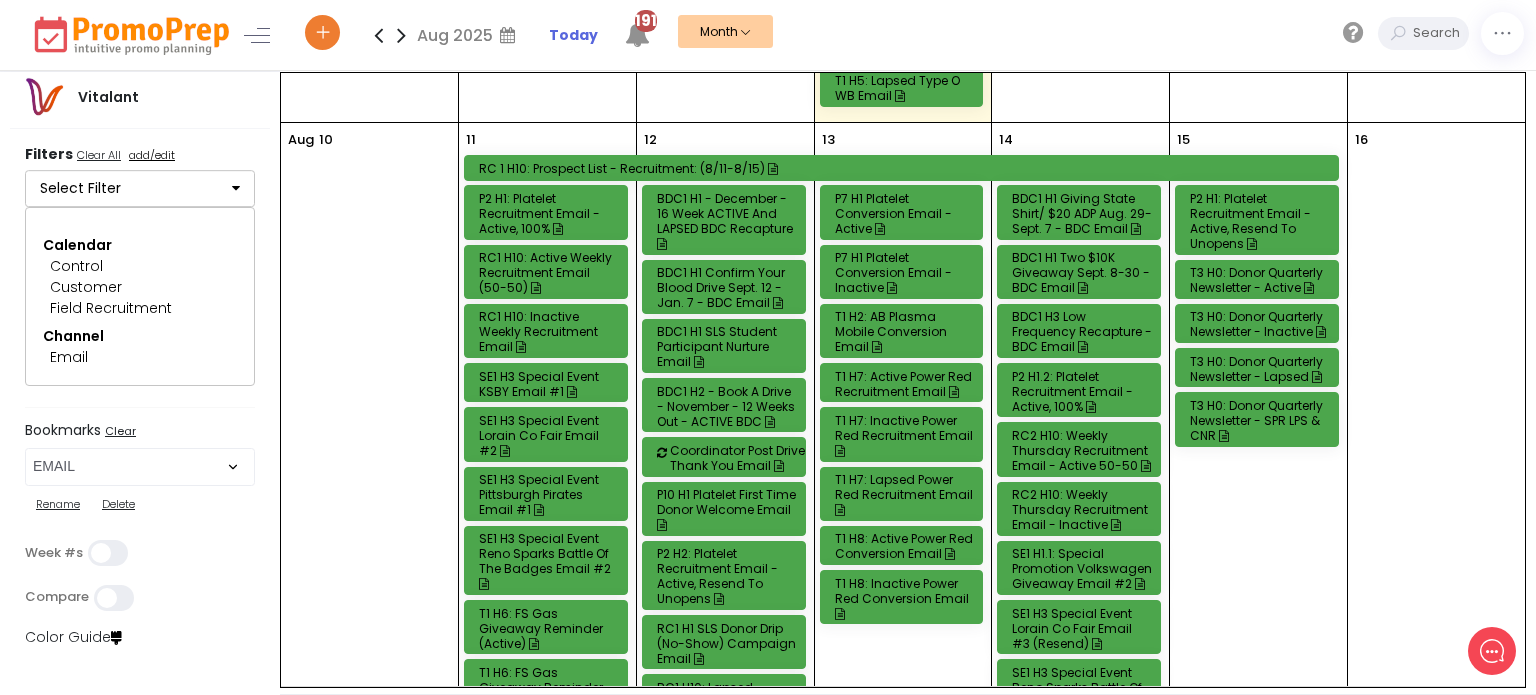 click on "P2 H1: Platelet Recruitment Email - Active, Resend to Unopens" at bounding box center (1260, 221) 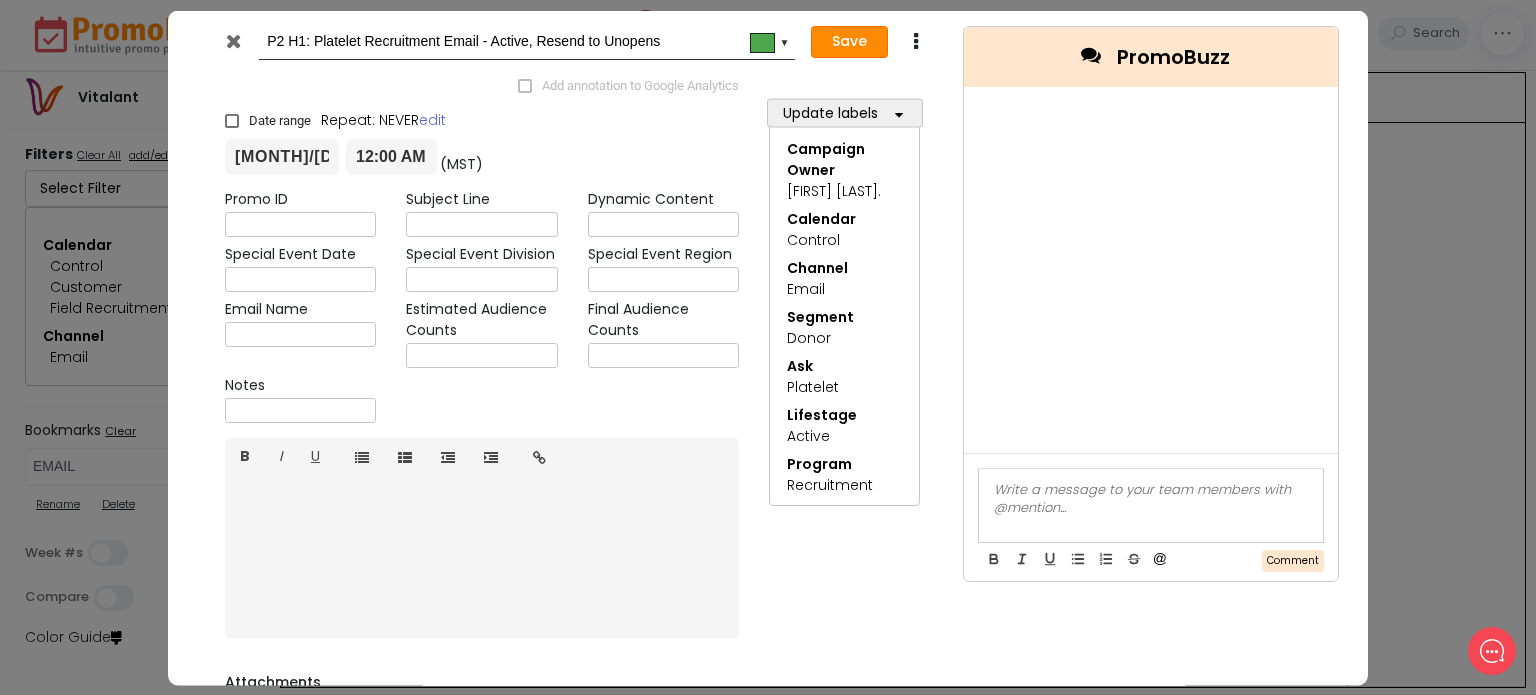 click on "Save" at bounding box center [849, 42] 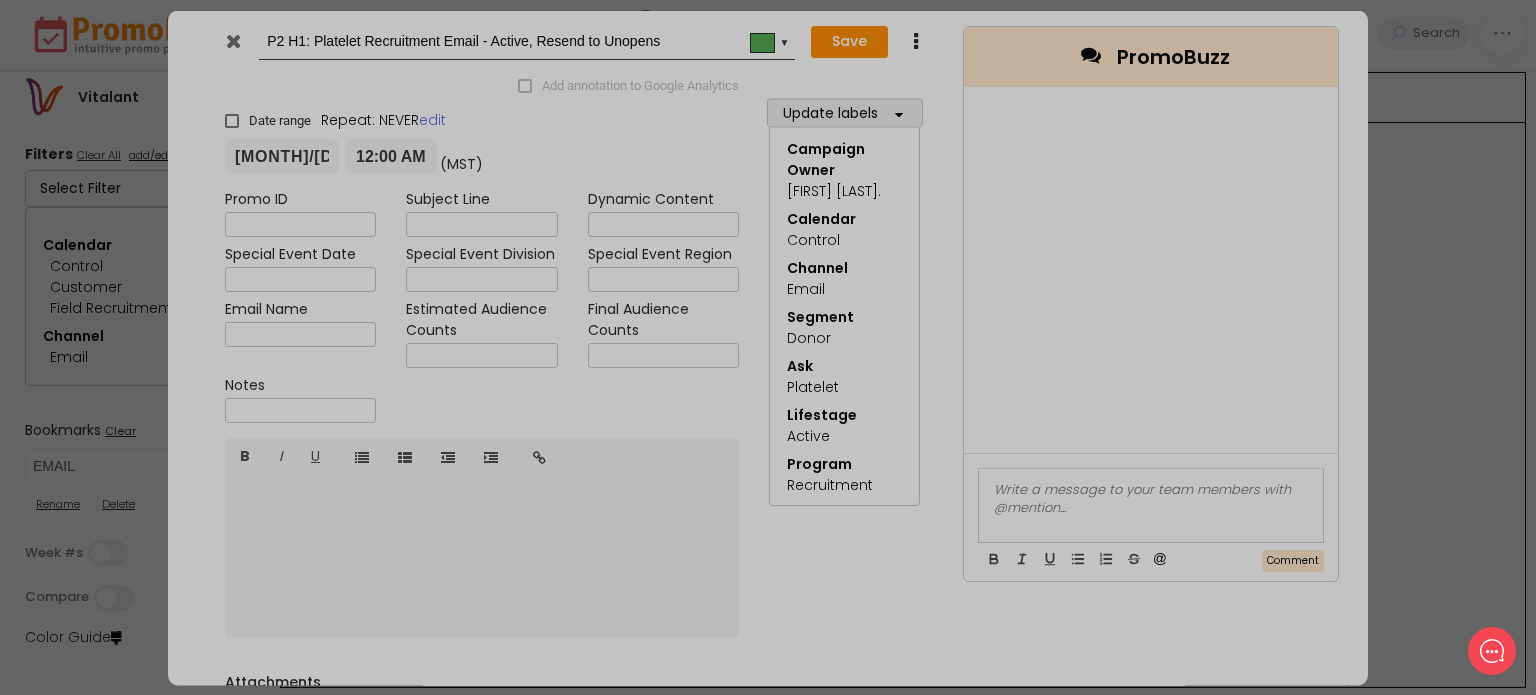 type on "2025-08-15" 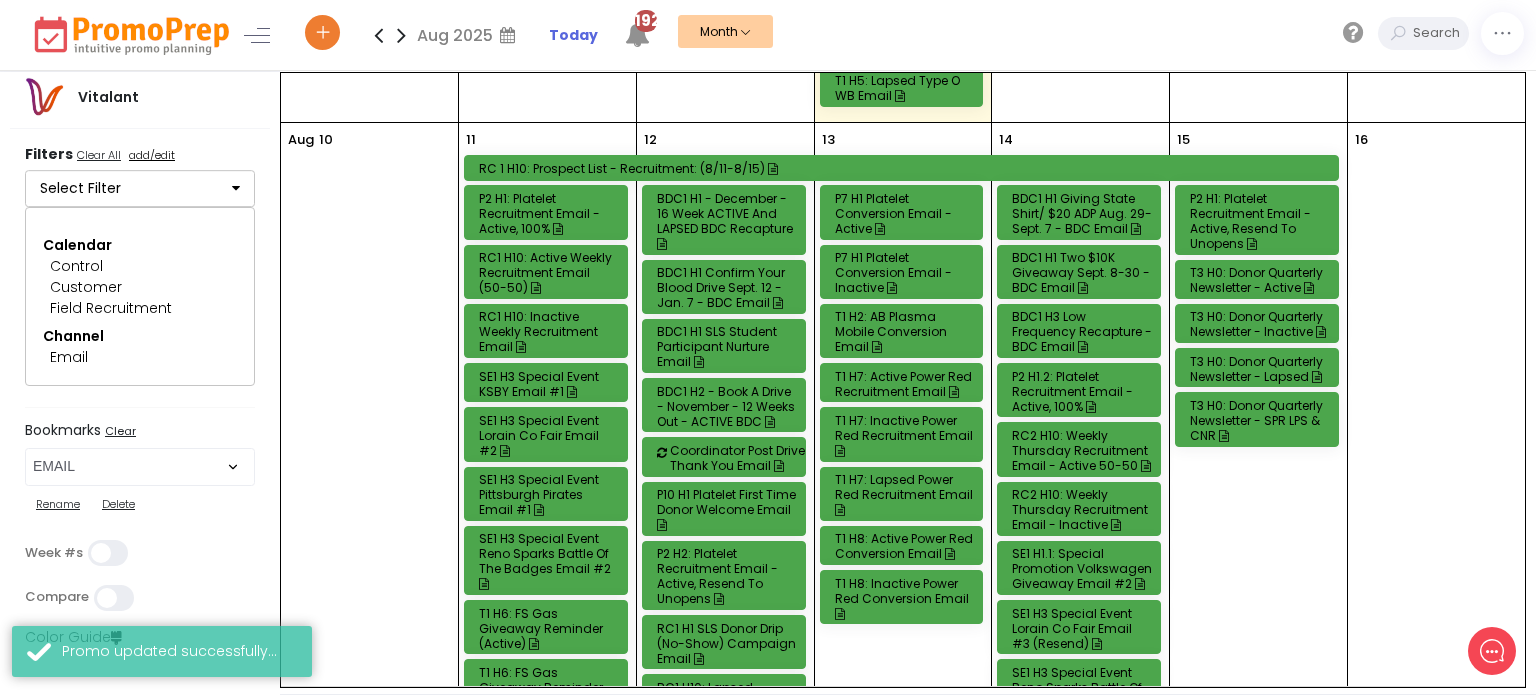click on "T3 H0: Donor Quarterly Newsletter - Active" at bounding box center (1260, 280) 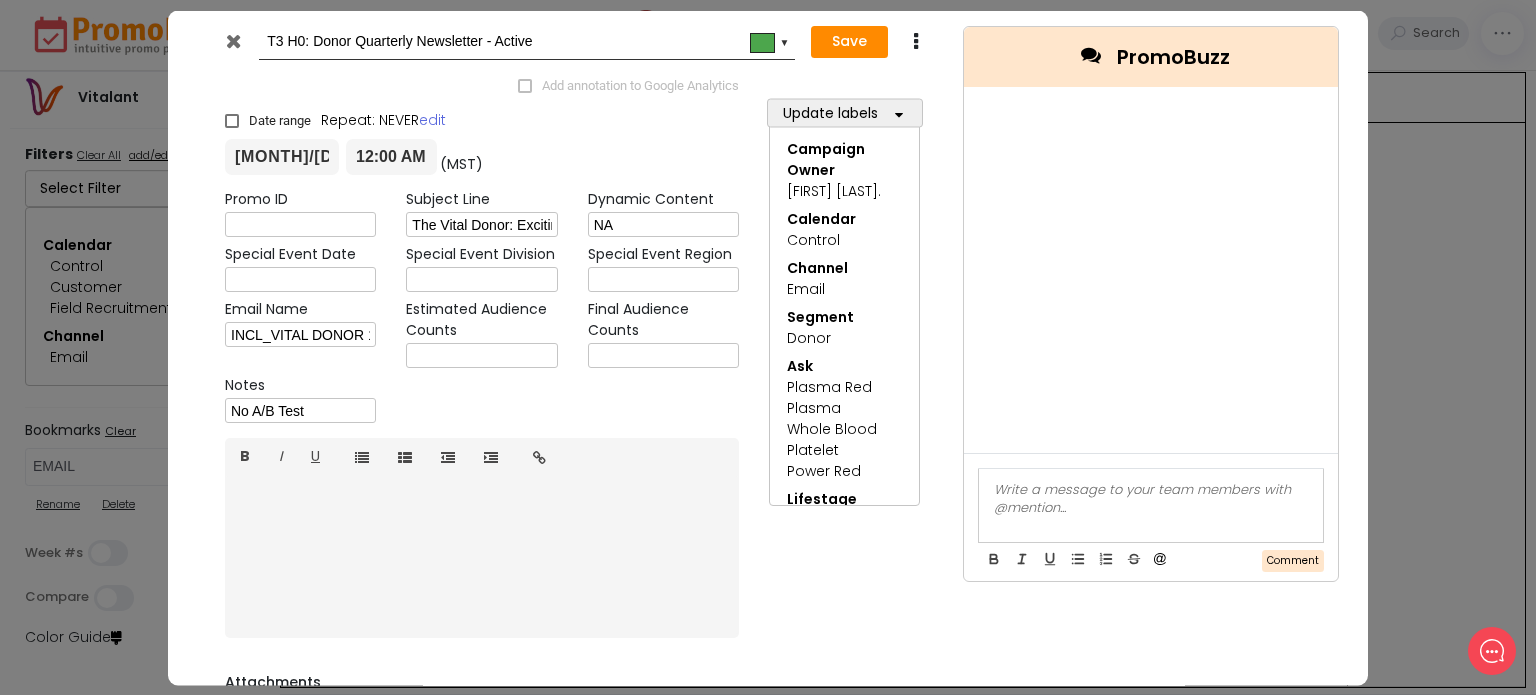click at bounding box center [233, 40] 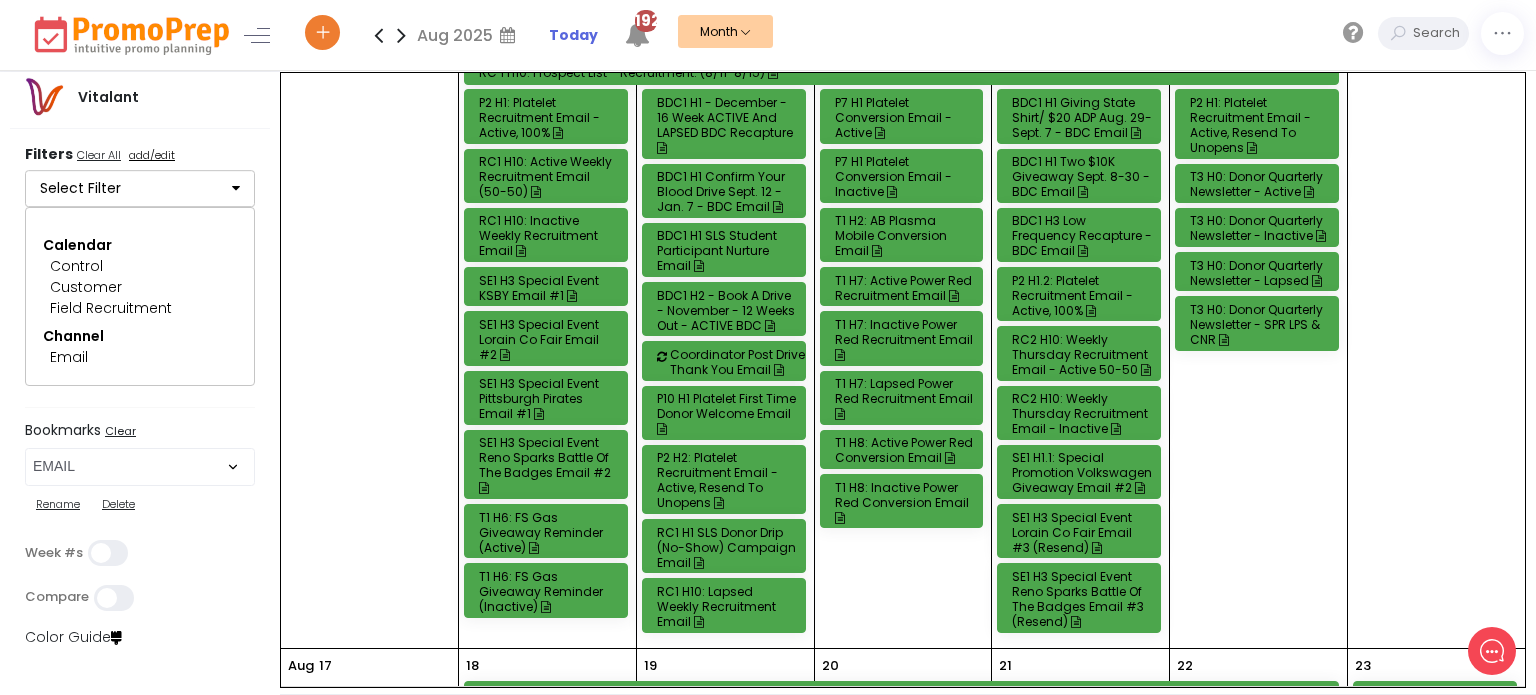 scroll, scrollTop: 986, scrollLeft: 0, axis: vertical 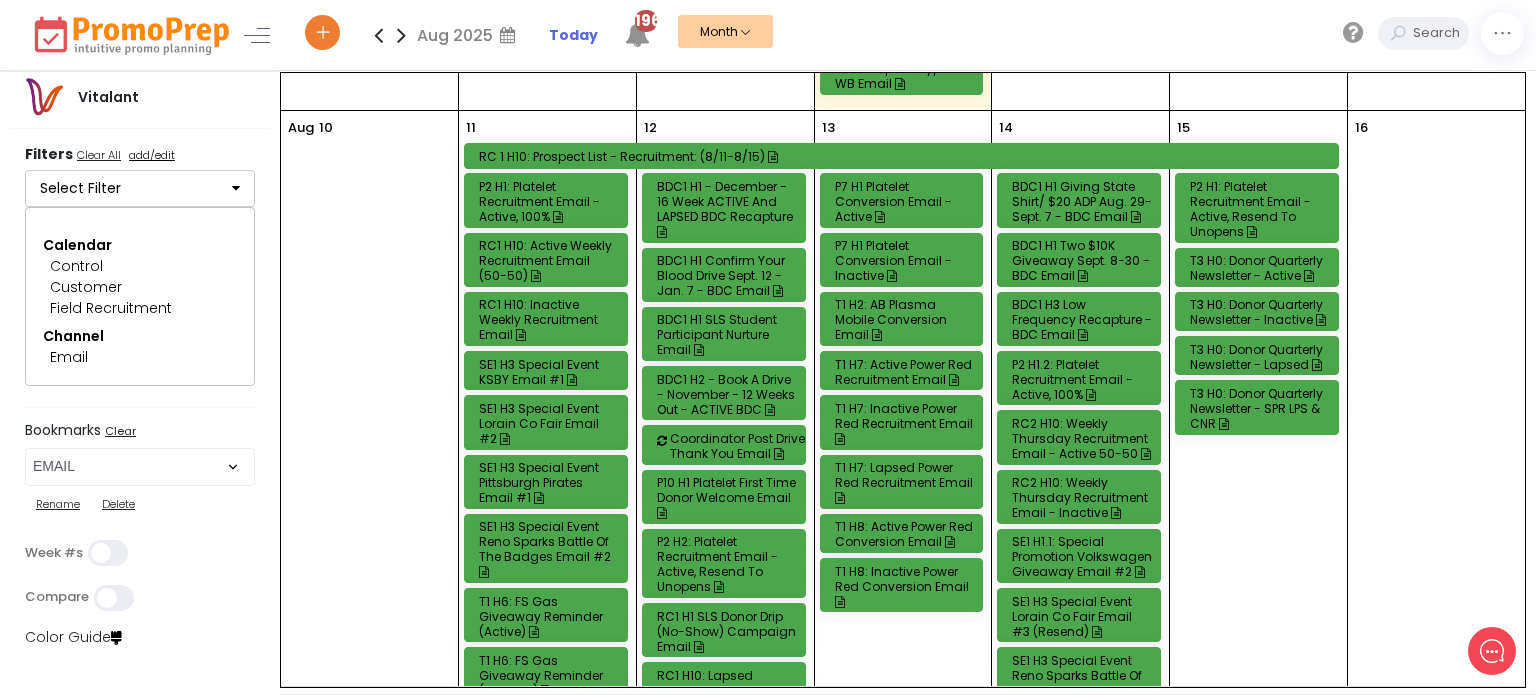 click on "Rename Delete" at bounding box center [140, 505] 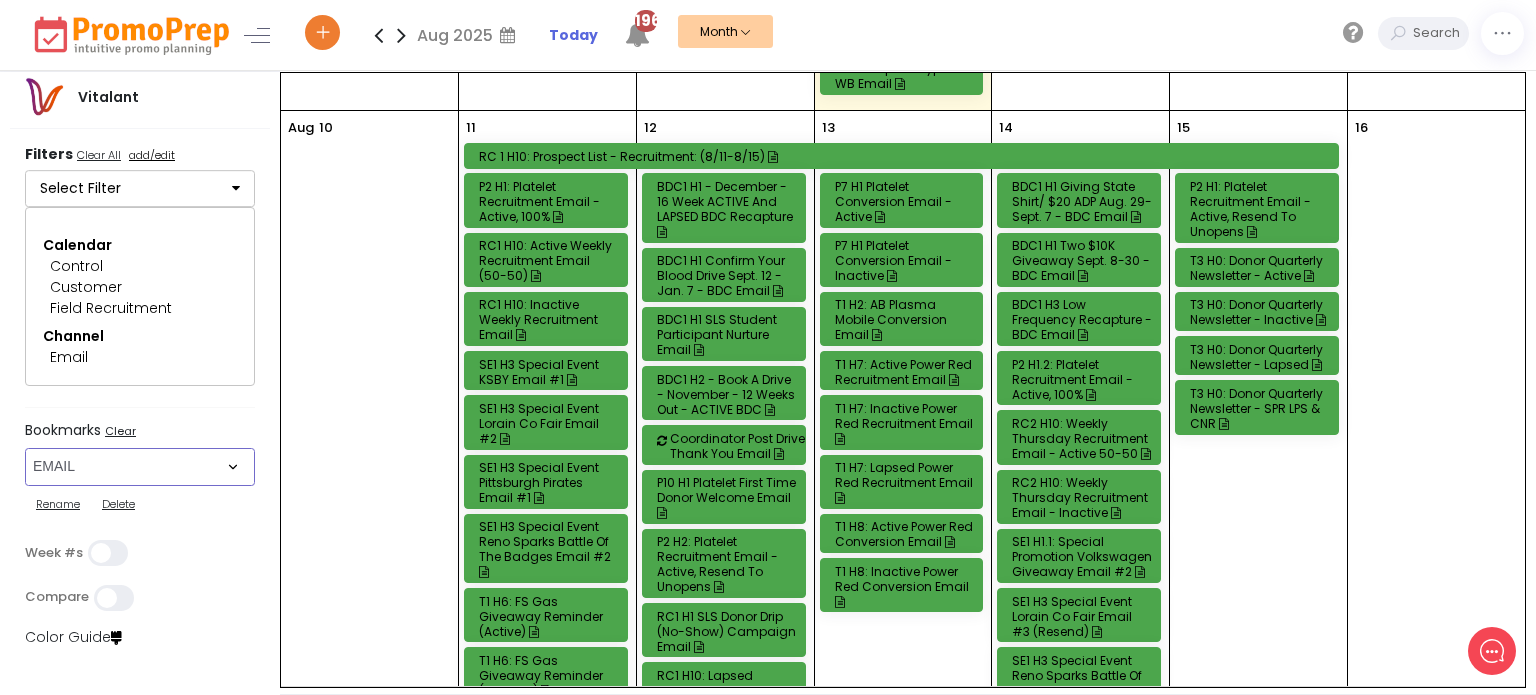 click on "Select Bookmark  Auto: SMS   BVR: Control, Customer, Field, Transactional   Control: Direct Mail   Control: Email   Control: Mail and Ads   Control: SMS   EMAIL   Fulfillment: FCI email included   Fulfillment: Redemption list only   Phone   Promo/Fulfillment   Push   Push and Message Center   Push: All   SMS: Control, Customer, Field, Transactional   SMS/MMS (Control, Cust, Field)   Special Events" at bounding box center [140, 467] 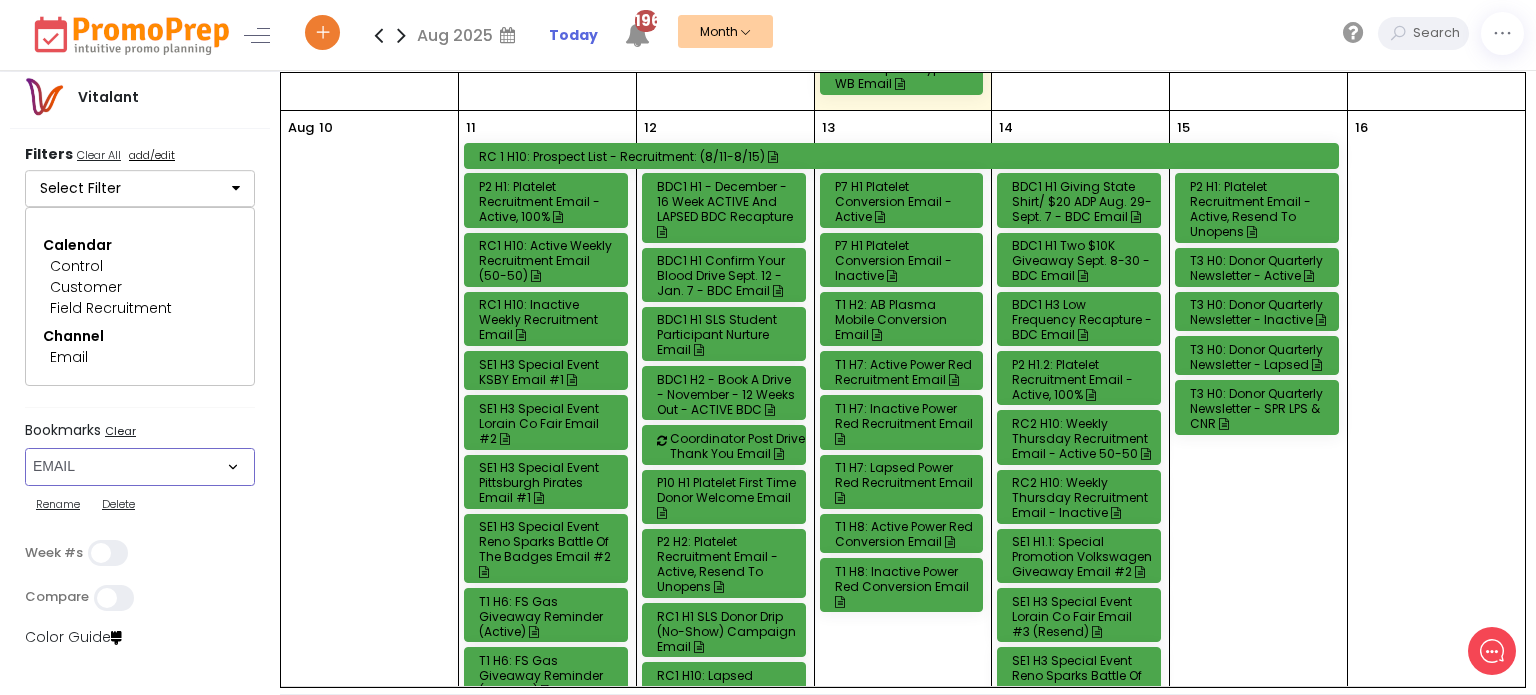 select on "249" 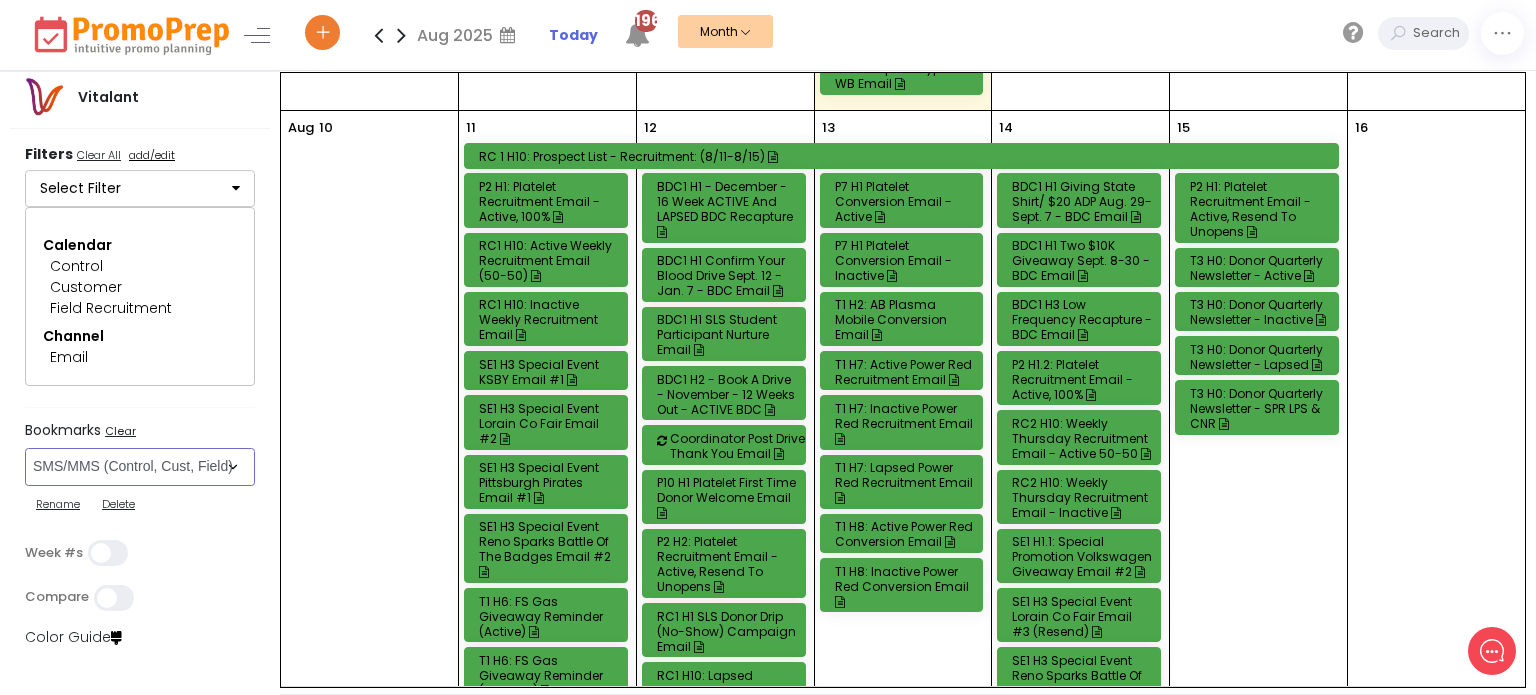 click on "Select Bookmark  Auto: SMS   BVR: Control, Customer, Field, Transactional   Control: Direct Mail   Control: Email   Control: Mail and Ads   Control: SMS   EMAIL   Fulfillment: FCI email included   Fulfillment: Redemption list only   Phone   Promo/Fulfillment   Push   Push and Message Center   Push: All   SMS: Control, Customer, Field, Transactional   SMS/MMS (Control, Cust, Field)   Special Events" at bounding box center [140, 467] 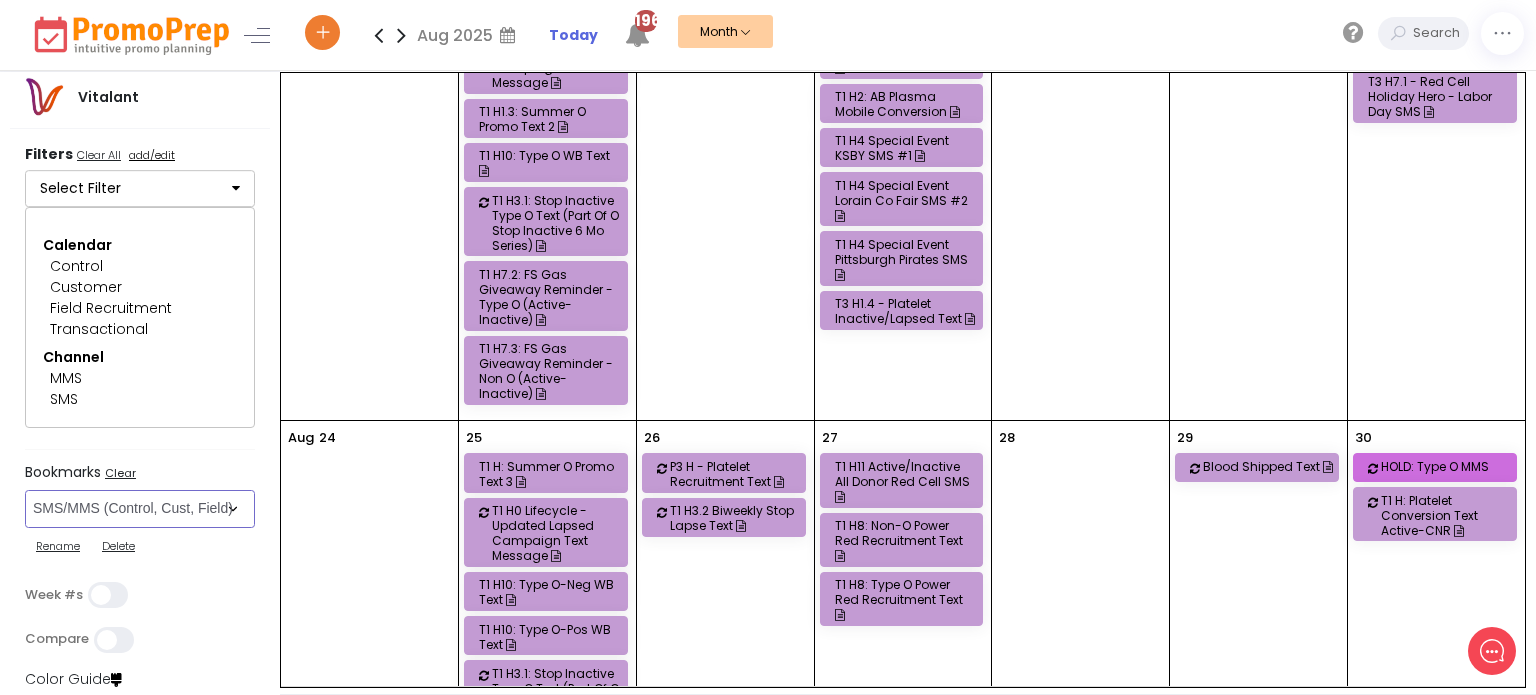 scroll, scrollTop: 1091, scrollLeft: 0, axis: vertical 